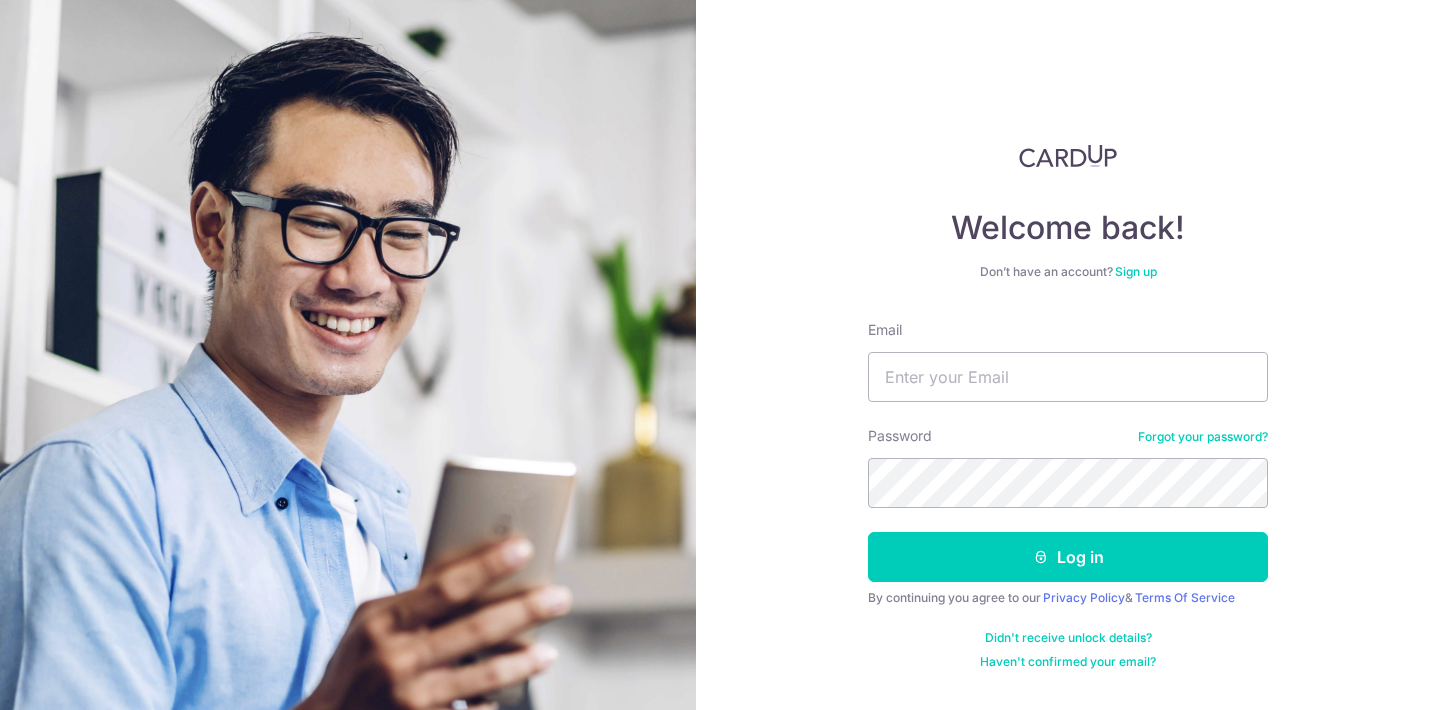 scroll, scrollTop: 0, scrollLeft: 0, axis: both 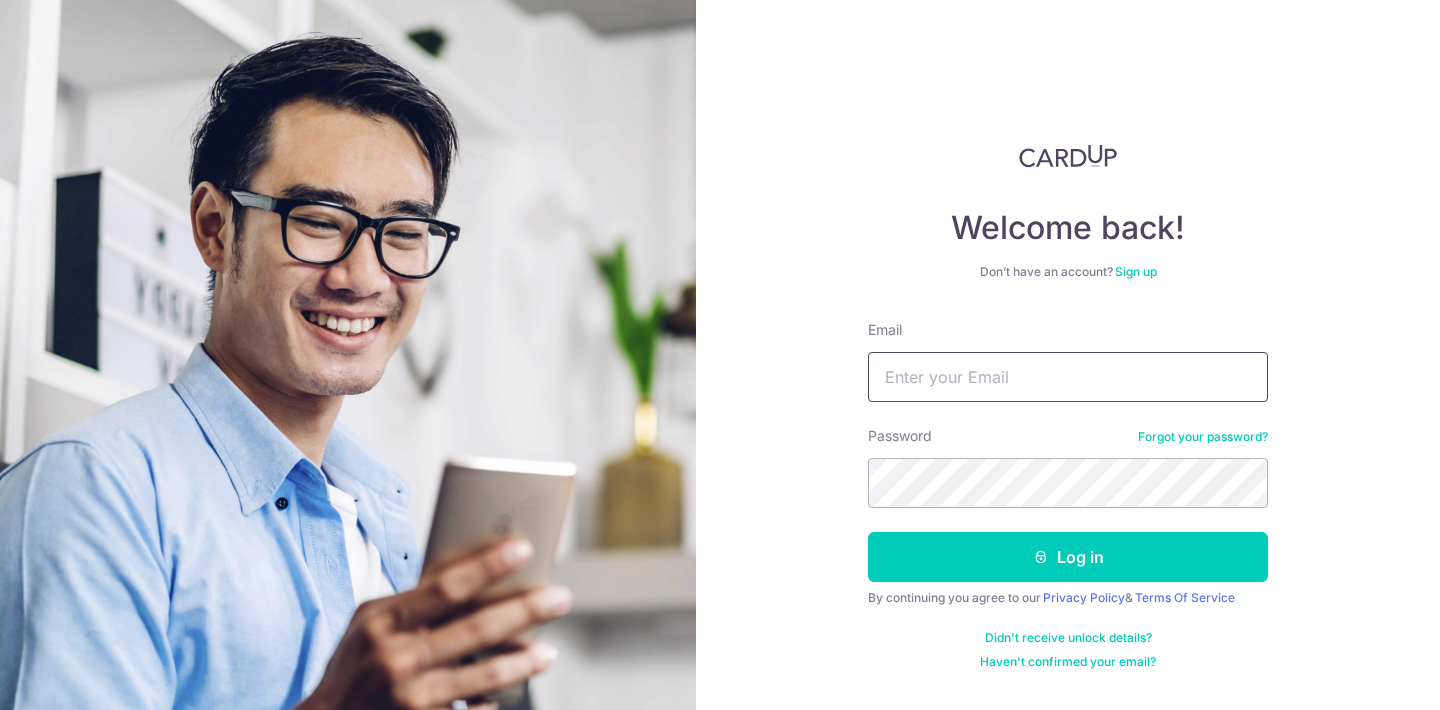 type on "[EMAIL_ADDRESS][DOMAIN_NAME]" 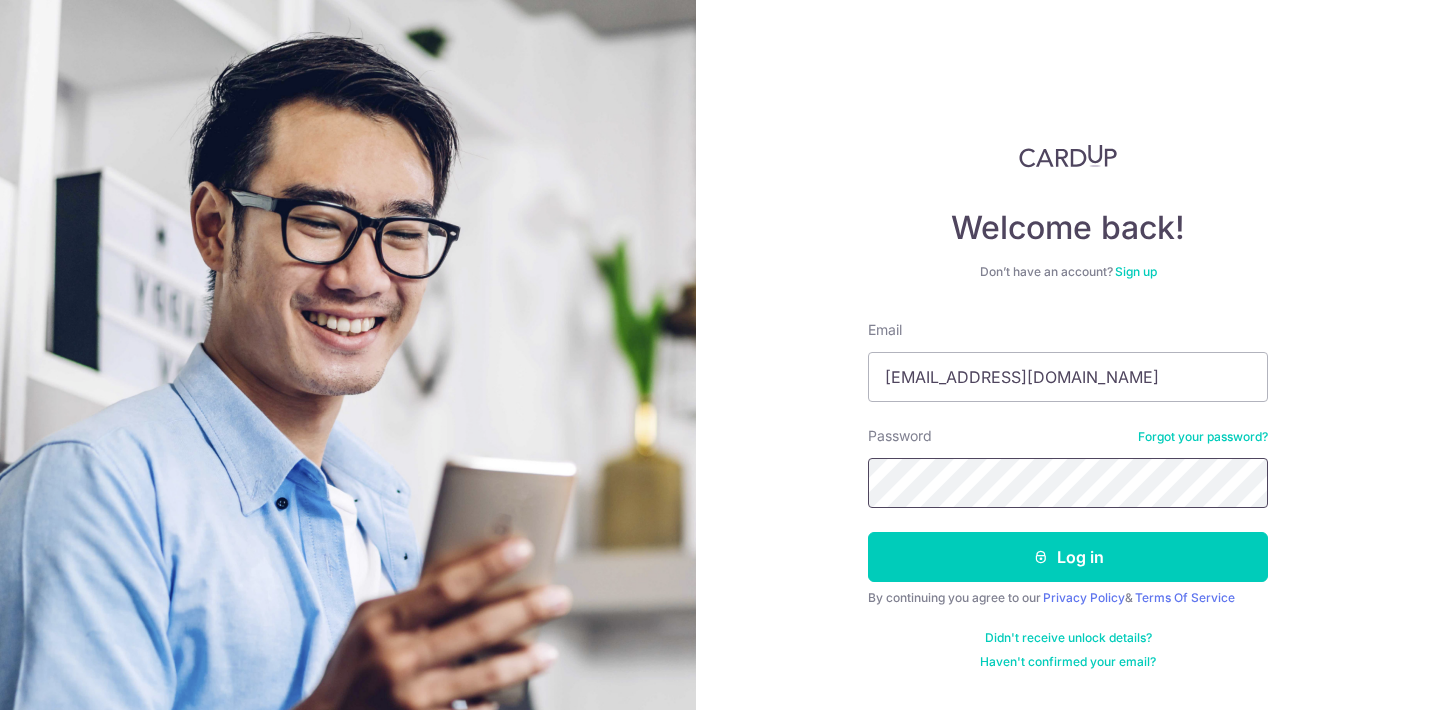 click on "Log in" at bounding box center (1068, 557) 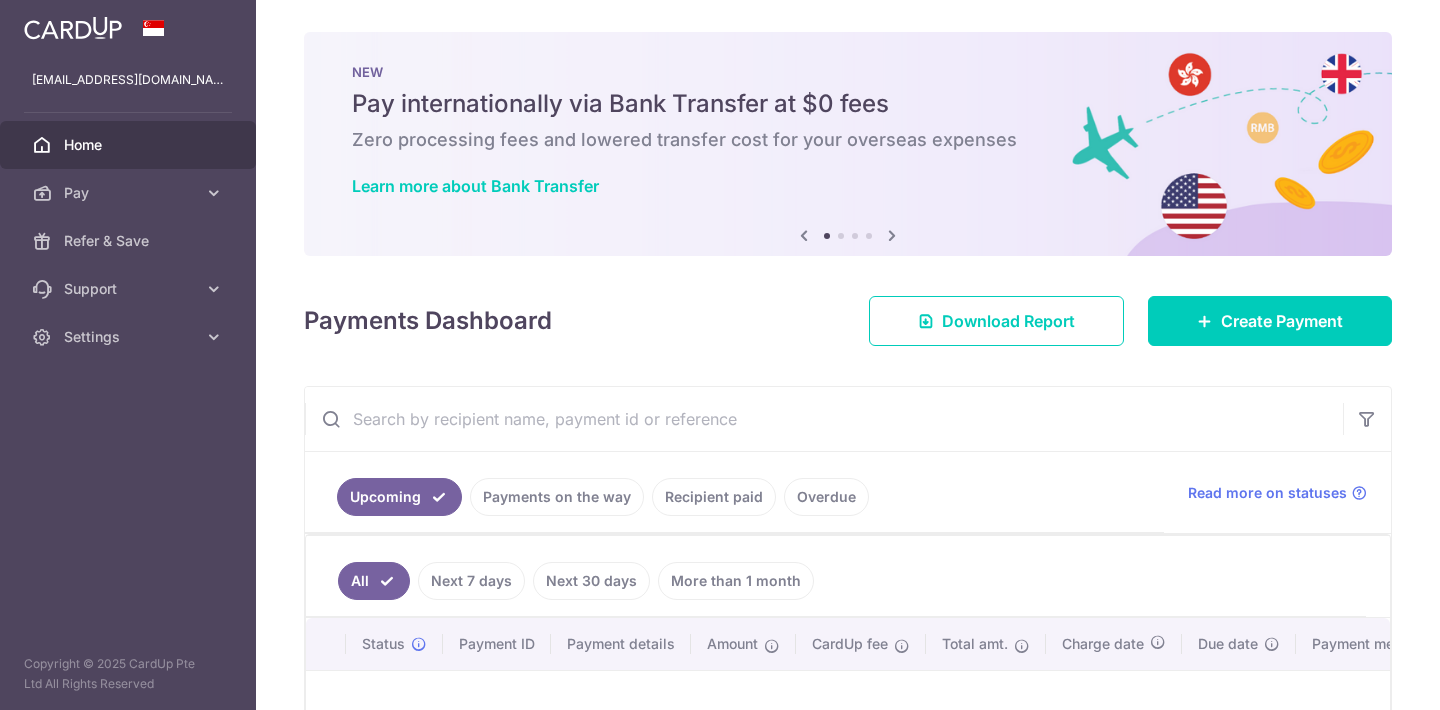 scroll, scrollTop: 0, scrollLeft: 0, axis: both 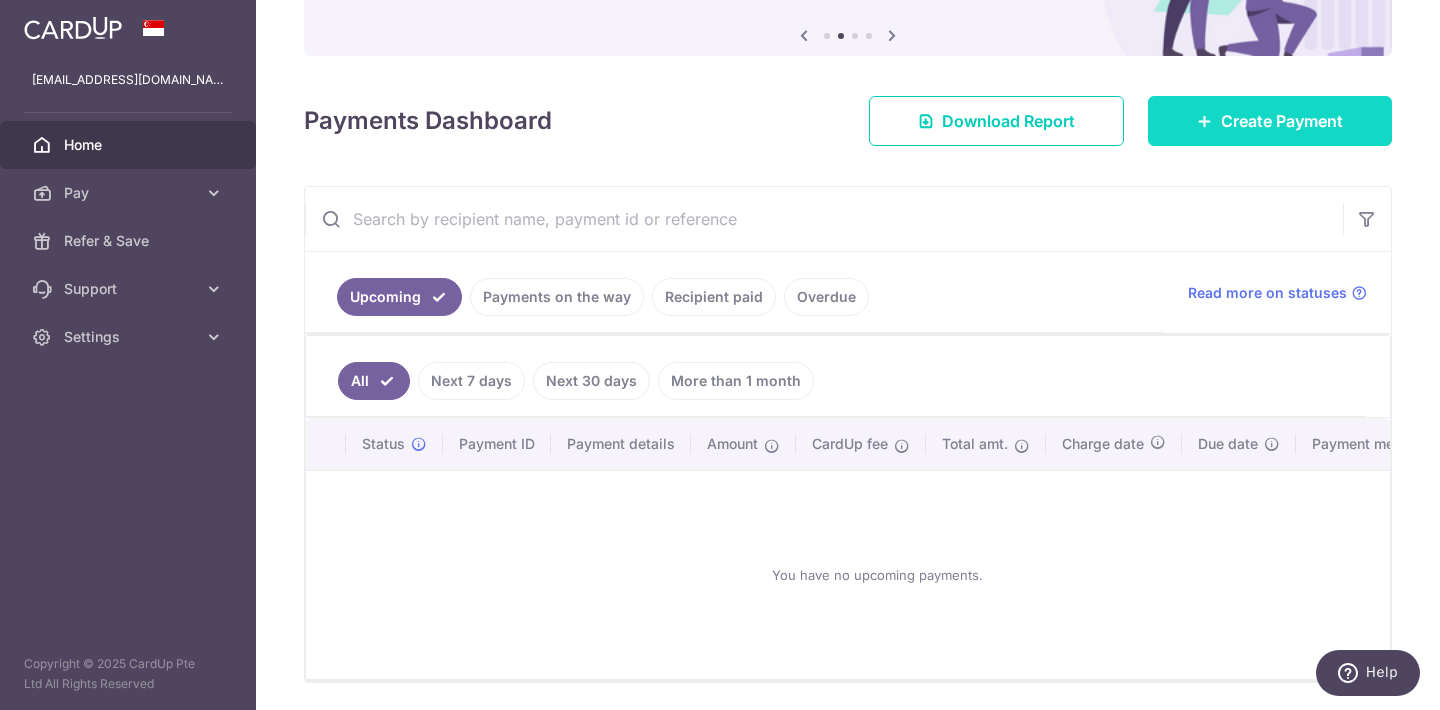 click on "Create Payment" at bounding box center (1282, 121) 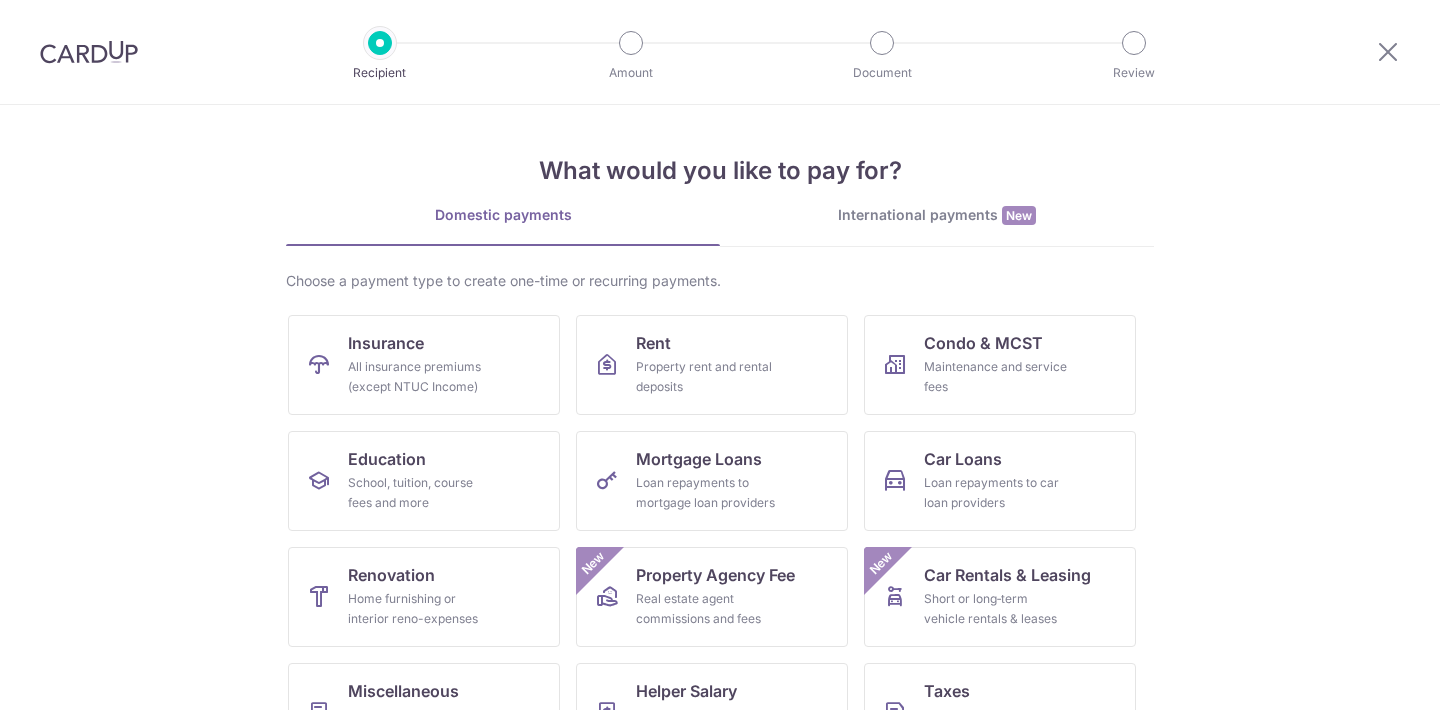 scroll, scrollTop: 0, scrollLeft: 0, axis: both 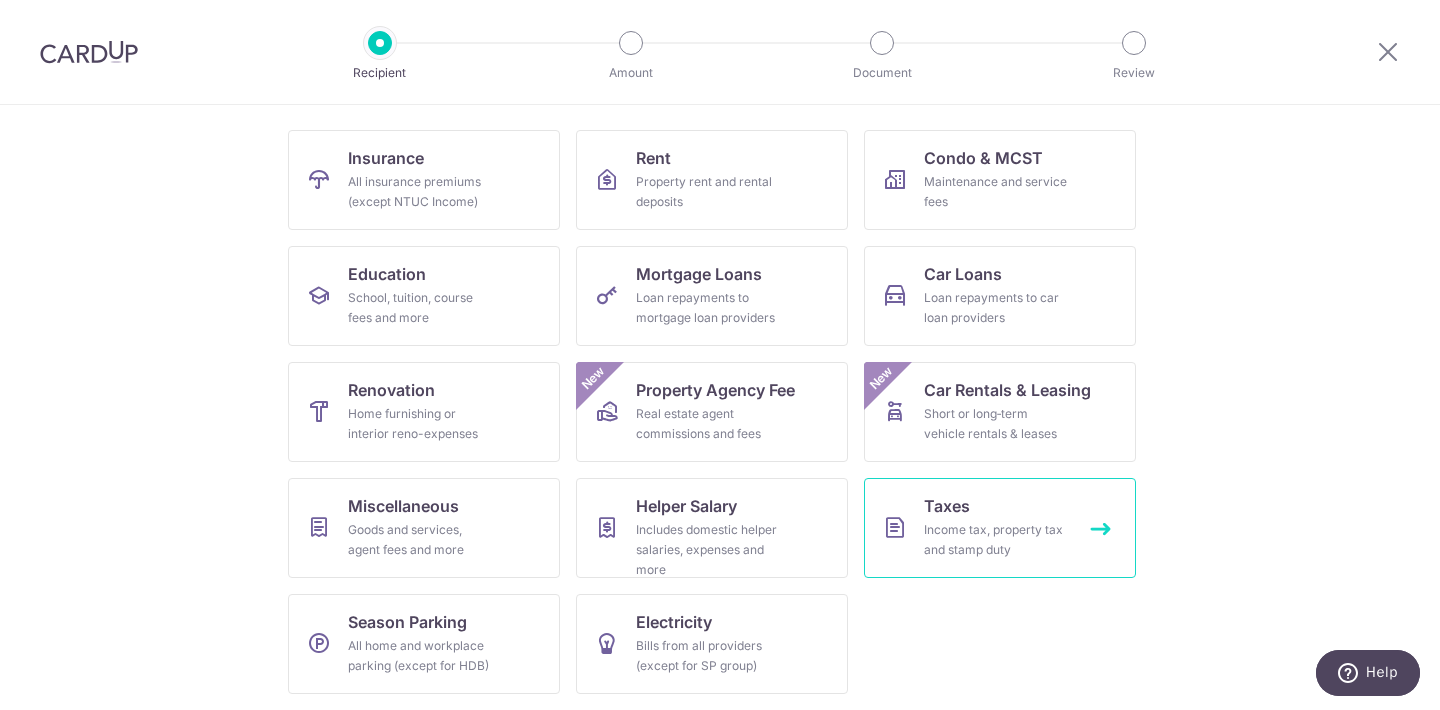 click on "Income tax, property tax and stamp duty" at bounding box center [996, 540] 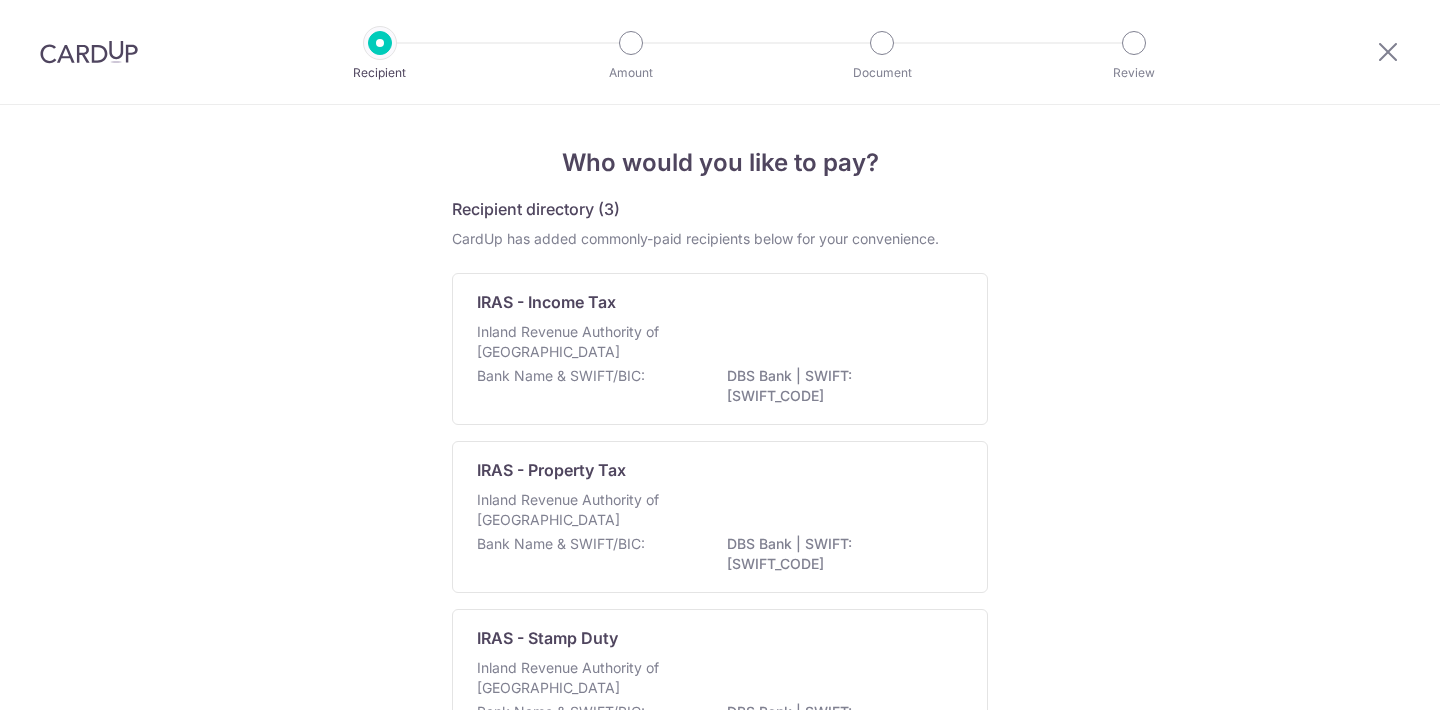 scroll, scrollTop: 0, scrollLeft: 0, axis: both 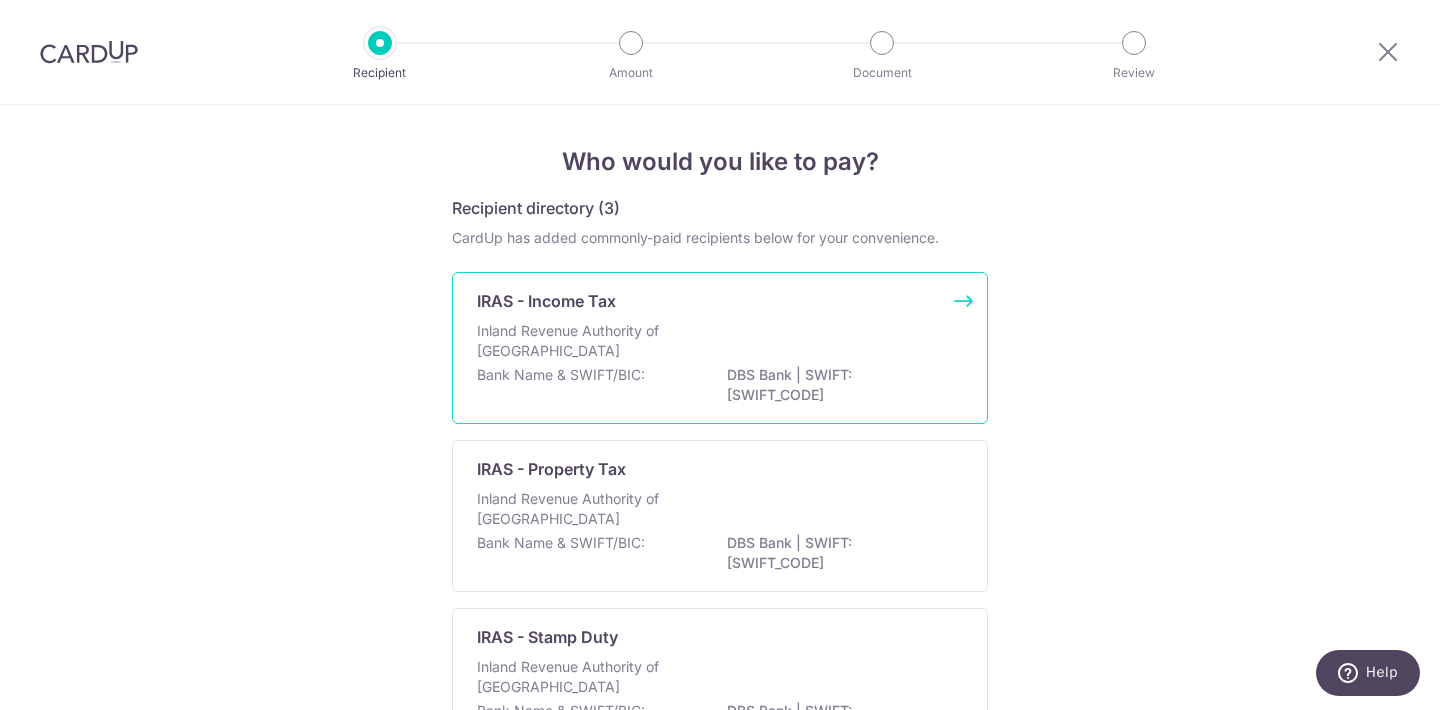 click on "DBS Bank | SWIFT: DBSSSGSGXXX" at bounding box center (839, 385) 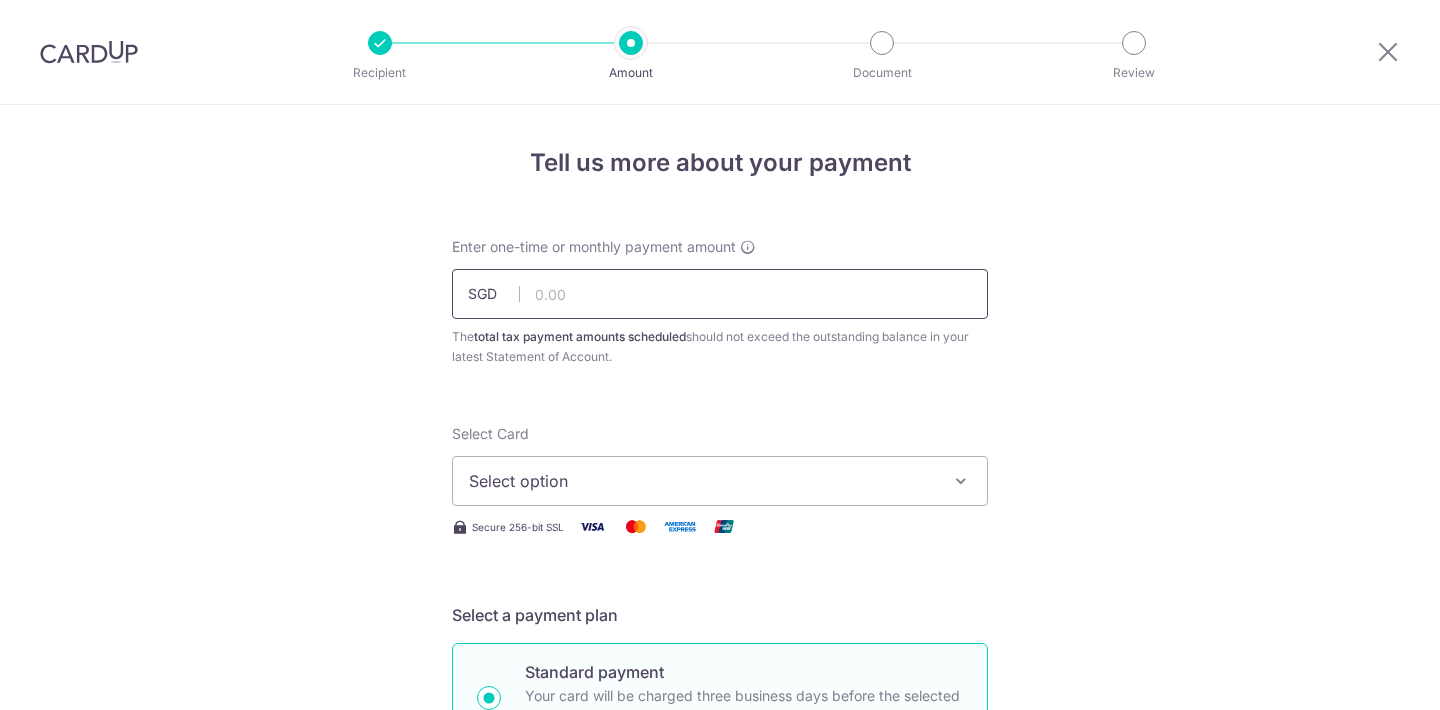 scroll, scrollTop: 0, scrollLeft: 0, axis: both 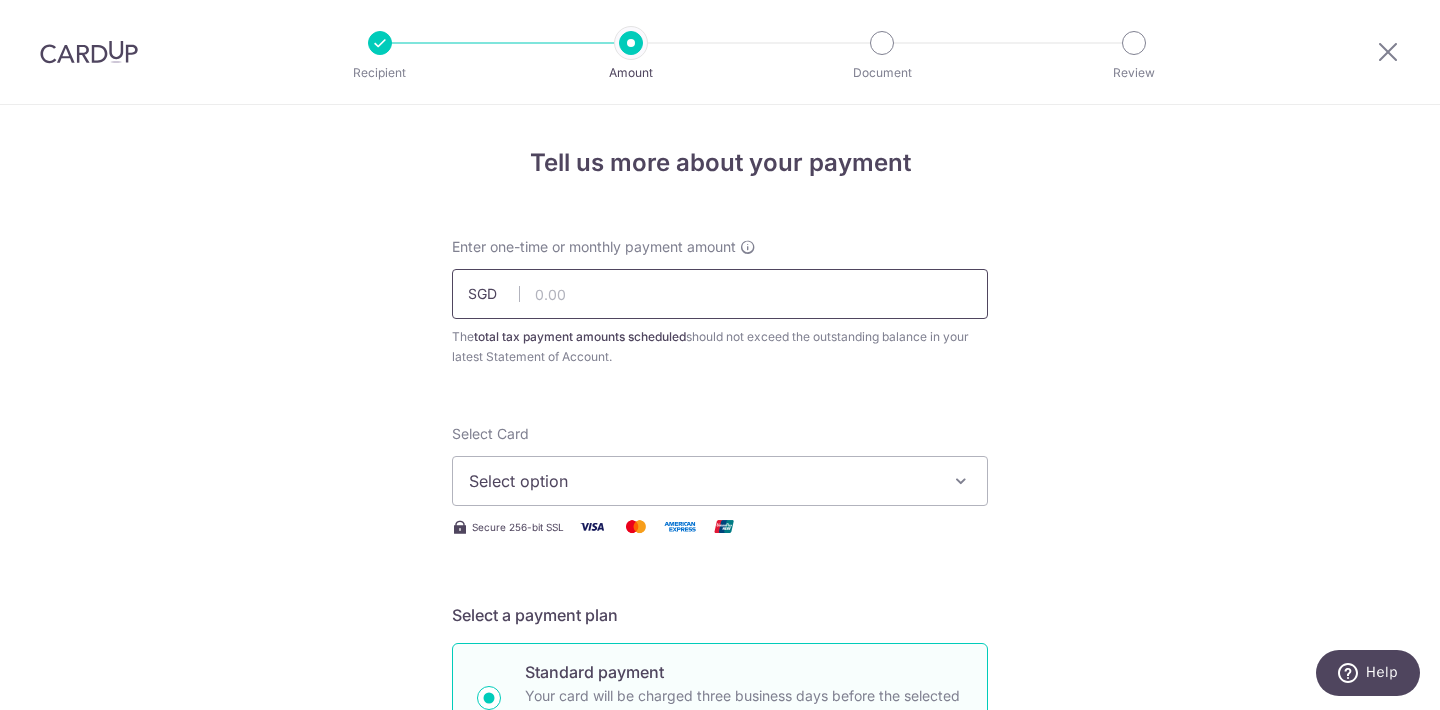 click at bounding box center [720, 294] 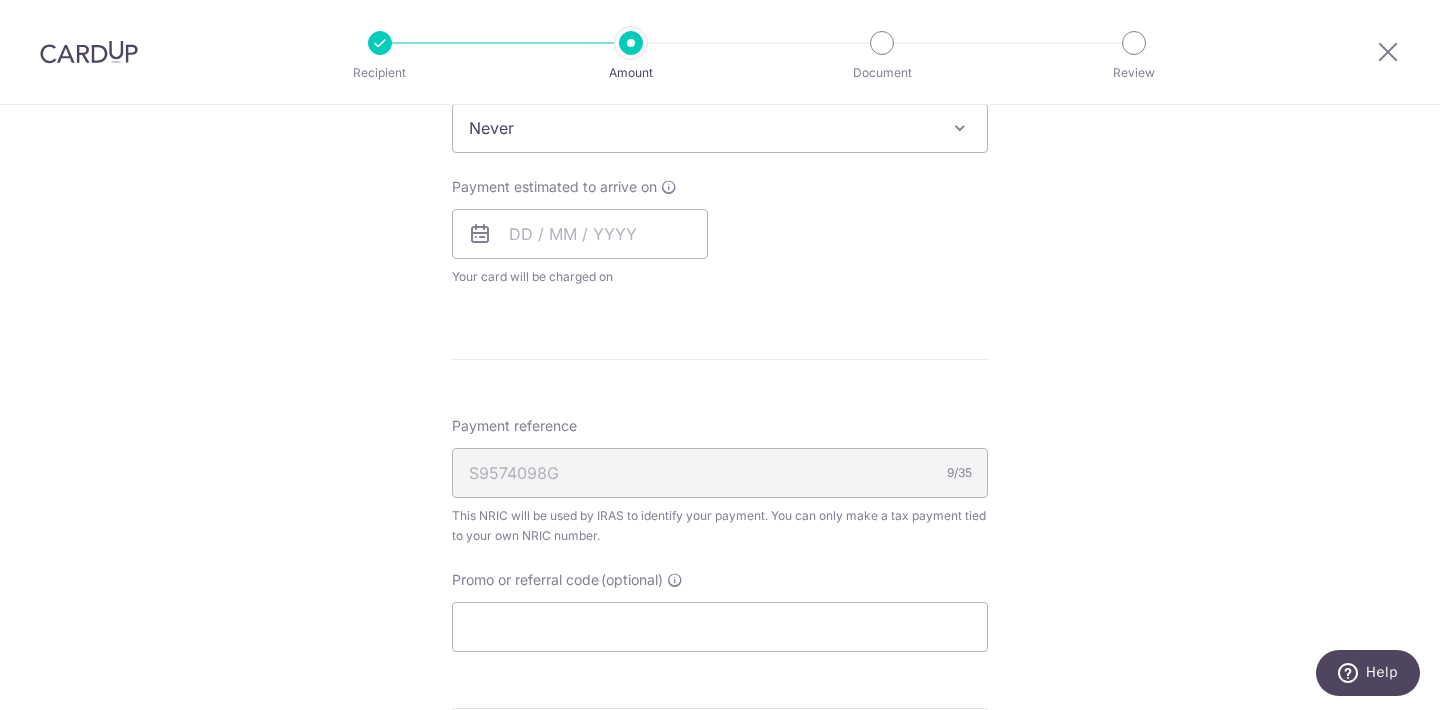 scroll, scrollTop: 899, scrollLeft: 0, axis: vertical 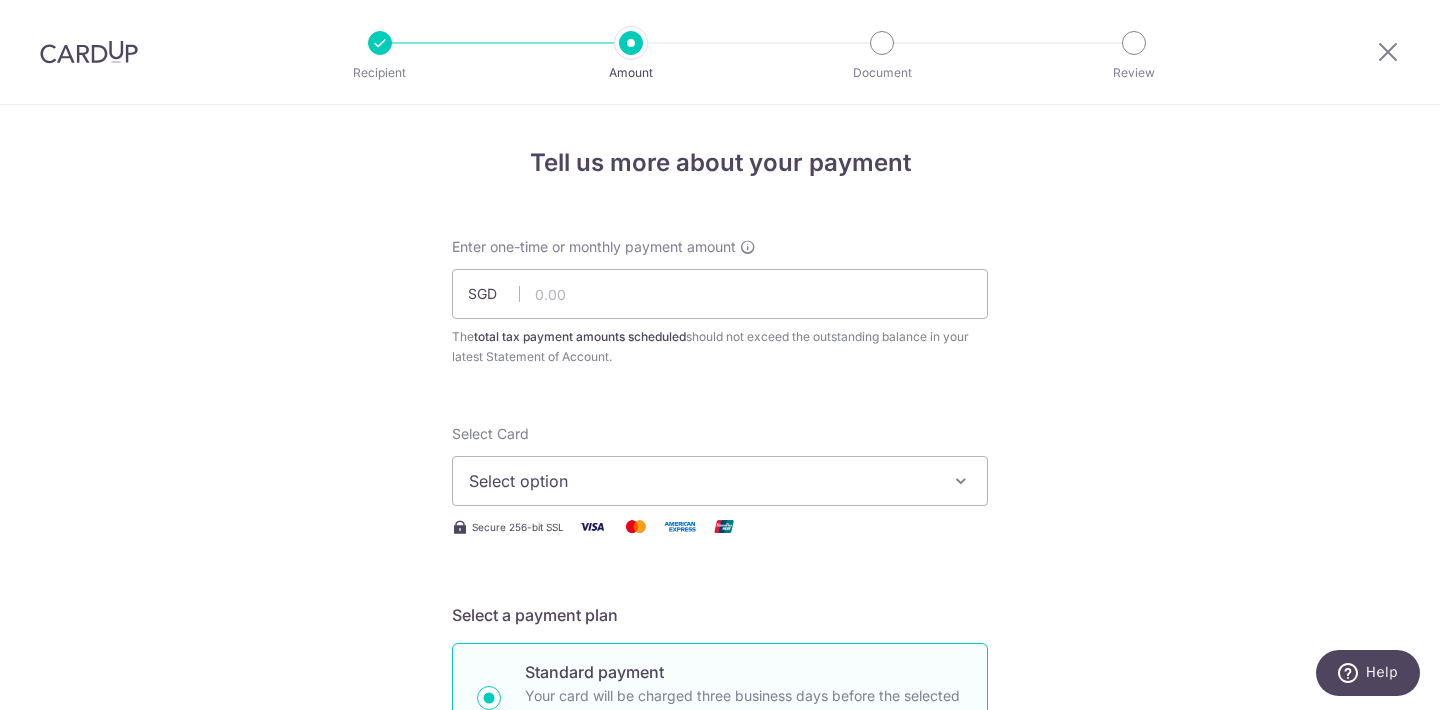 click at bounding box center [89, 52] 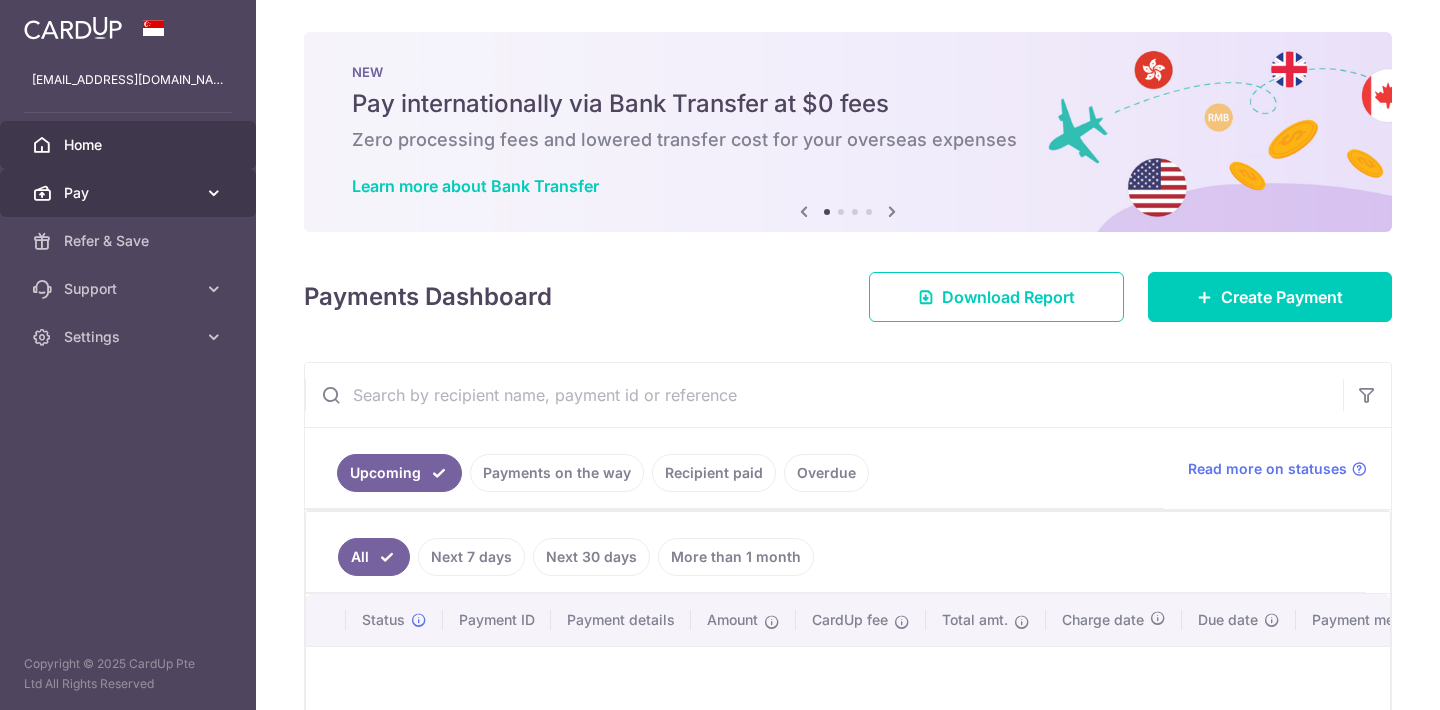 click on "Pay" at bounding box center [128, 193] 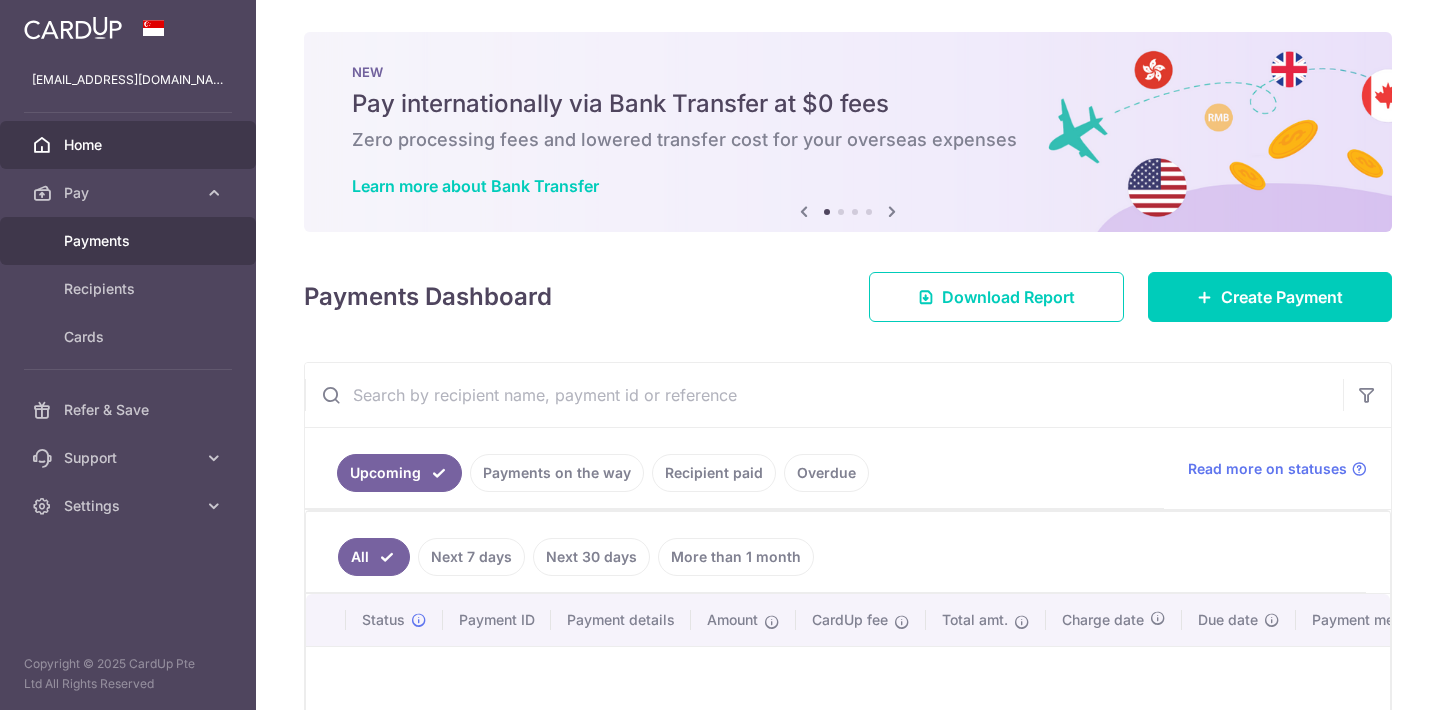 click on "Payments" at bounding box center (130, 241) 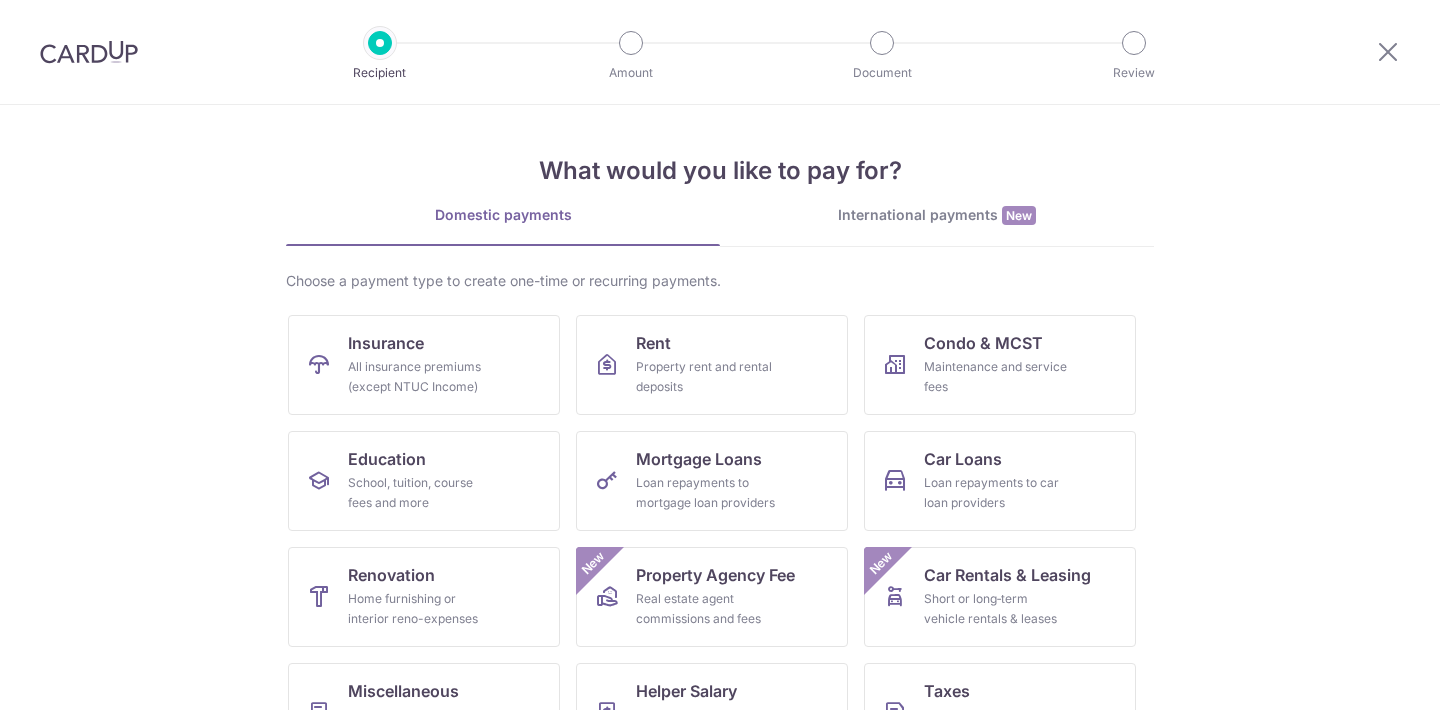 scroll, scrollTop: 0, scrollLeft: 0, axis: both 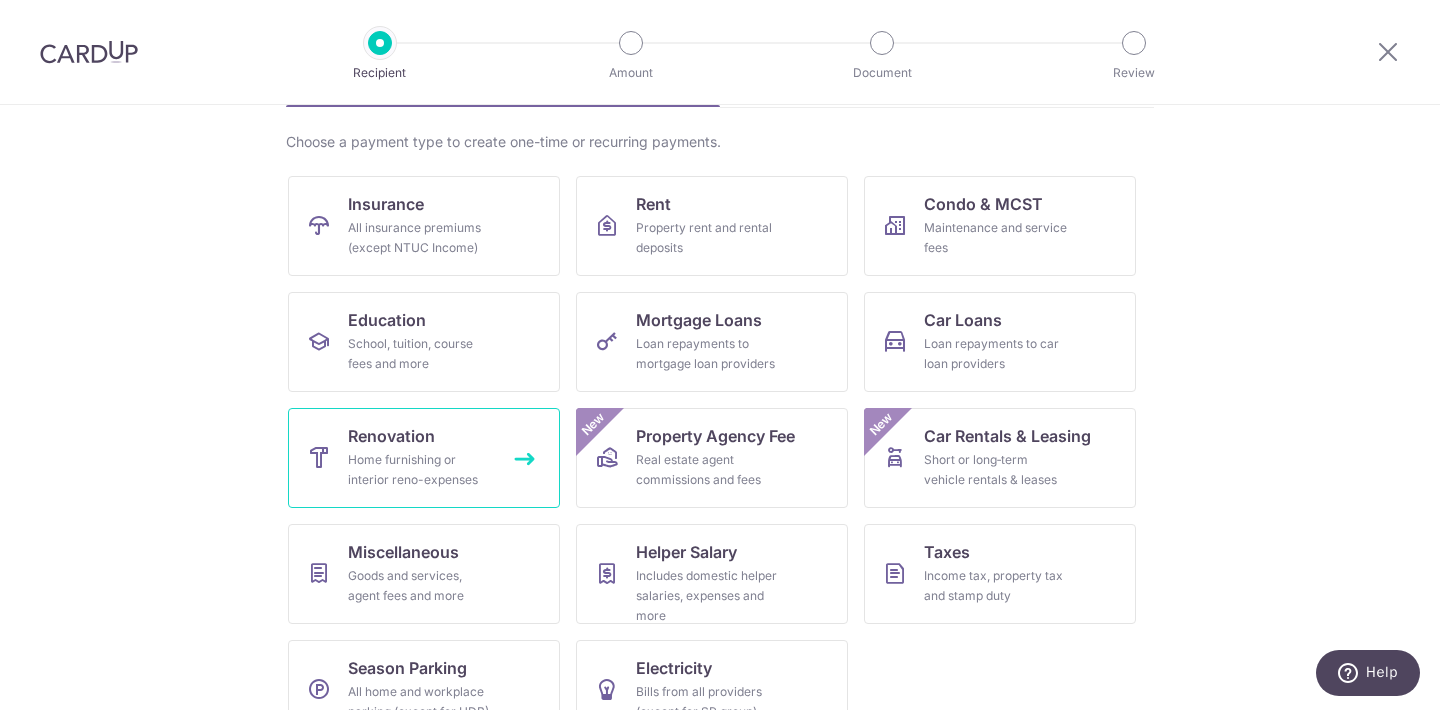 click on "Renovation Home furnishing or interior reno-expenses" at bounding box center (424, 458) 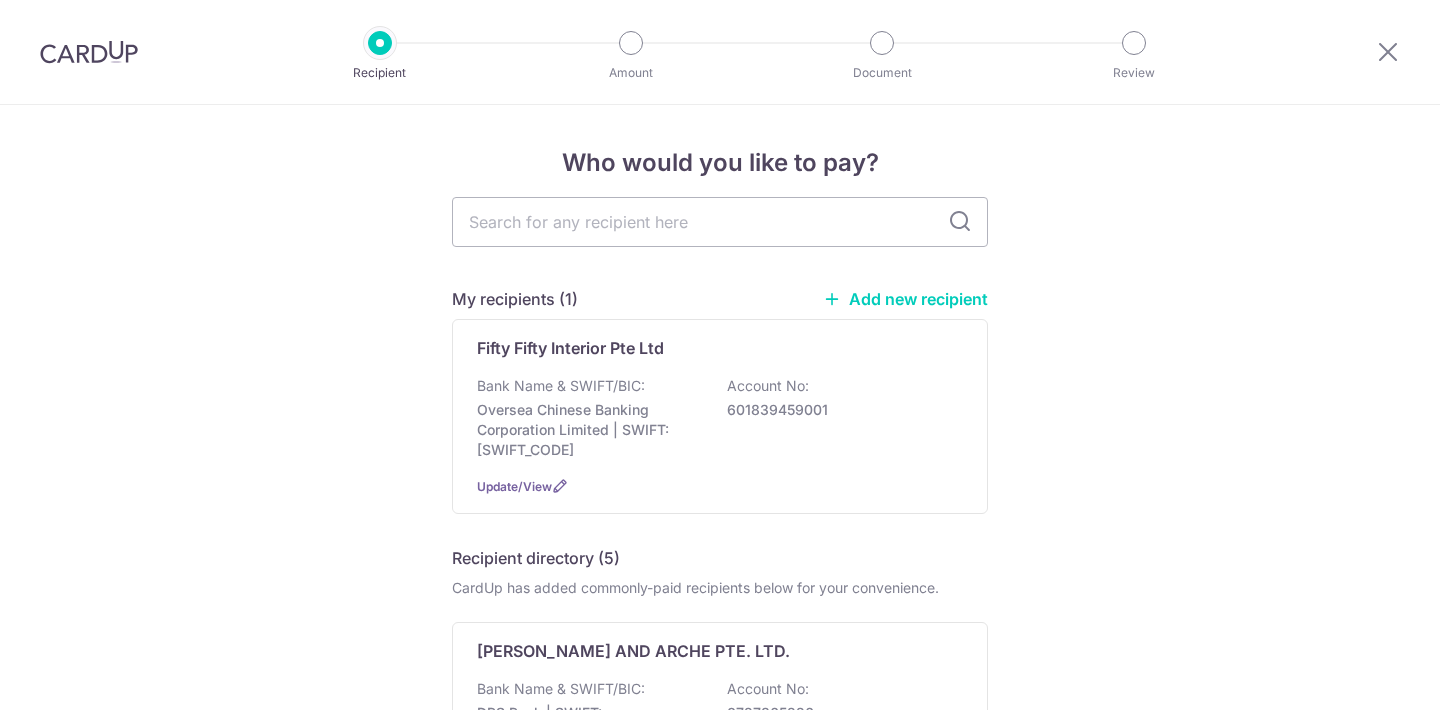 scroll, scrollTop: 0, scrollLeft: 0, axis: both 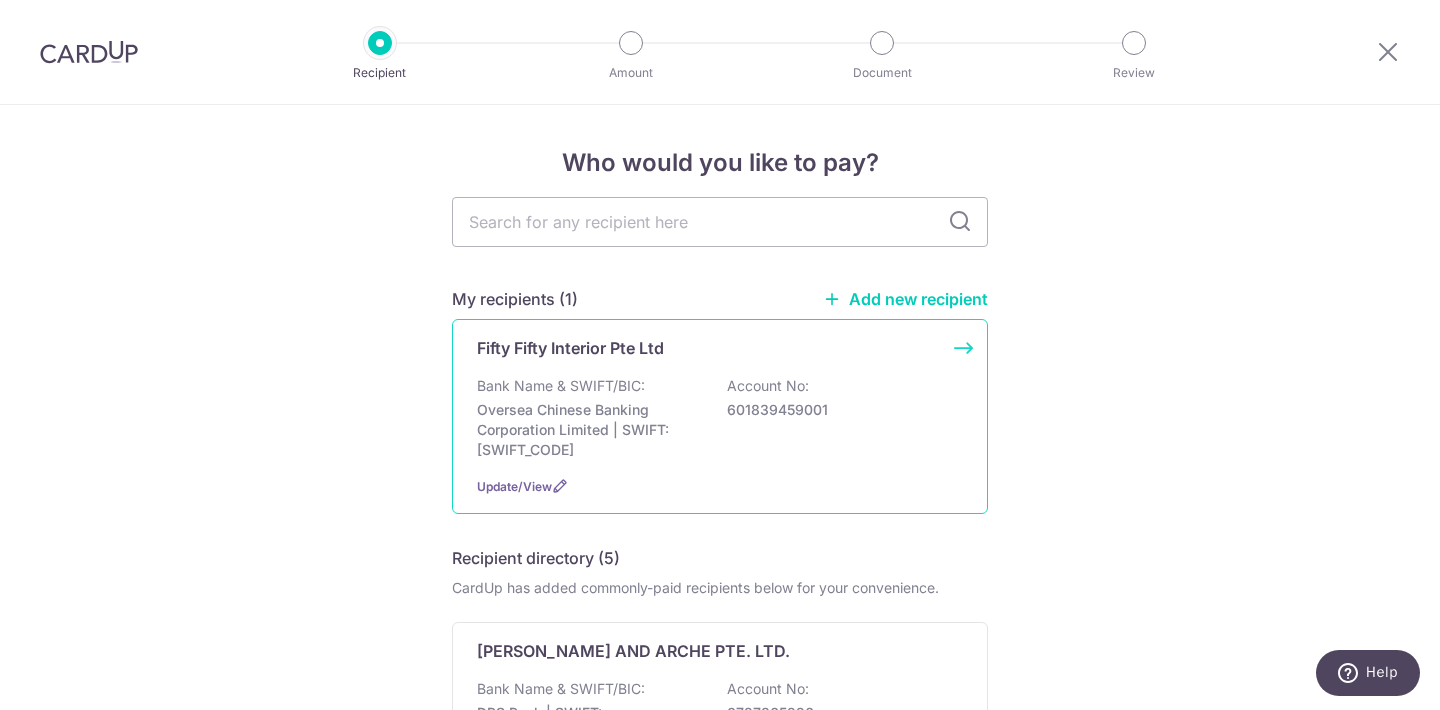 click on "Oversea Chinese Banking Corporation Limited | SWIFT: OCBCSGSGXXX" at bounding box center (589, 430) 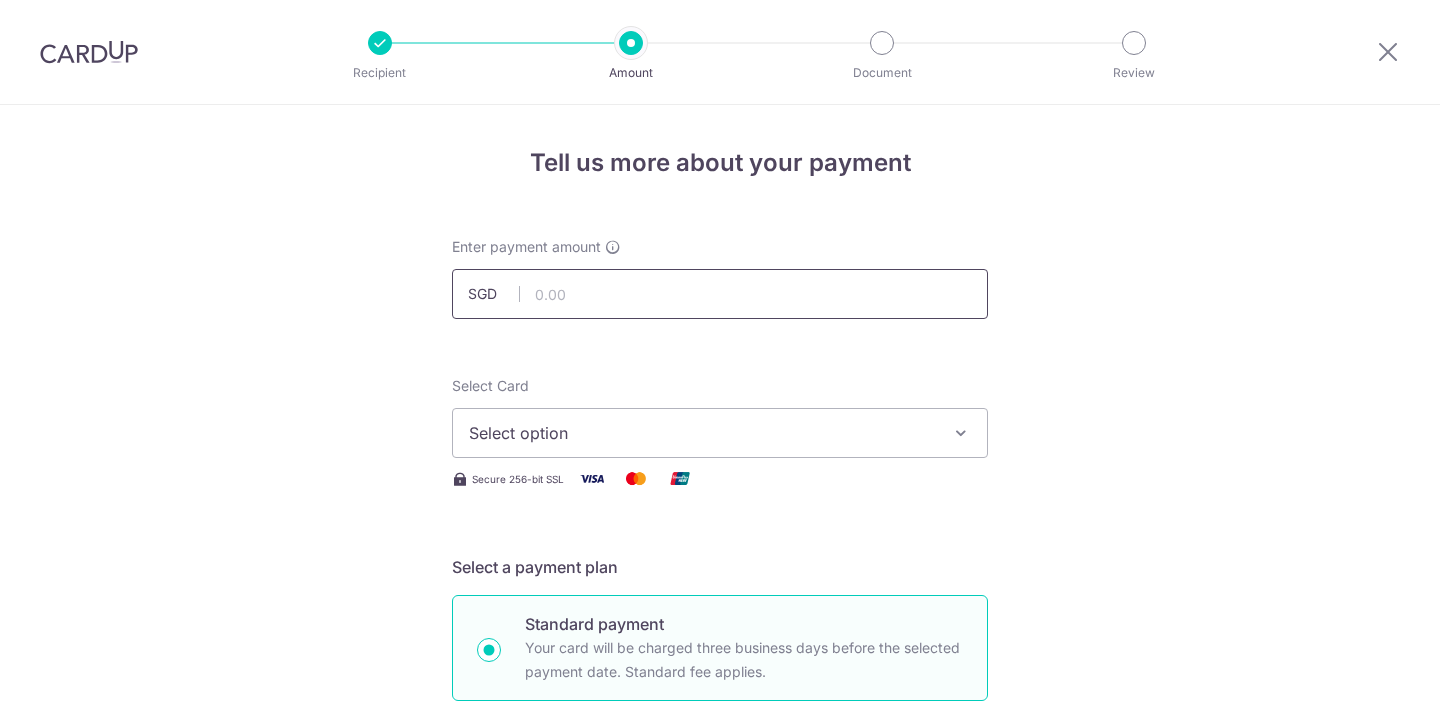 scroll, scrollTop: 0, scrollLeft: 0, axis: both 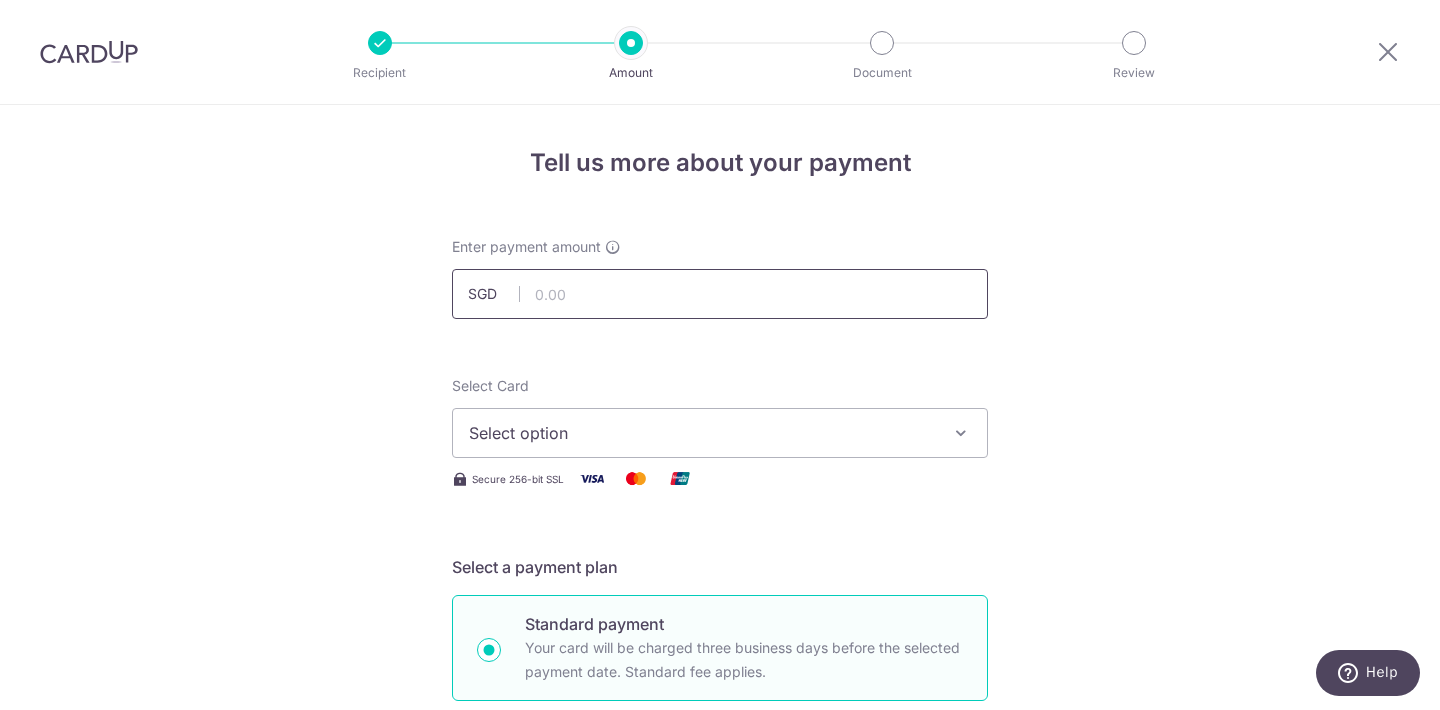 click at bounding box center [720, 294] 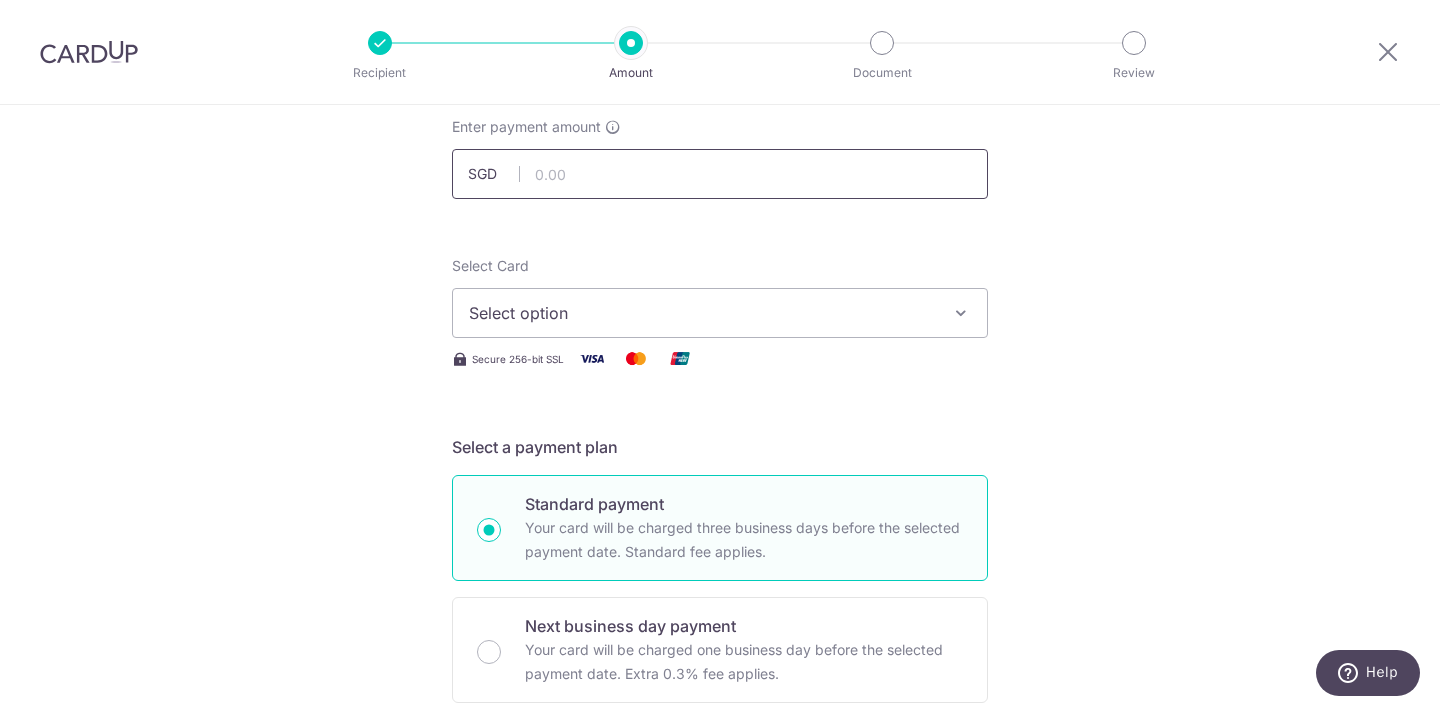 scroll, scrollTop: 119, scrollLeft: 0, axis: vertical 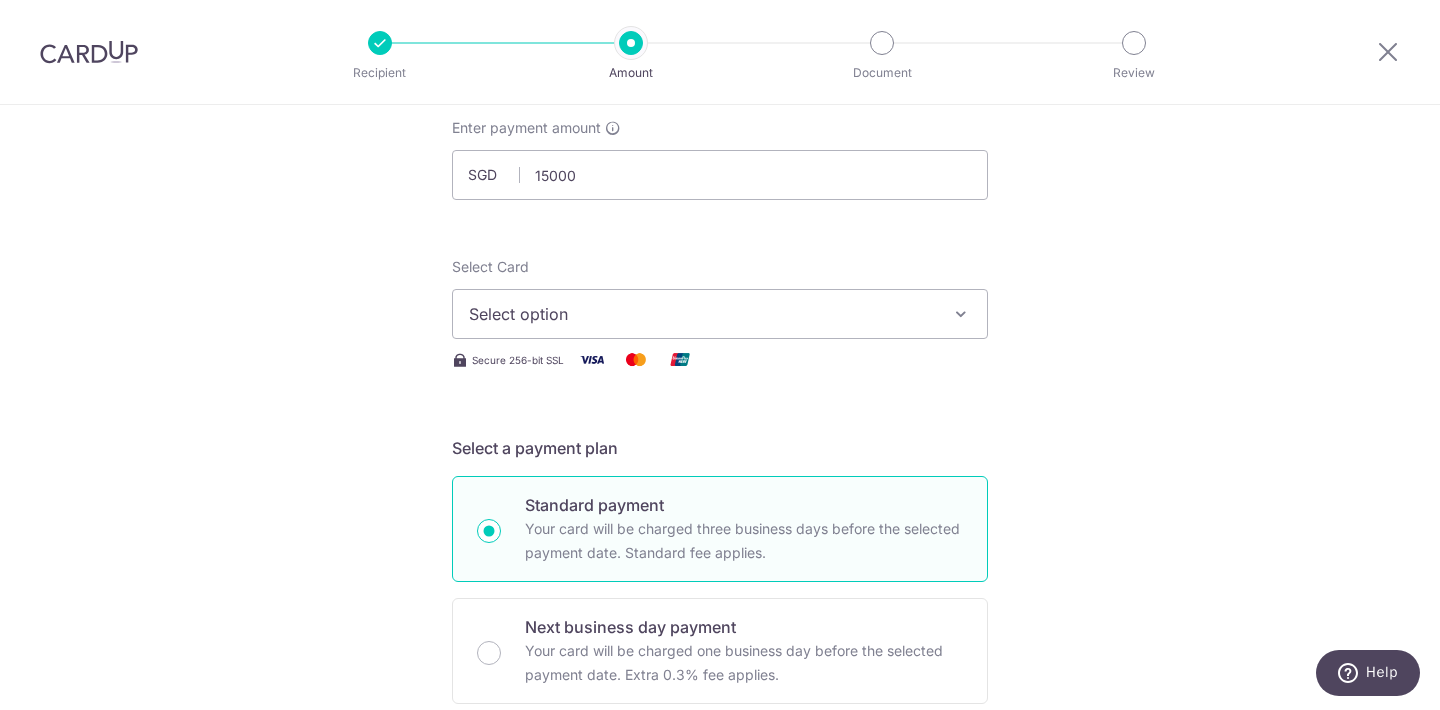 type on "15,000.00" 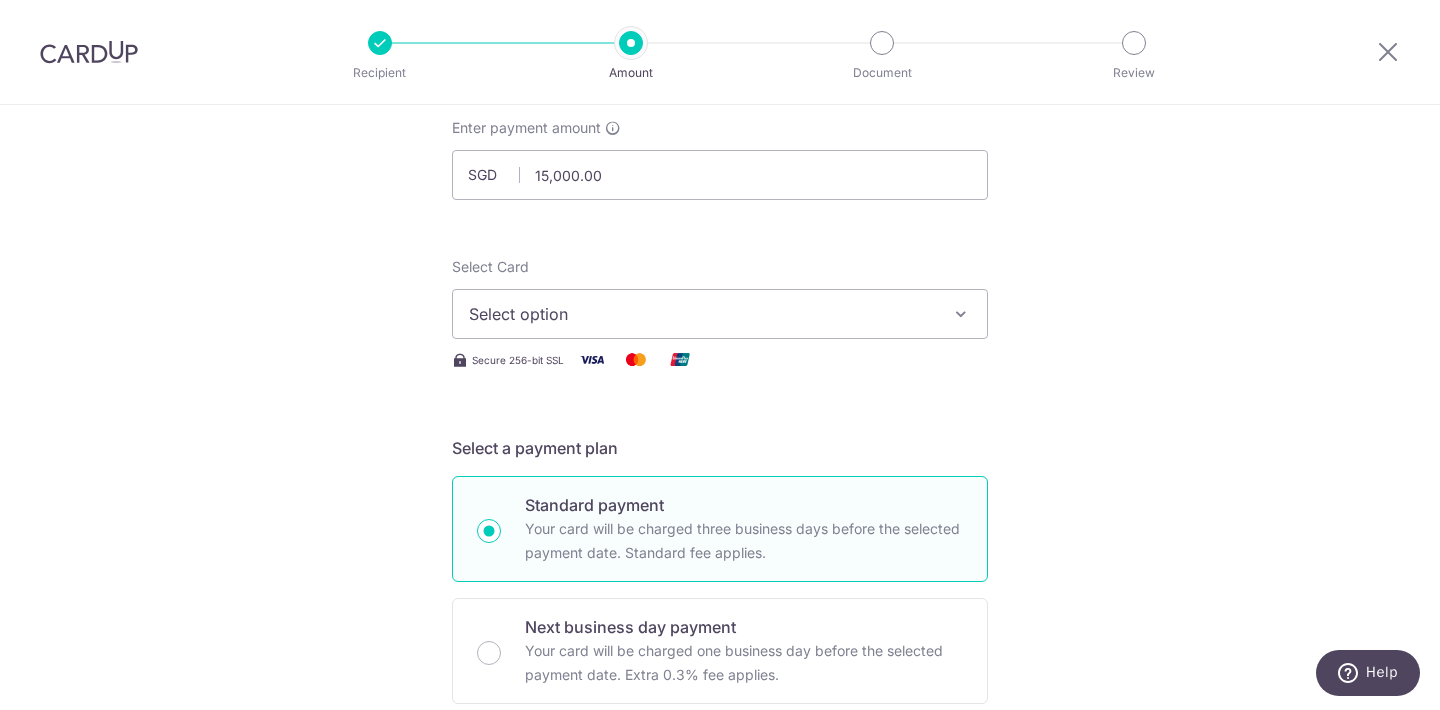click on "Select option" at bounding box center [720, 314] 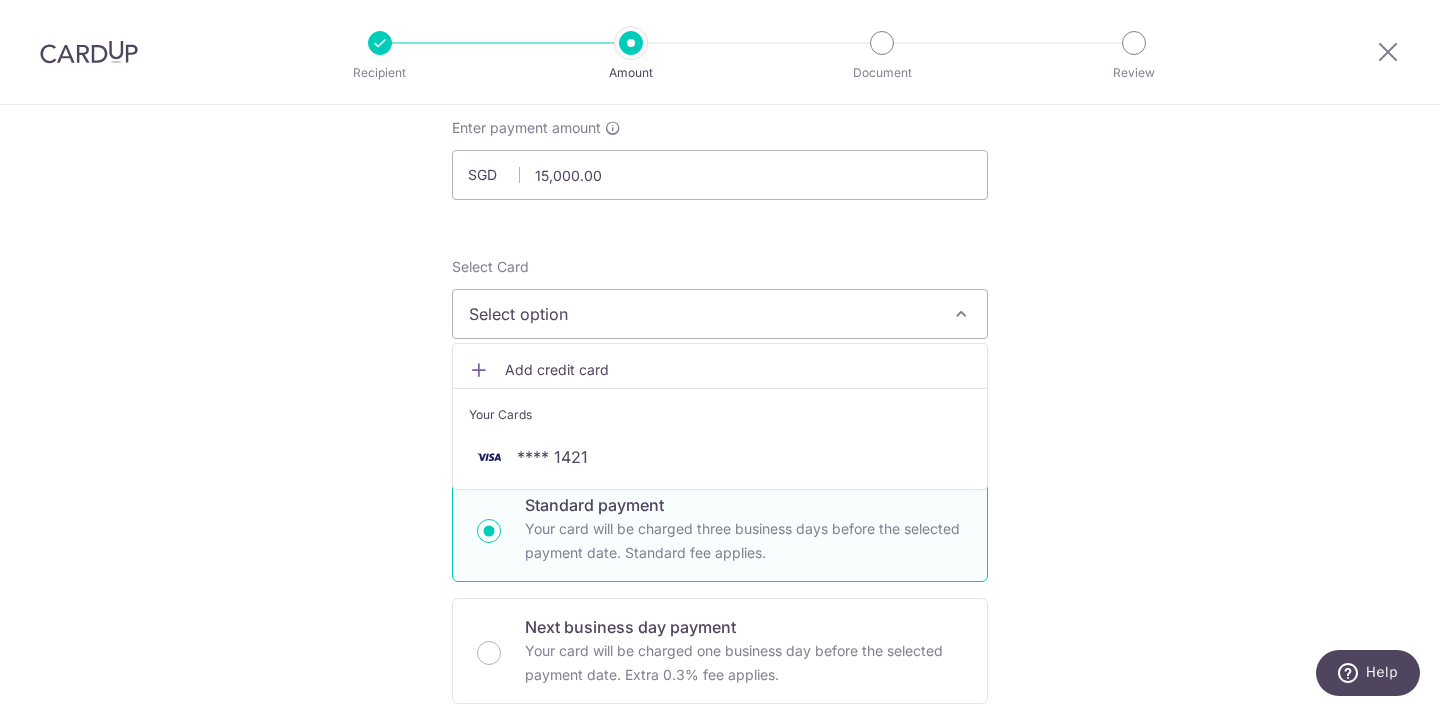 click on "Add credit card" at bounding box center (738, 370) 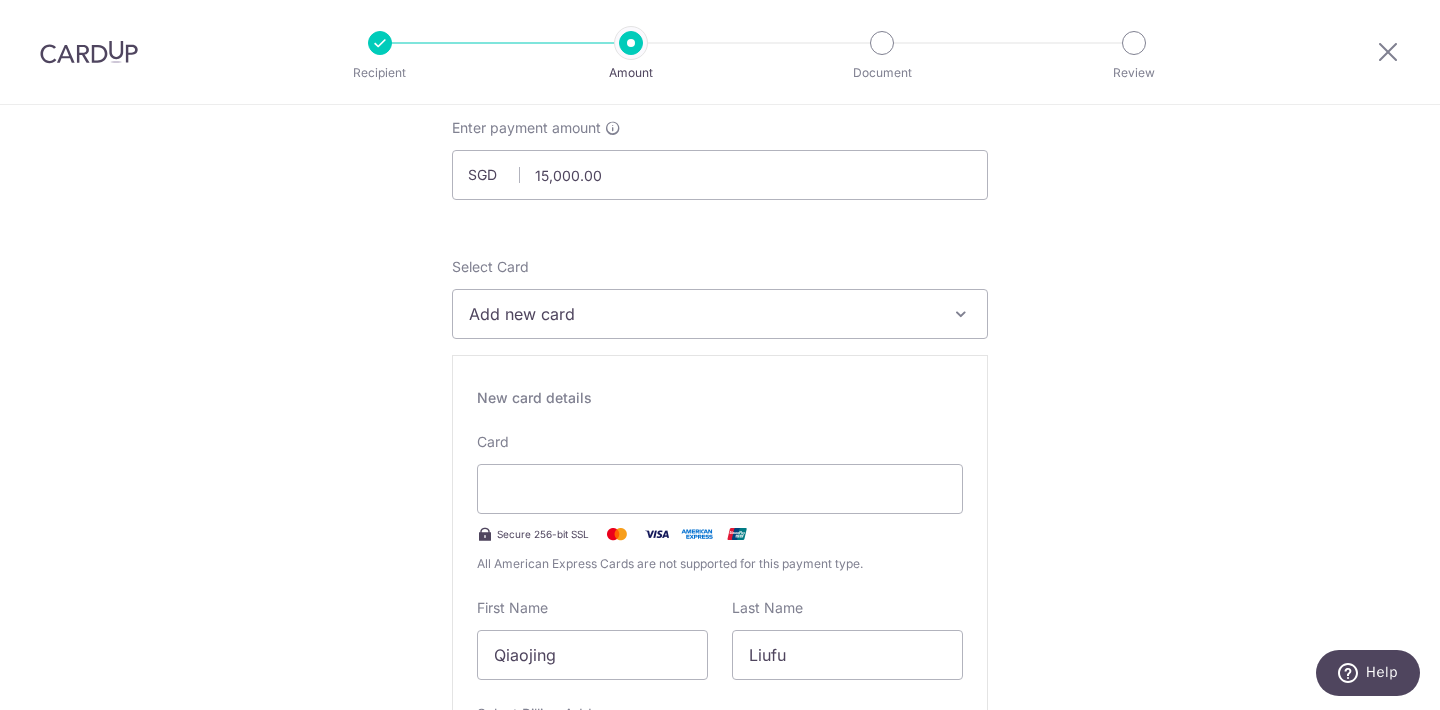 click on "Add new card" at bounding box center [720, 314] 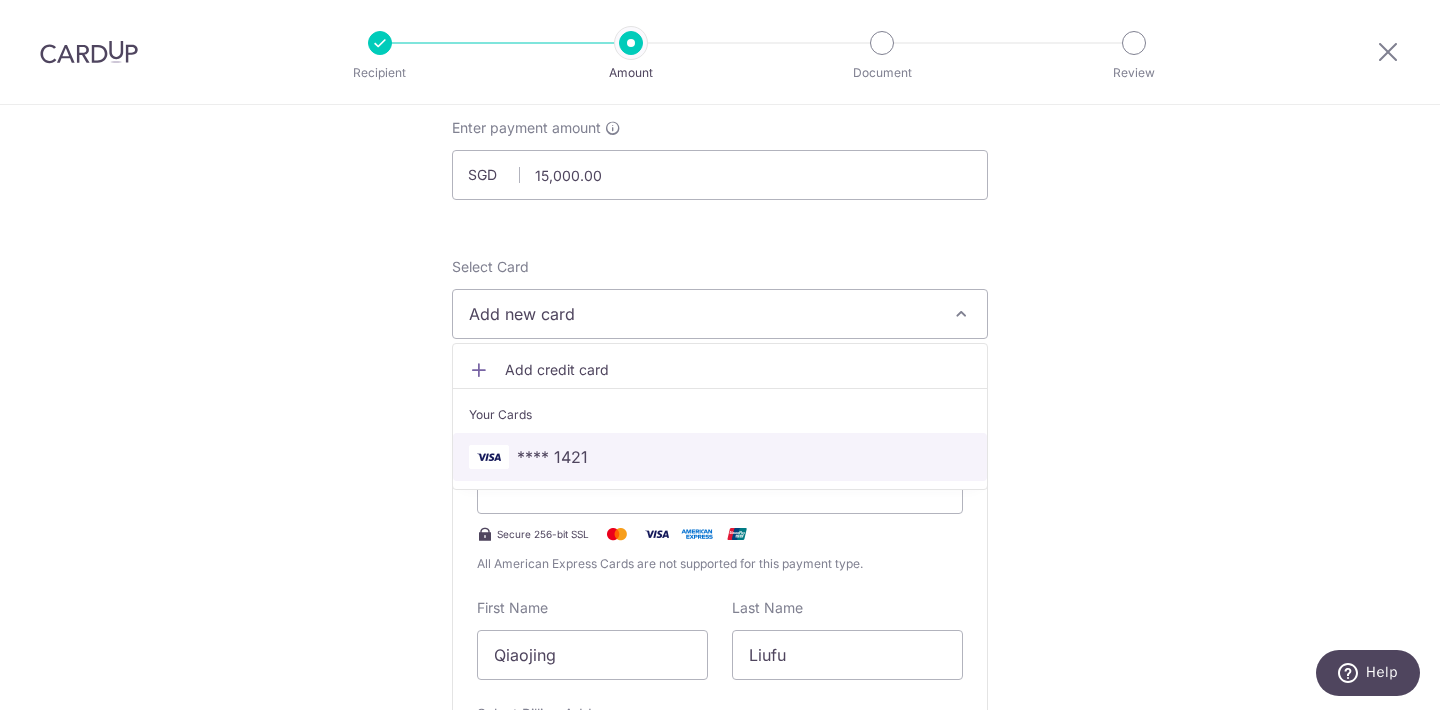 click on "**** 1421" at bounding box center (720, 457) 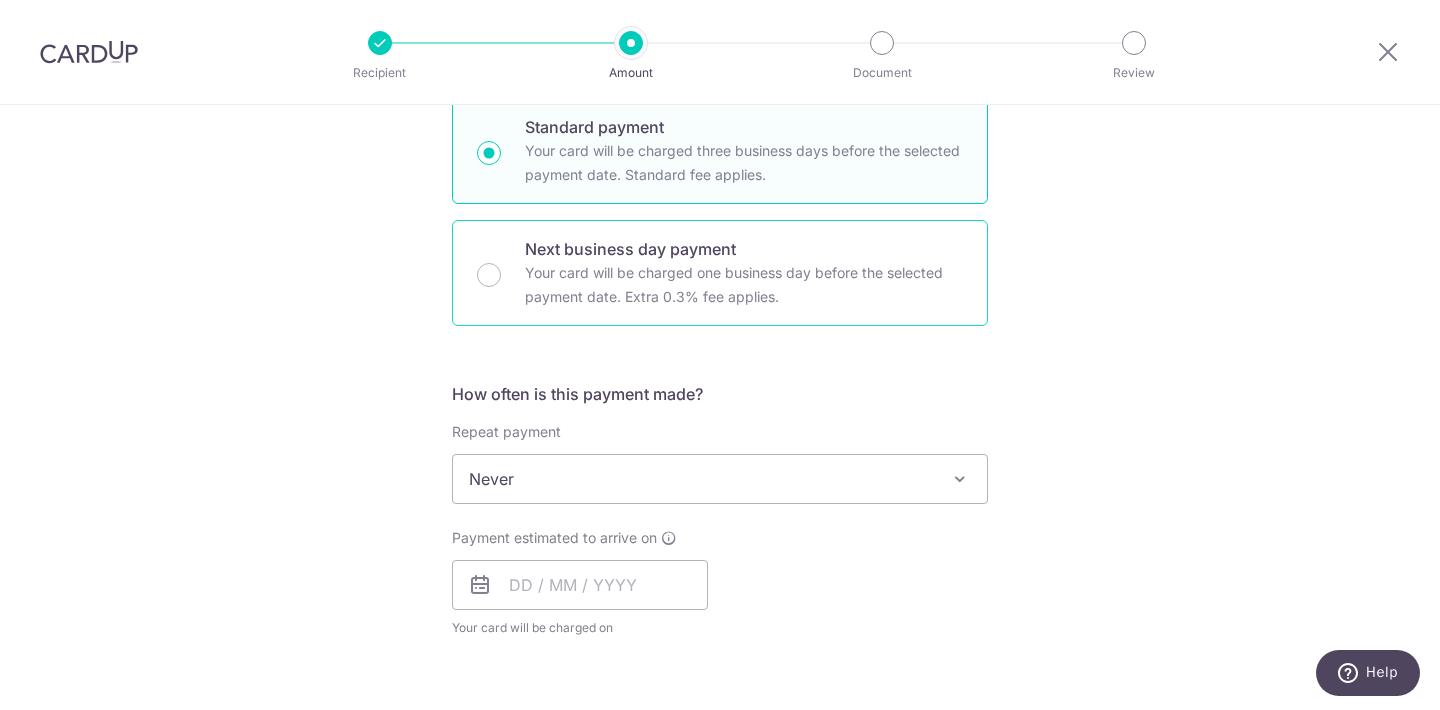 scroll, scrollTop: 500, scrollLeft: 0, axis: vertical 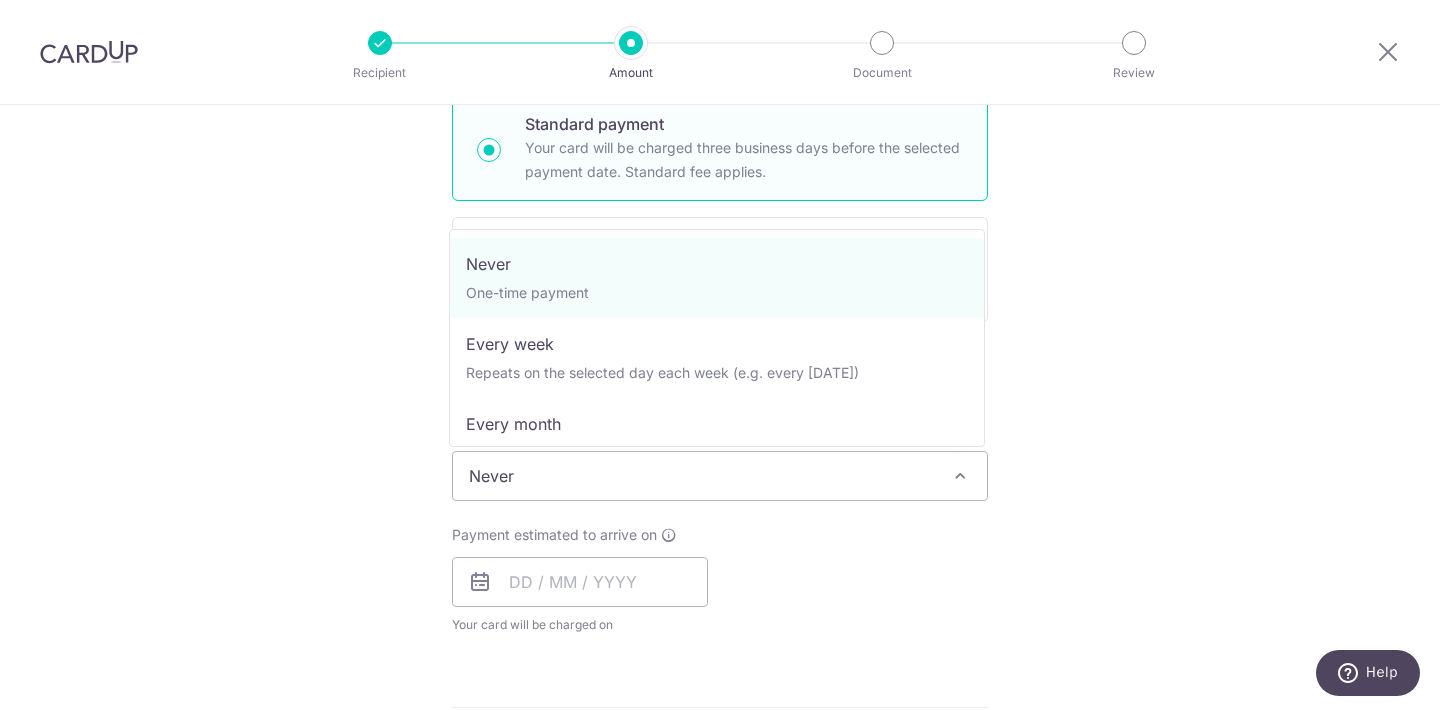 click on "Never" at bounding box center (720, 476) 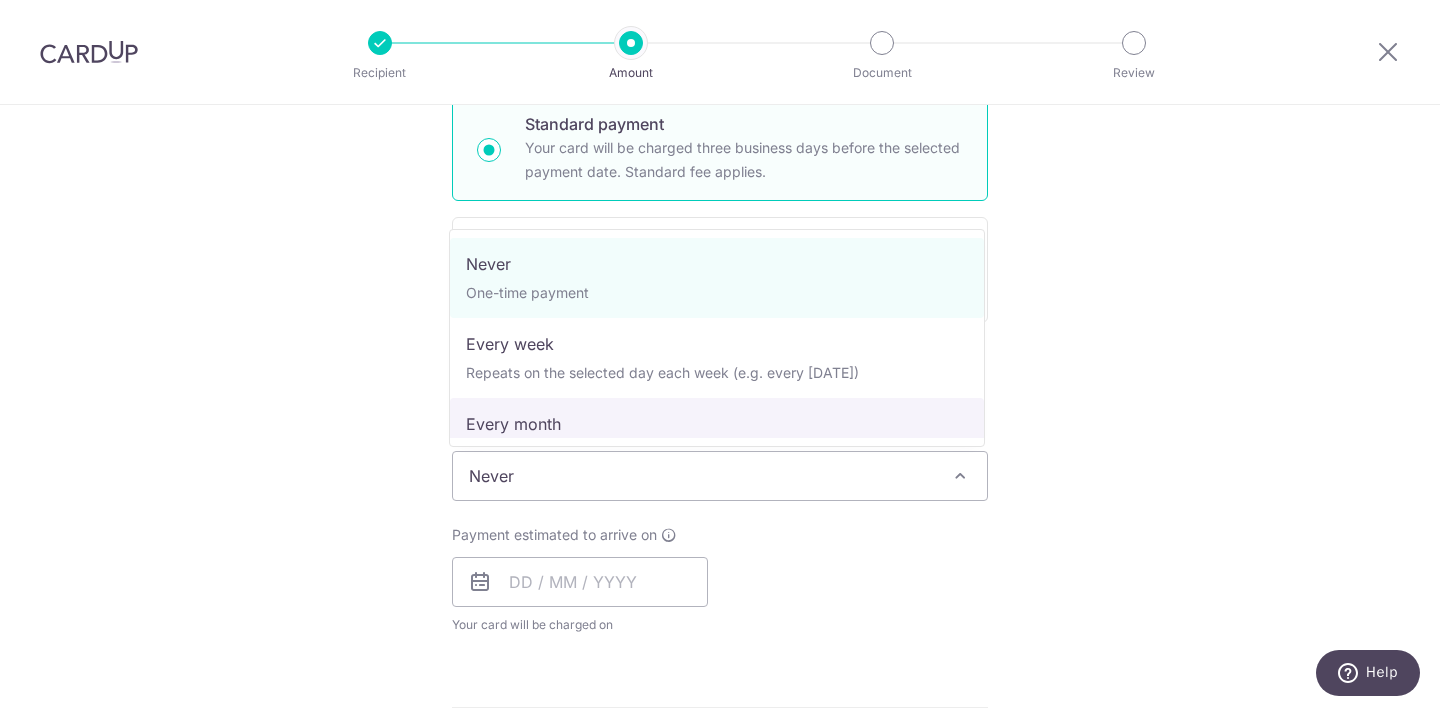 select on "3" 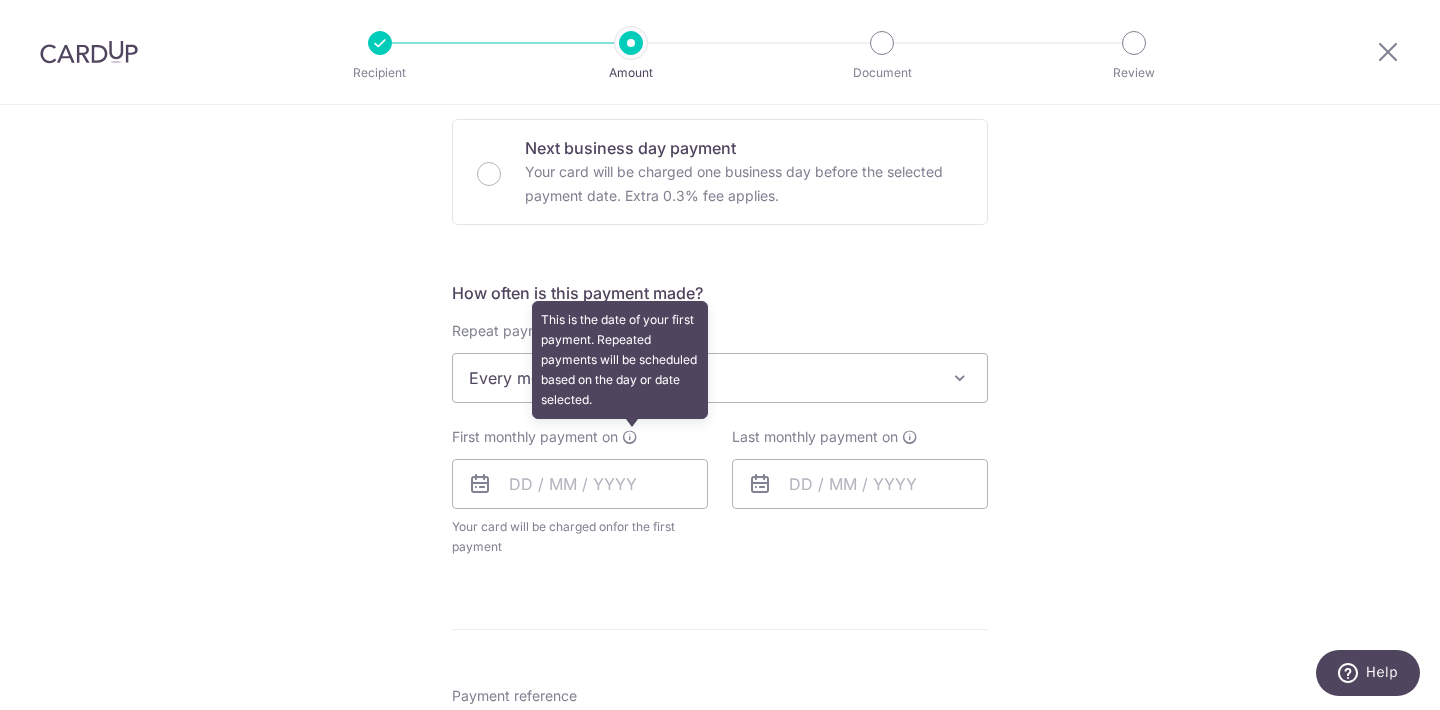 scroll, scrollTop: 633, scrollLeft: 0, axis: vertical 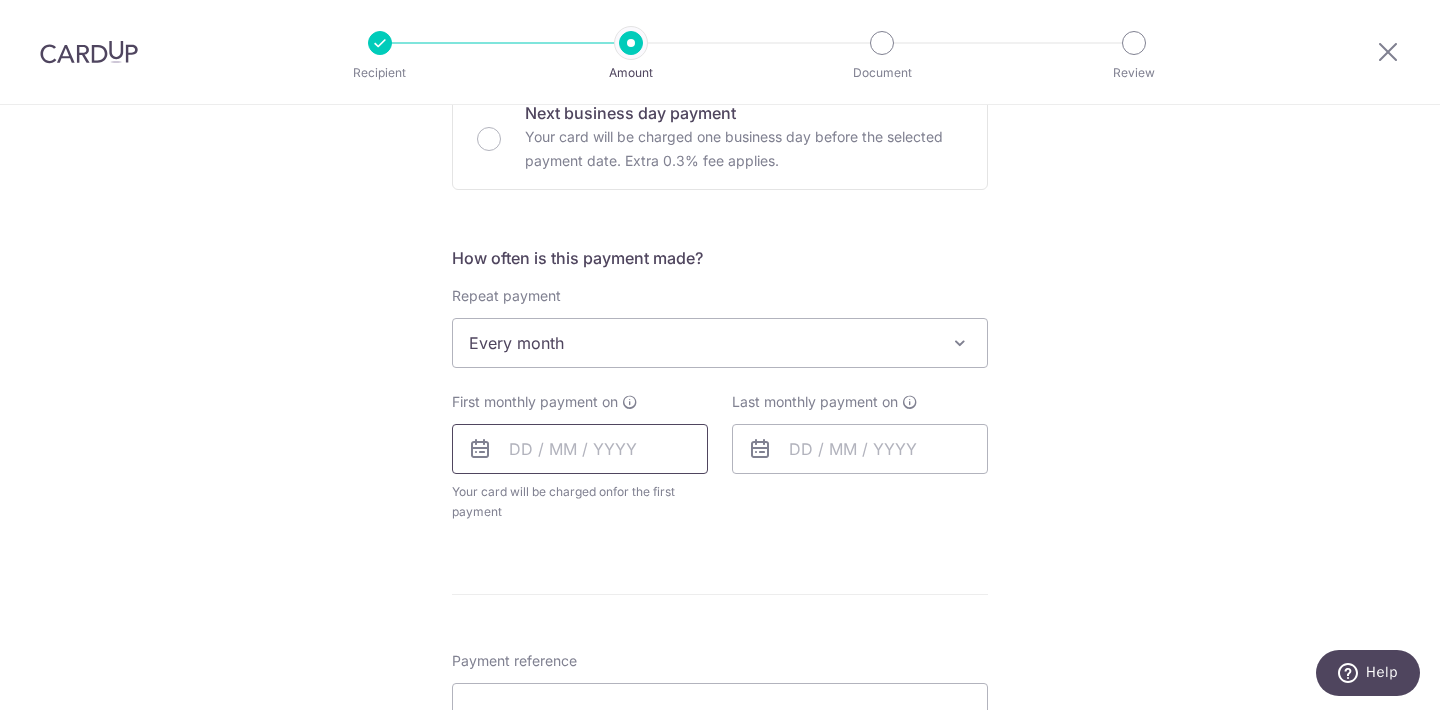 click at bounding box center [580, 449] 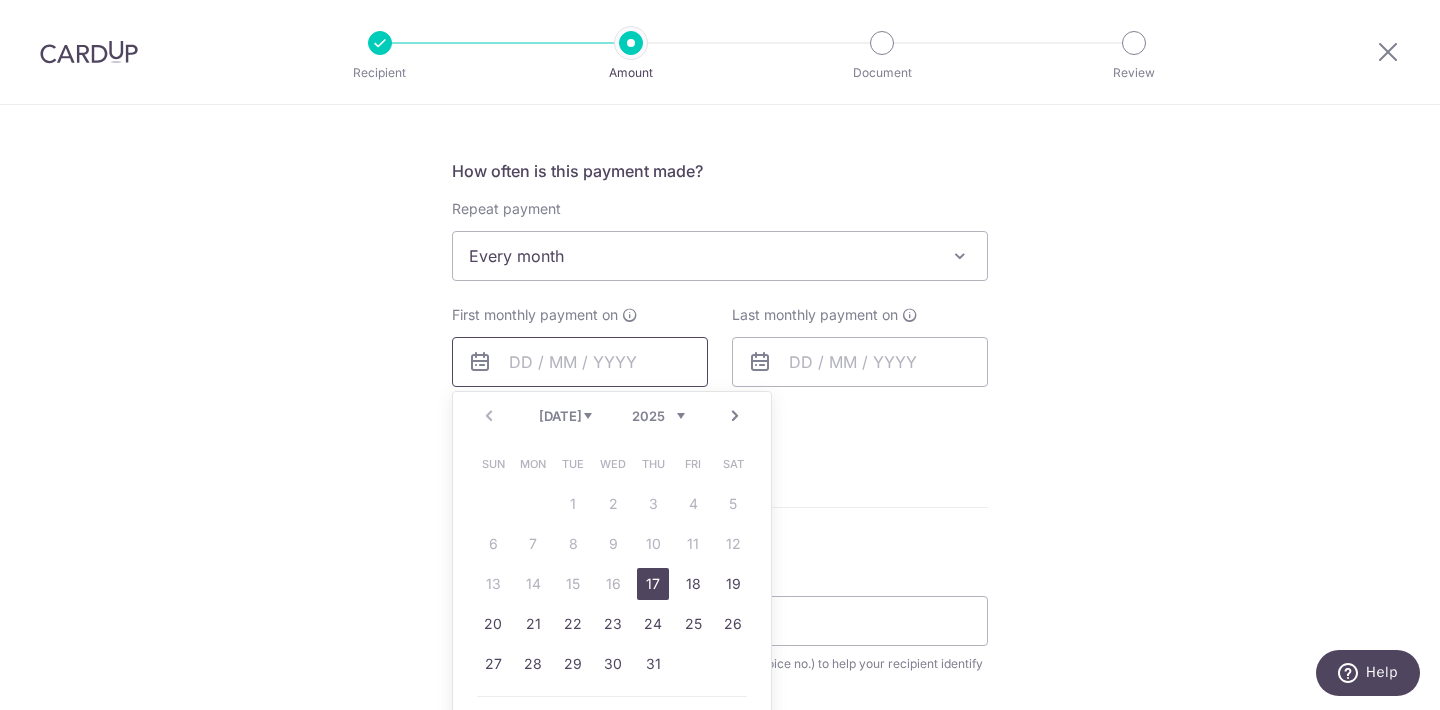scroll, scrollTop: 734, scrollLeft: 0, axis: vertical 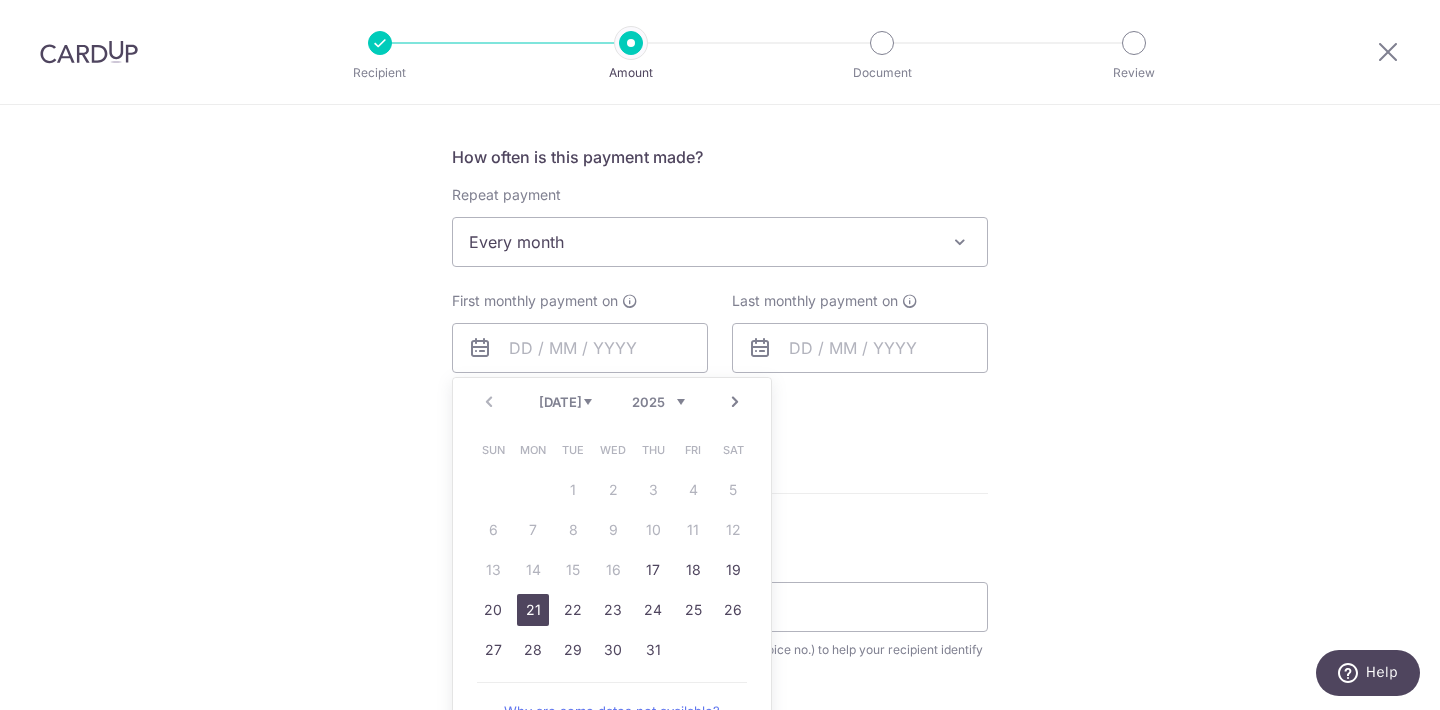 click on "21" at bounding box center [533, 610] 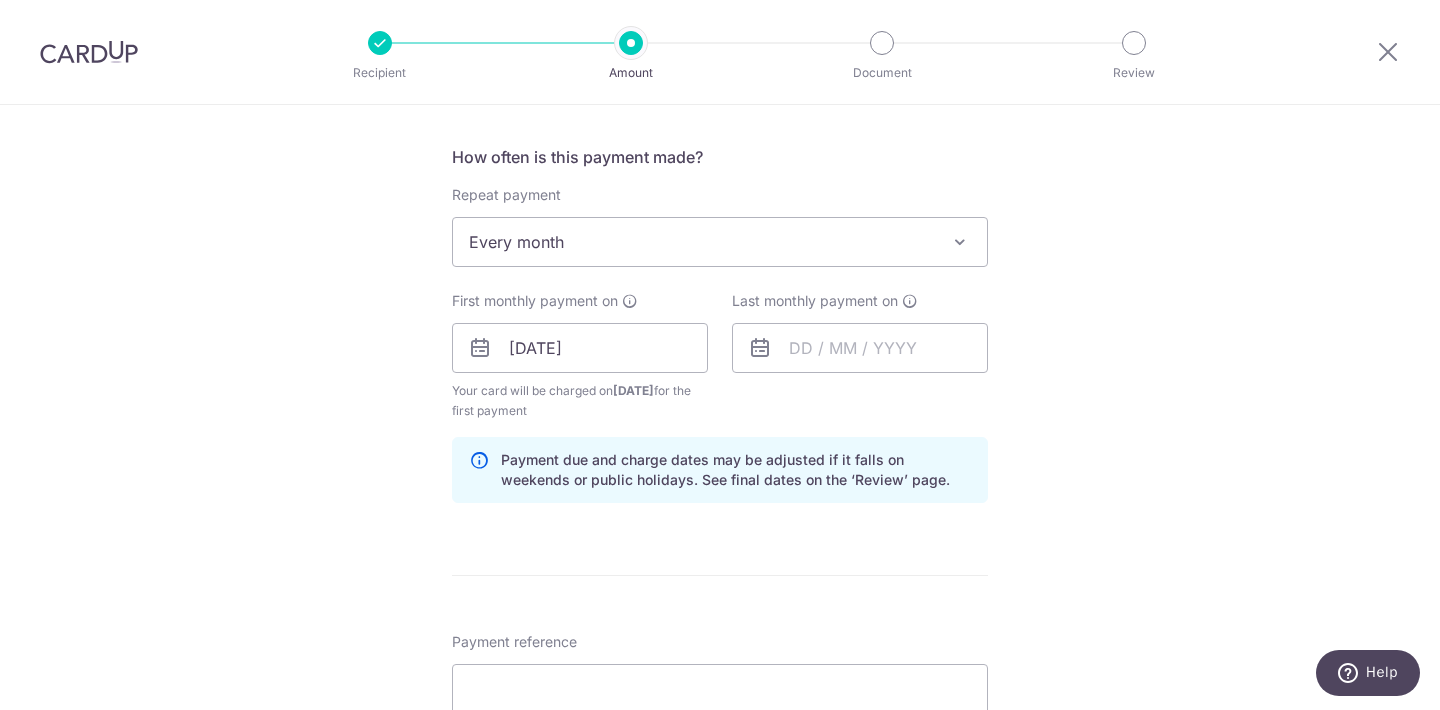click at bounding box center (760, 348) 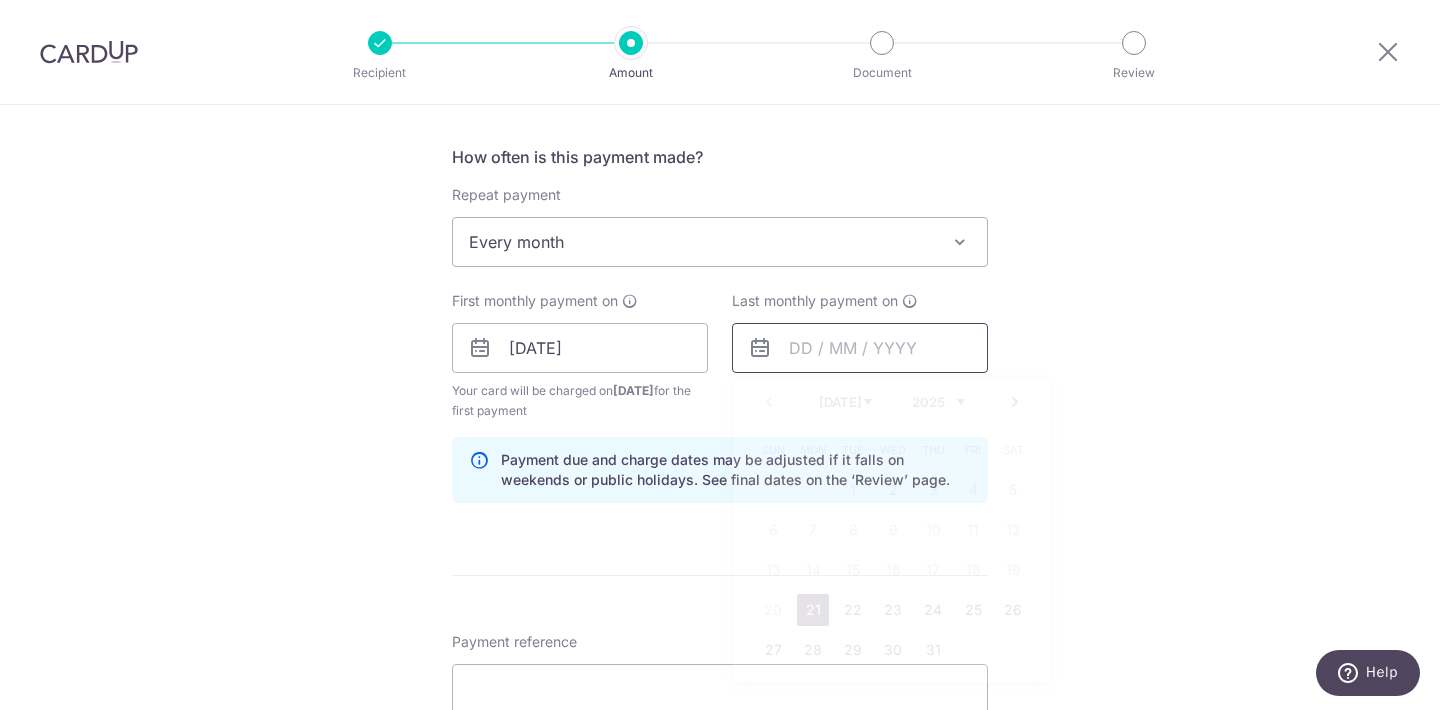 click at bounding box center [860, 348] 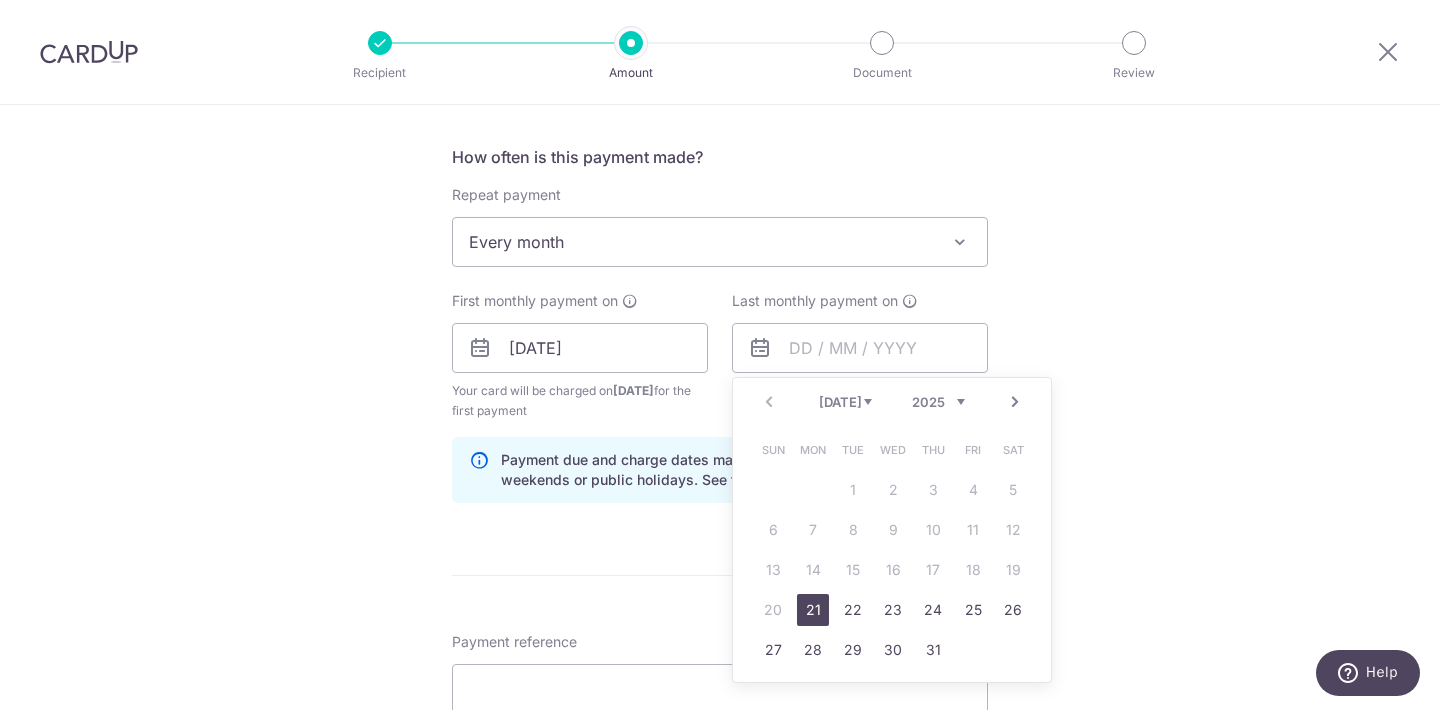 click on "Next" at bounding box center [1015, 402] 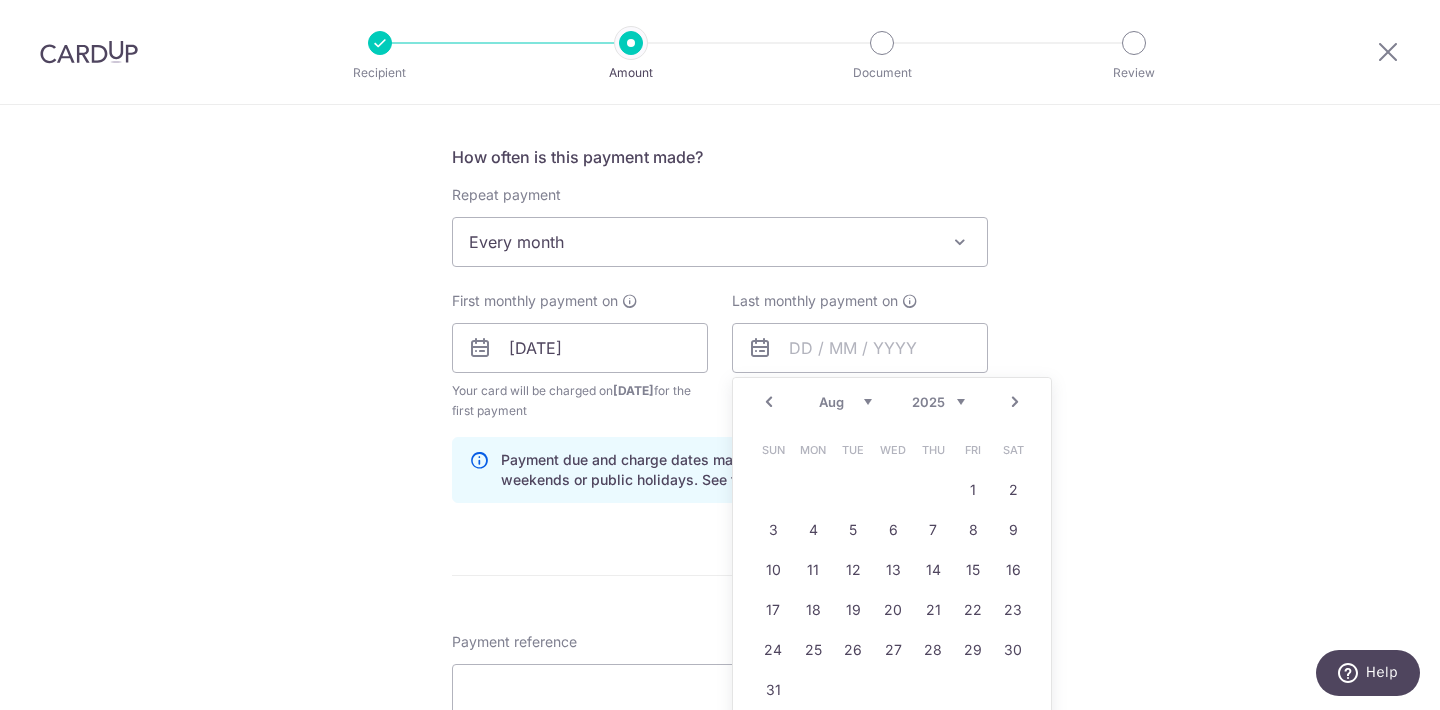 click on "Next" at bounding box center (1015, 402) 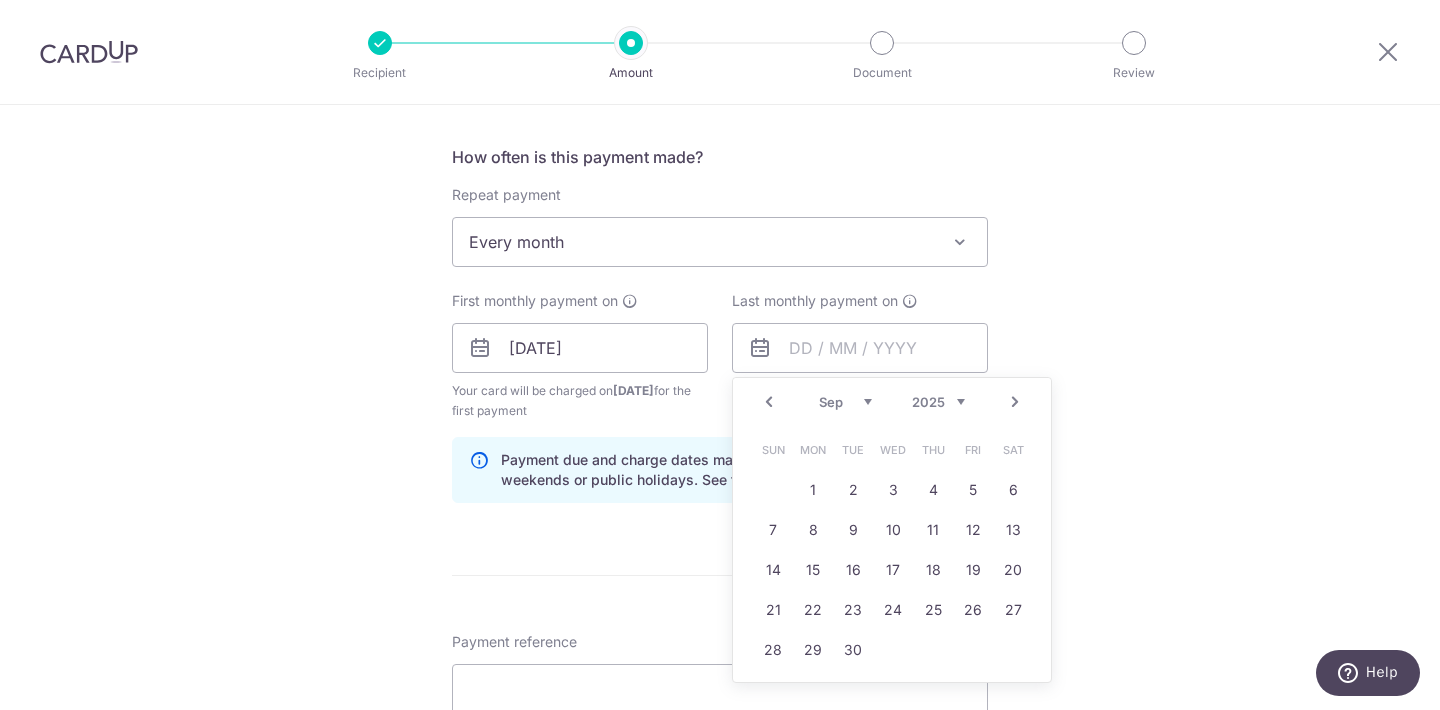 click on "Next" at bounding box center (1015, 402) 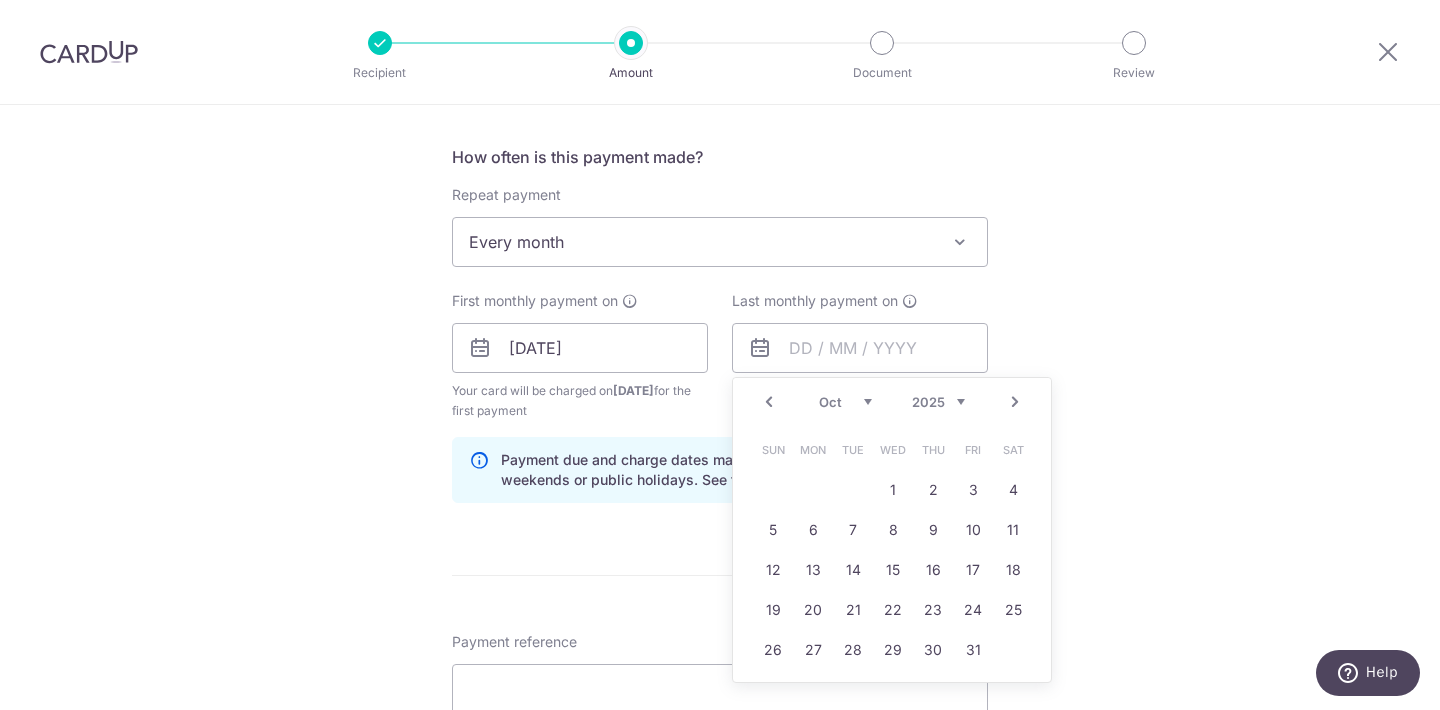 click on "Prev" at bounding box center (769, 402) 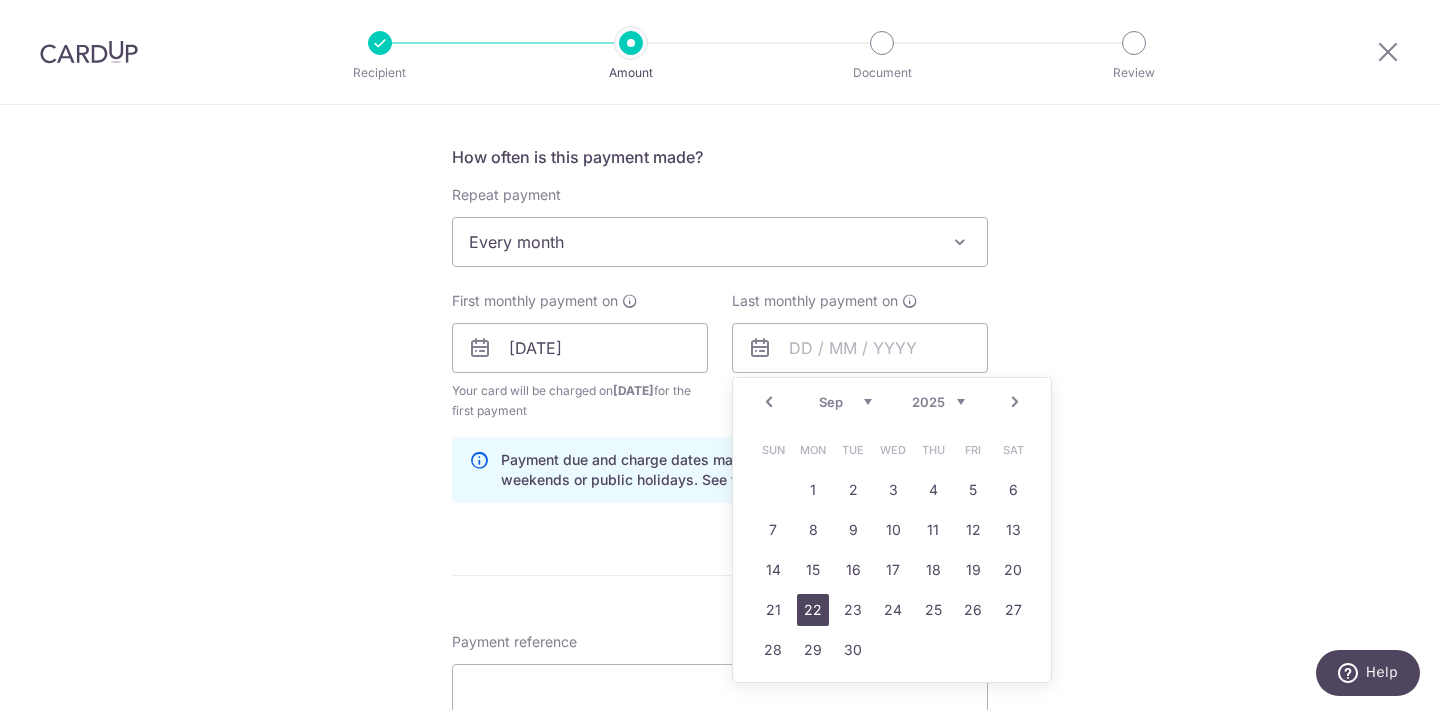 click on "22" at bounding box center (813, 610) 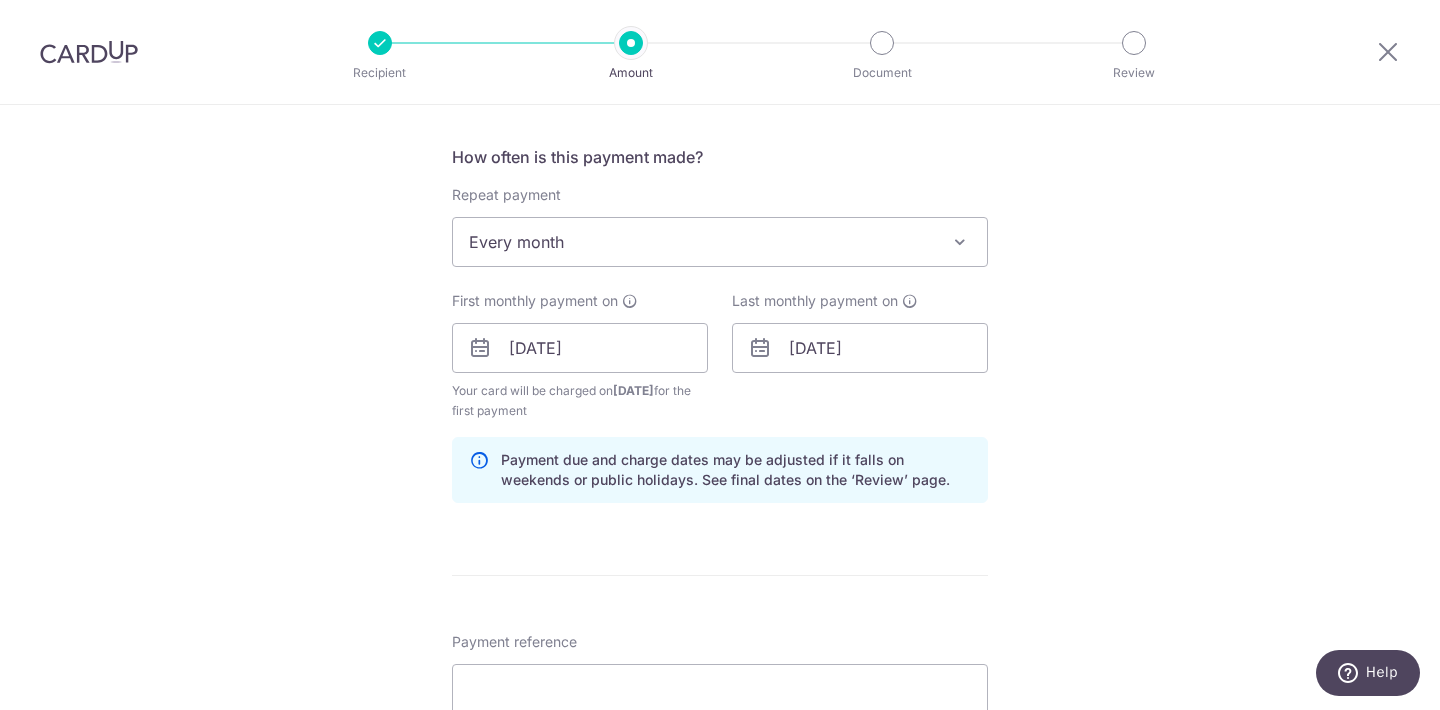 click on "Enter payment amount
SGD
15,000.00
15000.00
Select Card
**** 1421
Add credit card
Your Cards
**** 1421
Secure 256-bit SSL
Text
New card details
Card
Secure 256-bit SSL" at bounding box center (720, 412) 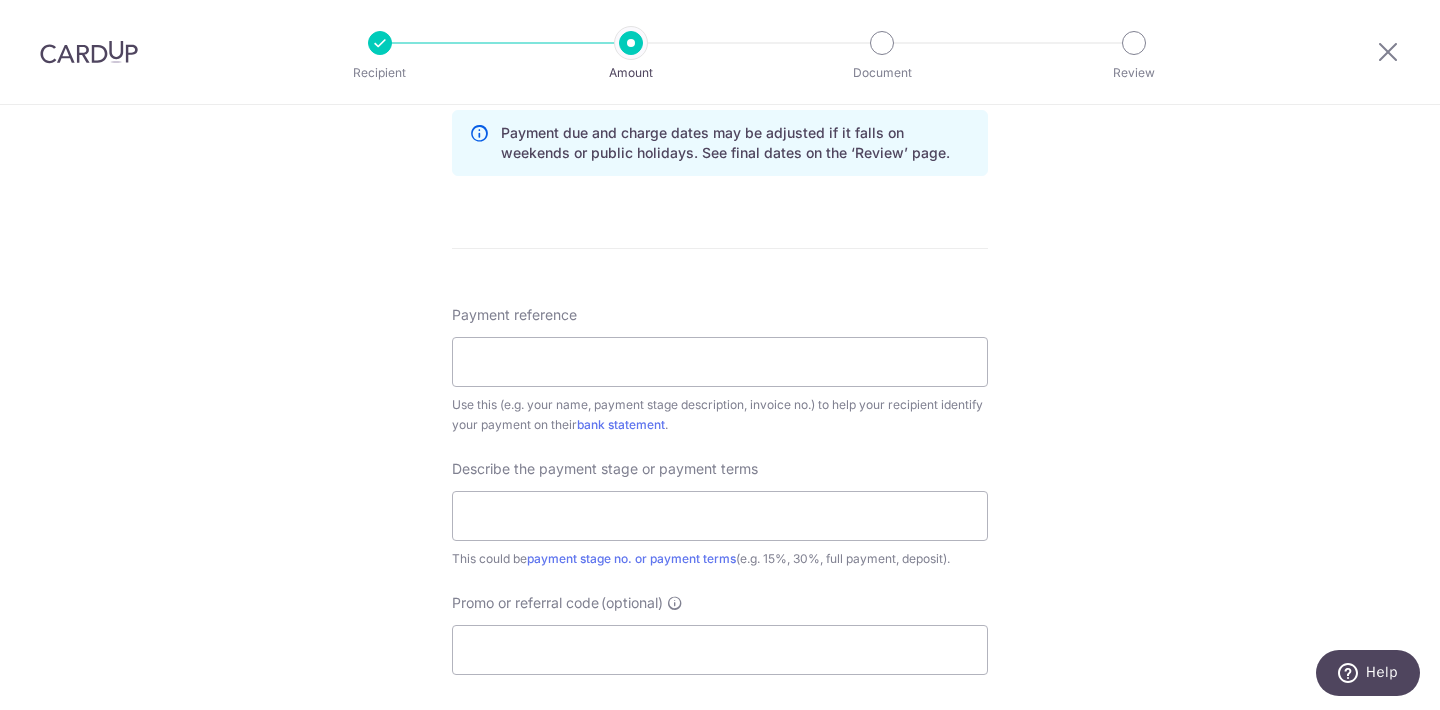 scroll, scrollTop: 1062, scrollLeft: 0, axis: vertical 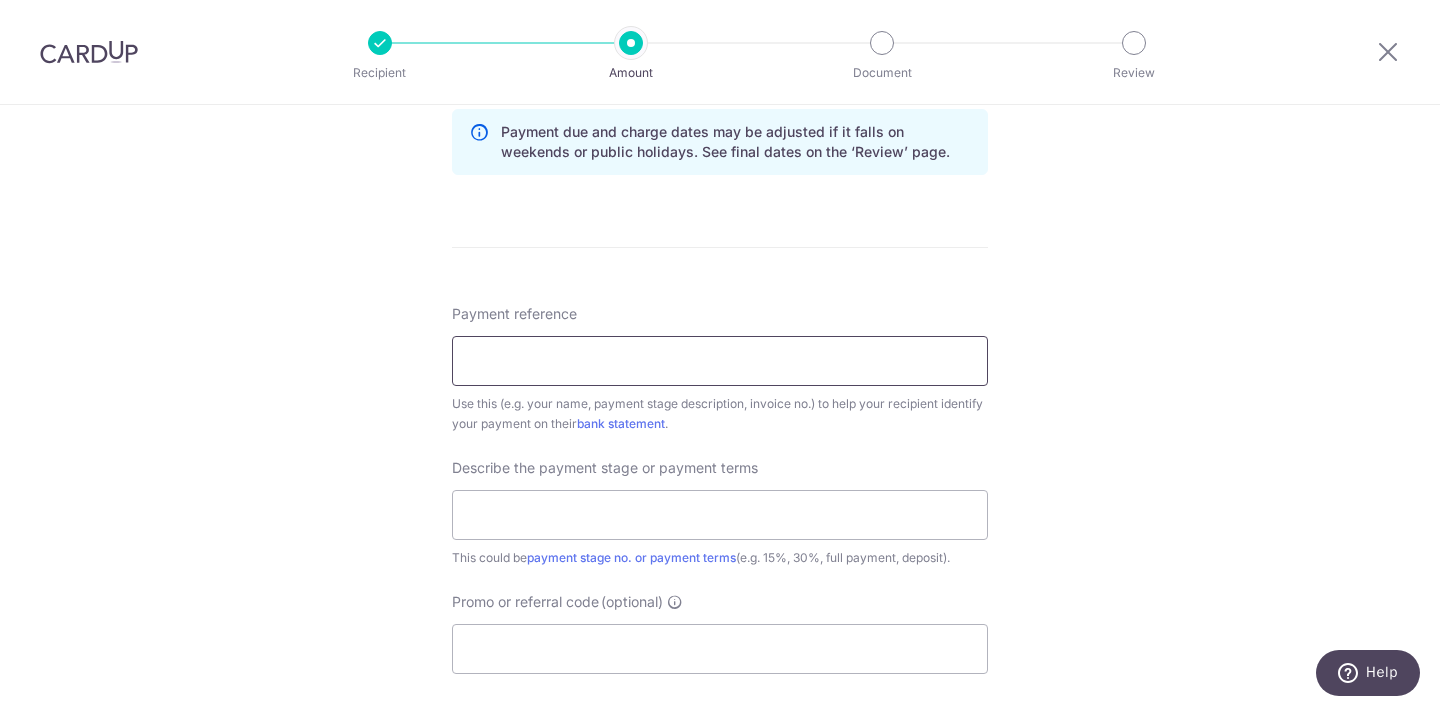 click on "Payment reference" at bounding box center (720, 361) 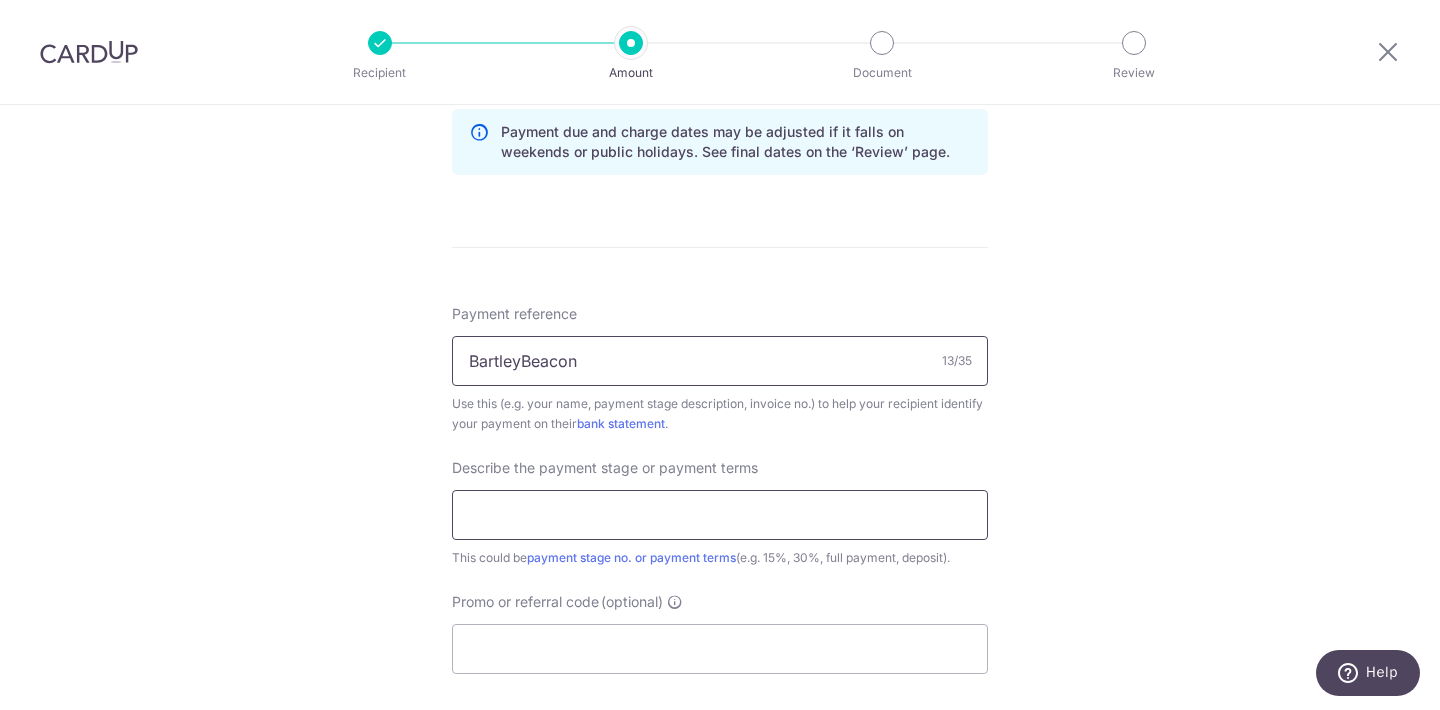 type on "BartleyBeacon" 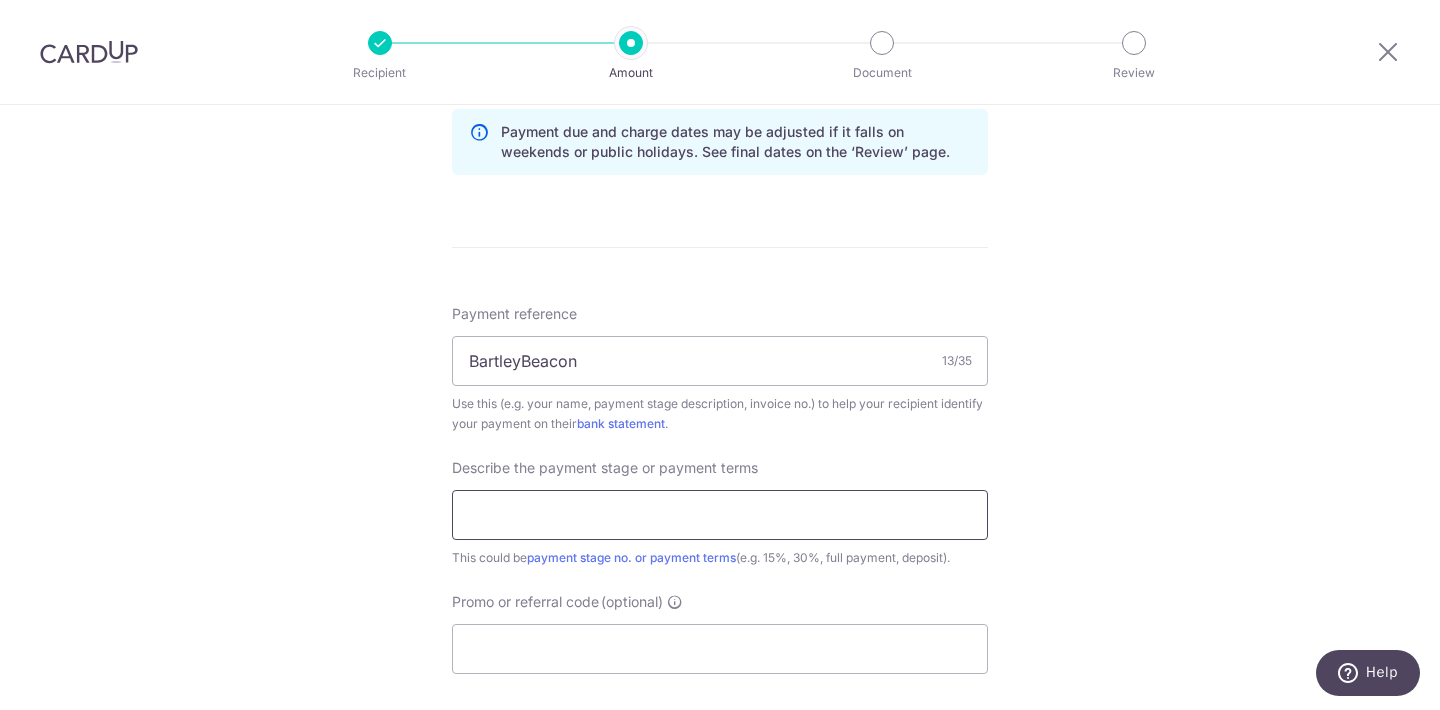 click at bounding box center [720, 515] 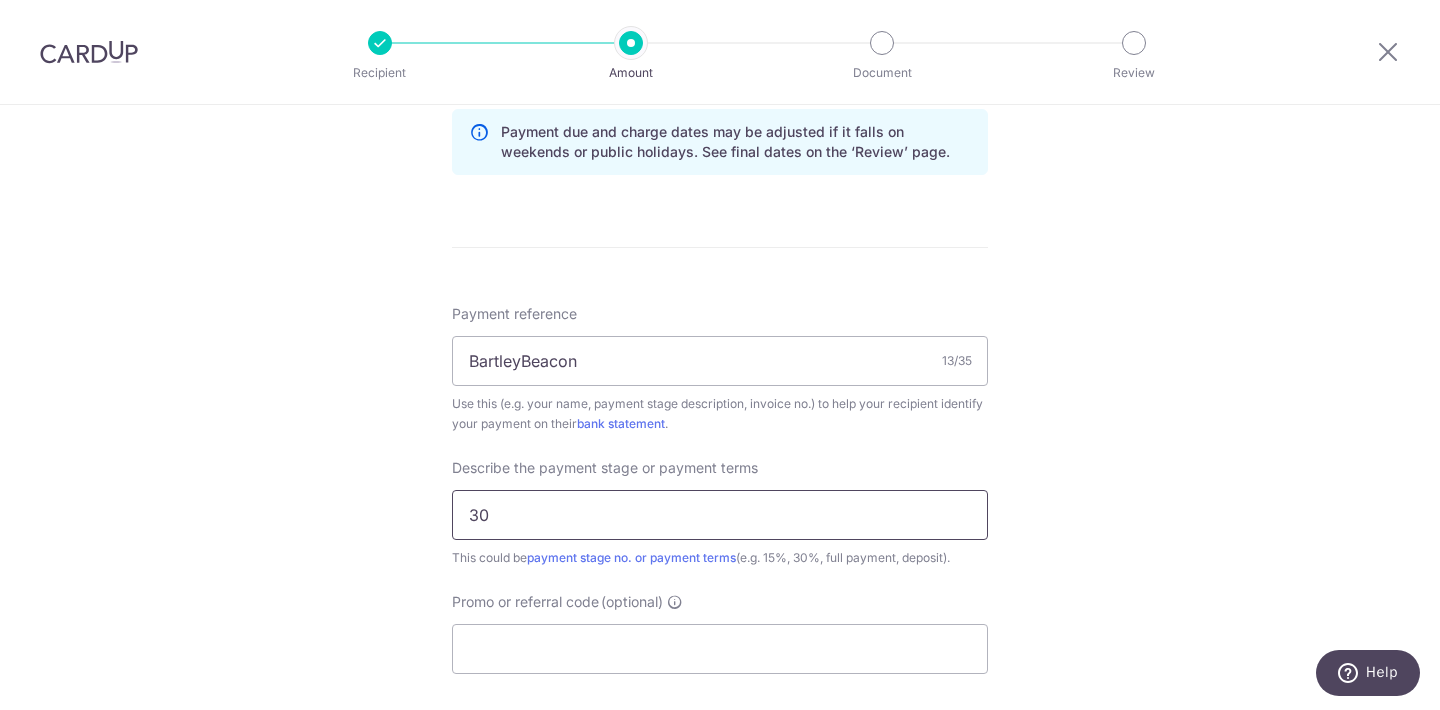 type on "3" 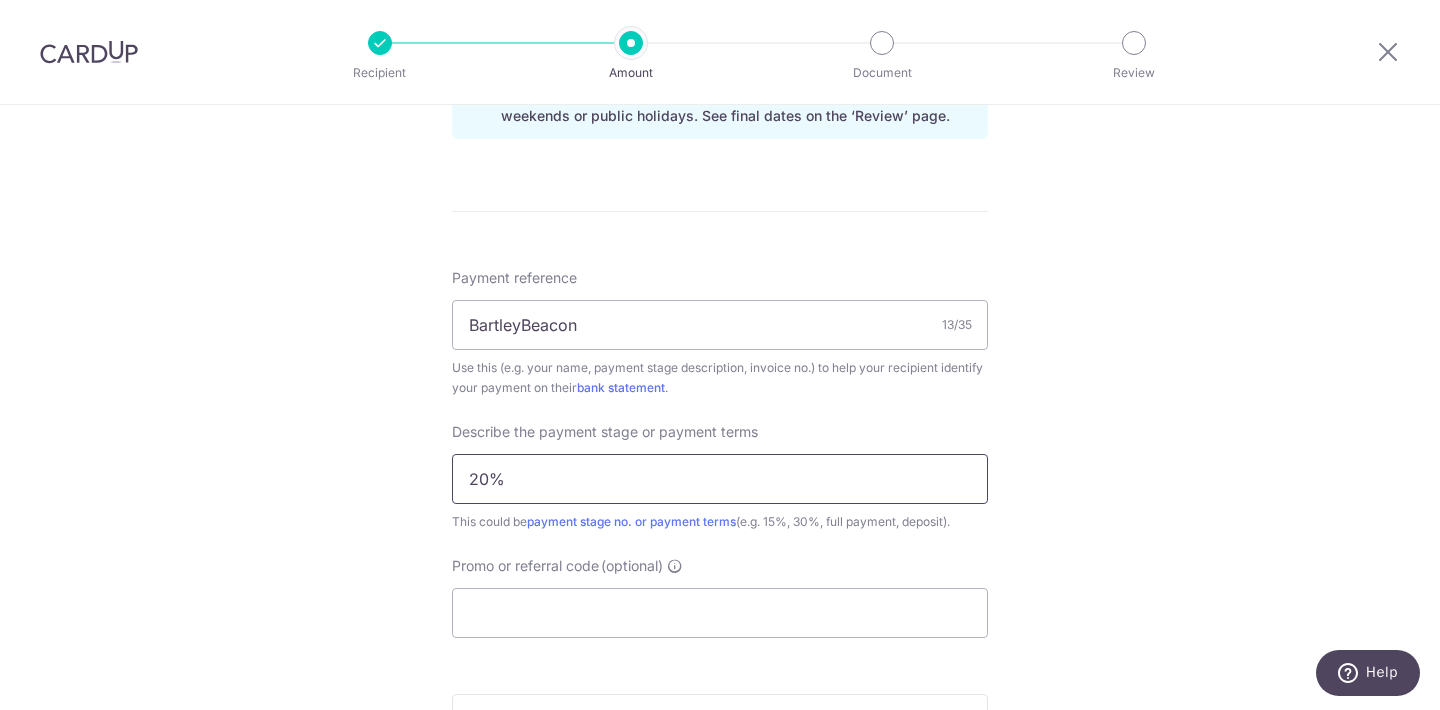 scroll, scrollTop: 1102, scrollLeft: 0, axis: vertical 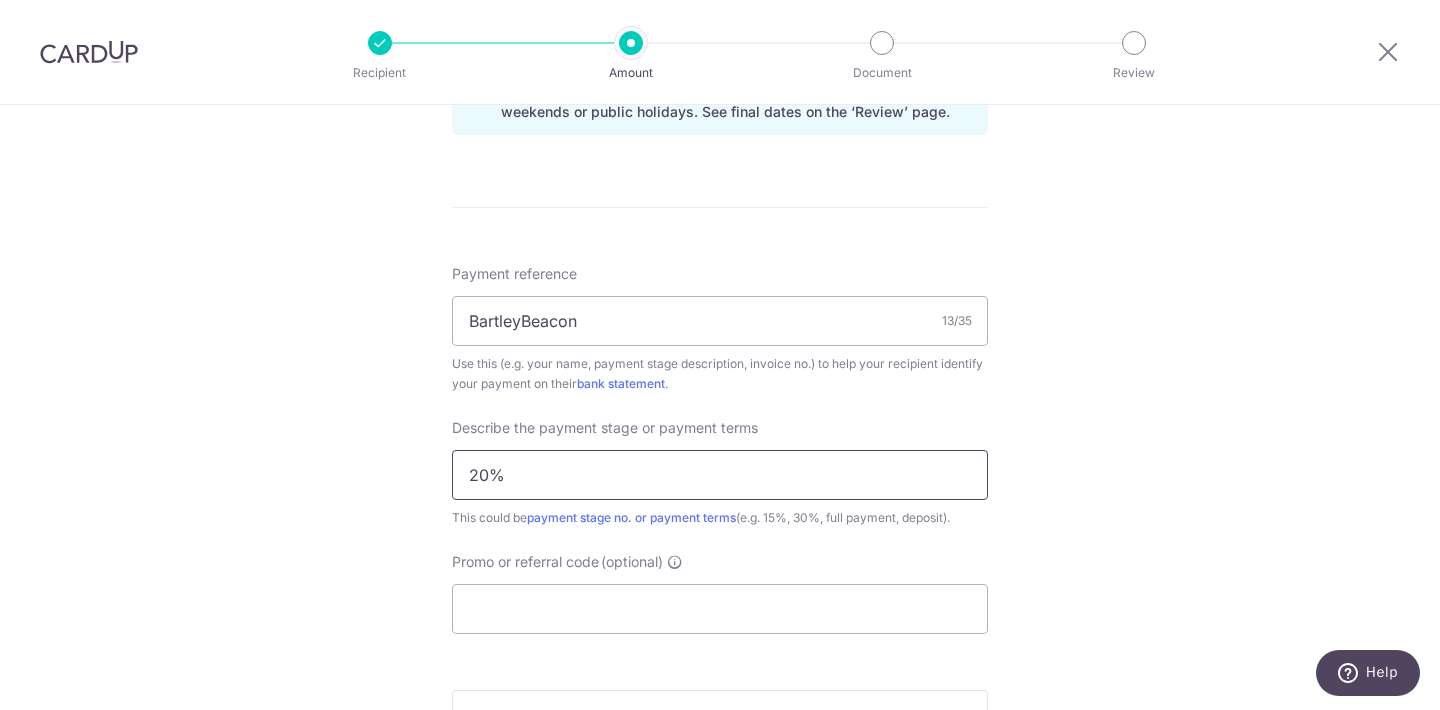type on "20%" 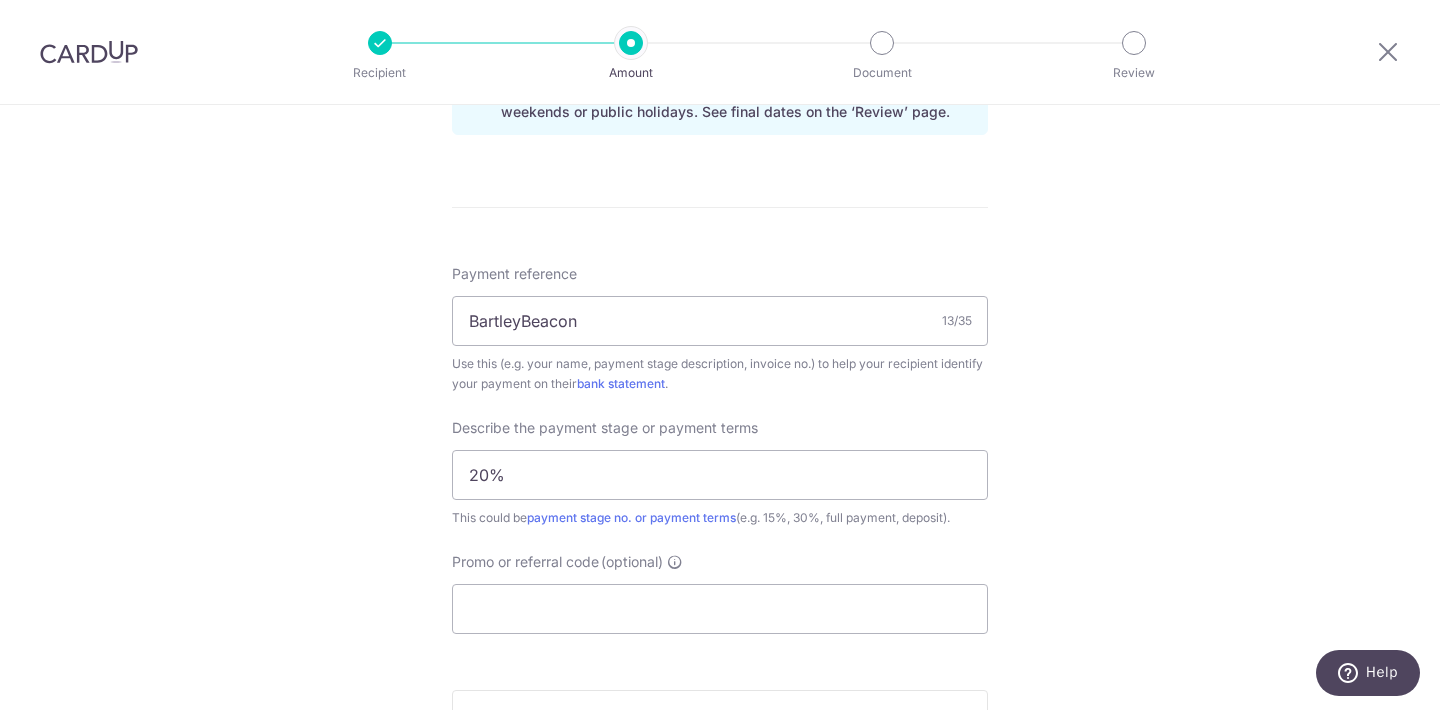 click on "Tell us more about your payment
Enter payment amount
SGD
15,000.00
15000.00
Select Card
**** 1421
Add credit card
Your Cards
**** 1421
Secure 256-bit SSL
Text
New card details
Card
Secure 256-bit SSL" at bounding box center [720, 25] 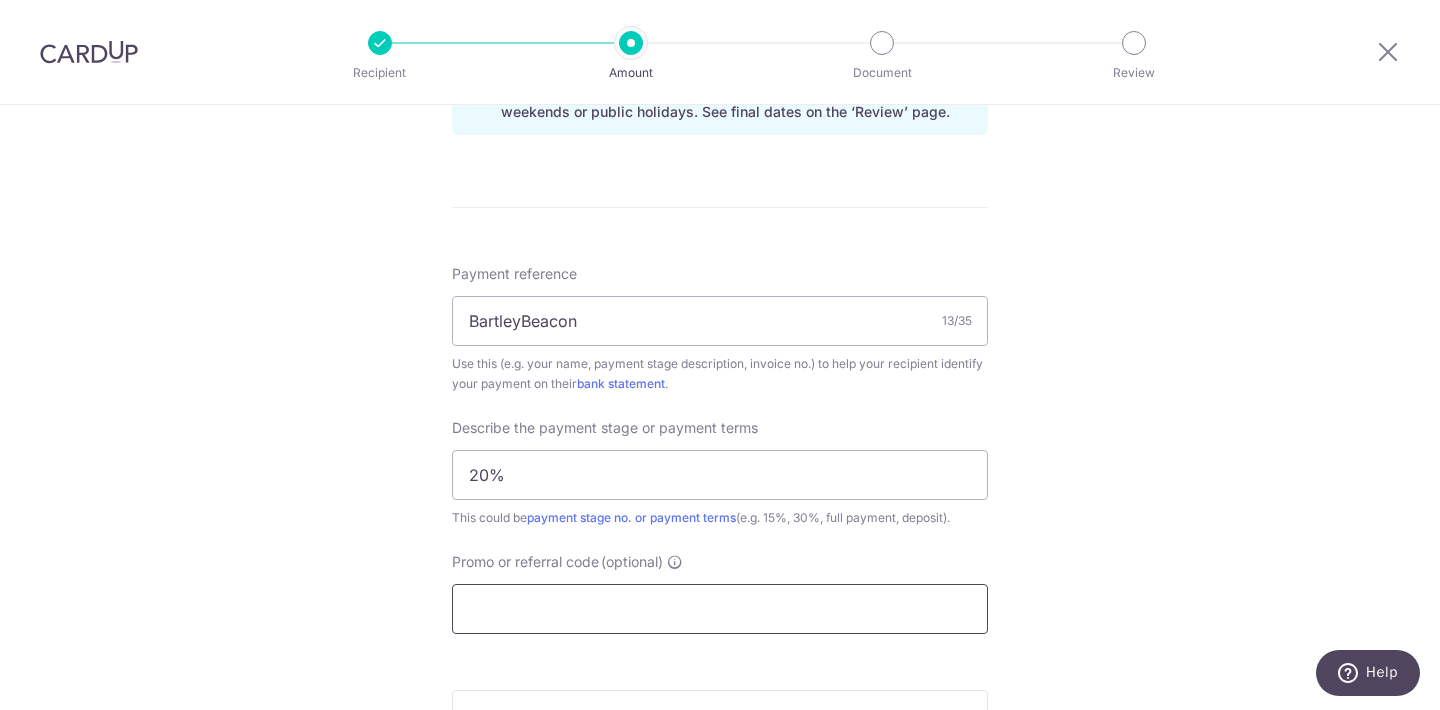 click on "Promo or referral code
(optional)" at bounding box center (720, 609) 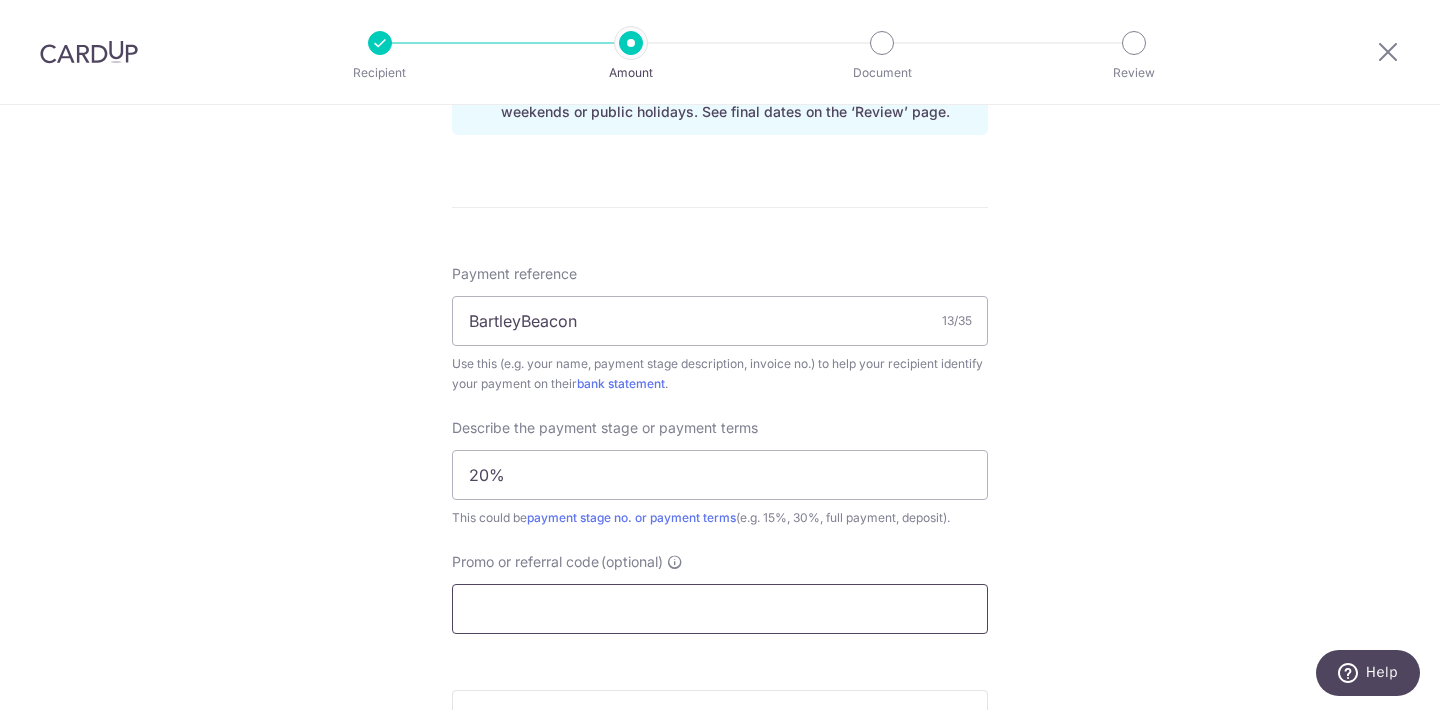 paste on "REC185" 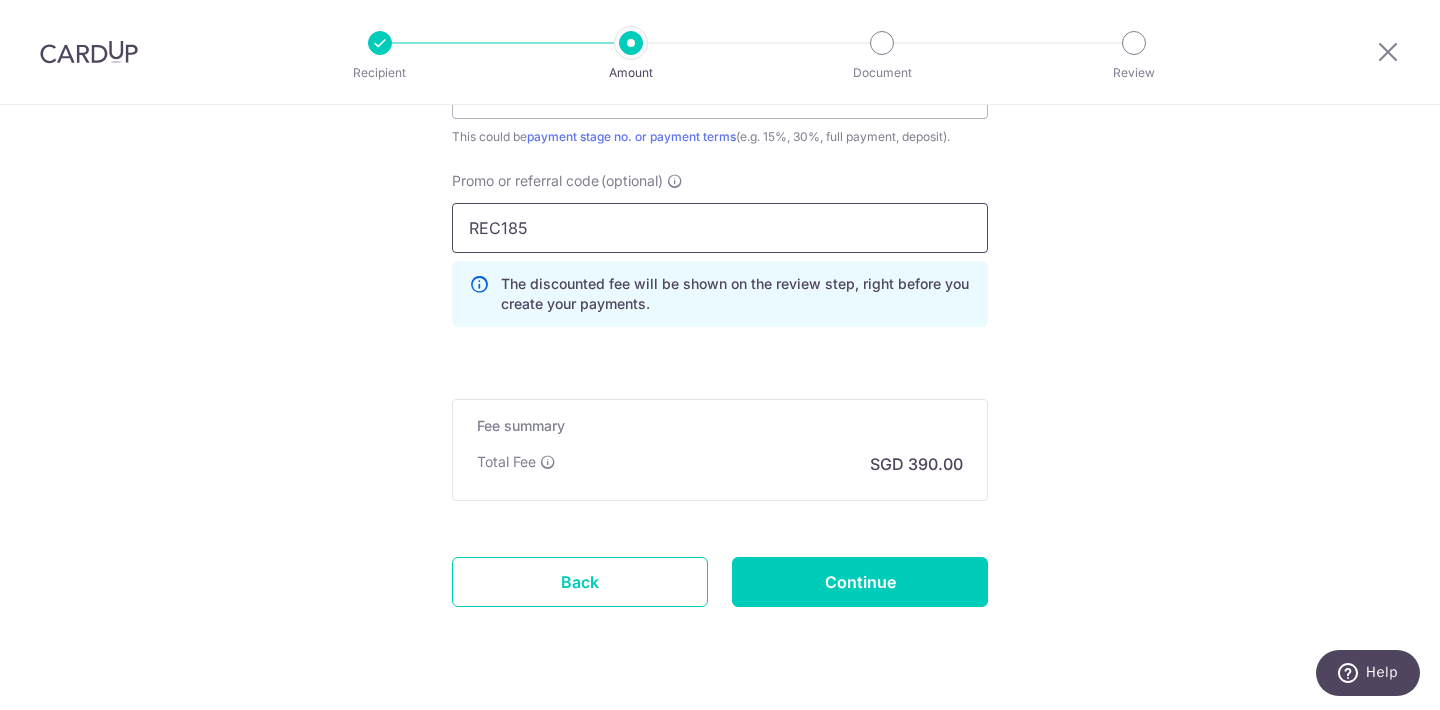 scroll, scrollTop: 1517, scrollLeft: 0, axis: vertical 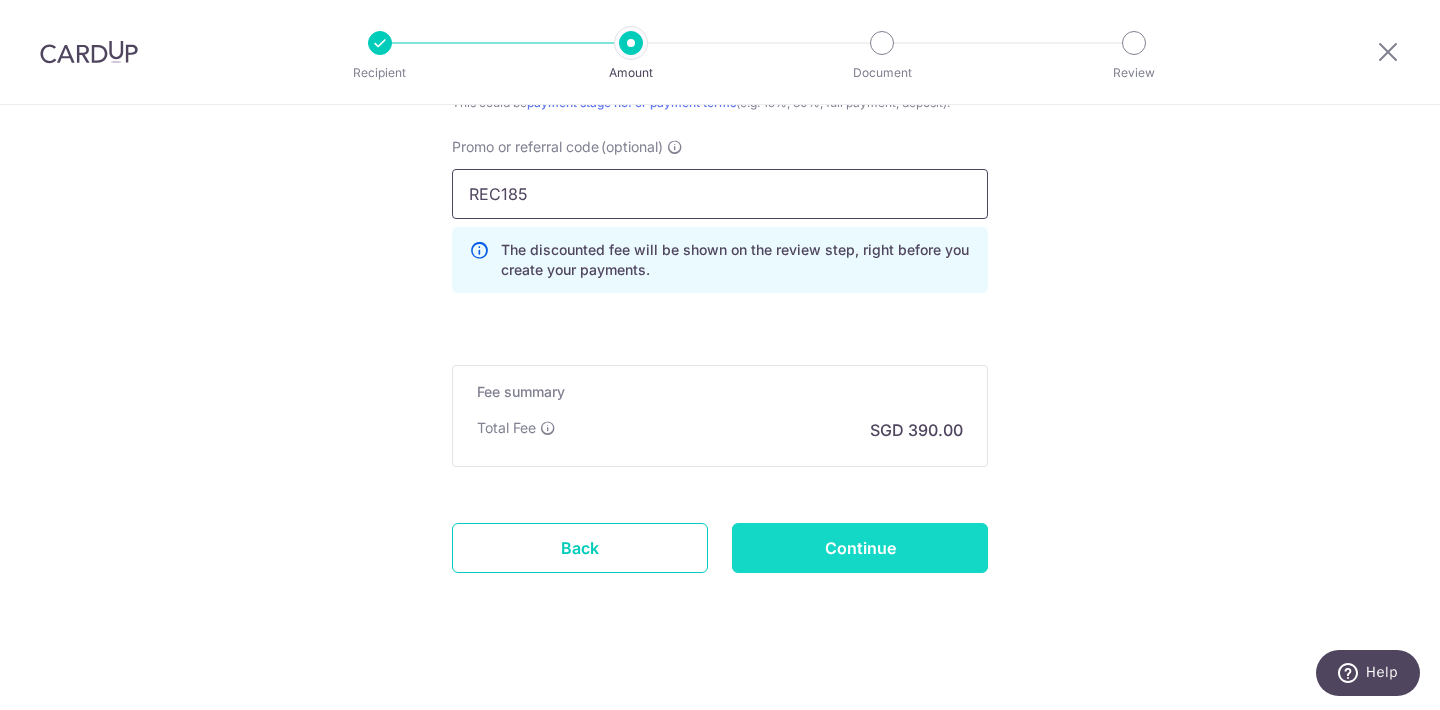 type on "REC185" 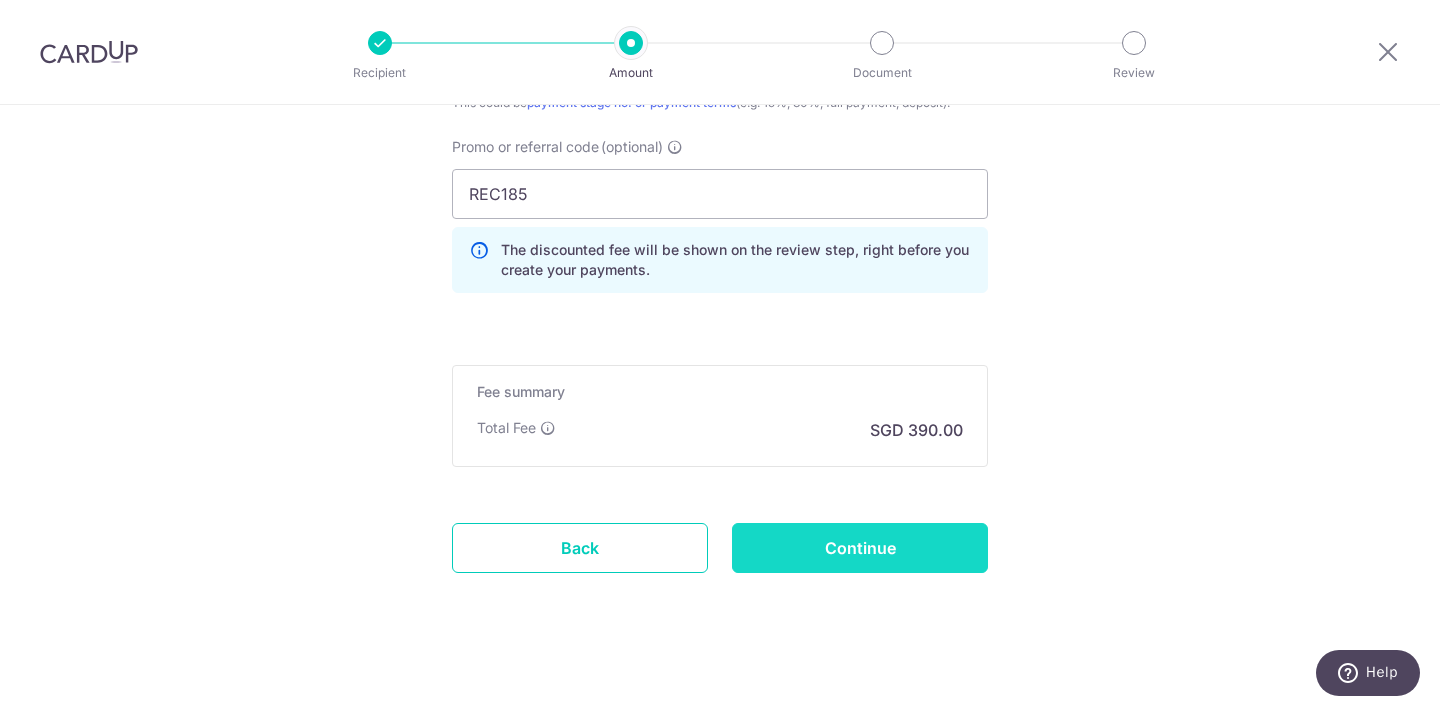 click on "Continue" at bounding box center (860, 548) 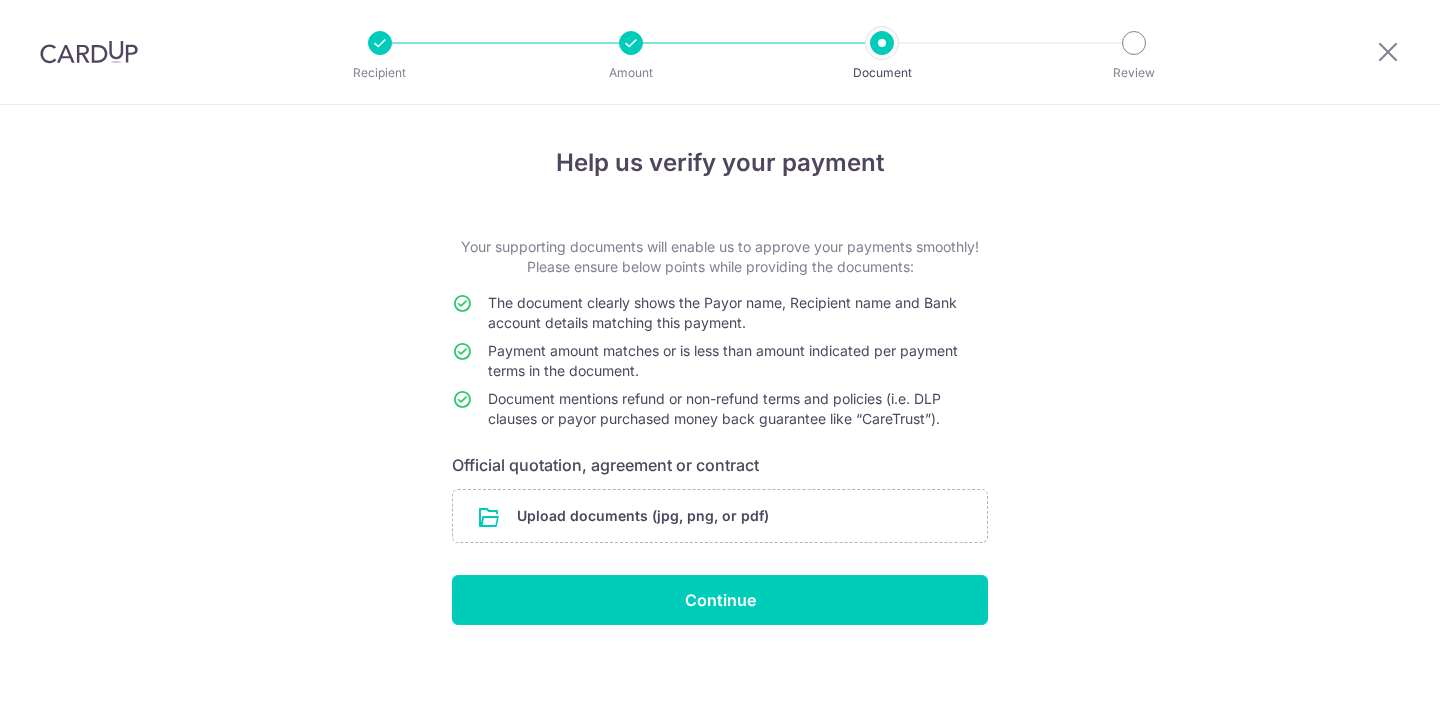 scroll, scrollTop: 0, scrollLeft: 0, axis: both 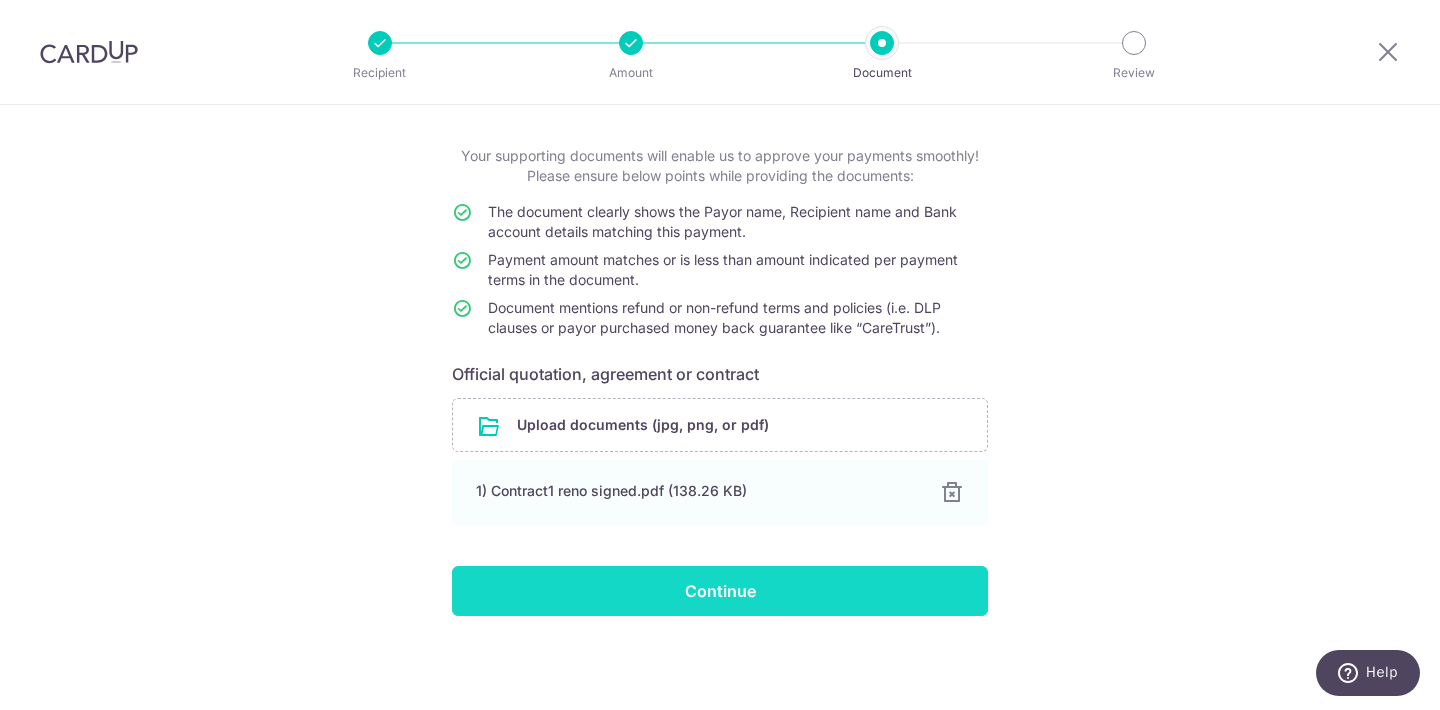 click on "Continue" at bounding box center (720, 591) 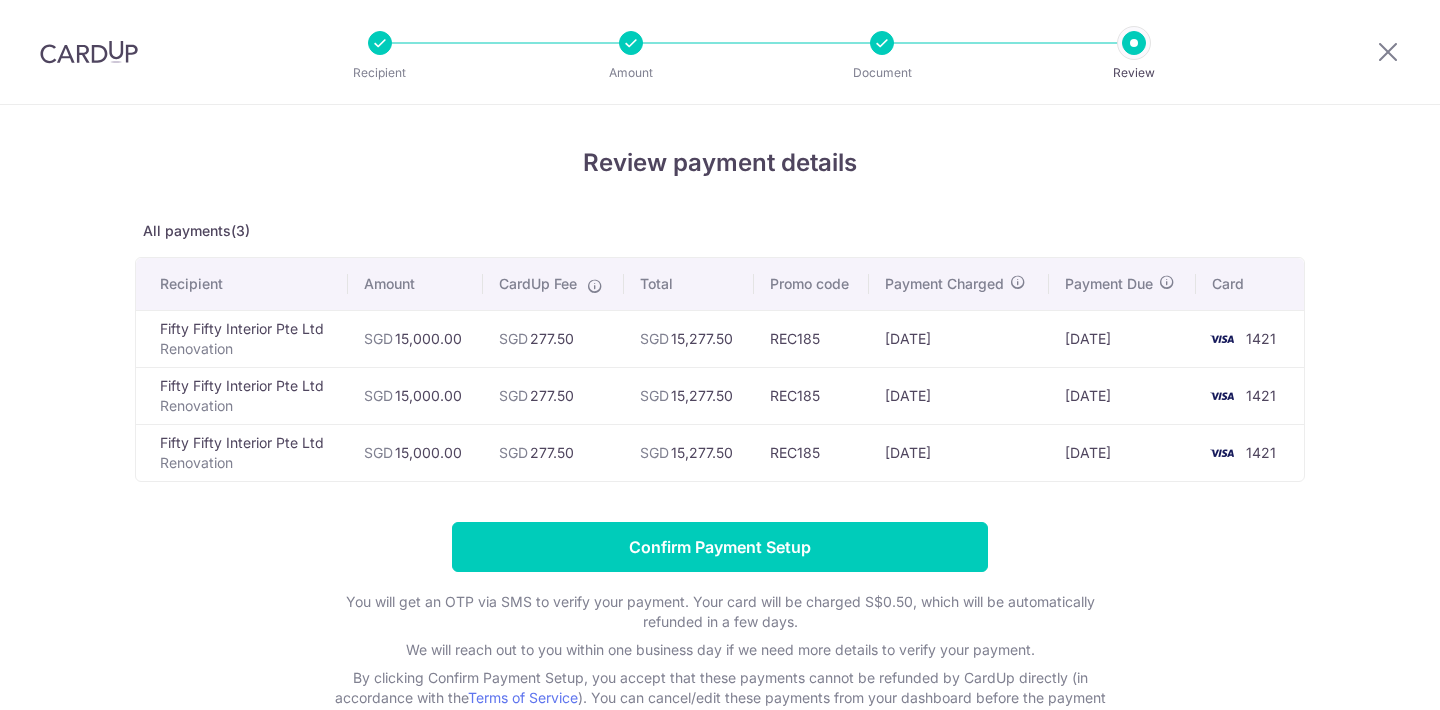 scroll, scrollTop: 0, scrollLeft: 0, axis: both 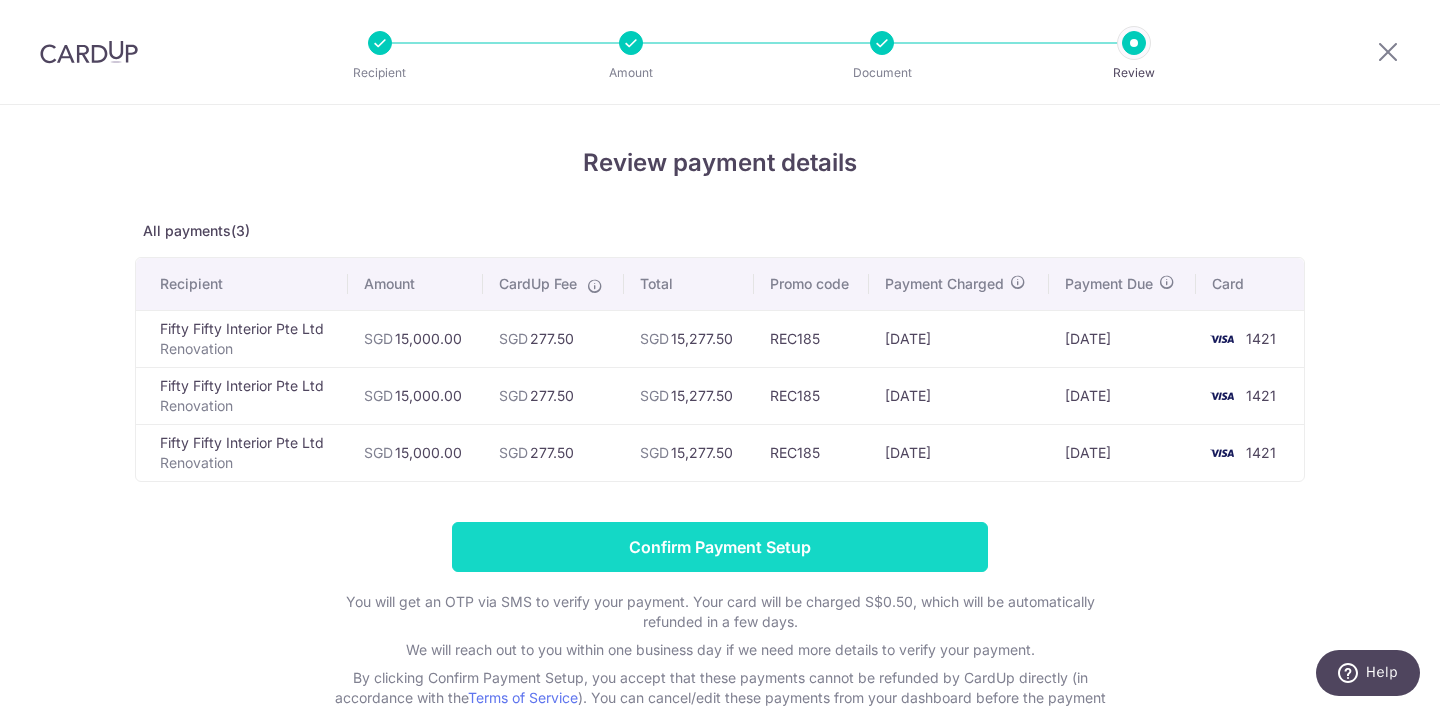 click on "Confirm Payment Setup" at bounding box center (720, 547) 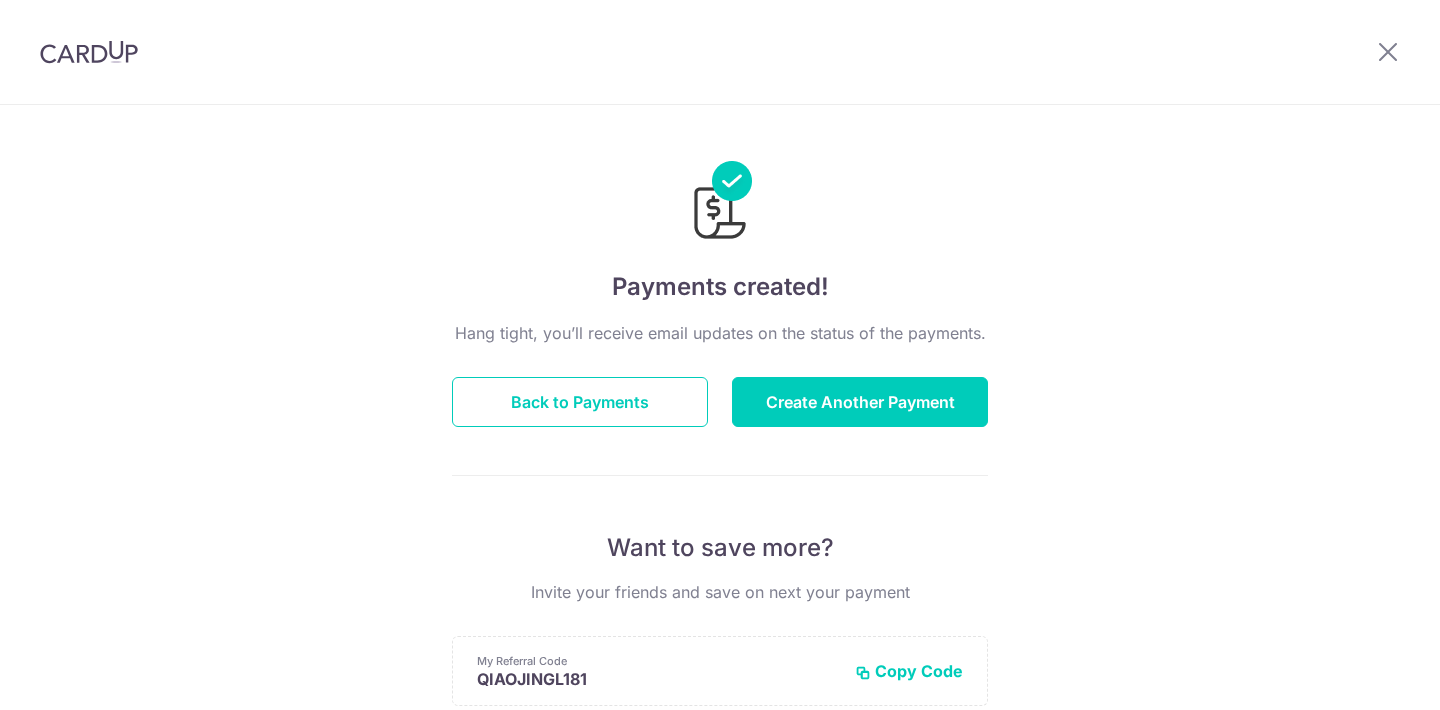 scroll, scrollTop: 0, scrollLeft: 0, axis: both 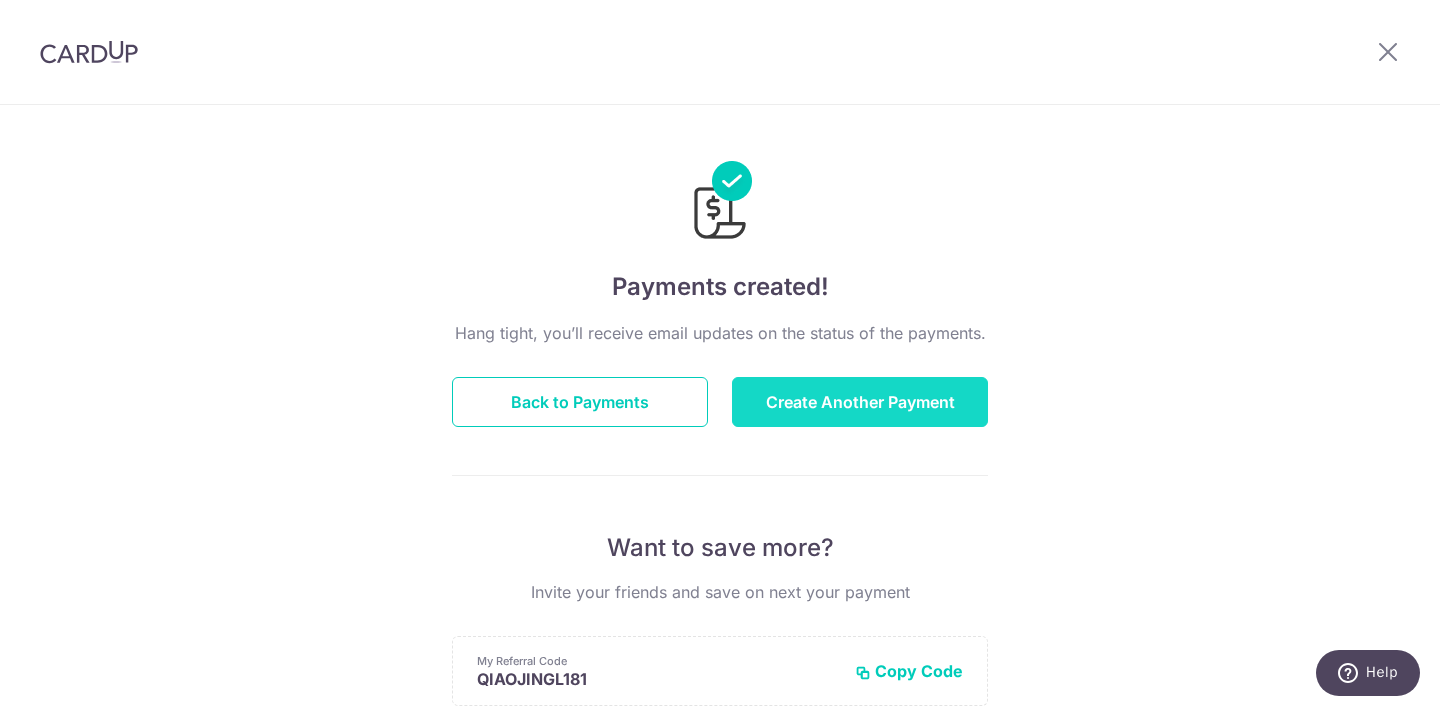 click on "Create Another Payment" at bounding box center (860, 402) 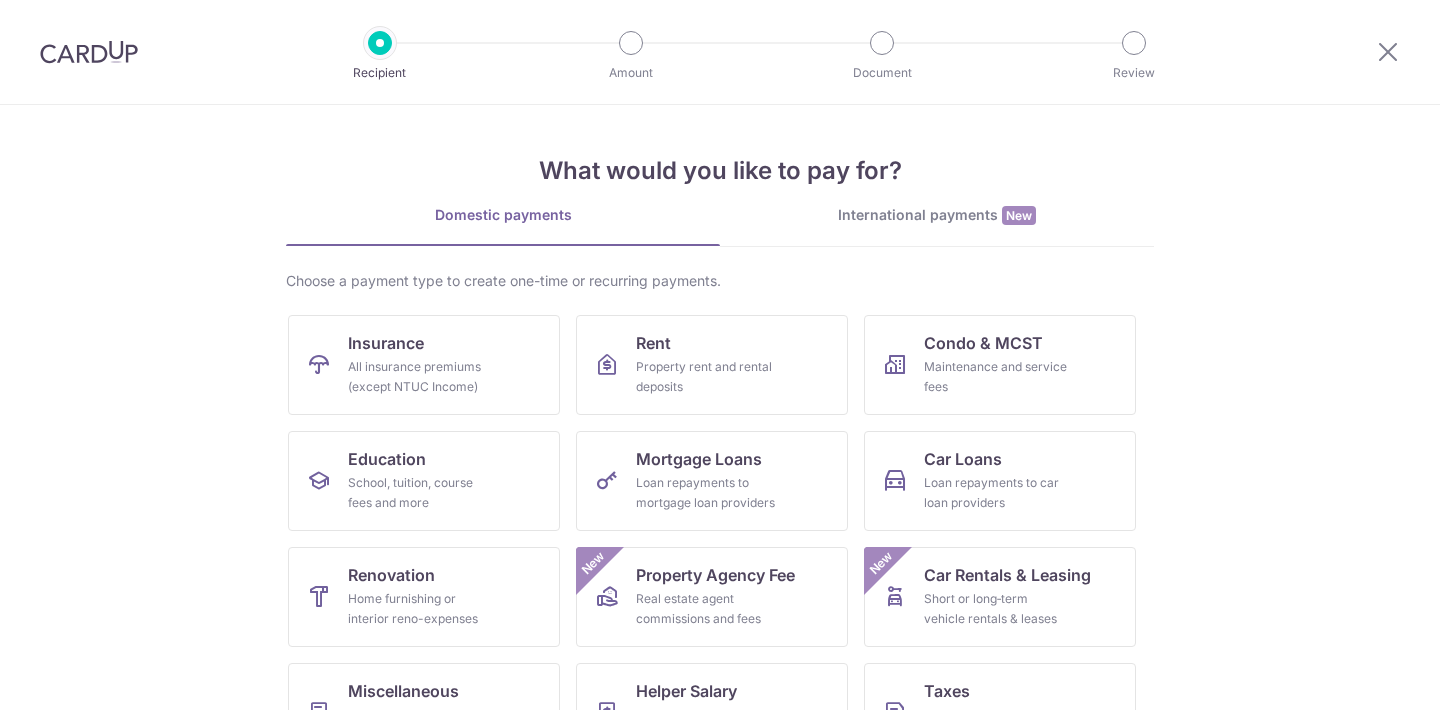 scroll, scrollTop: 0, scrollLeft: 0, axis: both 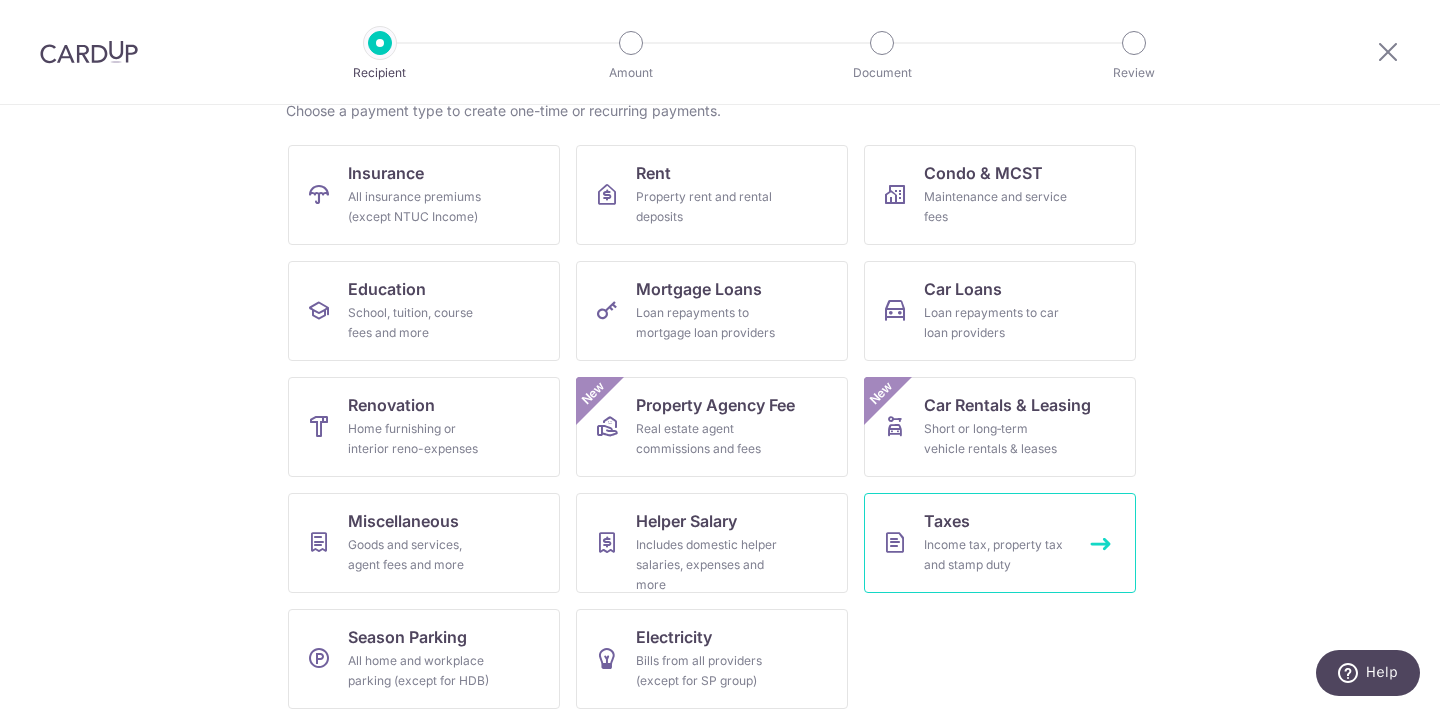 click on "Income tax, property tax and stamp duty" at bounding box center [996, 555] 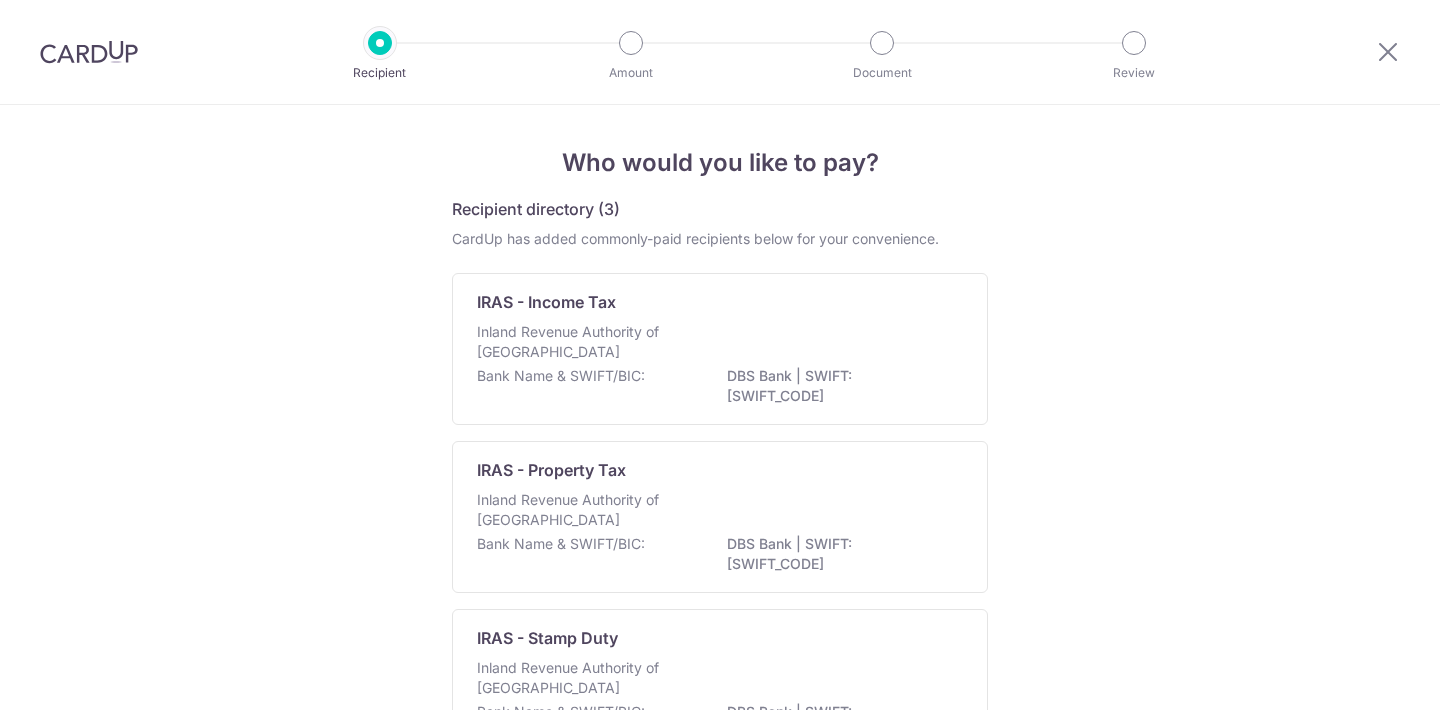 scroll, scrollTop: 0, scrollLeft: 0, axis: both 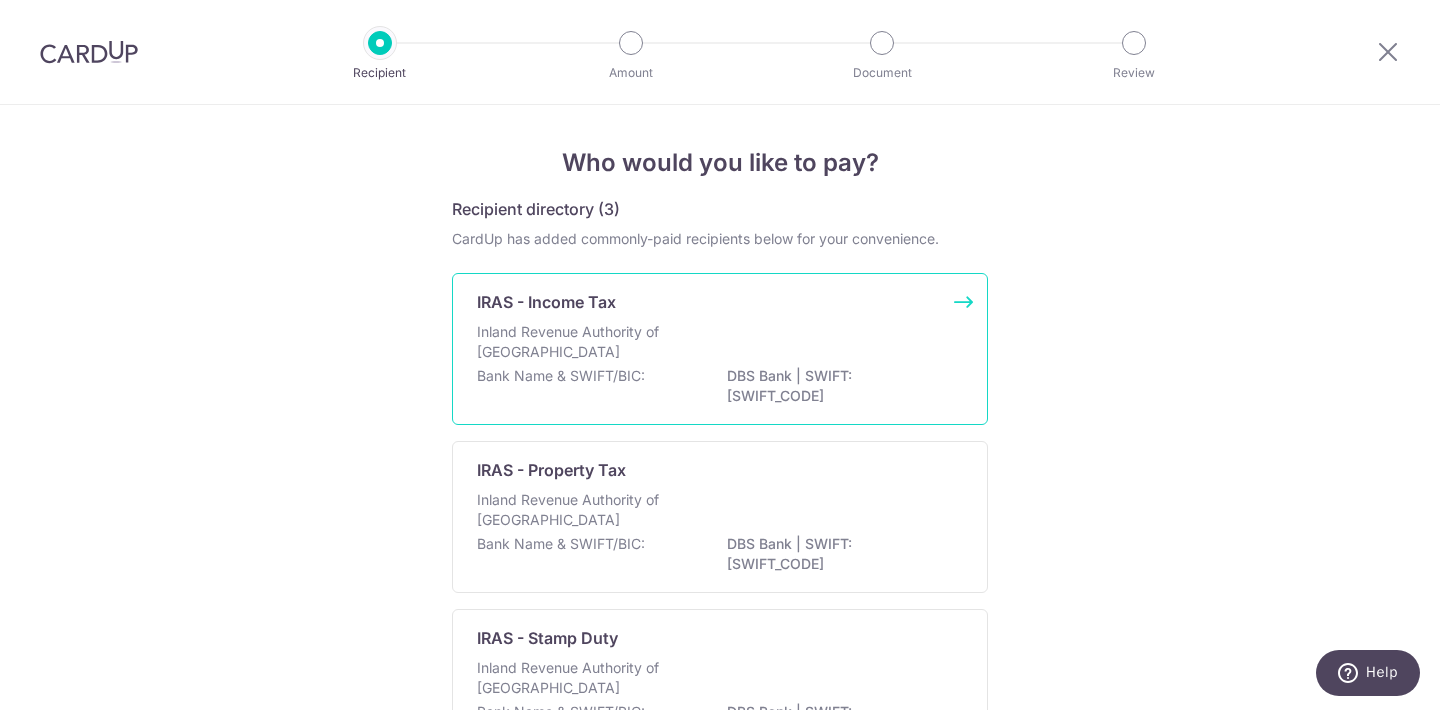 click on "Inland Revenue Authority of [GEOGRAPHIC_DATA]" at bounding box center [720, 344] 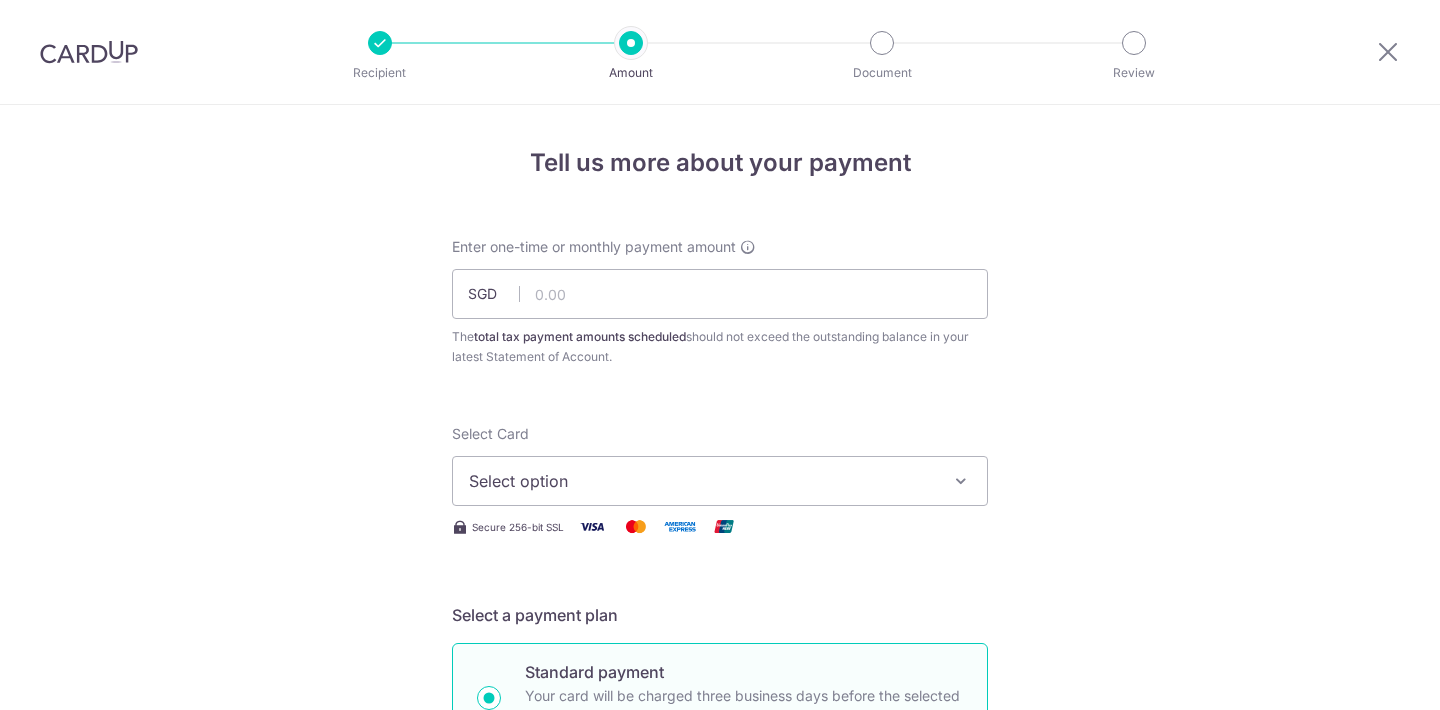 scroll, scrollTop: 0, scrollLeft: 0, axis: both 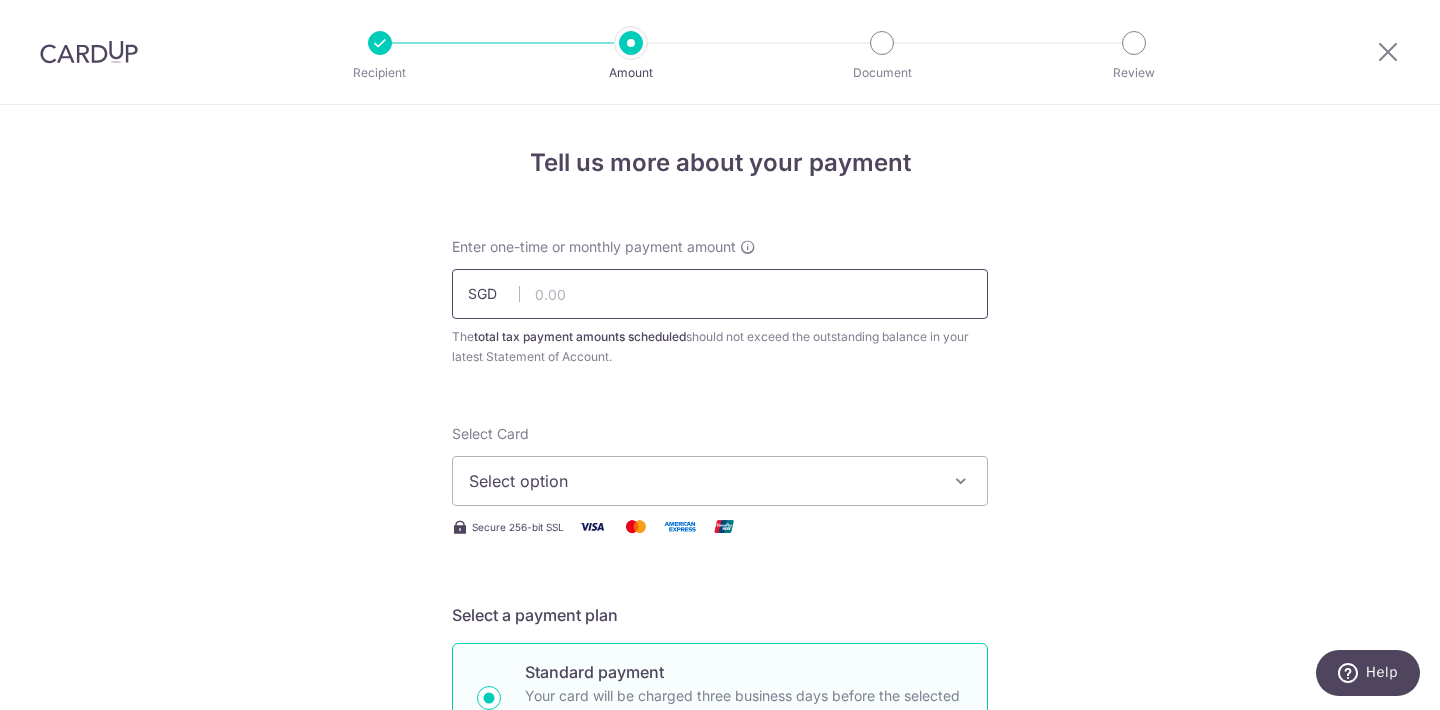 click at bounding box center (720, 294) 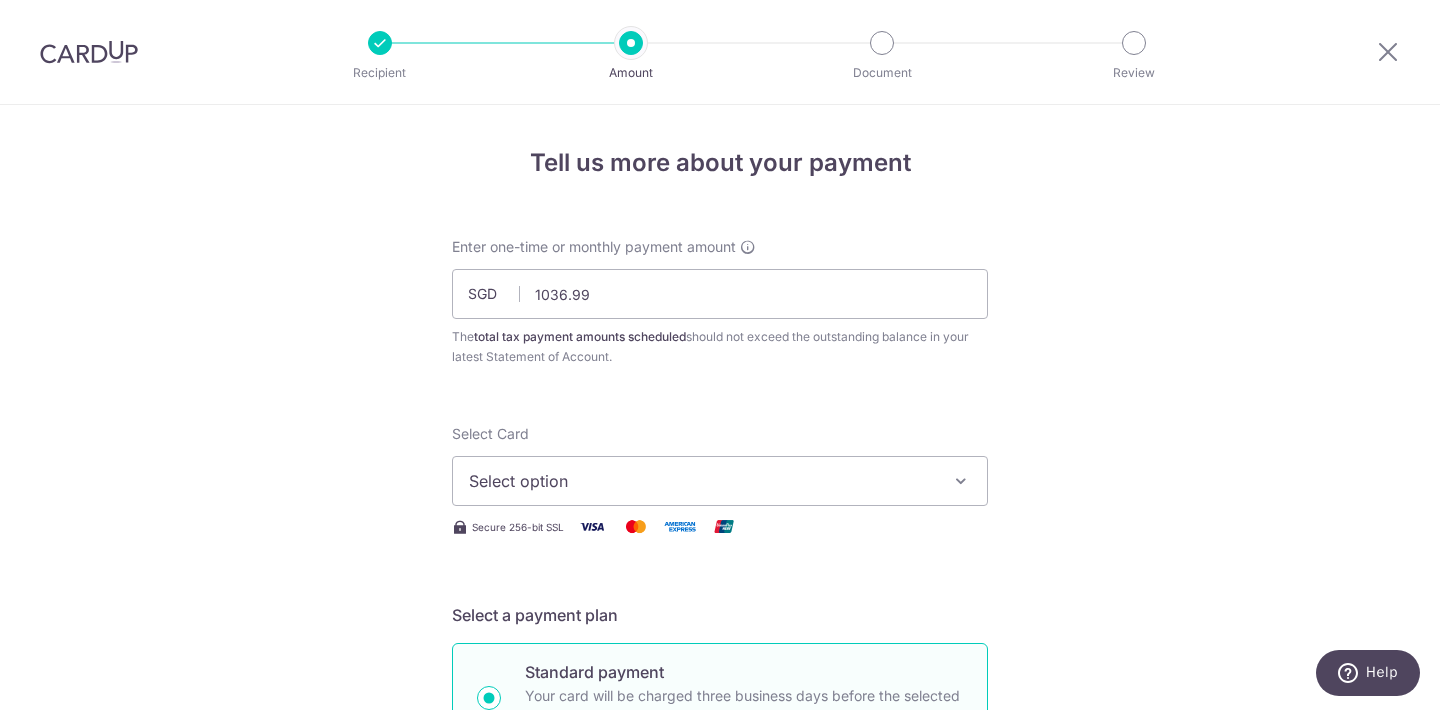 type on "1,036.99" 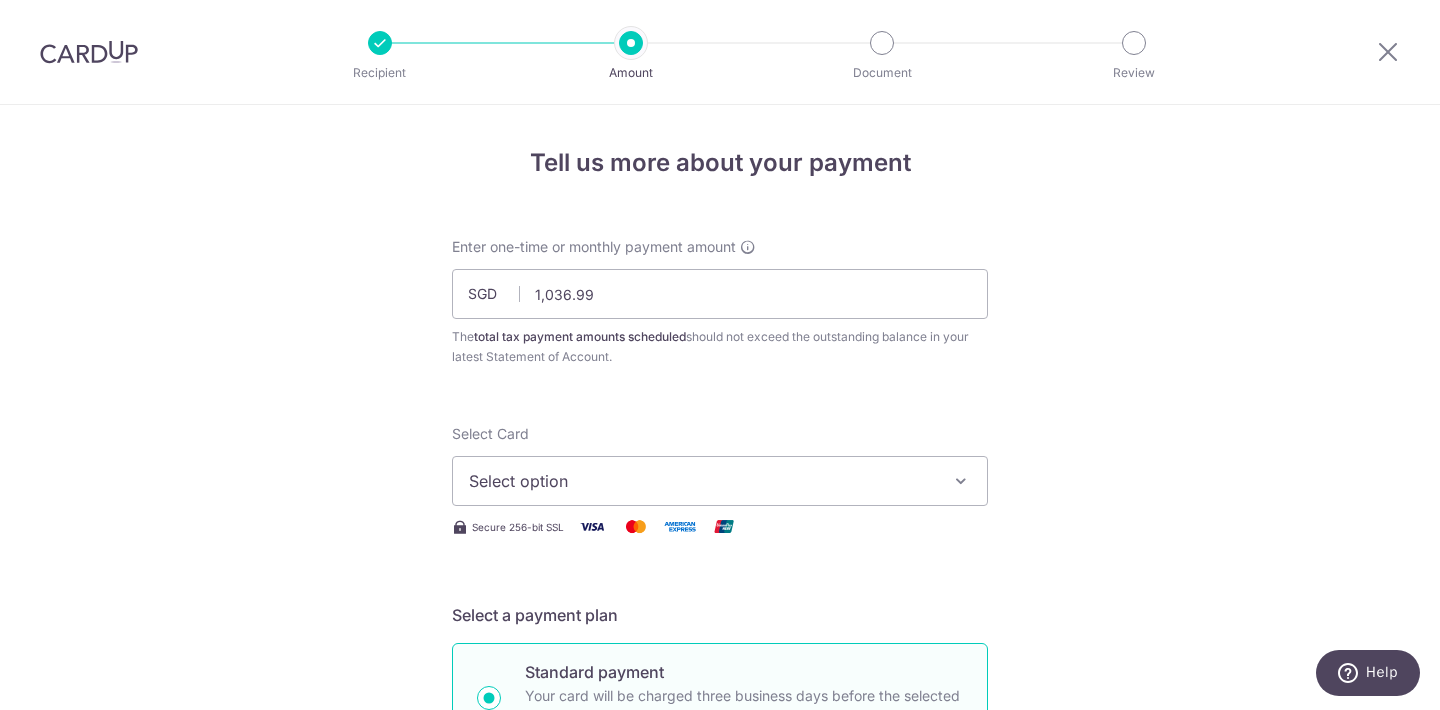 click on "Select Card
Select option
Add credit card
Your Cards
**** 1421" at bounding box center [720, 465] 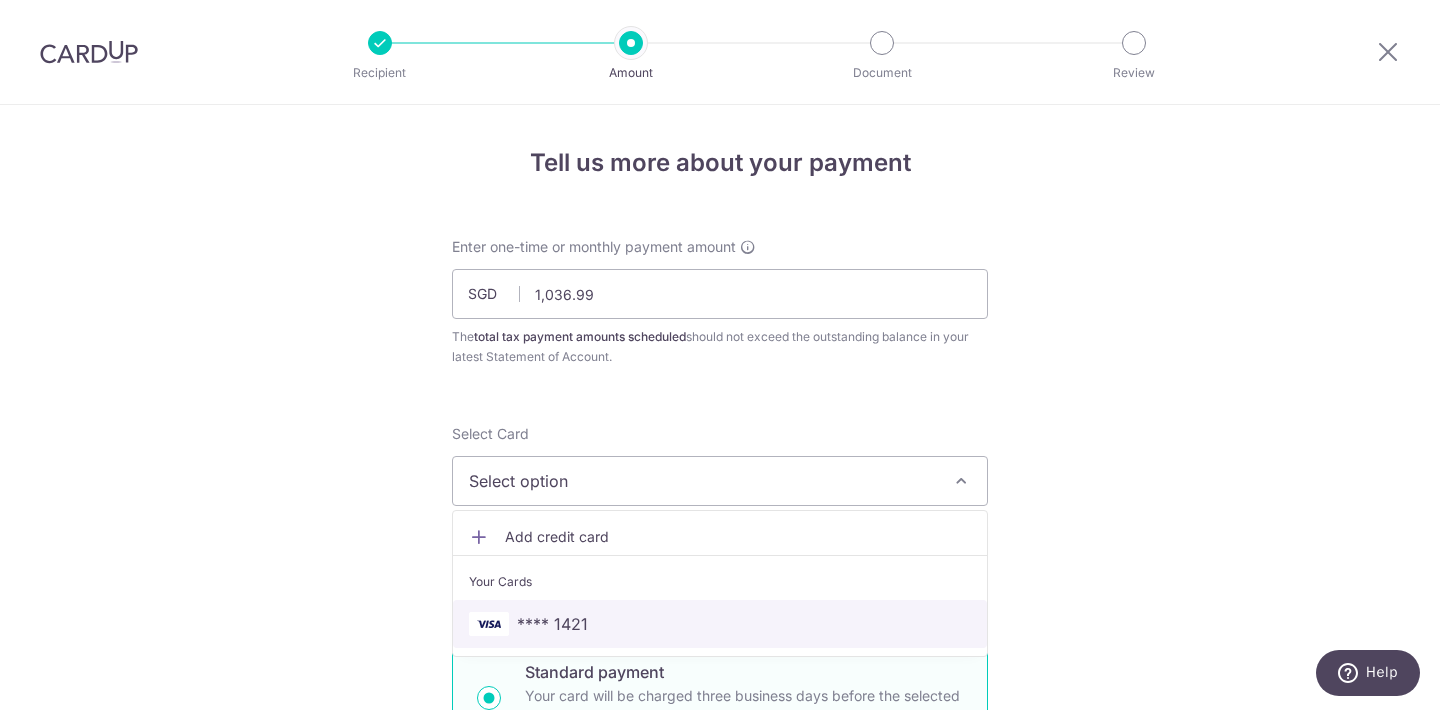 click on "**** 1421" at bounding box center [552, 624] 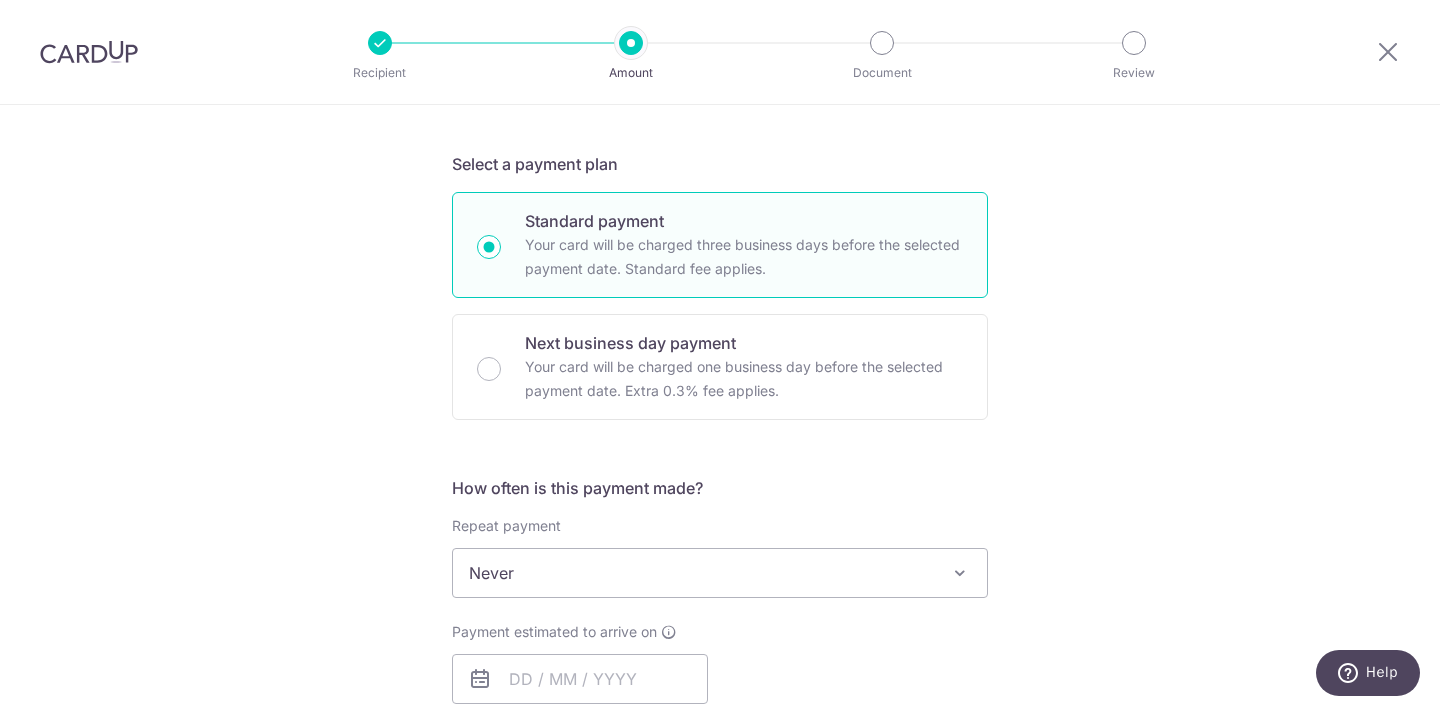 scroll, scrollTop: 452, scrollLeft: 0, axis: vertical 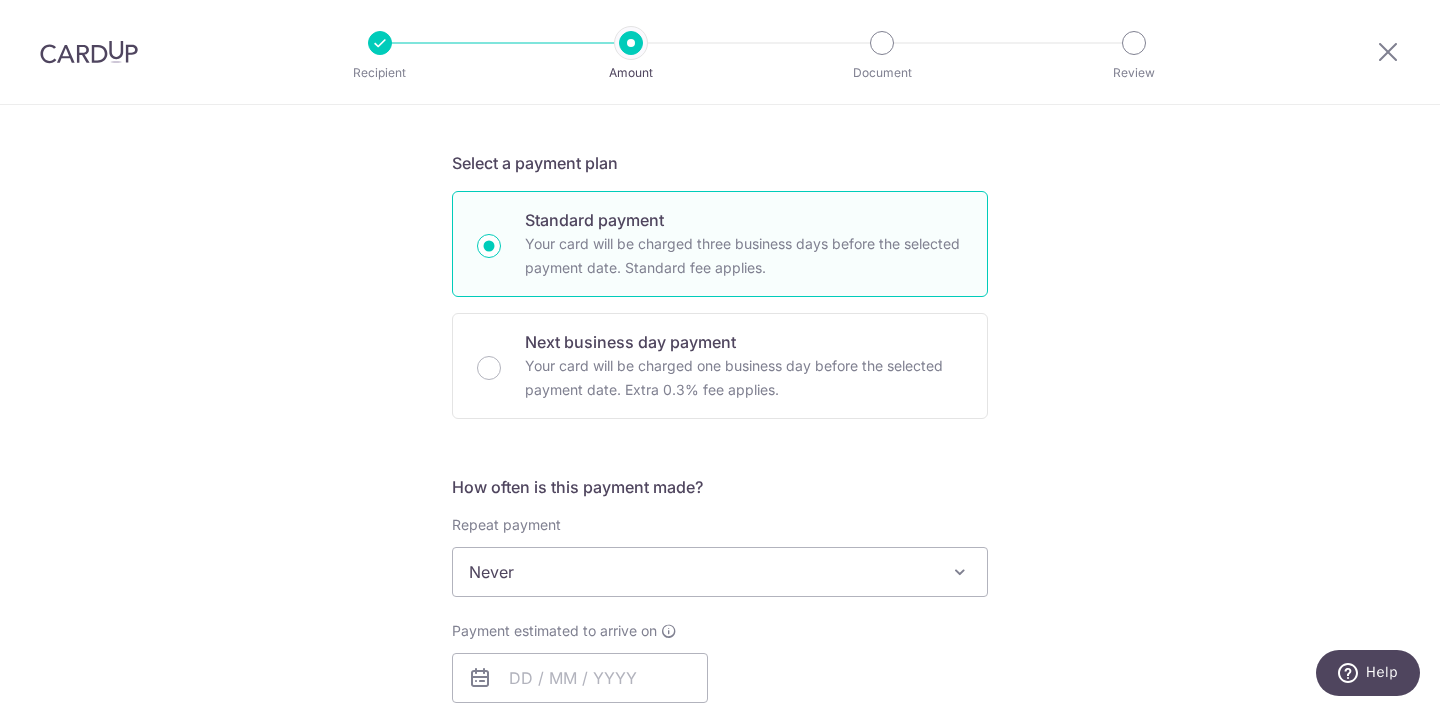 click on "Never" at bounding box center [720, 572] 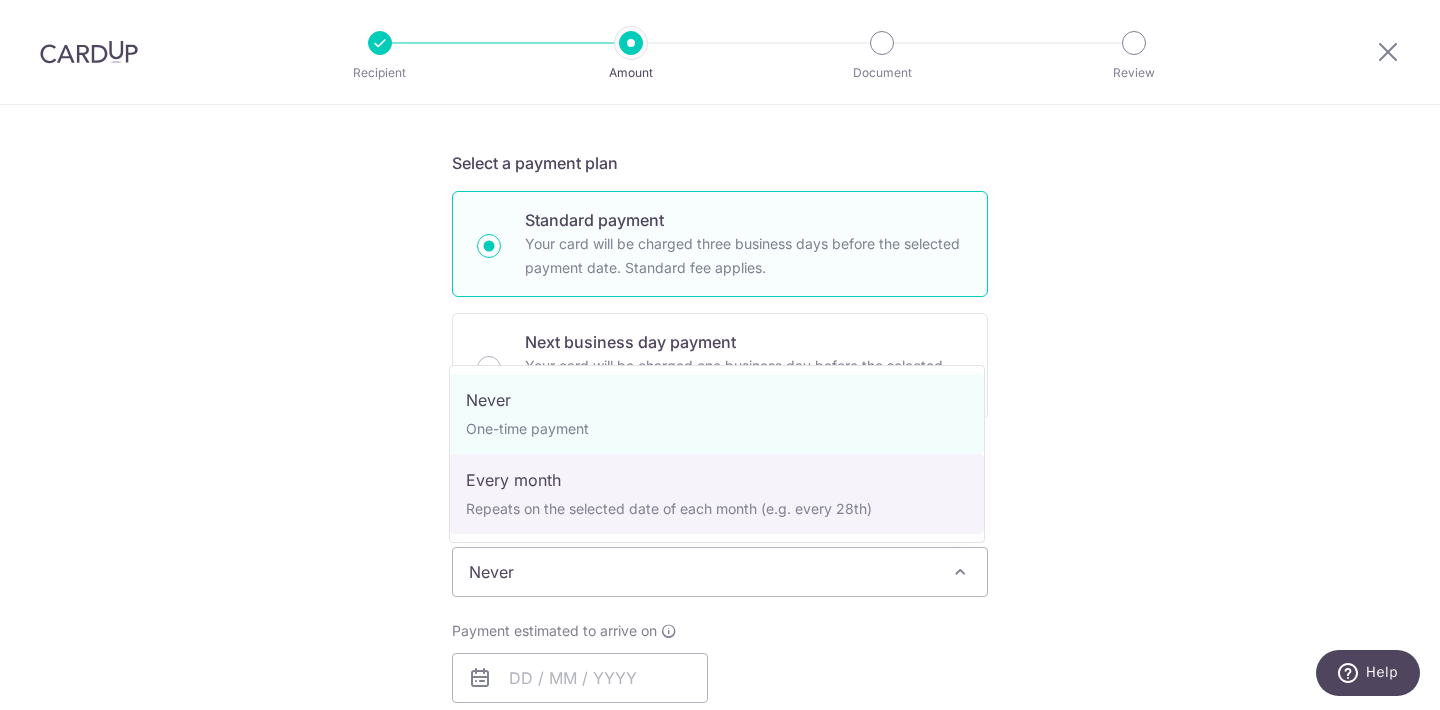 select on "3" 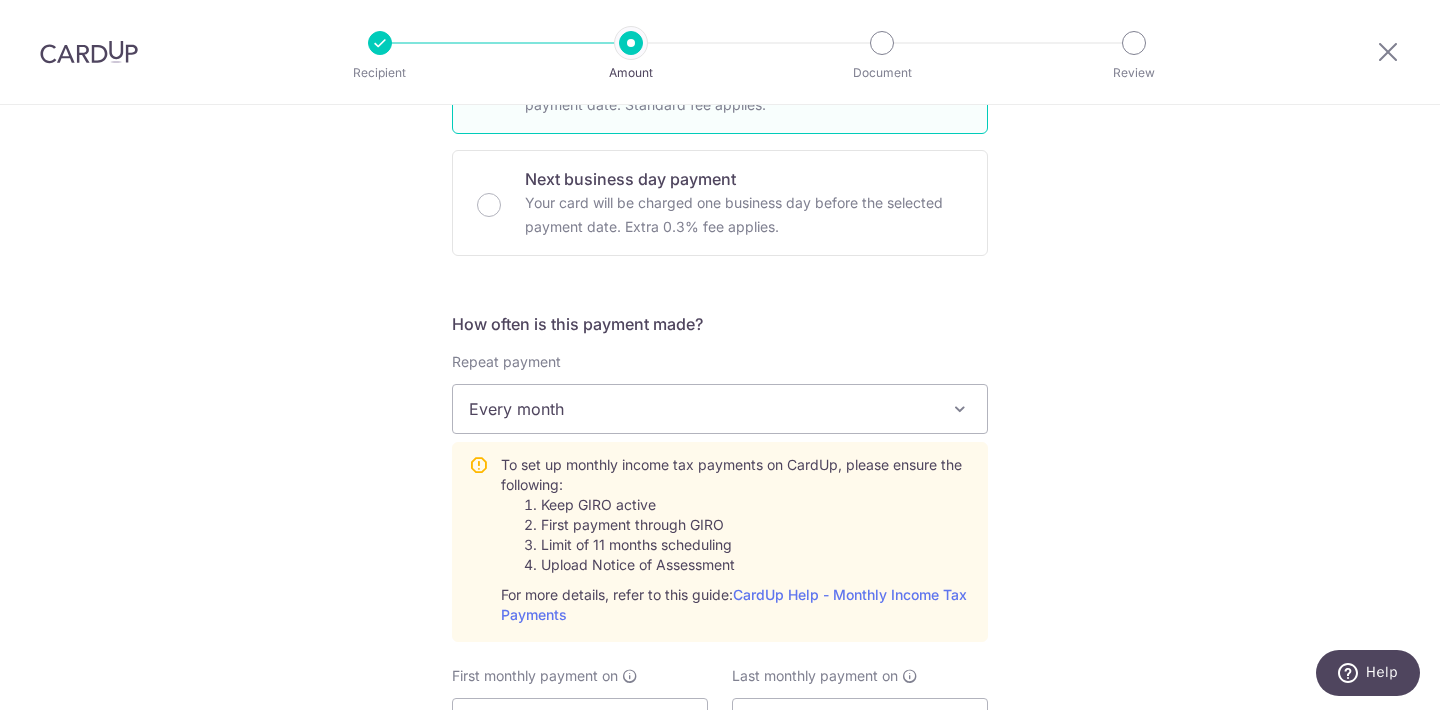scroll, scrollTop: 740, scrollLeft: 0, axis: vertical 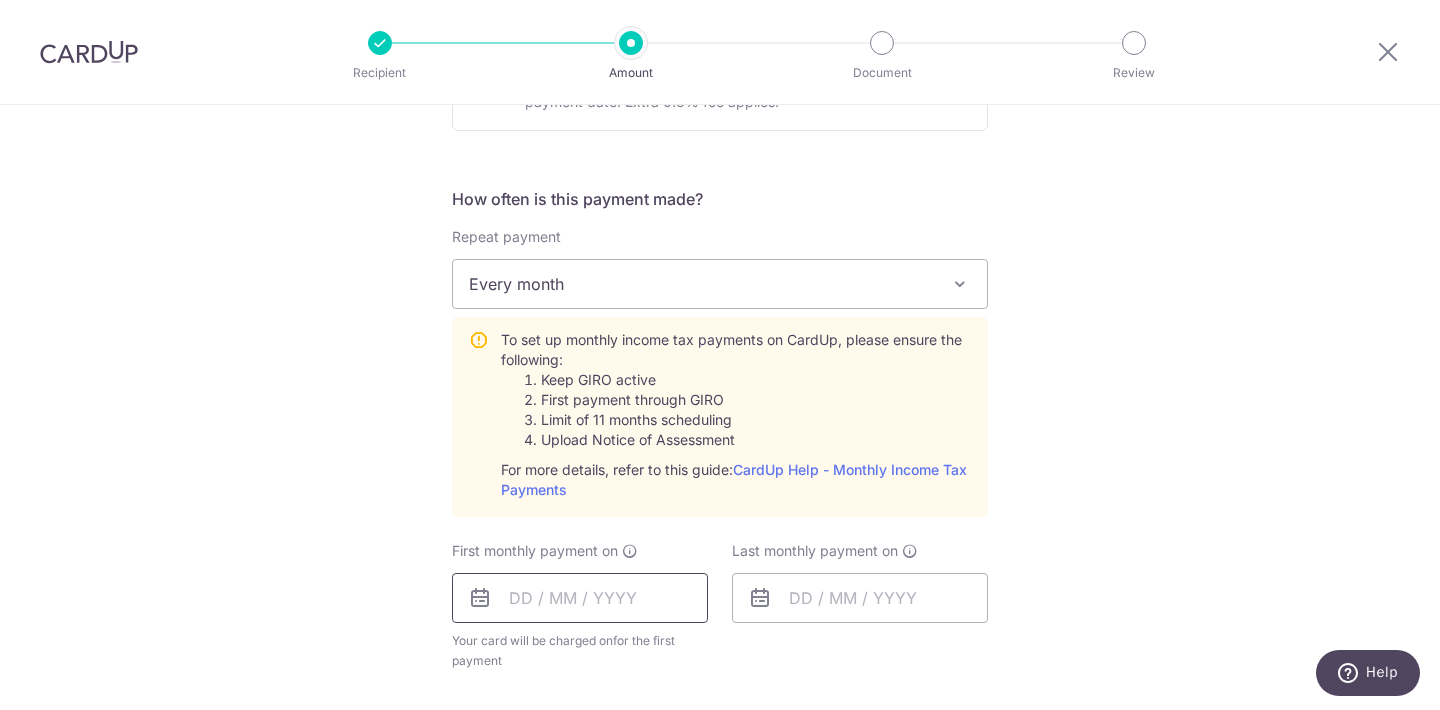 click at bounding box center (580, 598) 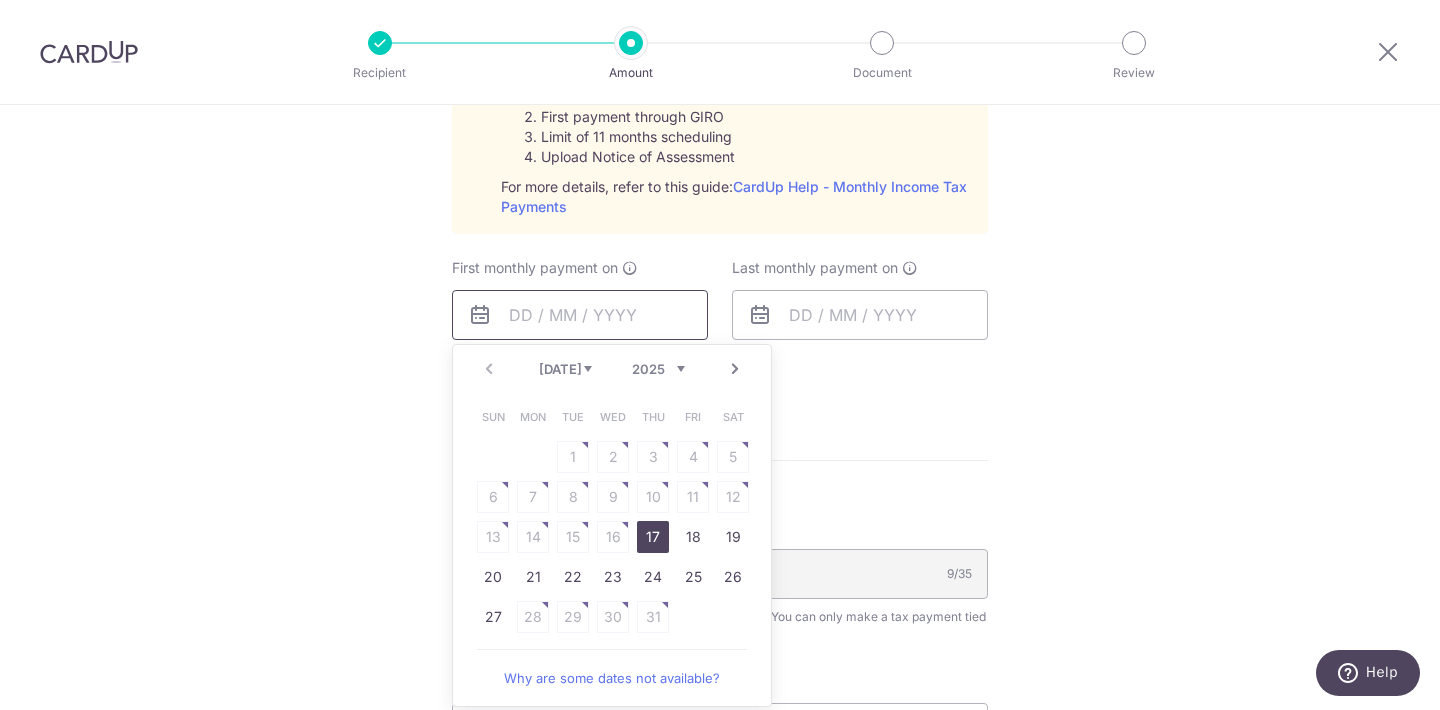 scroll, scrollTop: 1029, scrollLeft: 0, axis: vertical 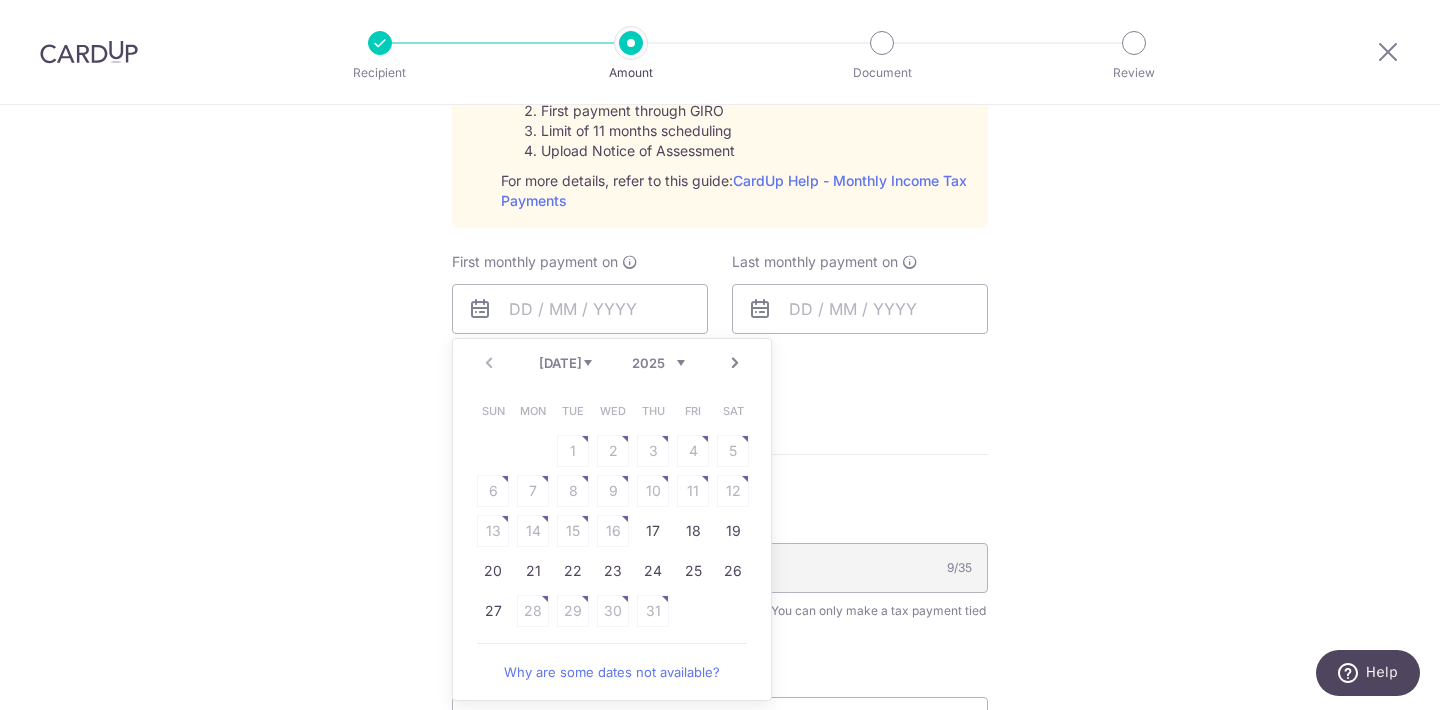 click on "Next" at bounding box center [735, 363] 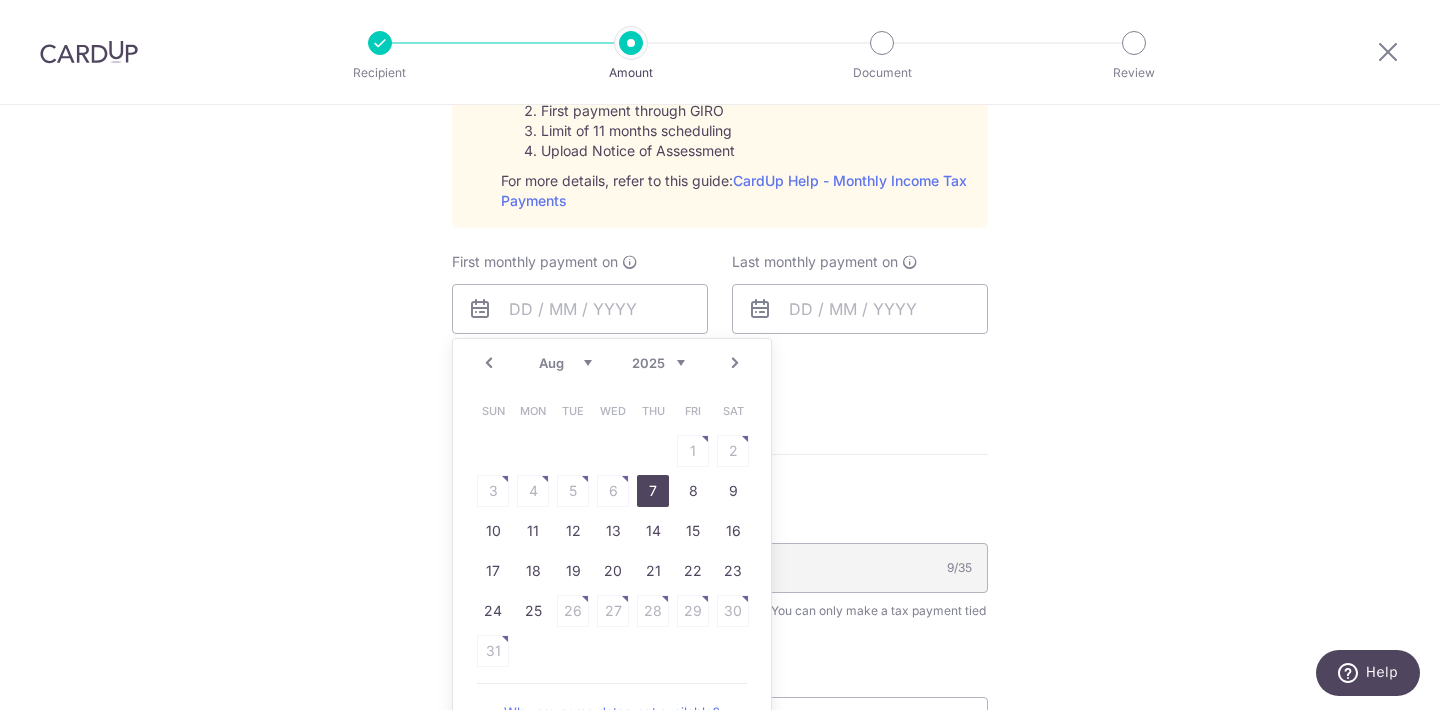 click on "7" at bounding box center (653, 491) 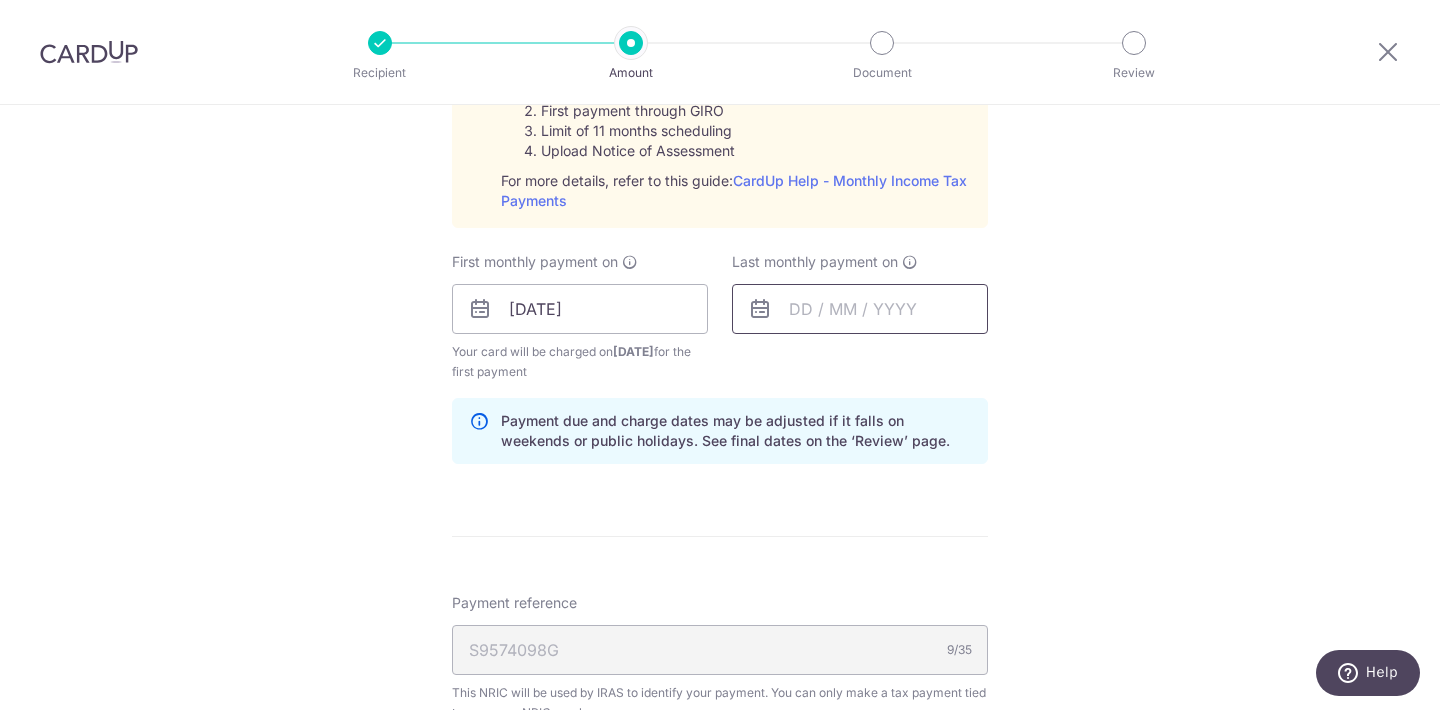 click at bounding box center (860, 309) 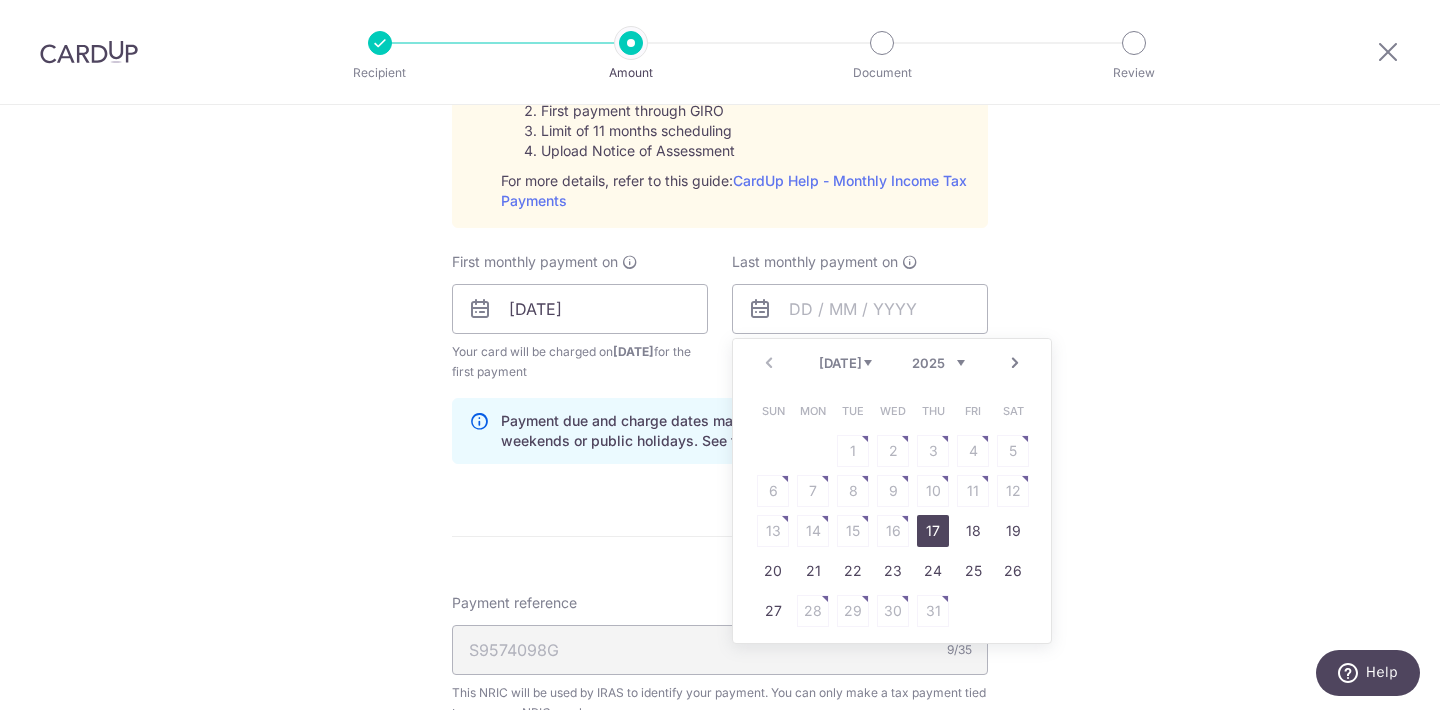 click on "Next" at bounding box center [1015, 363] 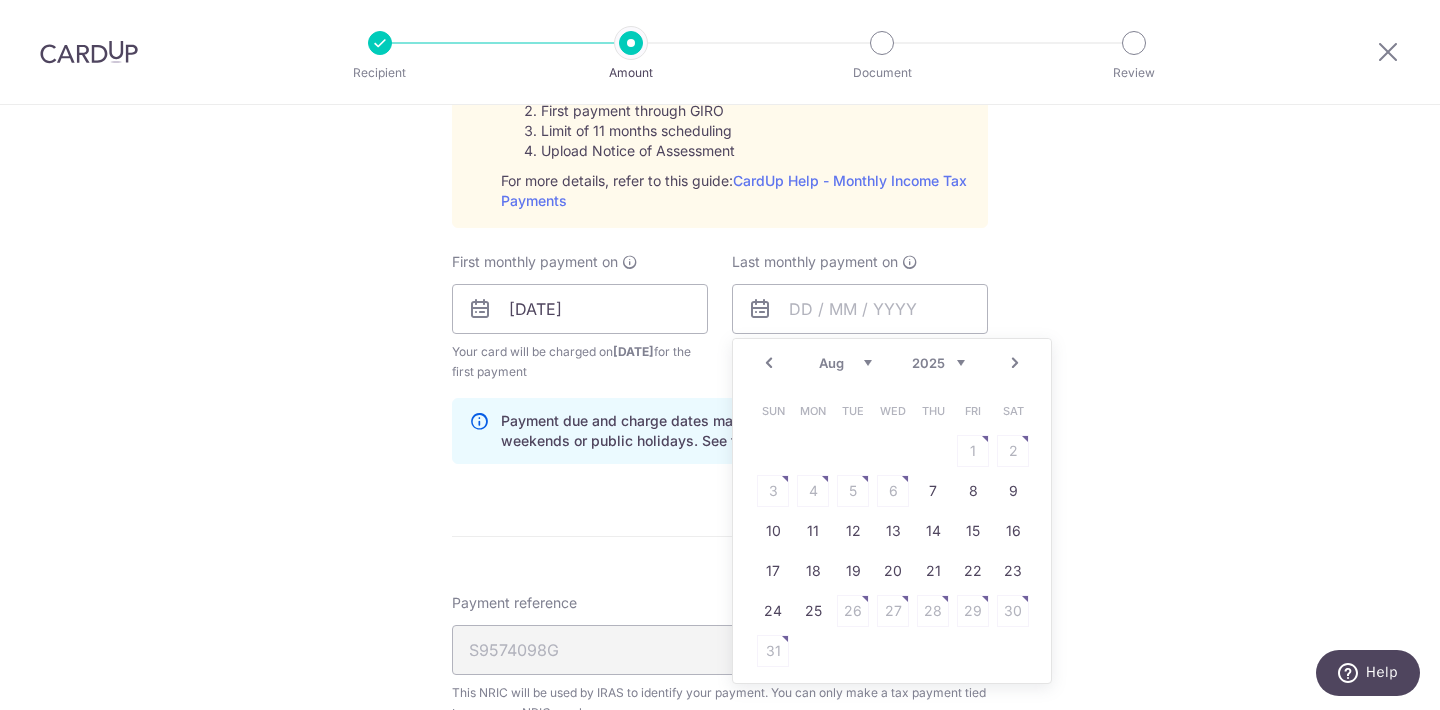 click on "Next" at bounding box center (1015, 363) 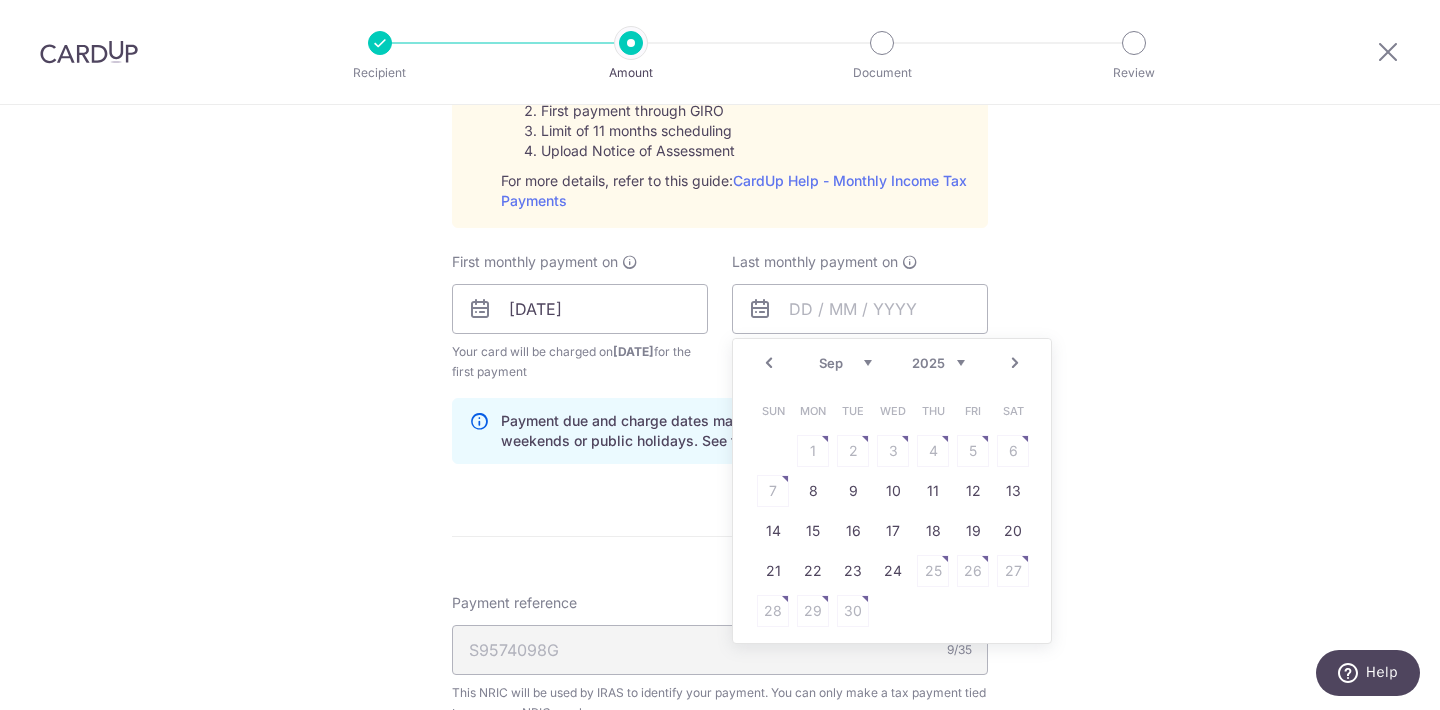 click on "Next" at bounding box center [1015, 363] 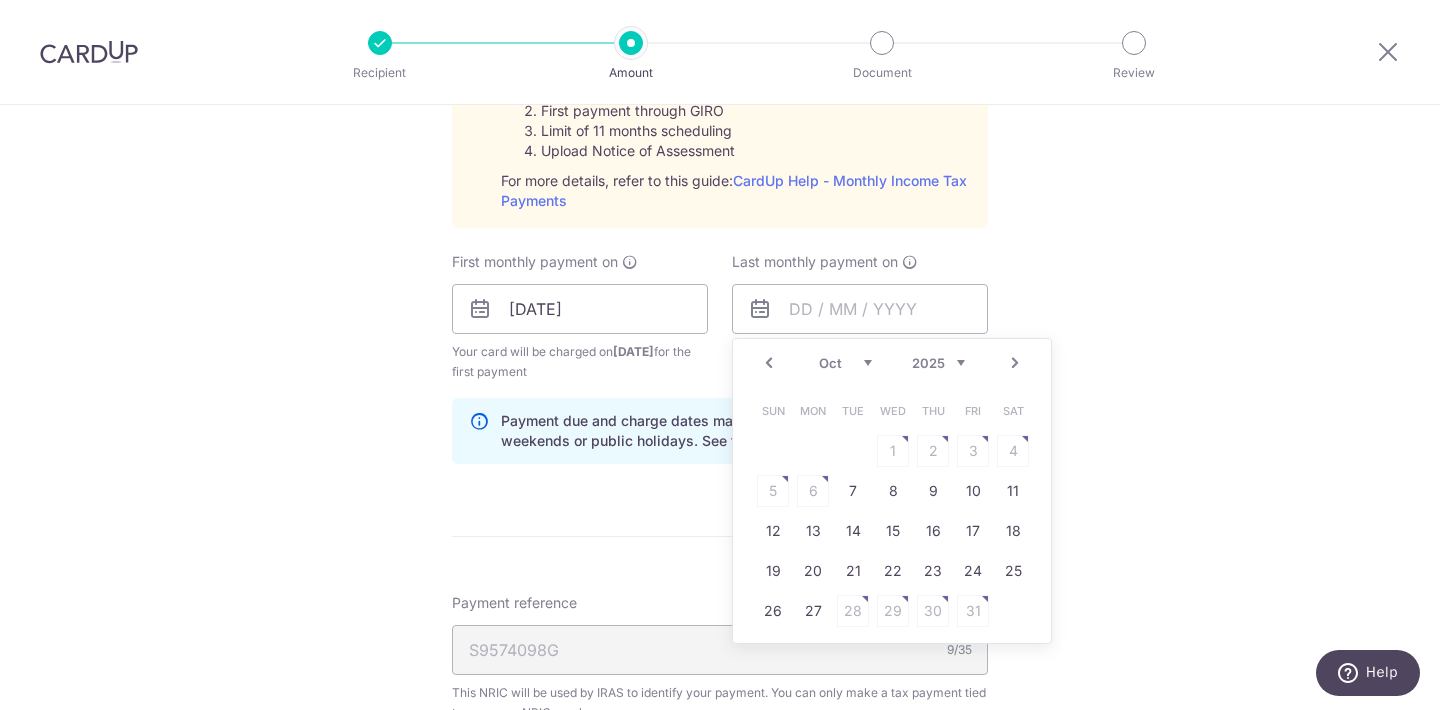click on "Prev" at bounding box center (769, 363) 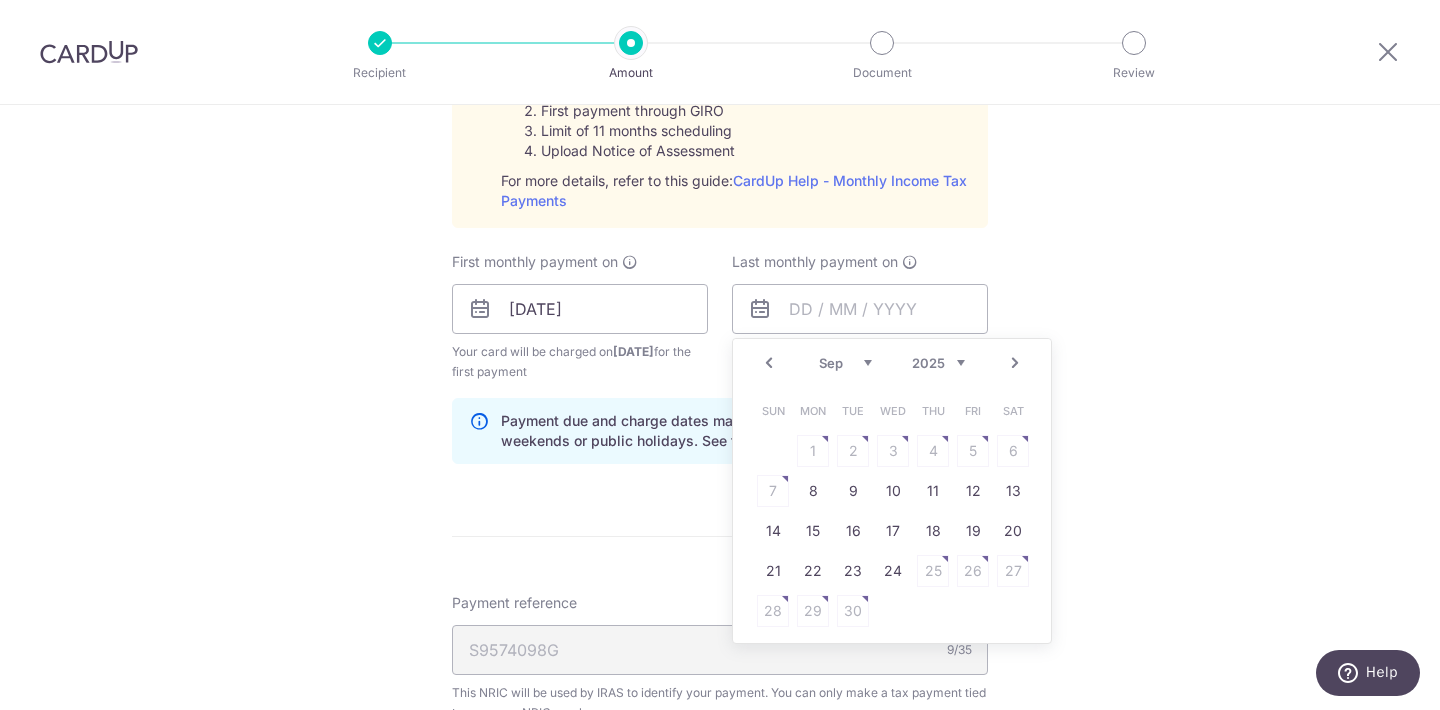 click on "Next" at bounding box center [1015, 363] 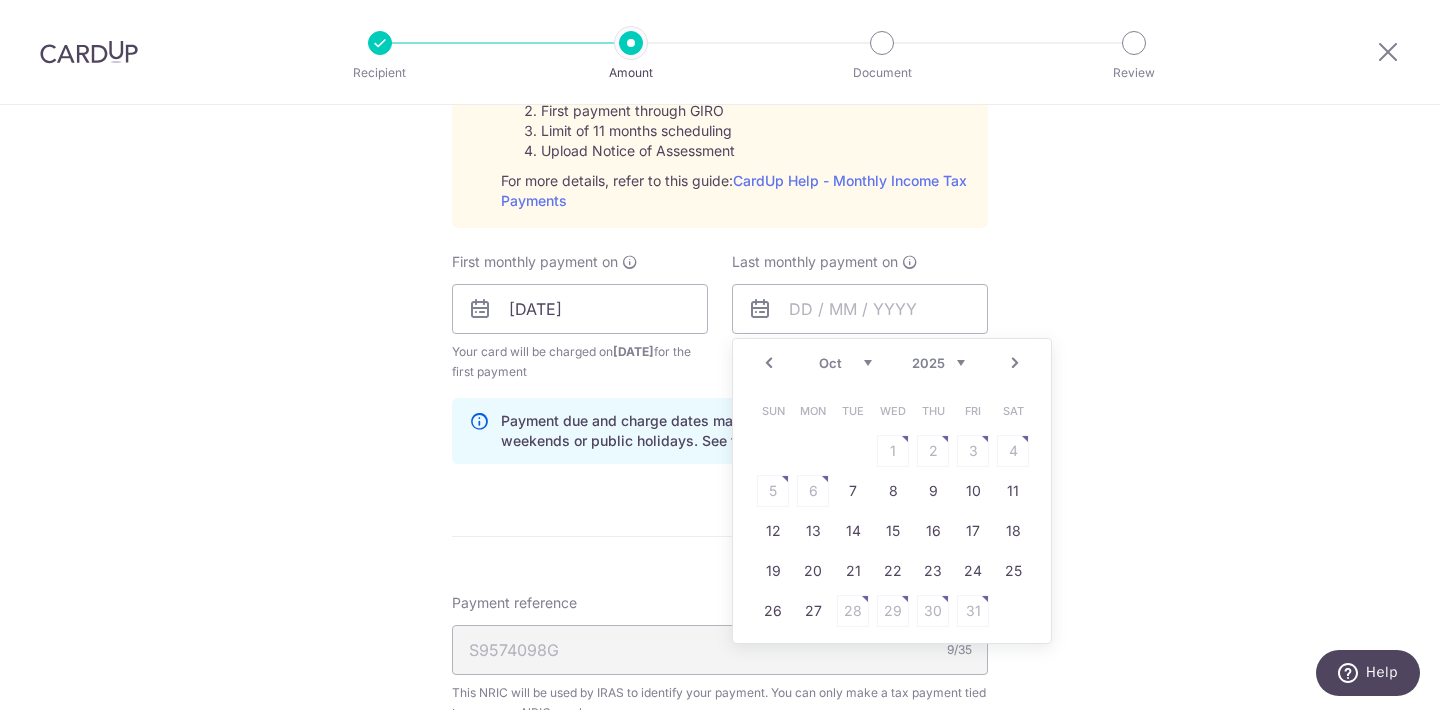 click on "Next" at bounding box center (1015, 363) 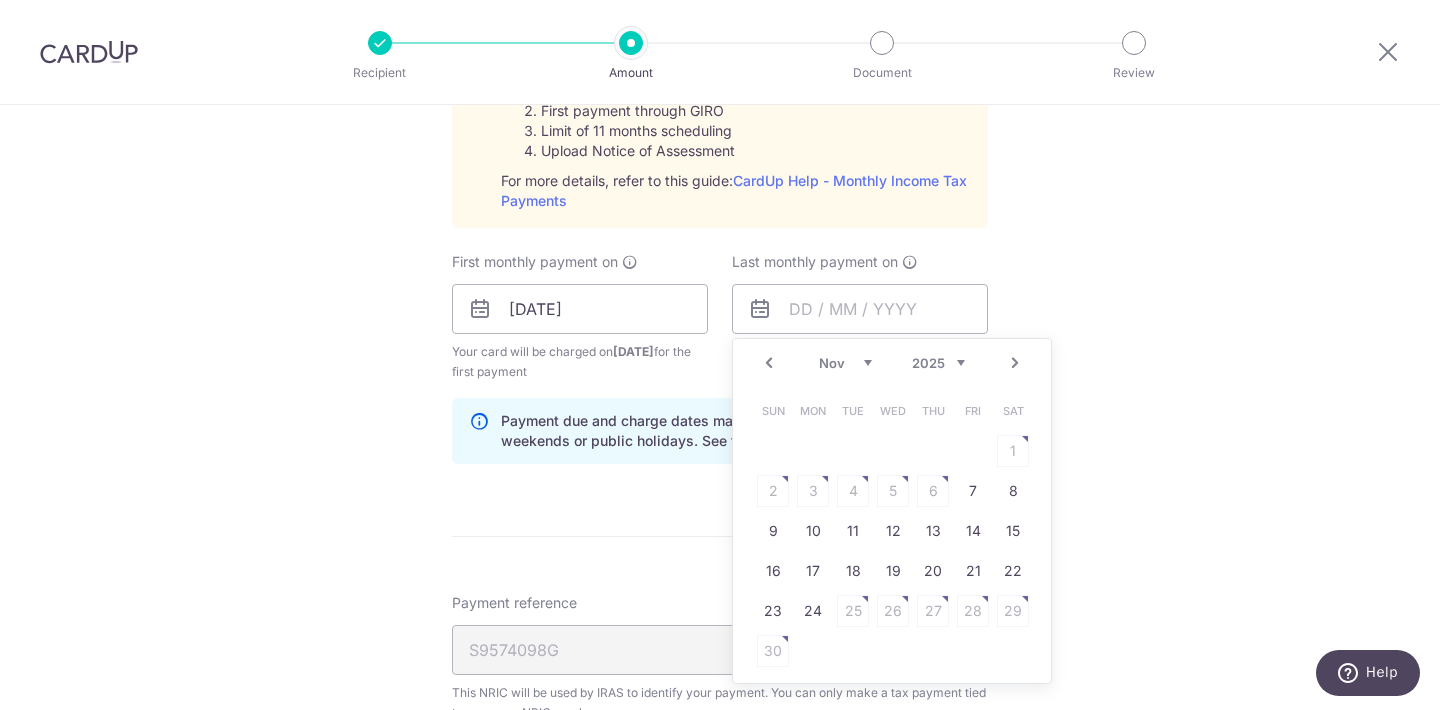 click on "Next" at bounding box center [1015, 363] 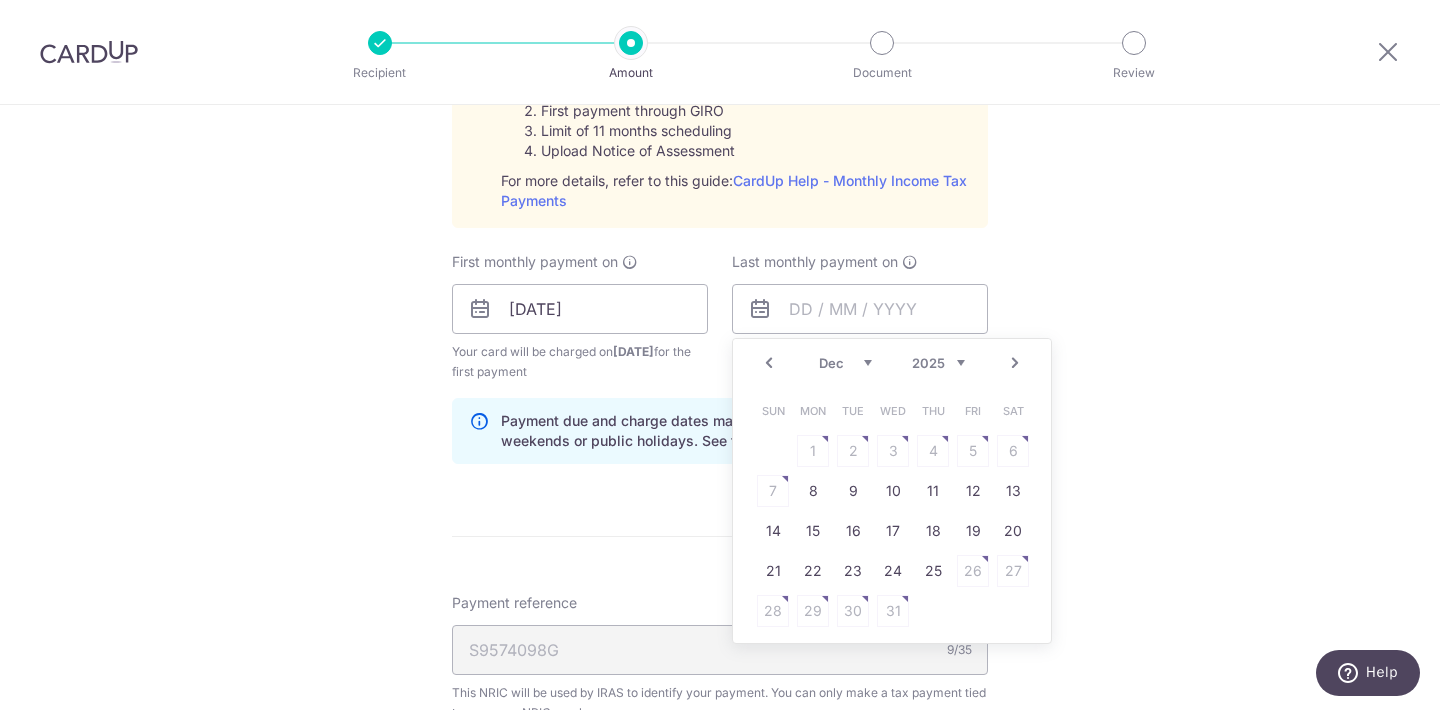 click on "Next" at bounding box center (1015, 363) 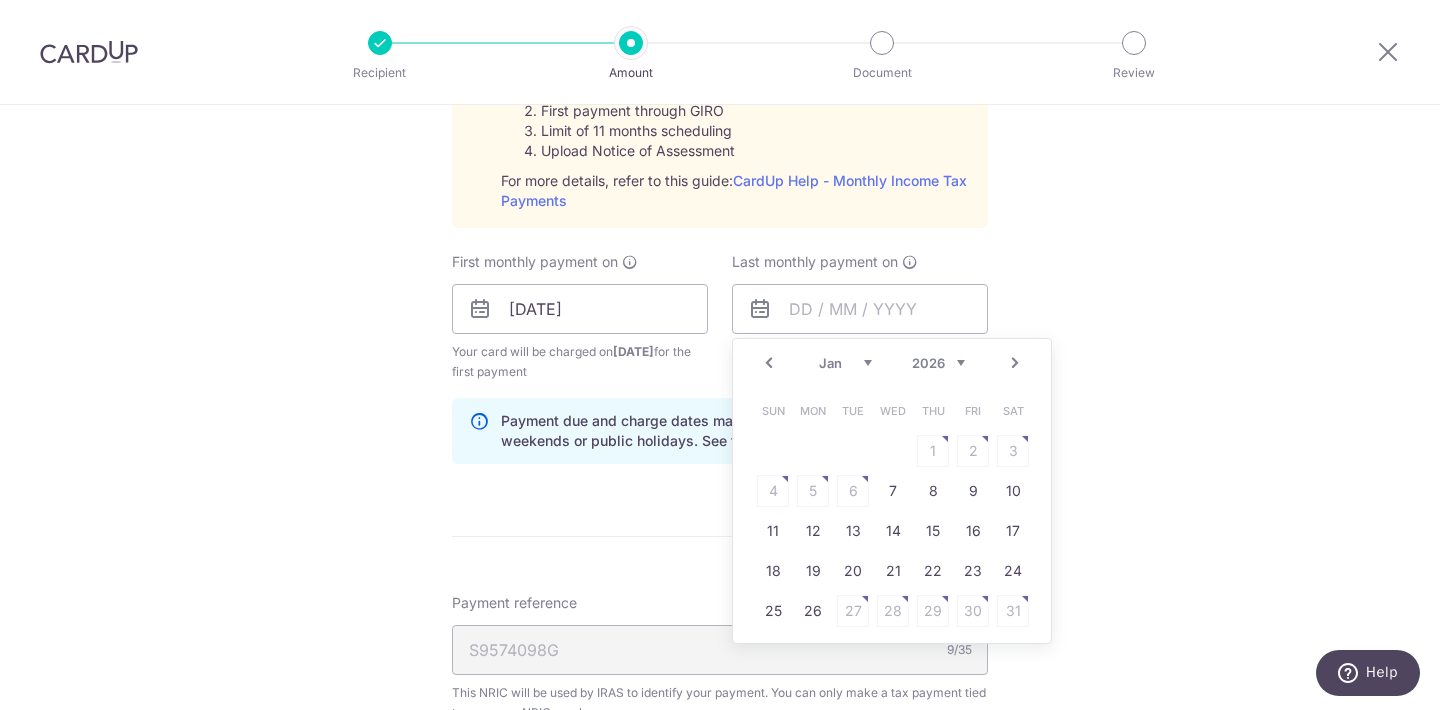 click on "Prev" at bounding box center [769, 363] 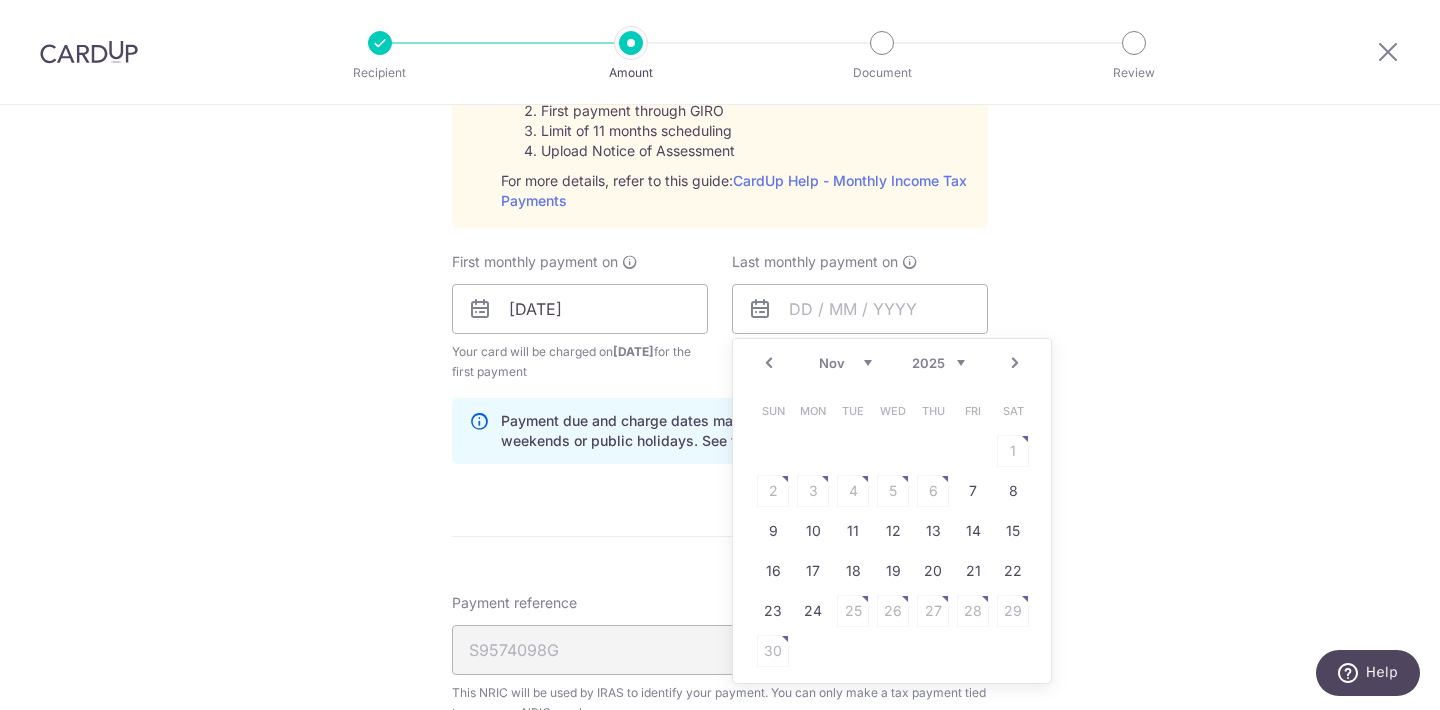 click on "Next" at bounding box center [1015, 363] 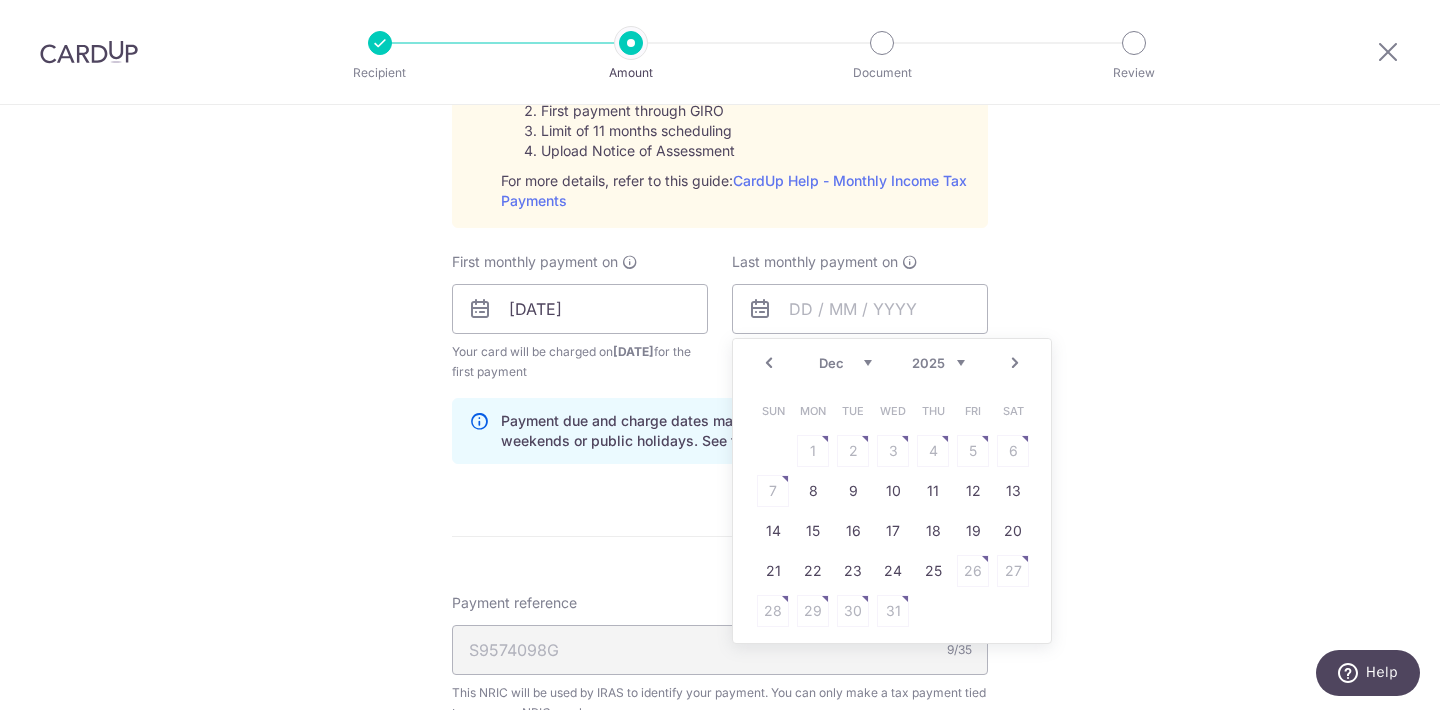 click on "Next" at bounding box center [1015, 363] 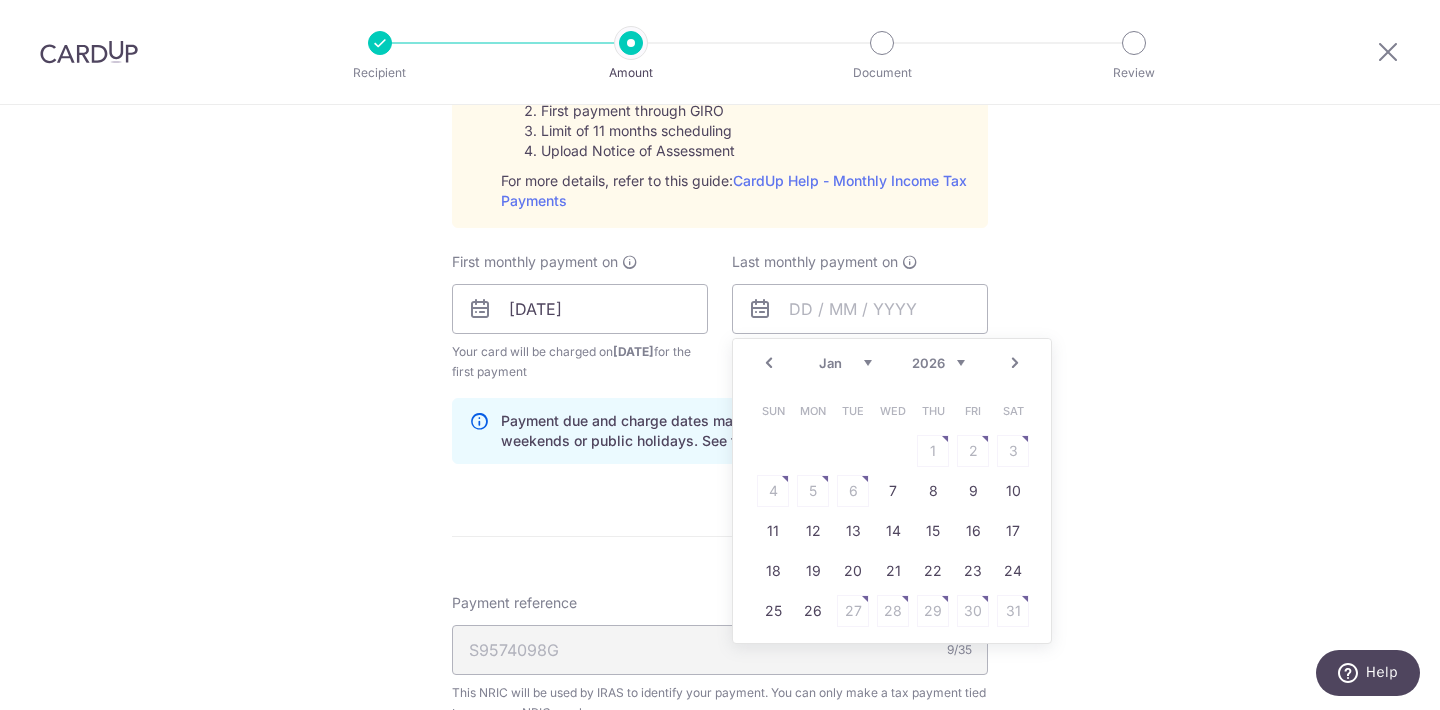 click on "Next" at bounding box center [1015, 363] 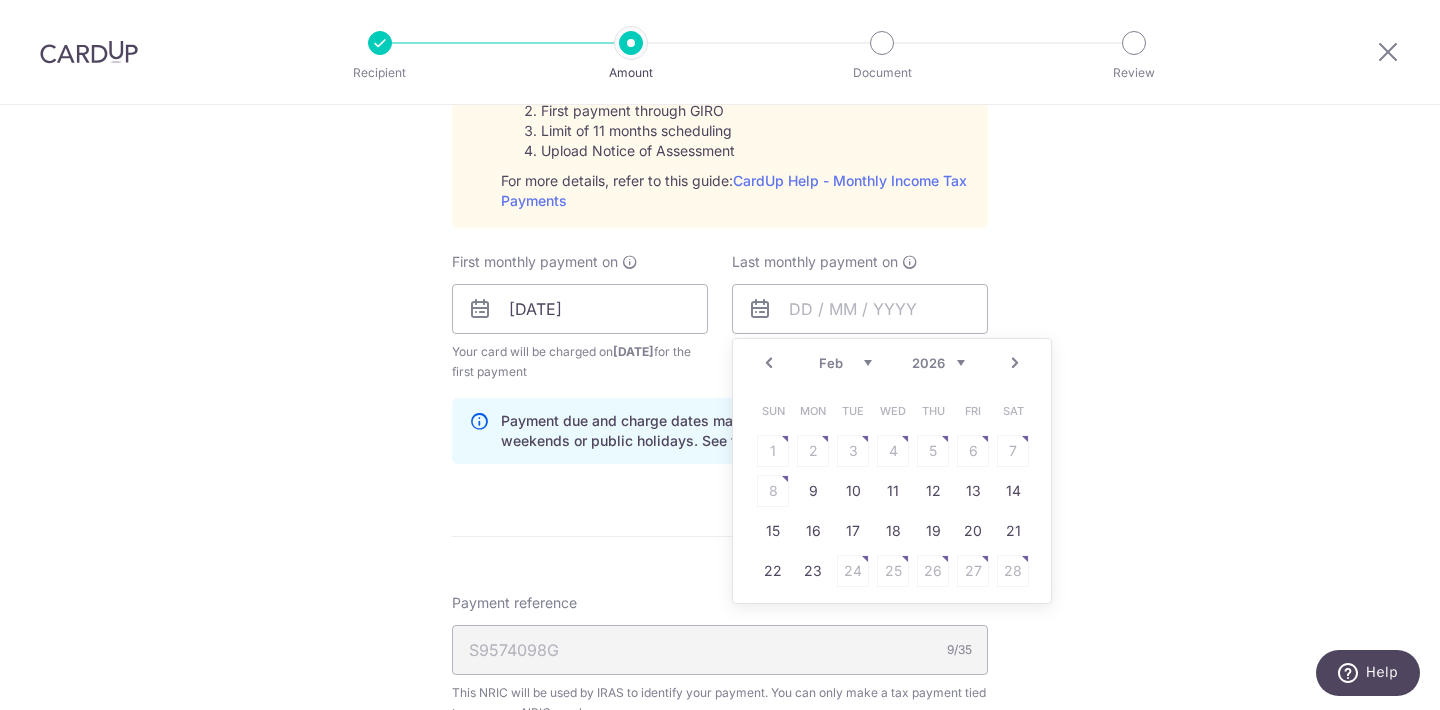 click on "Next" at bounding box center [1015, 363] 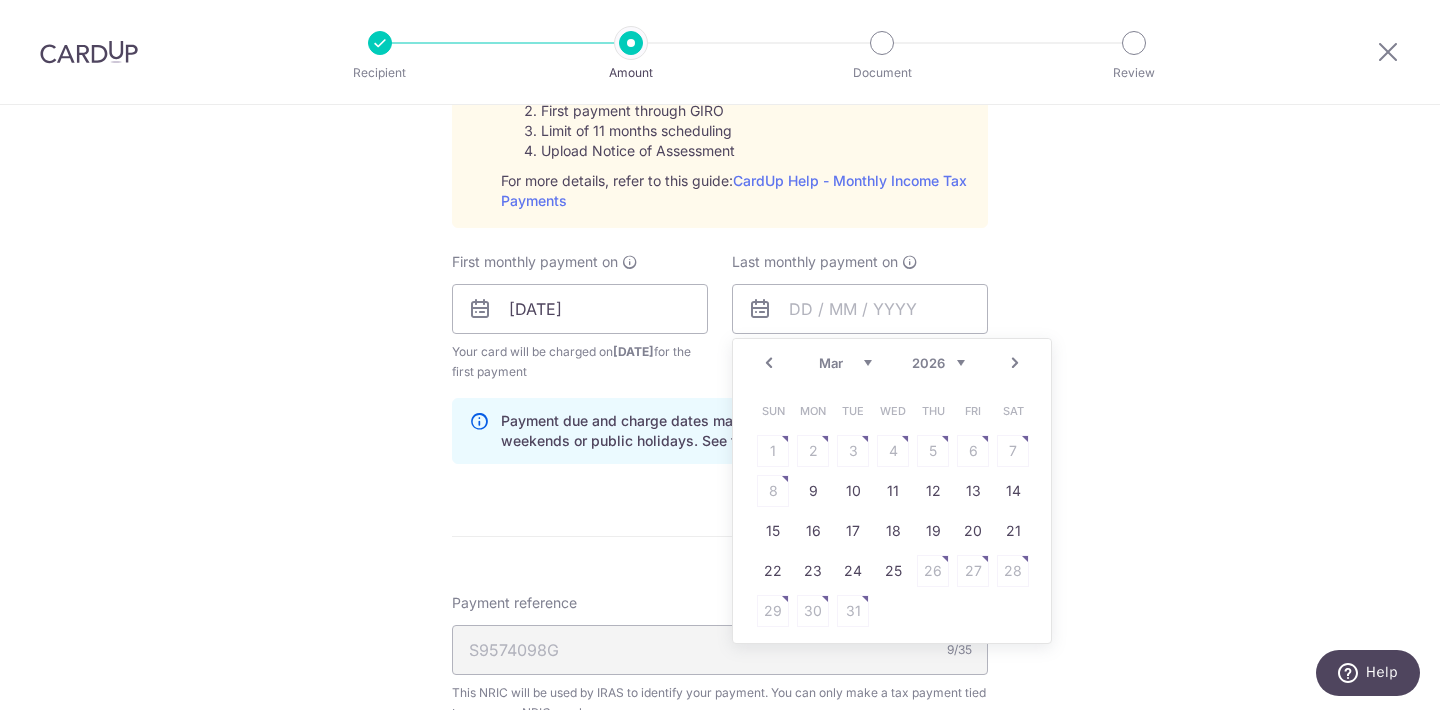 click on "Next" at bounding box center (1015, 363) 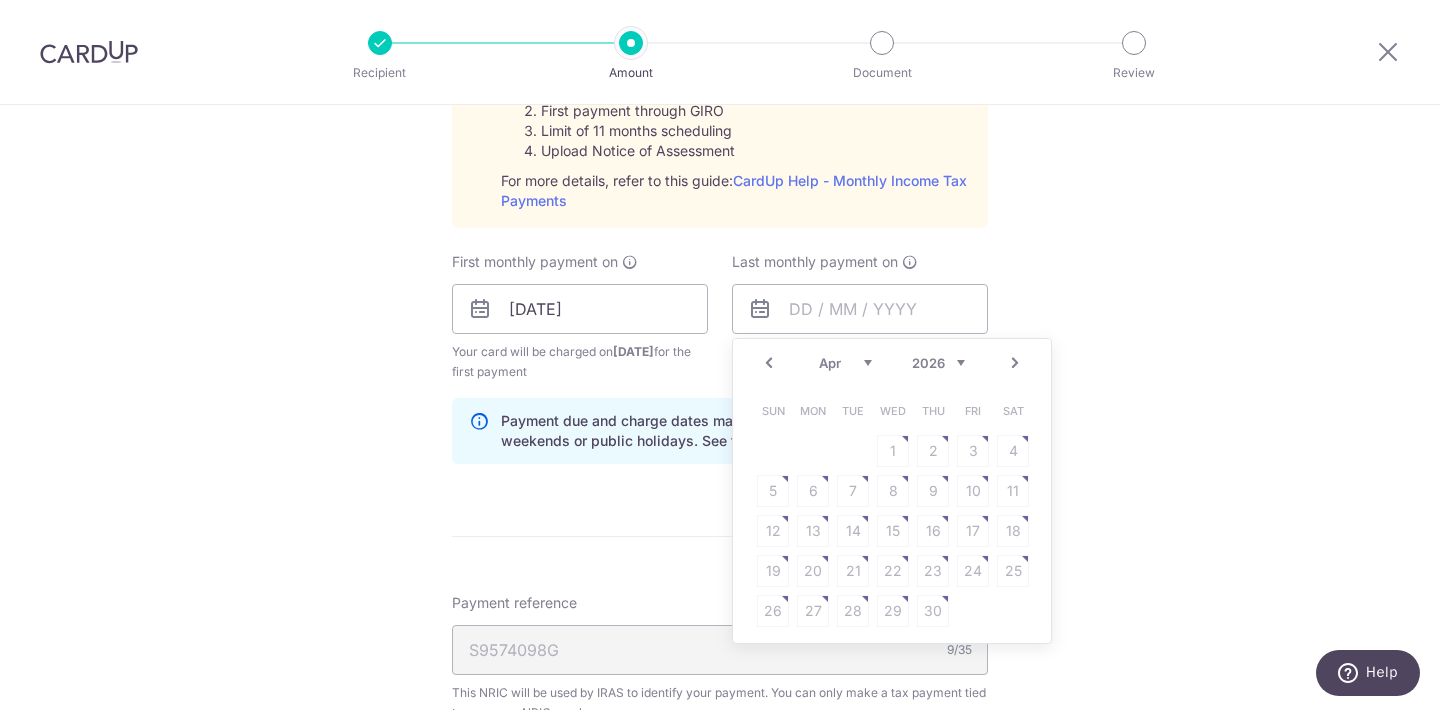 click on "Sun Mon Tue Wed Thu Fri Sat       1 2 3 4 5 6 7 8 9 10 11 12 13 14 15 16 17 18 19 20 21 22 23 24 25 26 27 28 29 30" at bounding box center [893, 511] 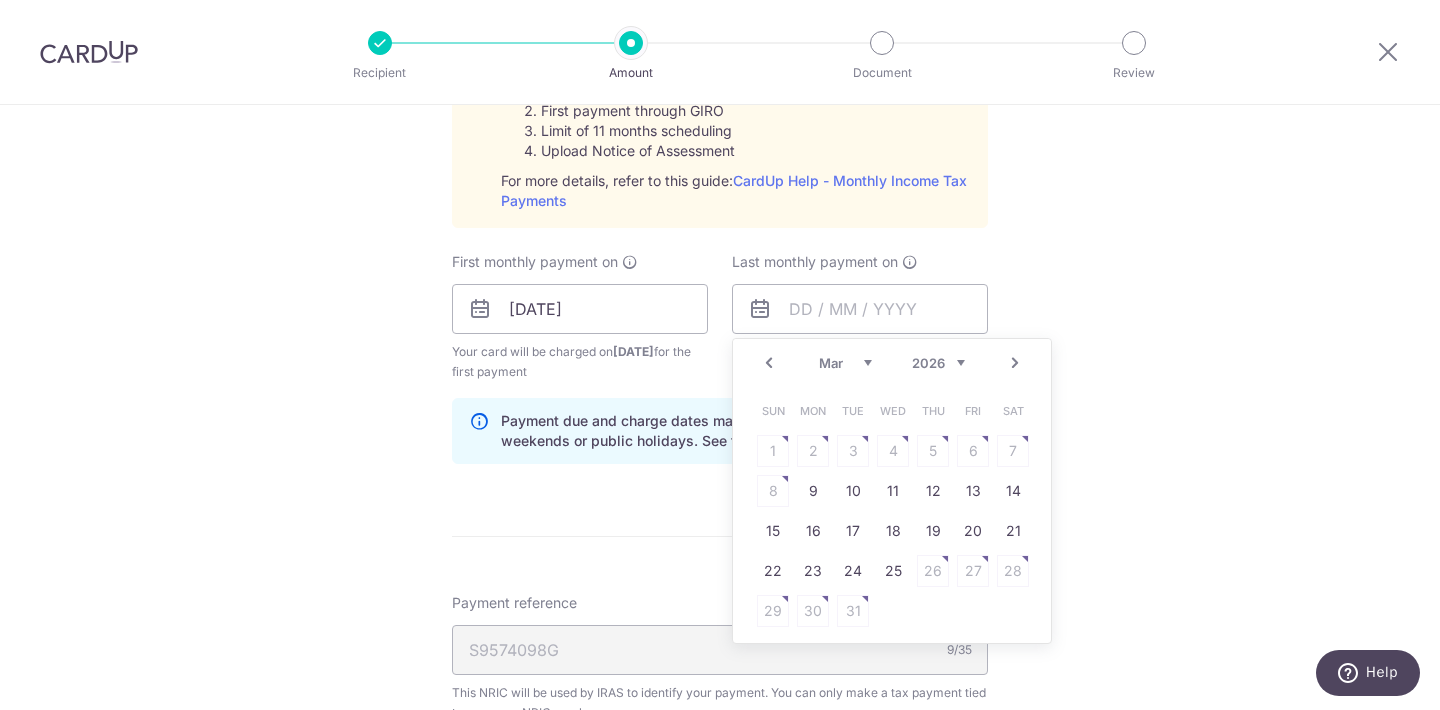 click on "Prev" at bounding box center [769, 363] 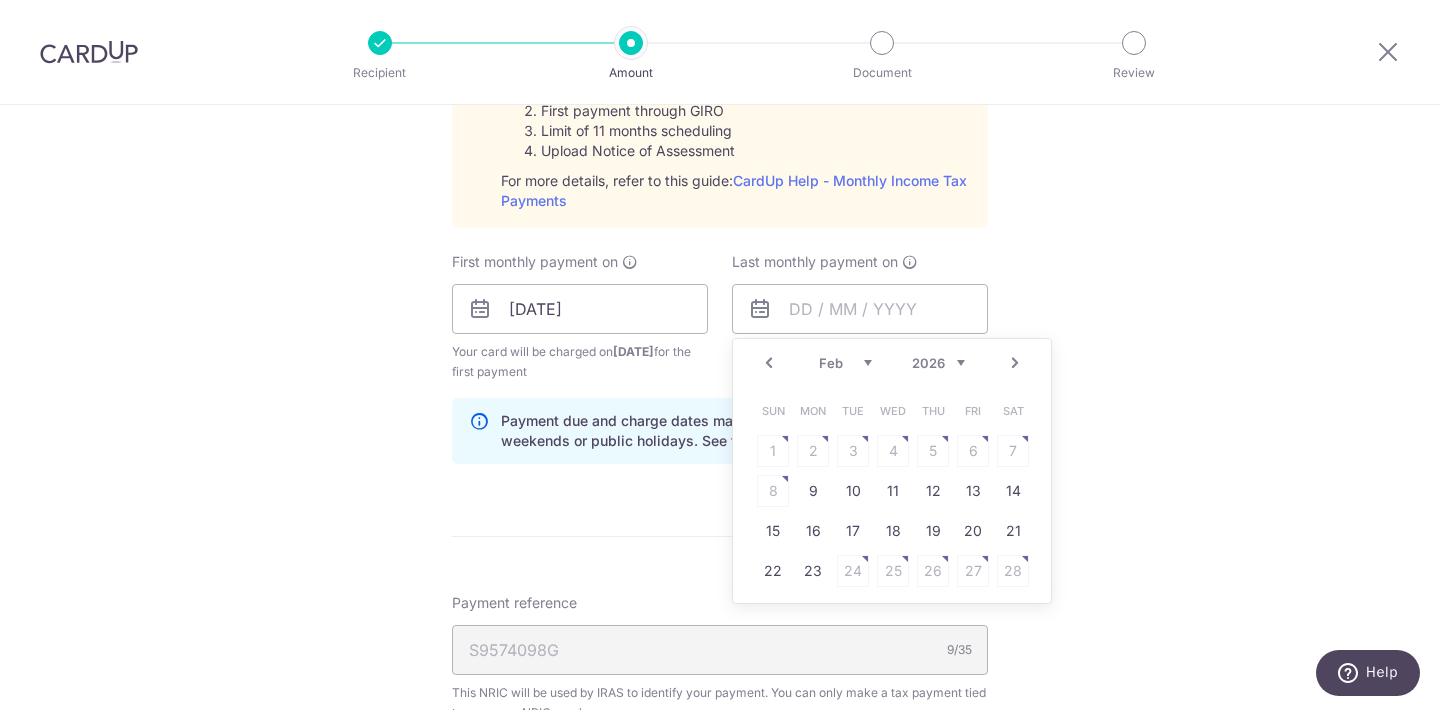 click on "Next" at bounding box center (1015, 363) 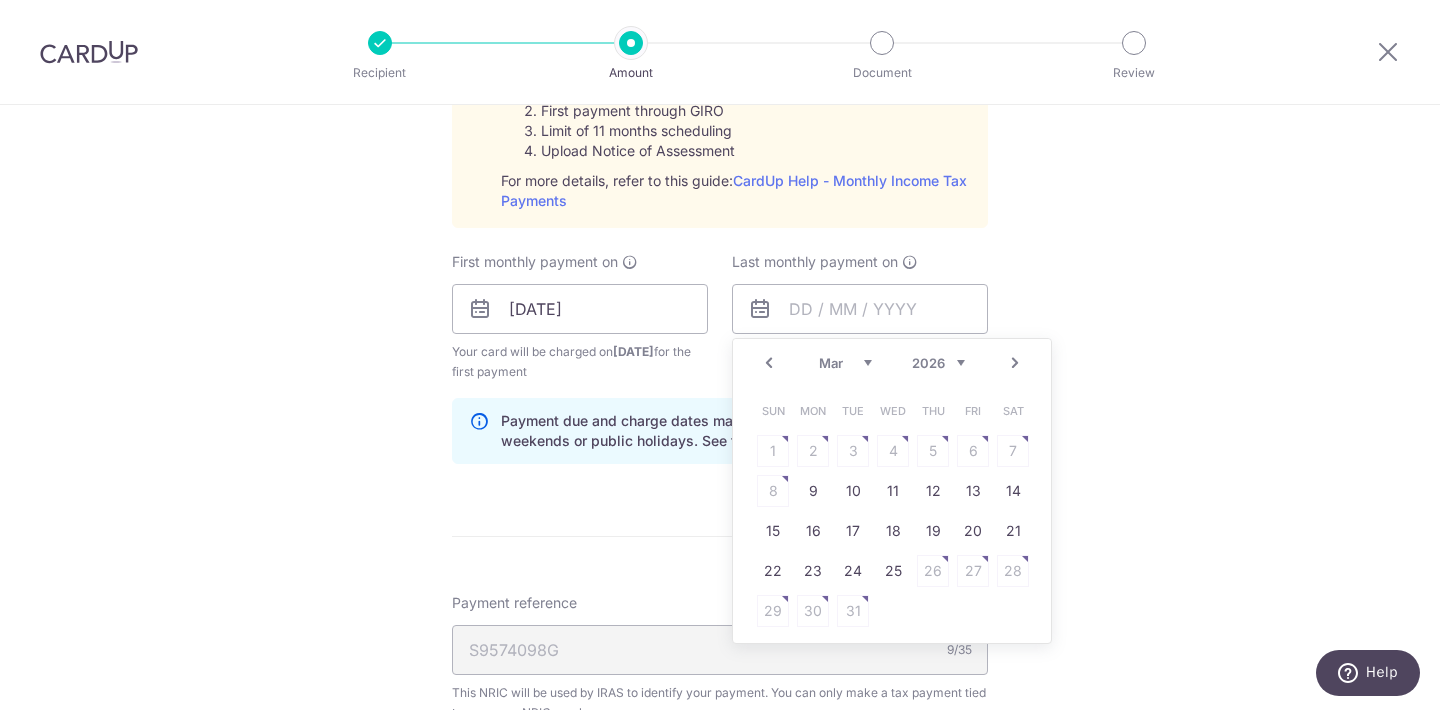 click on "Prev" at bounding box center (769, 363) 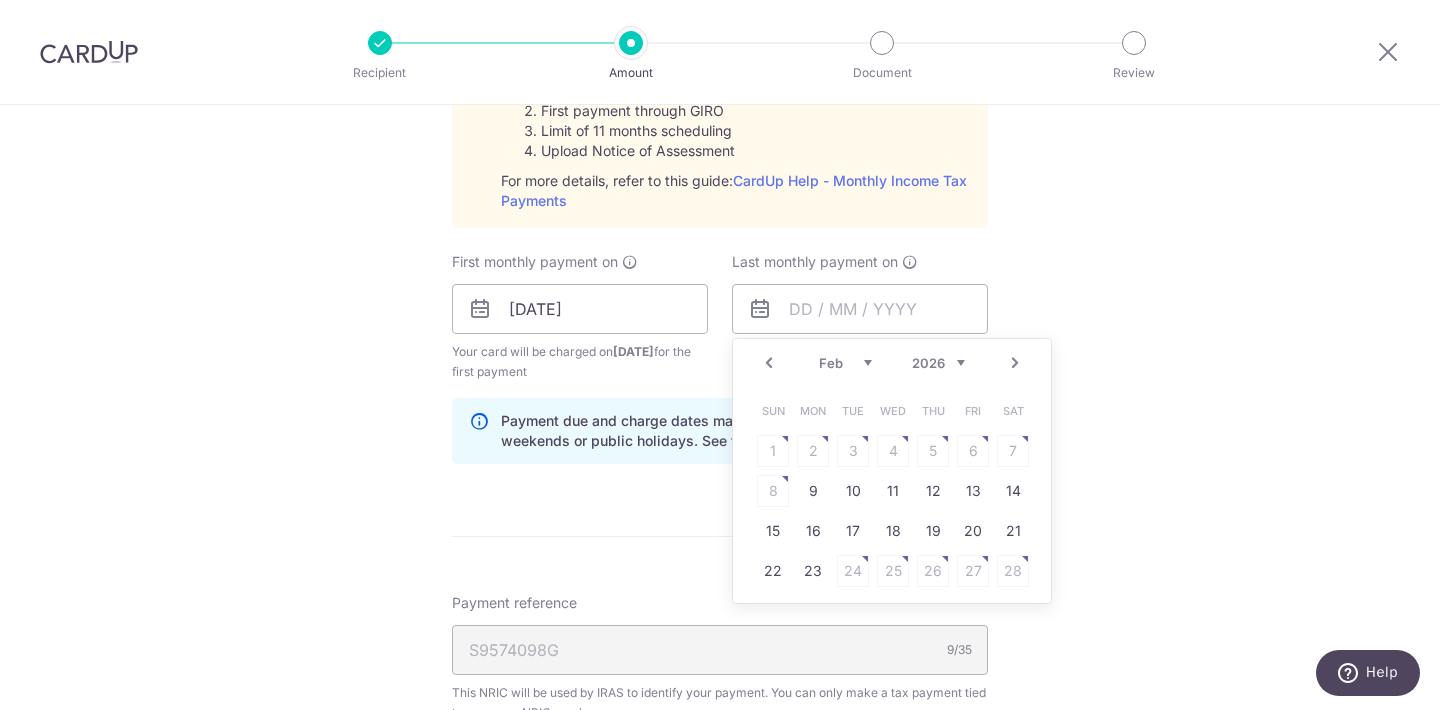 click on "Next" at bounding box center [1015, 363] 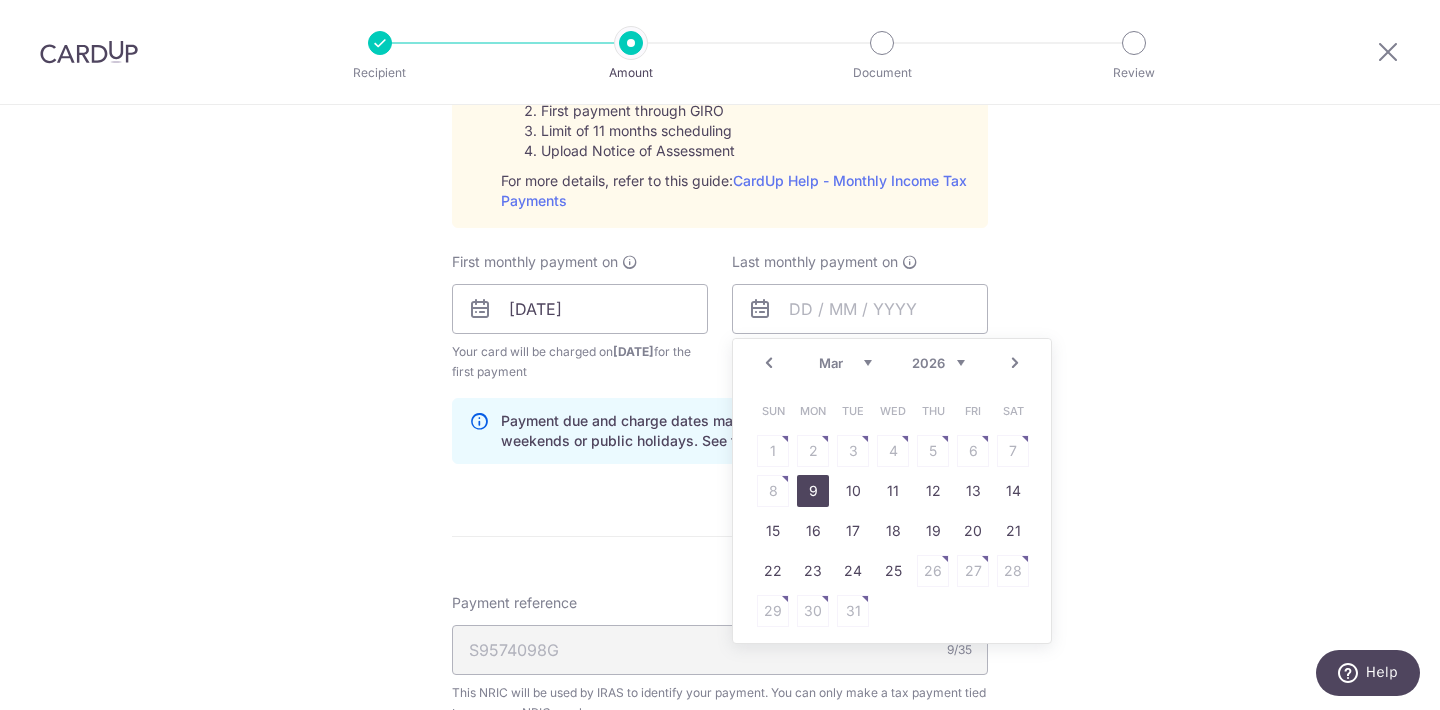click on "9" at bounding box center (813, 491) 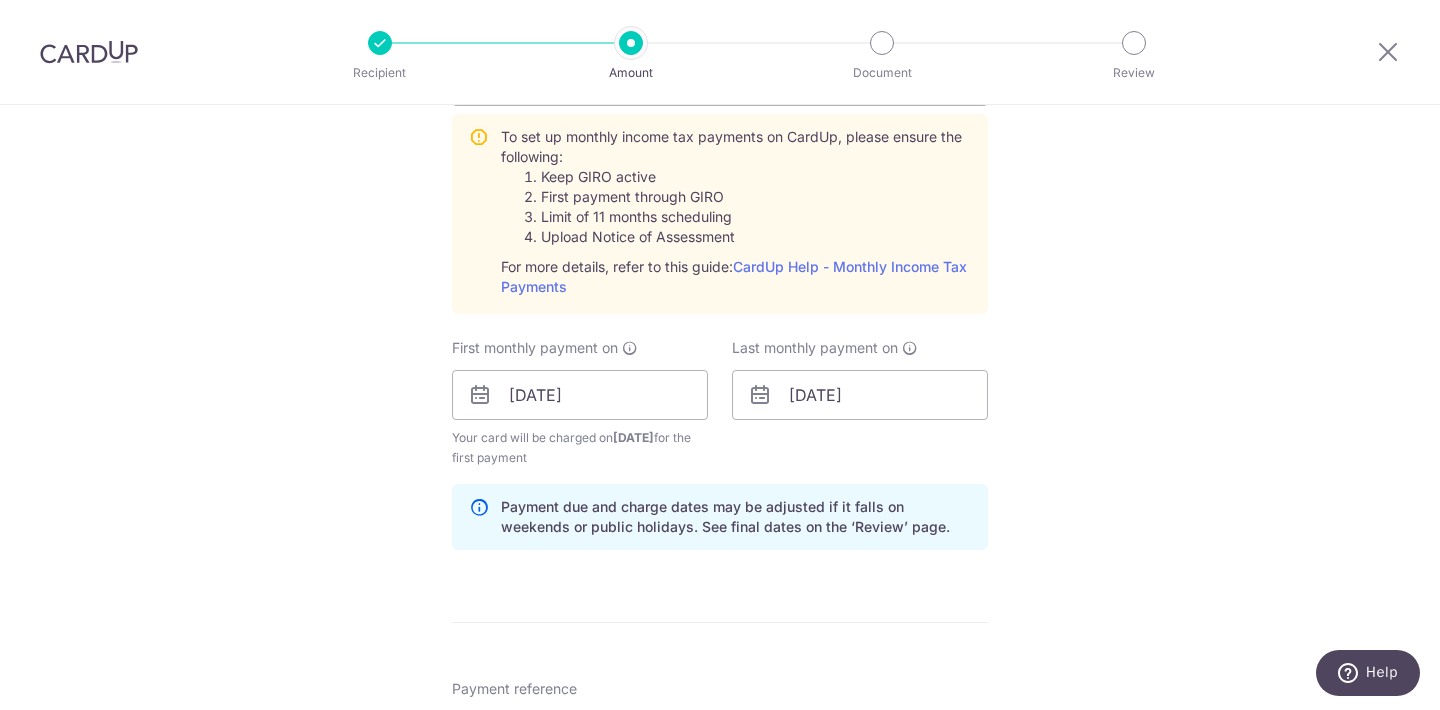 scroll, scrollTop: 927, scrollLeft: 0, axis: vertical 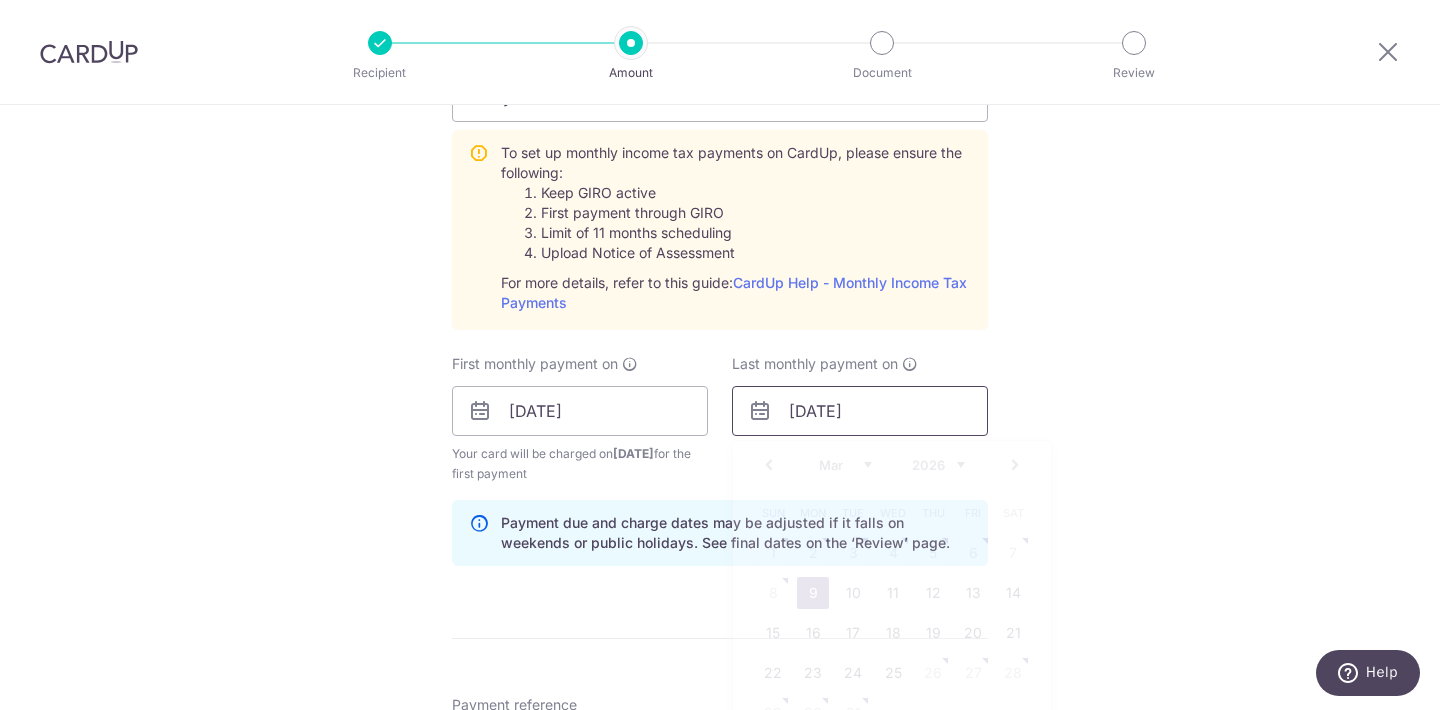 click on "[DATE]" at bounding box center (860, 411) 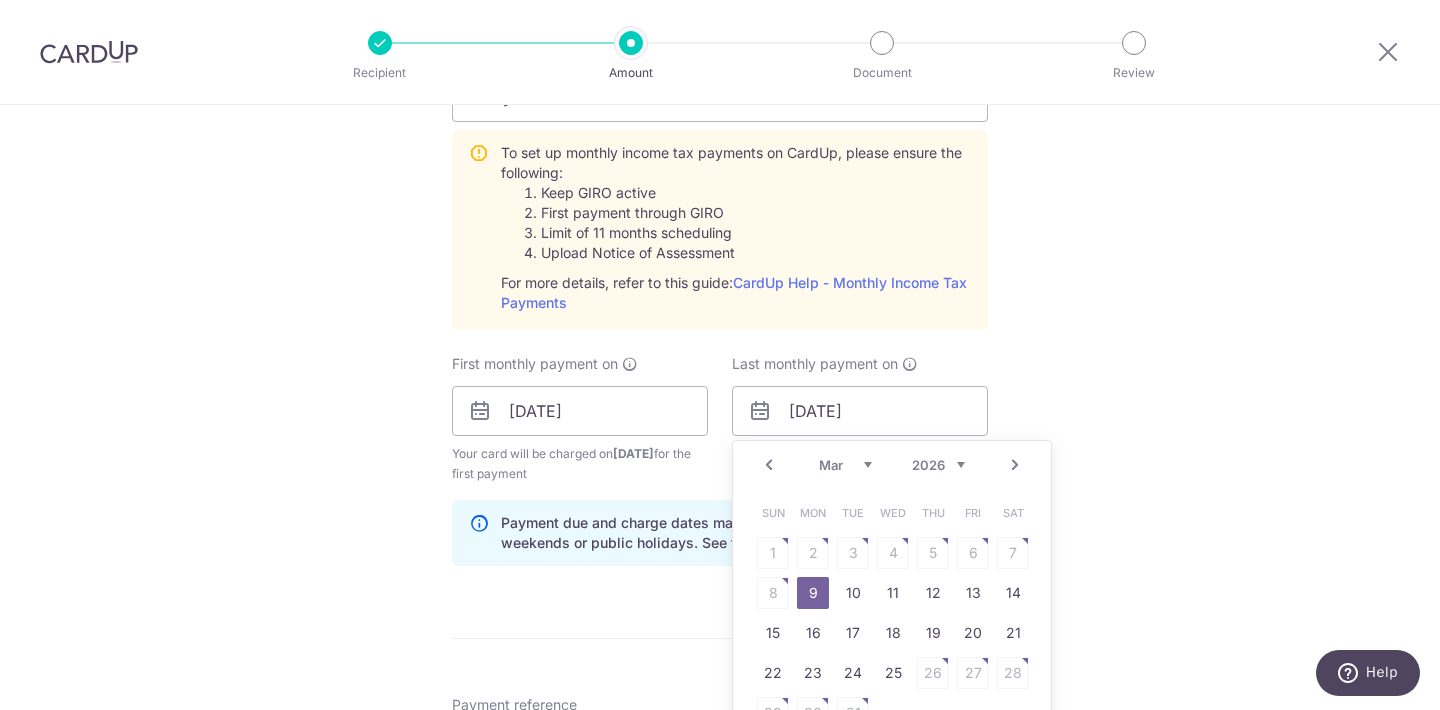 click on "How often is this payment made?
Repeat payment
Never
Every month Every month
To set up monthly income tax payments on CardUp, please ensure the following:     Keep GIRO active   First payment through GIRO   Limit of 11 months scheduling   Upload Notice of Assessment    For more details, refer to this guide:  CardUp Help - Monthly Income Tax Payments
First monthly payment on
07/08/2025
Your card will be charged on  04/08/2025  for the first payment
* If your payment is funded by  9:00am SGT on Tuesday 15/07/2025
15/07/2025
No. of Payments
Last monthly payment on Prev 1" at bounding box center (720, 291) 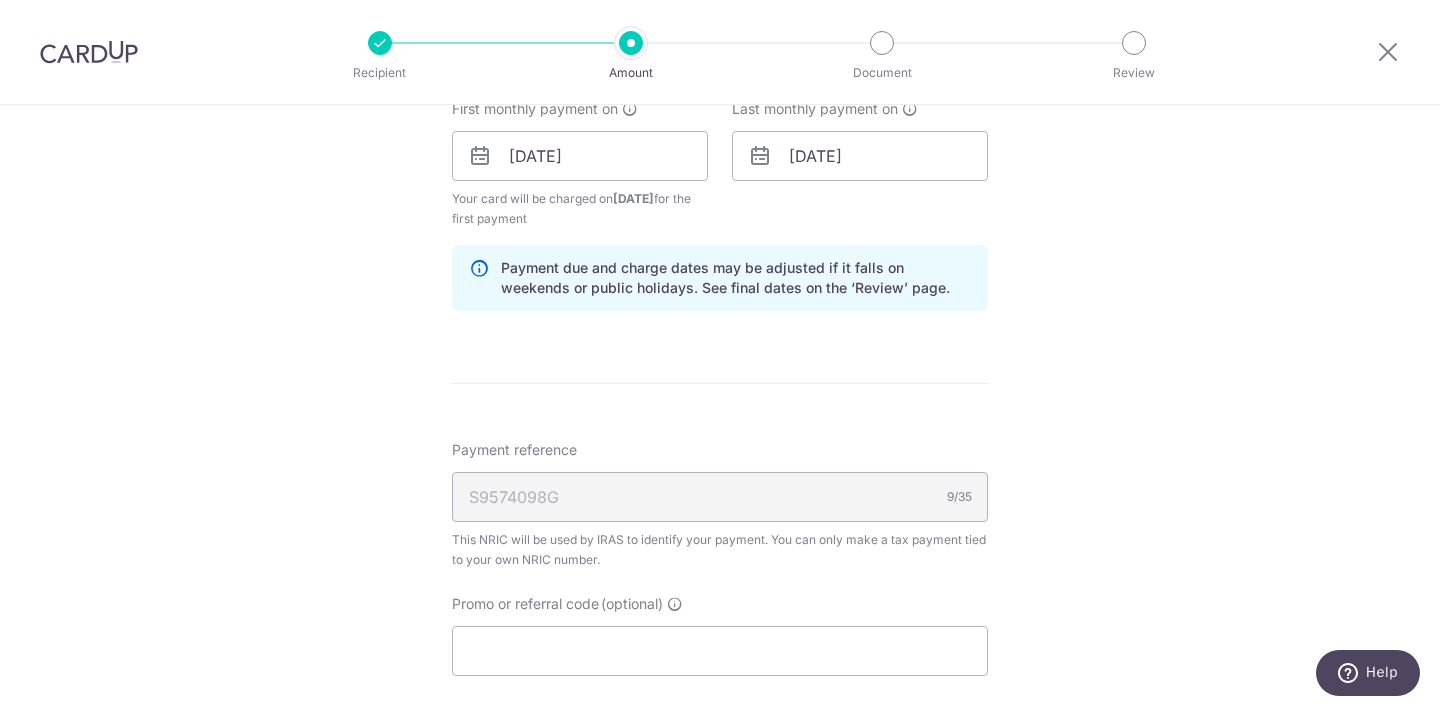scroll, scrollTop: 1347, scrollLeft: 0, axis: vertical 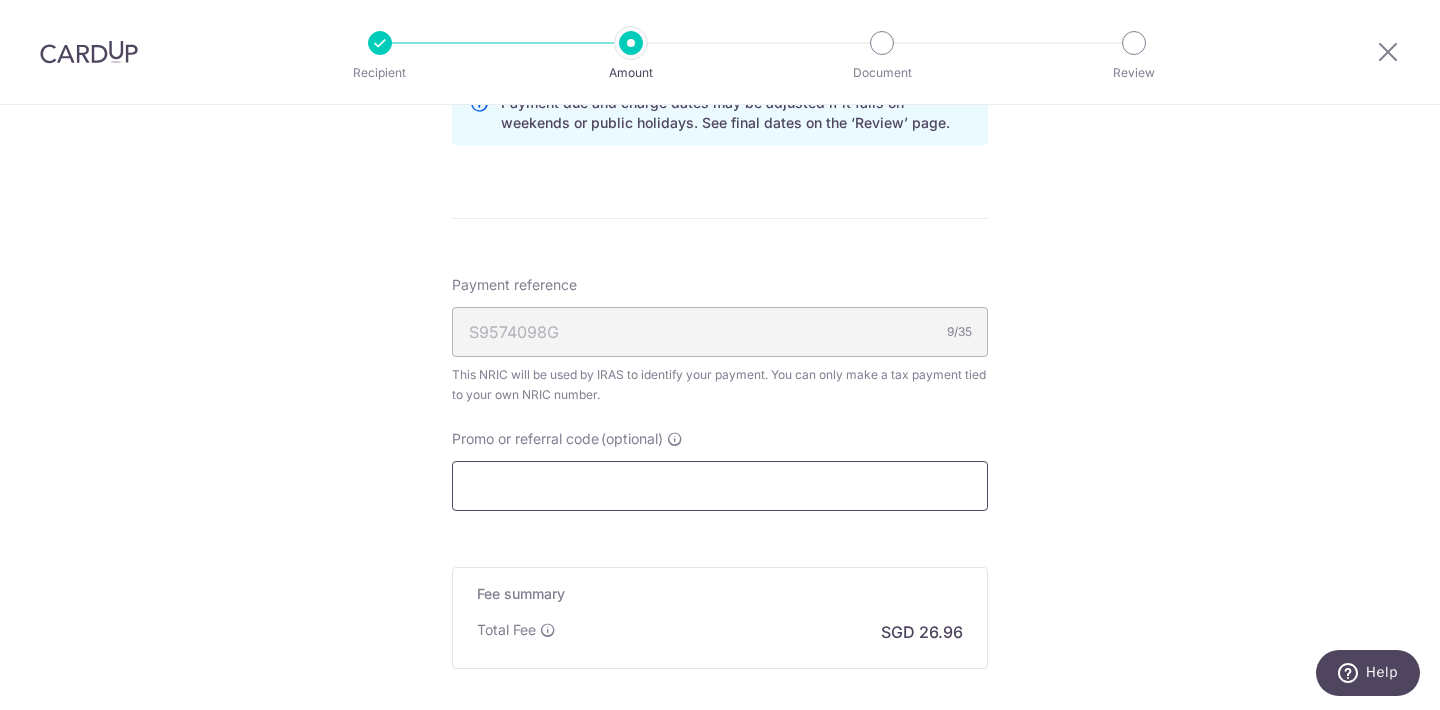 click on "Promo or referral code
(optional)" at bounding box center [720, 486] 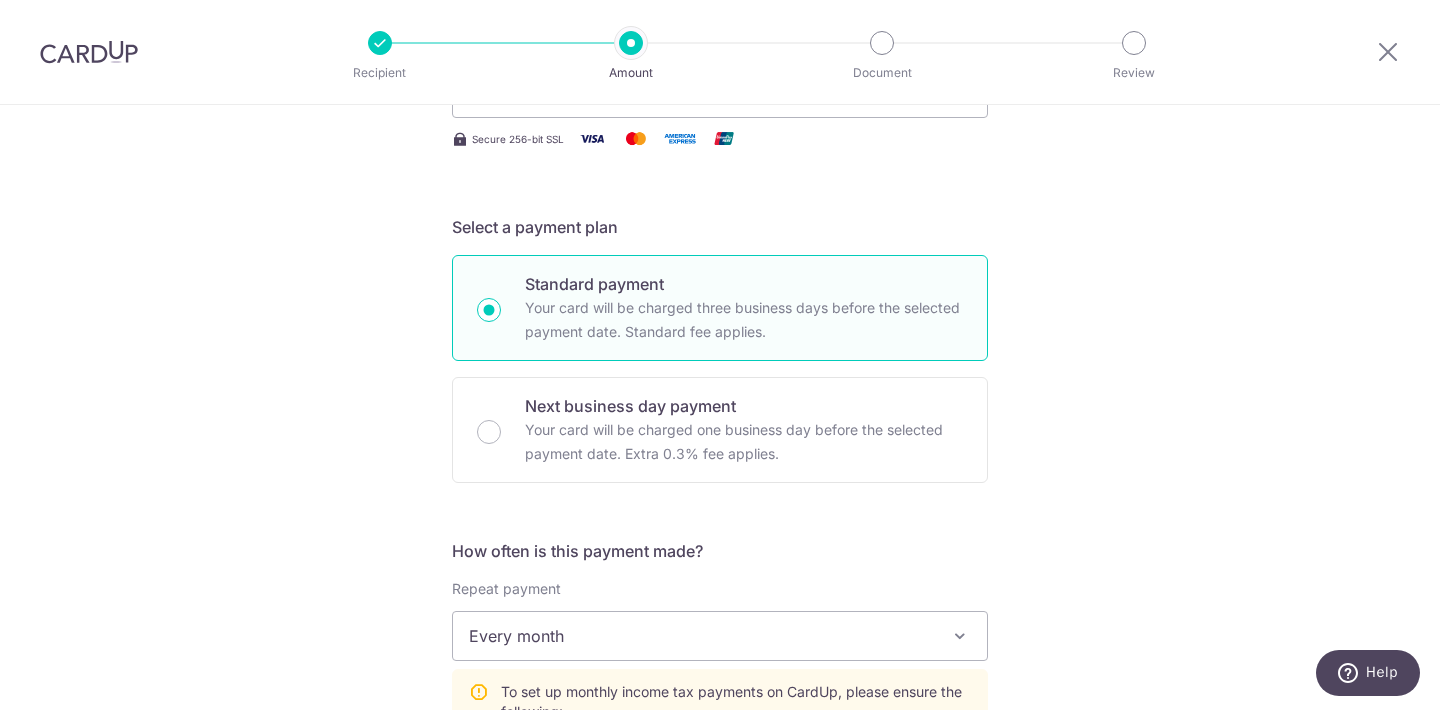 scroll, scrollTop: 178, scrollLeft: 0, axis: vertical 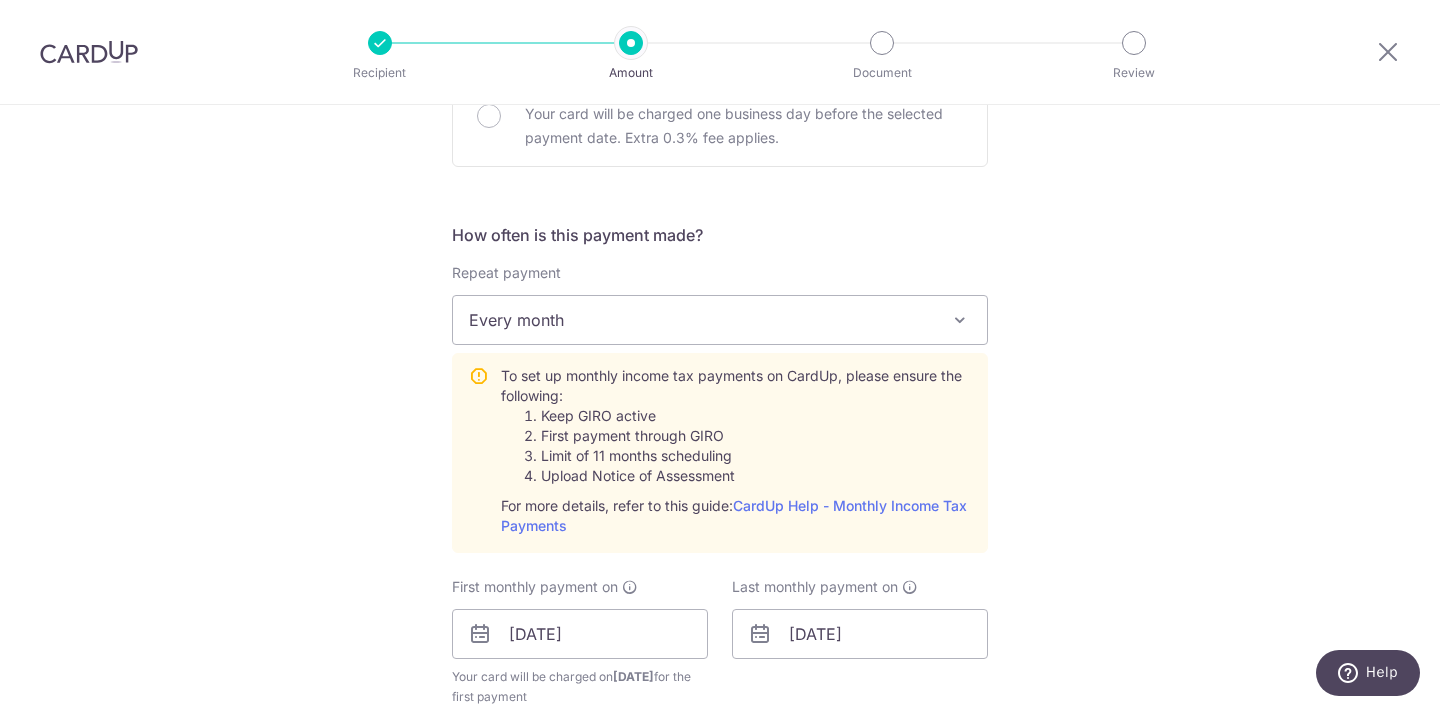 click on "Every month" at bounding box center [720, 320] 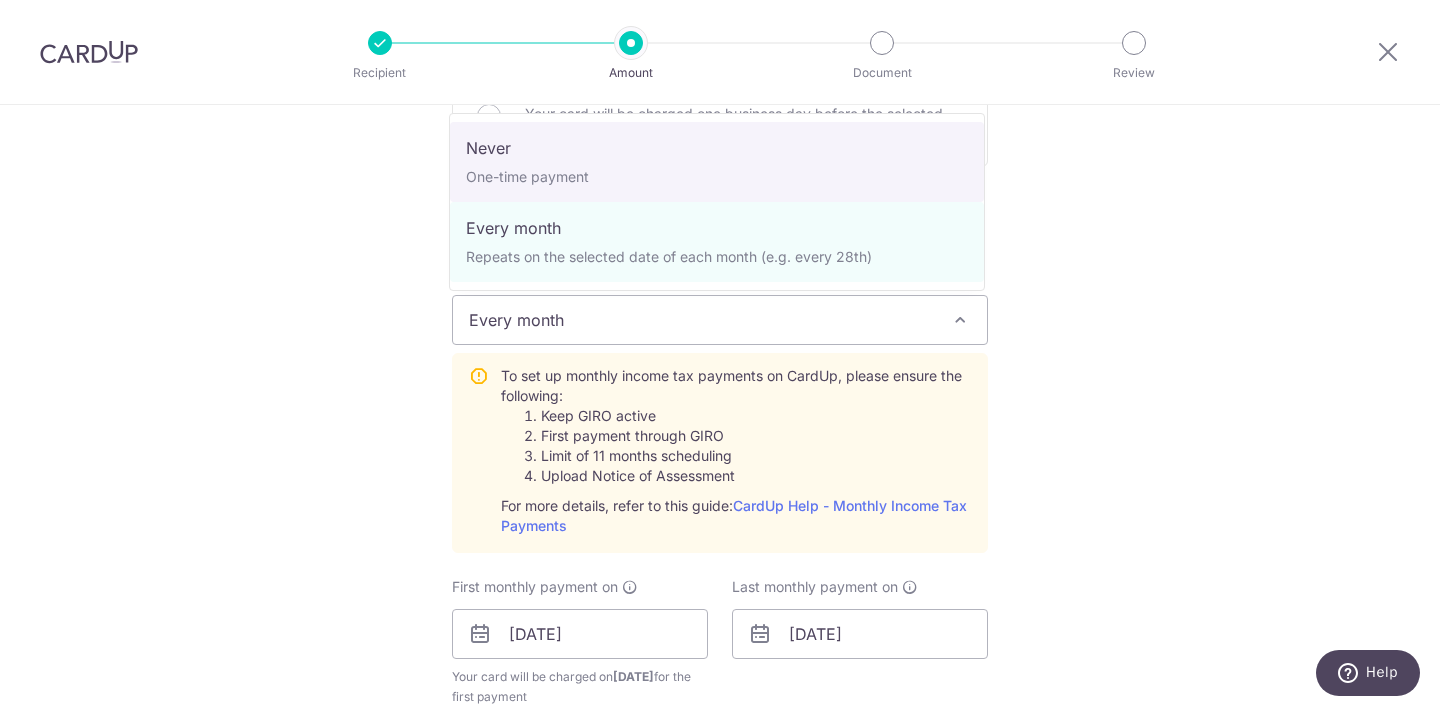 select on "1" 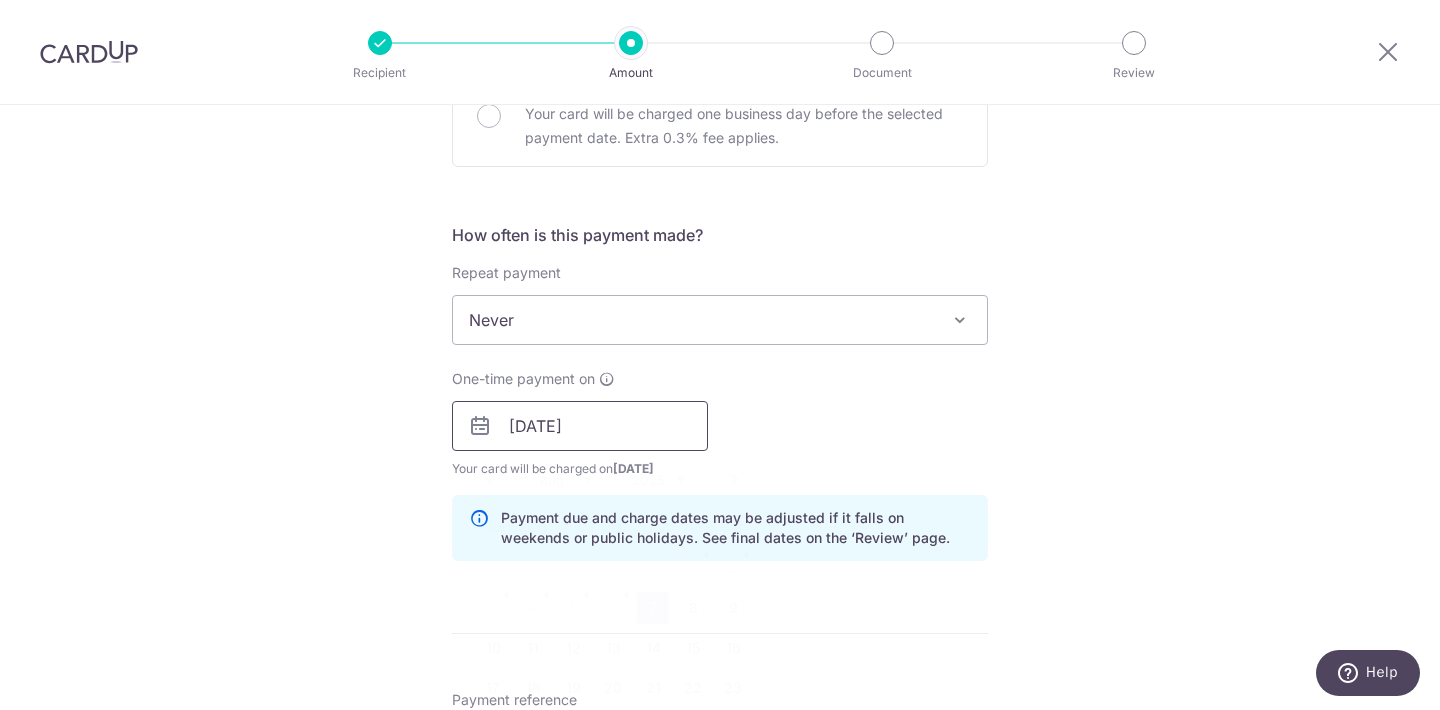 click on "07/08/2025" at bounding box center [580, 426] 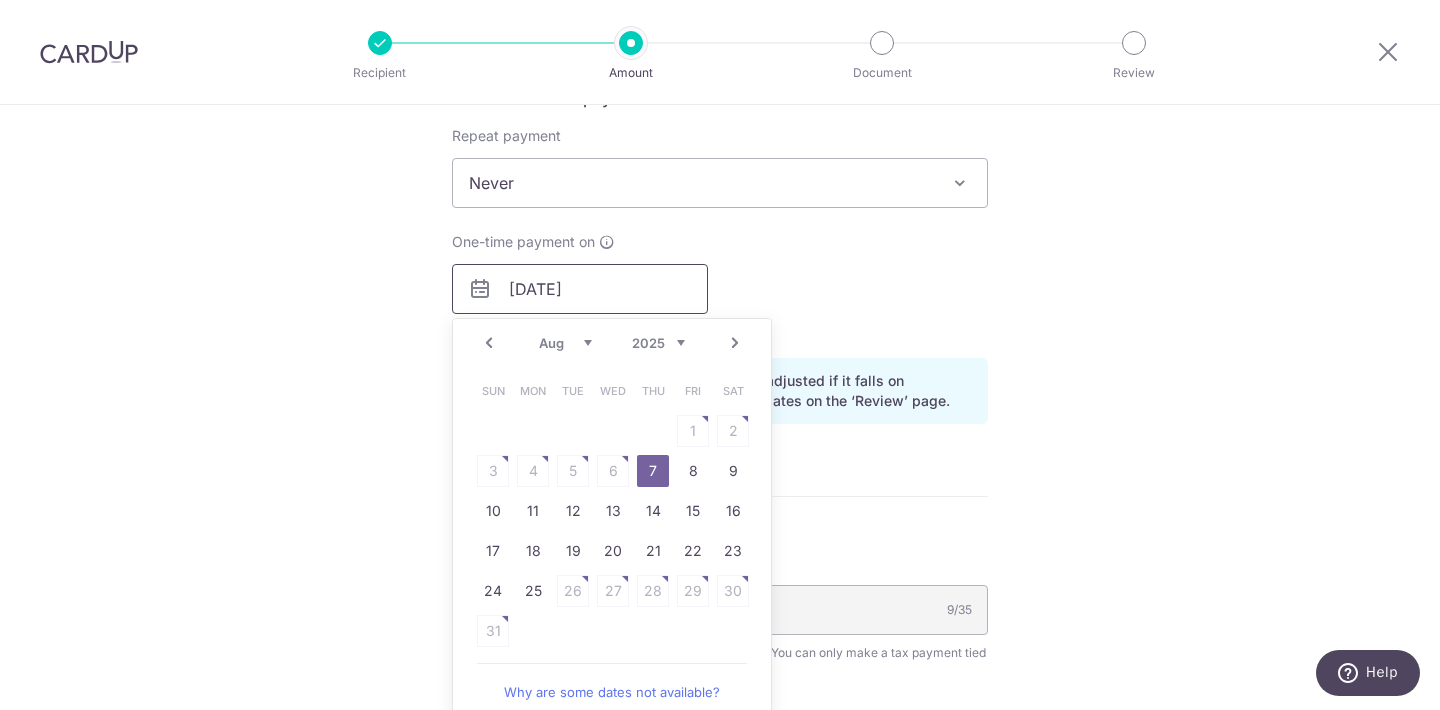 scroll, scrollTop: 842, scrollLeft: 0, axis: vertical 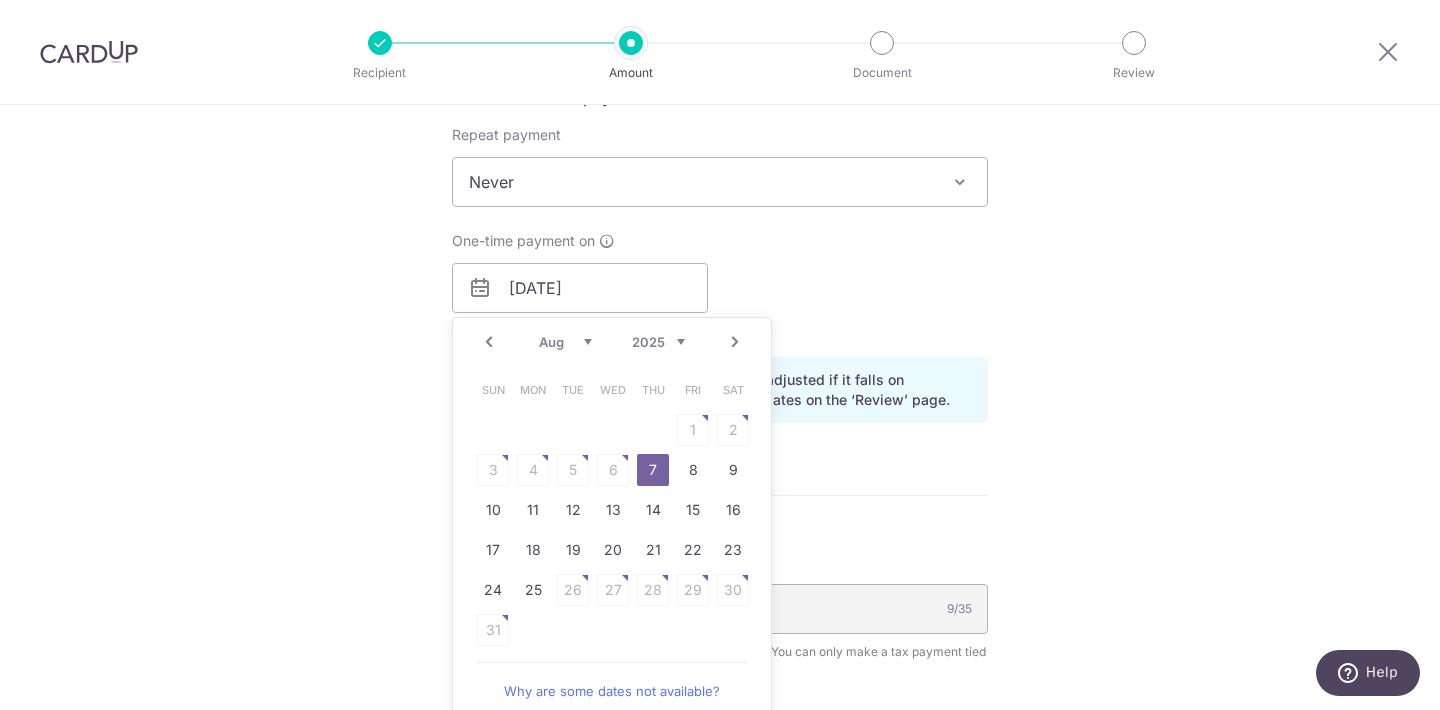 click on "Why are some dates not available?" at bounding box center [612, 691] 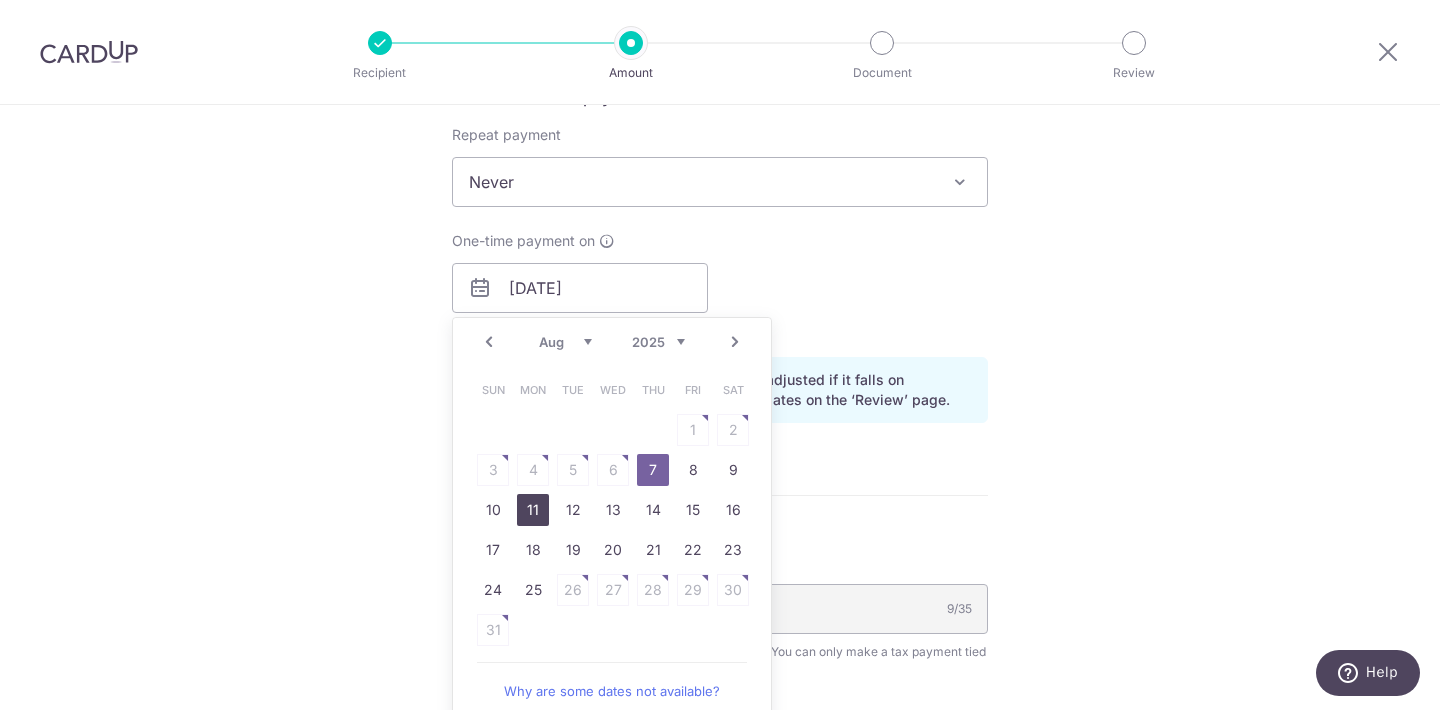 click on "11" at bounding box center [533, 510] 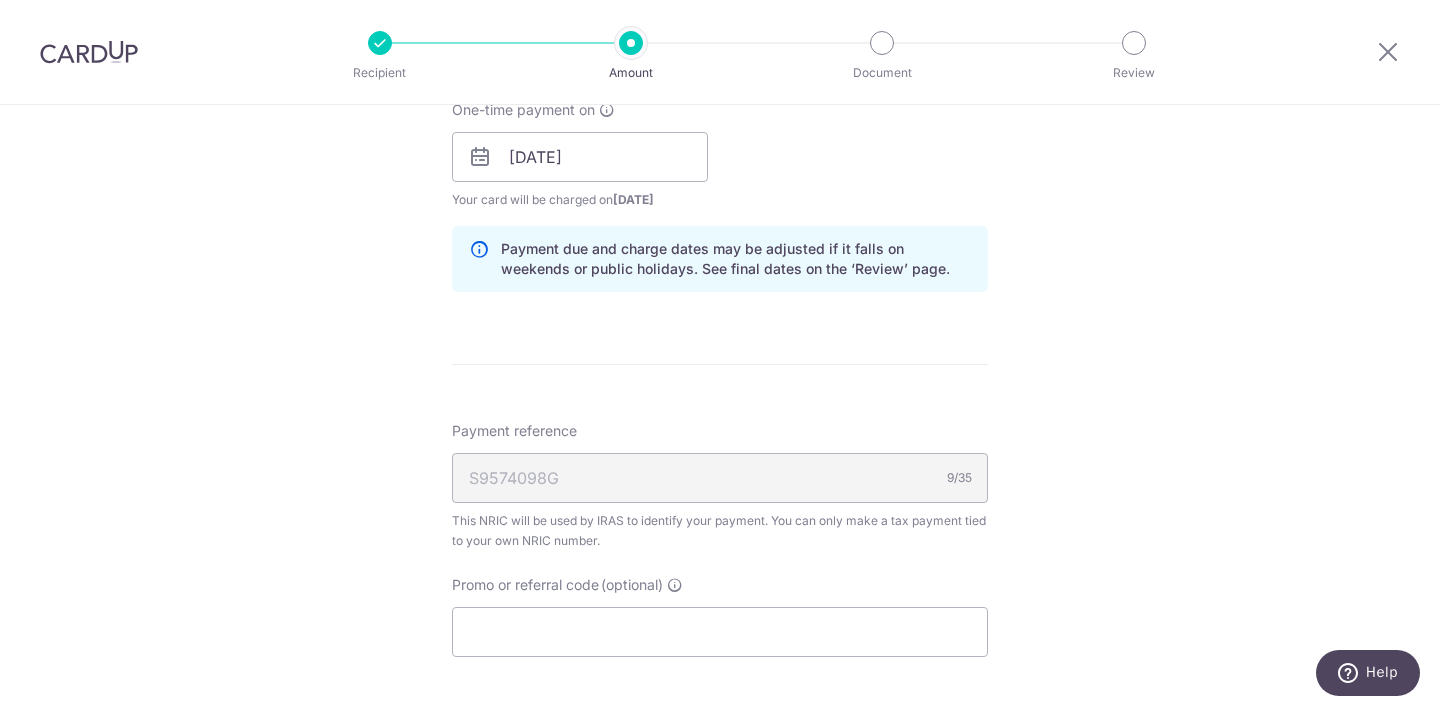 scroll, scrollTop: 976, scrollLeft: 0, axis: vertical 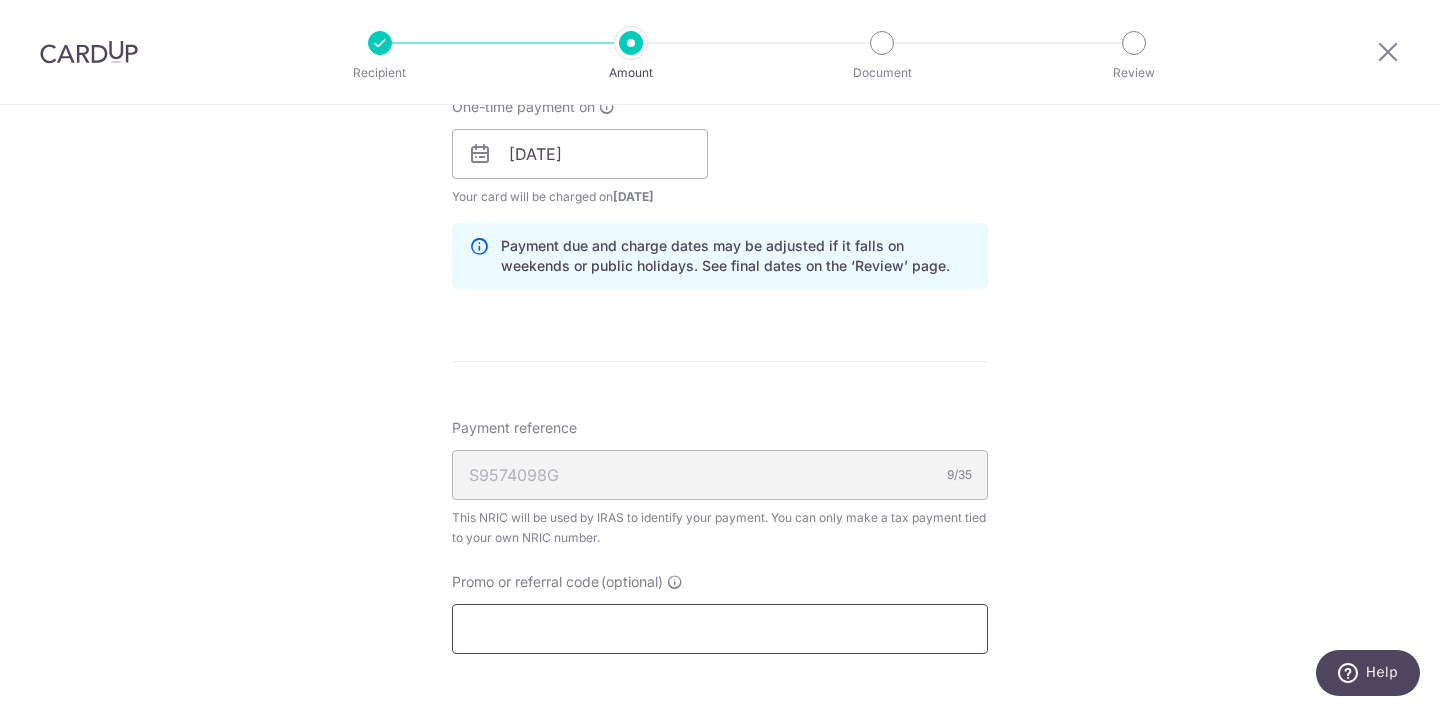 click on "Promo or referral code
(optional)" at bounding box center (720, 629) 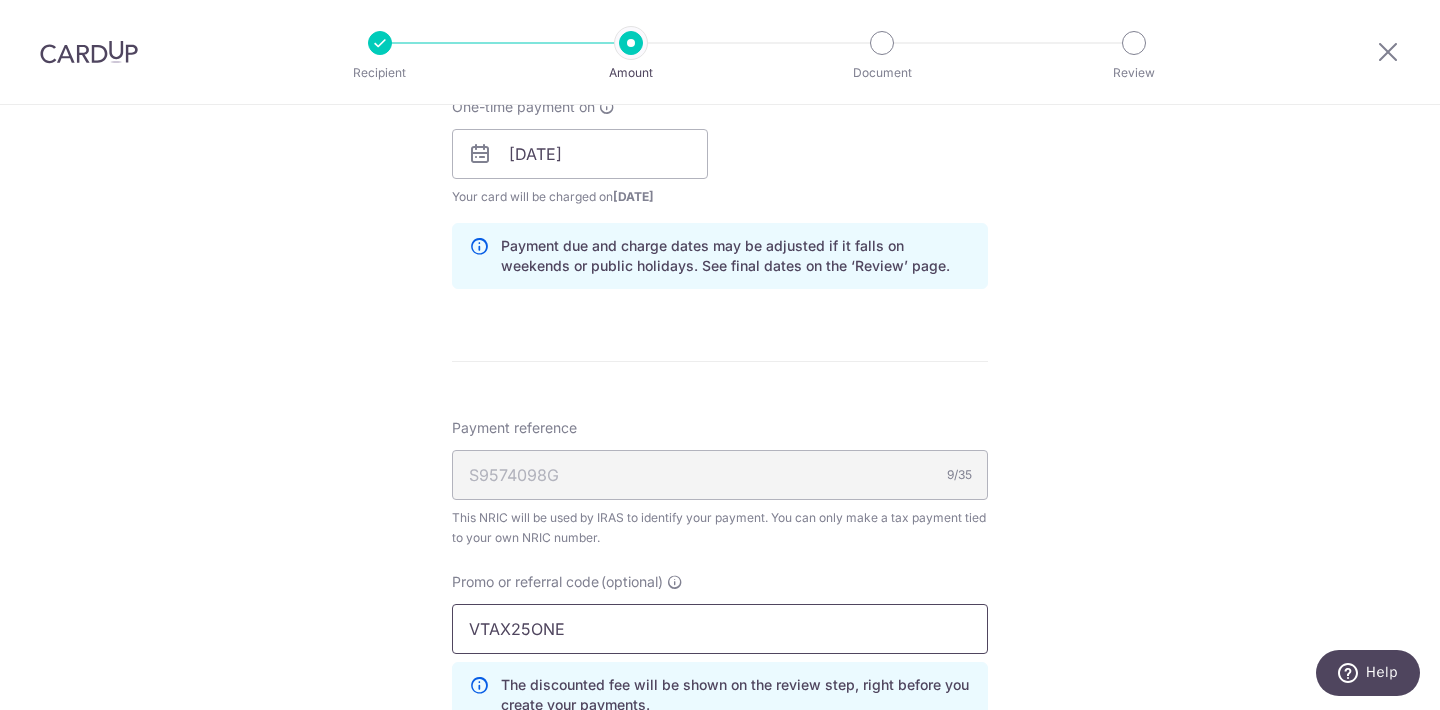 type on "VTAX25ONE" 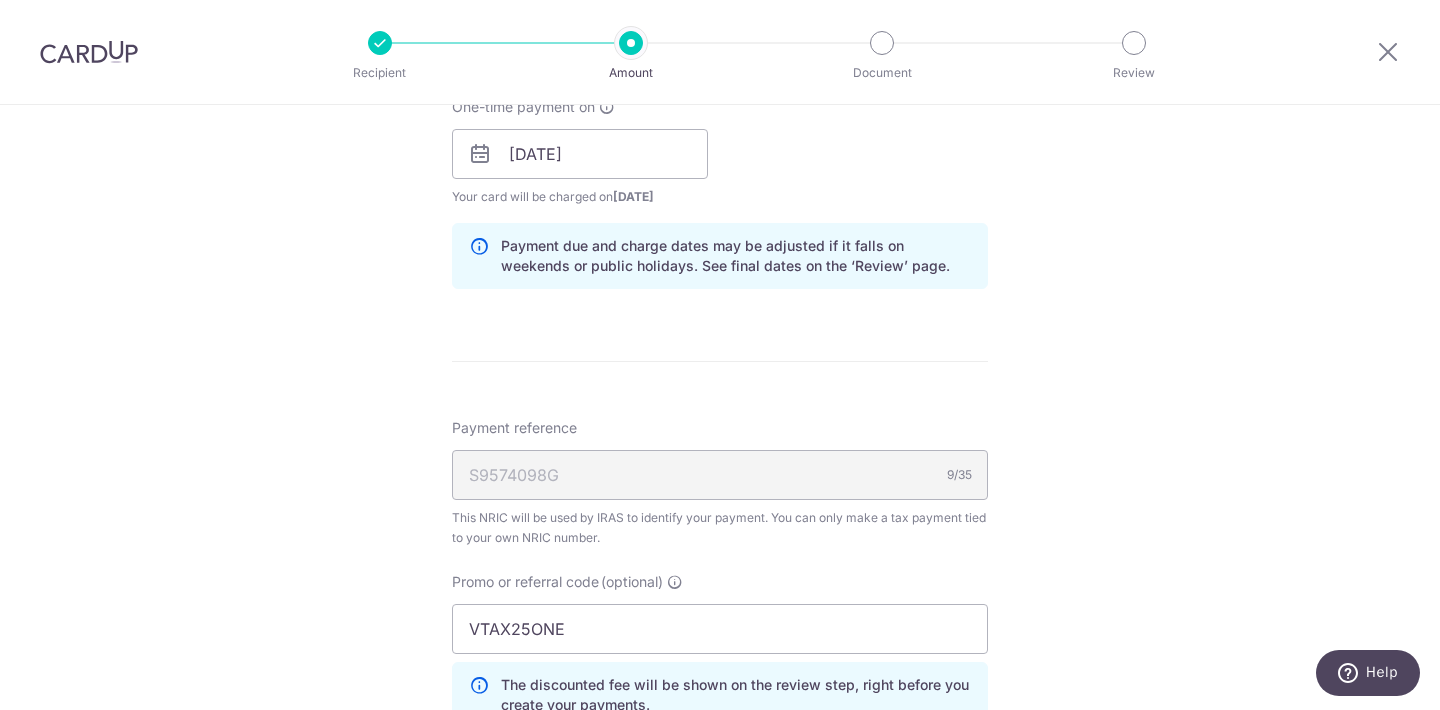click on "Promo or referral code
(optional)
VTAX25ONE
The discounted fee will be shown on the review step, right before you create your payments.
Add" at bounding box center [720, 650] 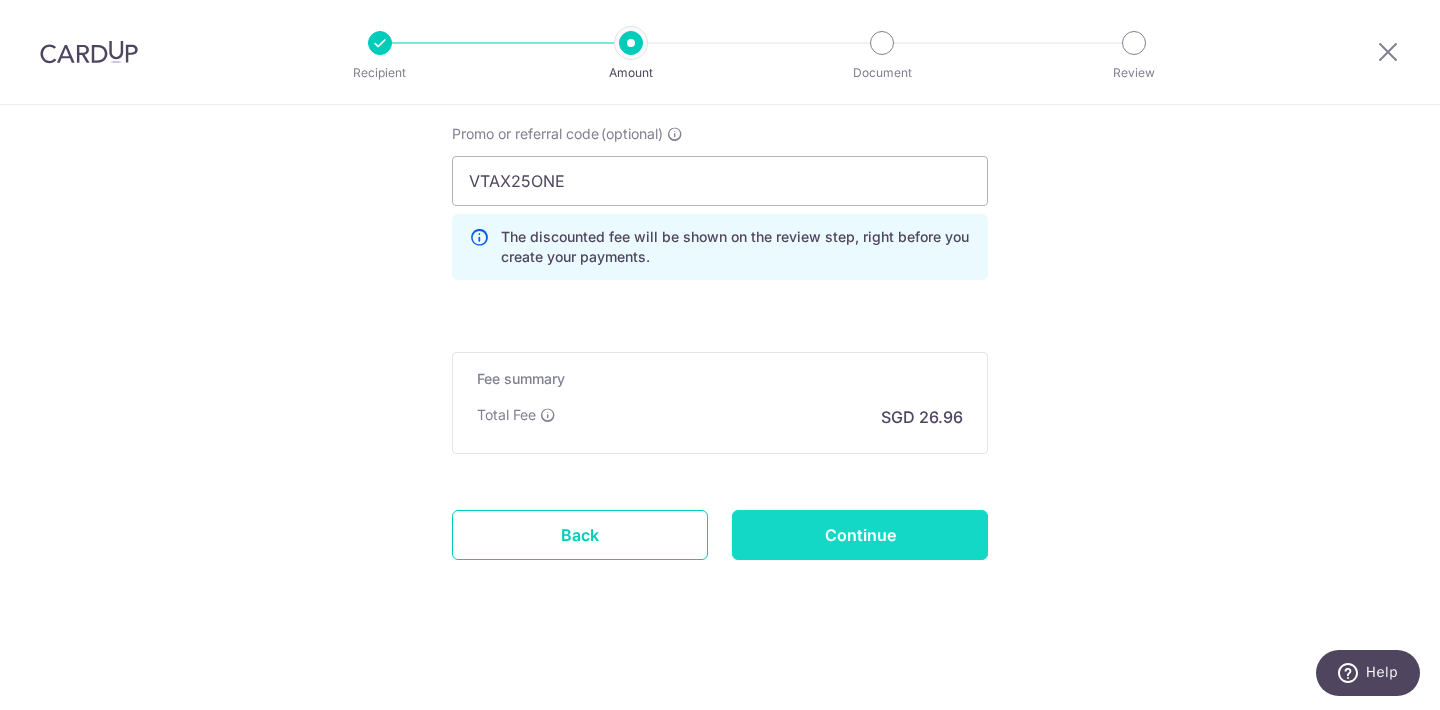 scroll, scrollTop: 1424, scrollLeft: 0, axis: vertical 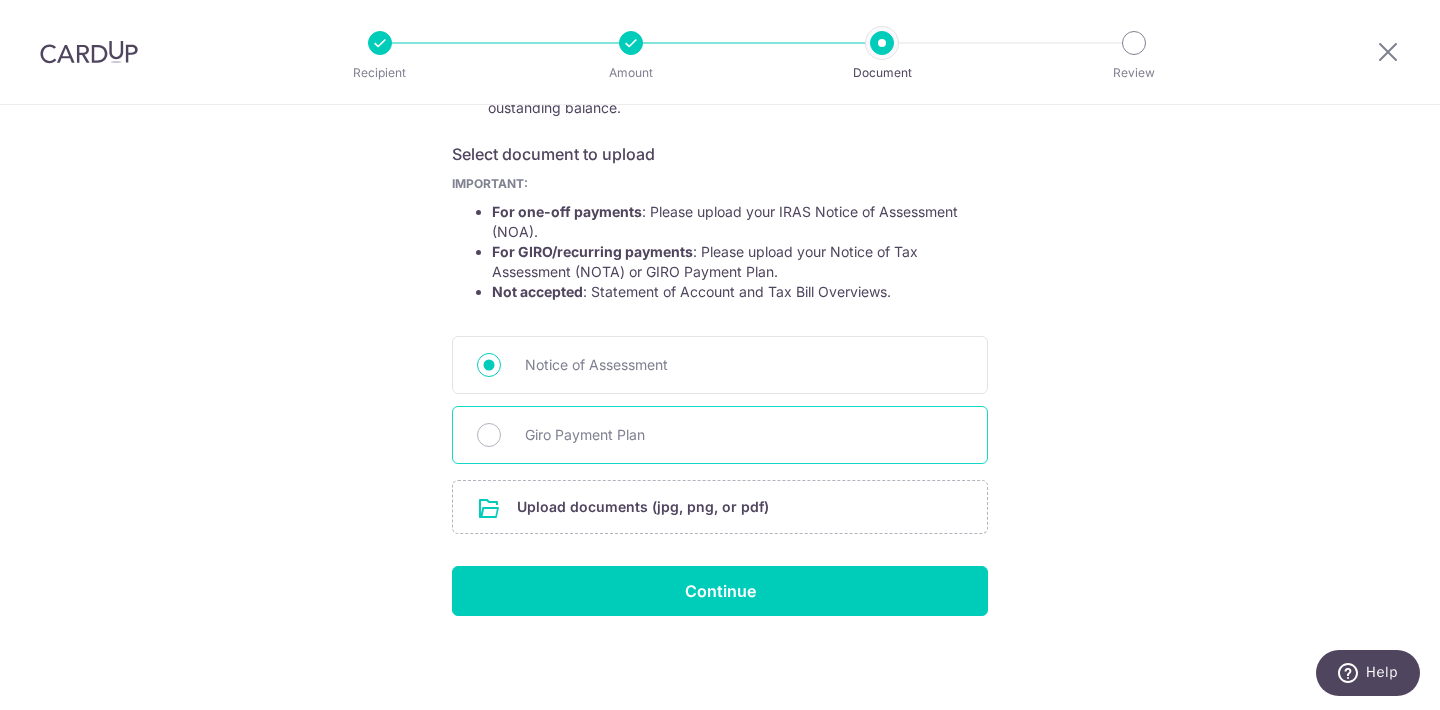 click on "Giro Payment Plan" at bounding box center [744, 435] 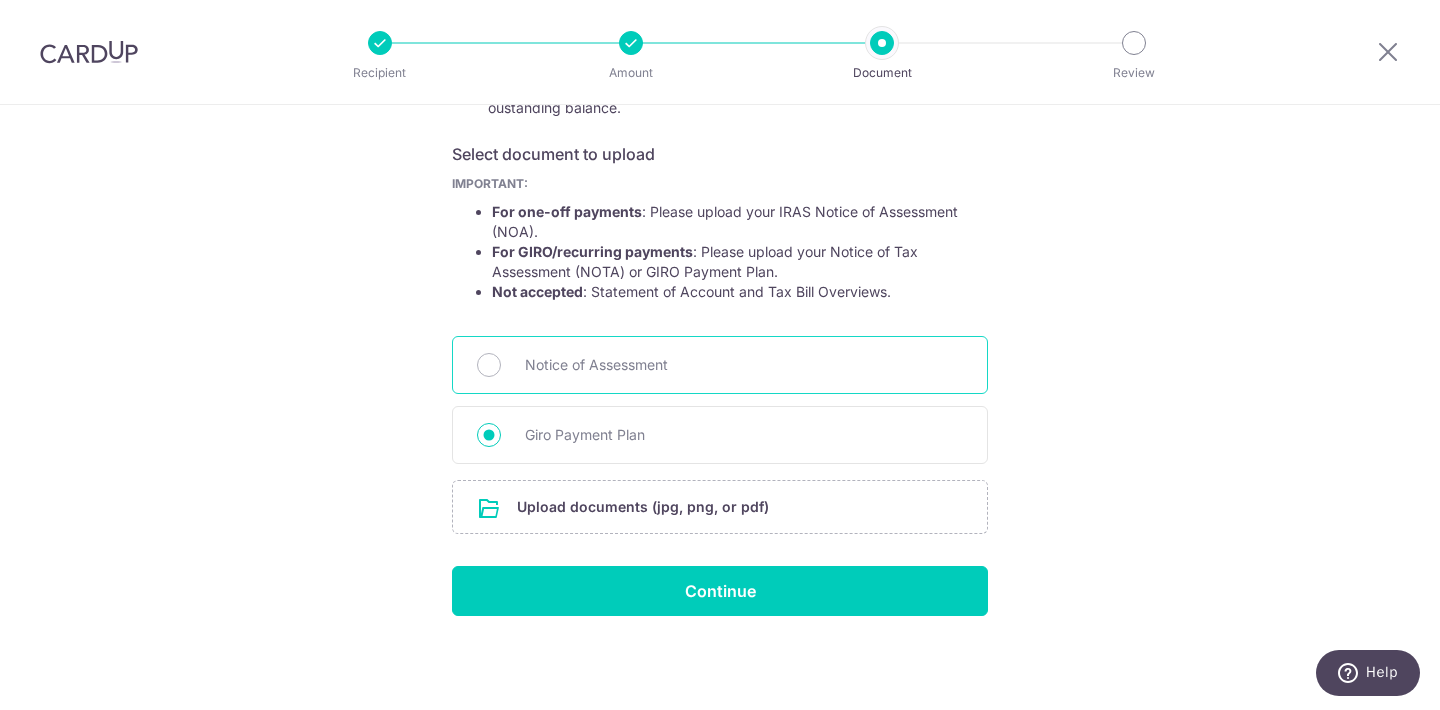click on "Notice of Assessment" at bounding box center [744, 365] 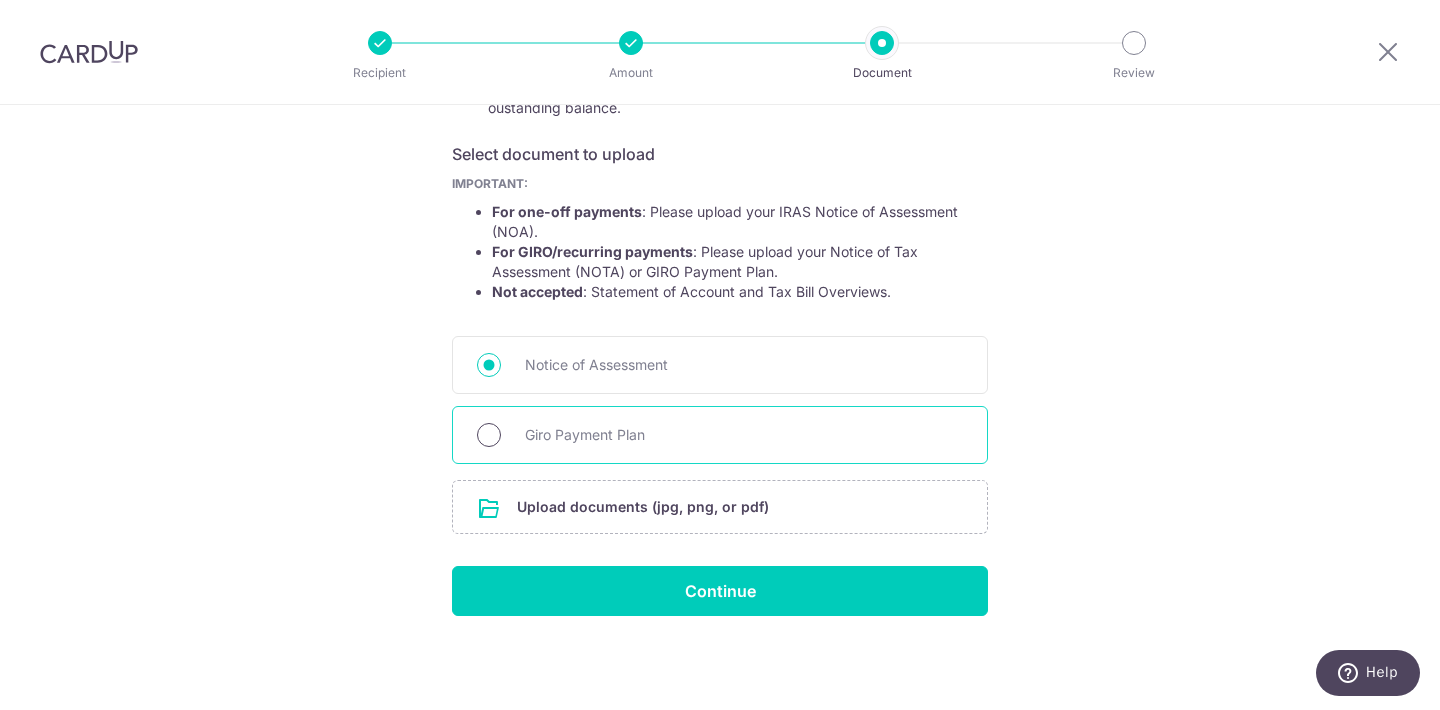 click on "Giro Payment Plan" at bounding box center (489, 435) 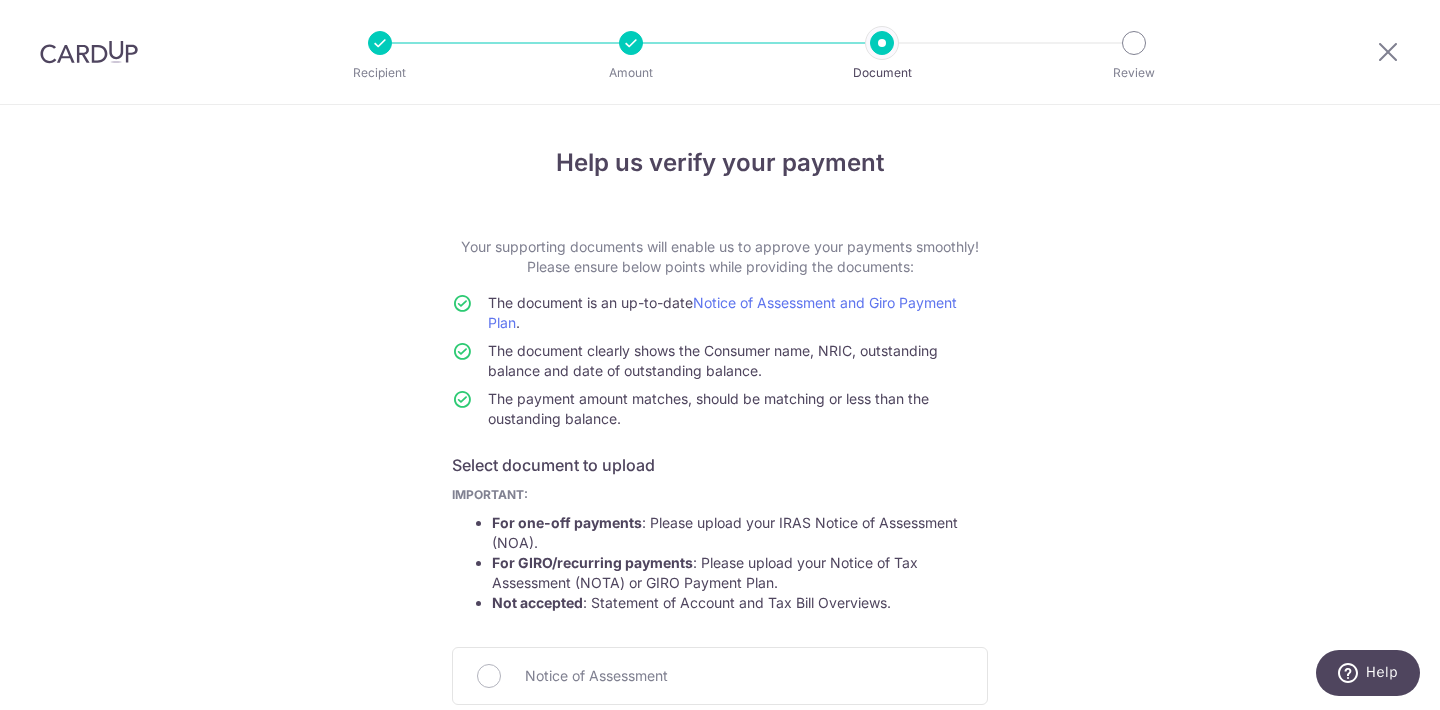 scroll, scrollTop: 0, scrollLeft: 0, axis: both 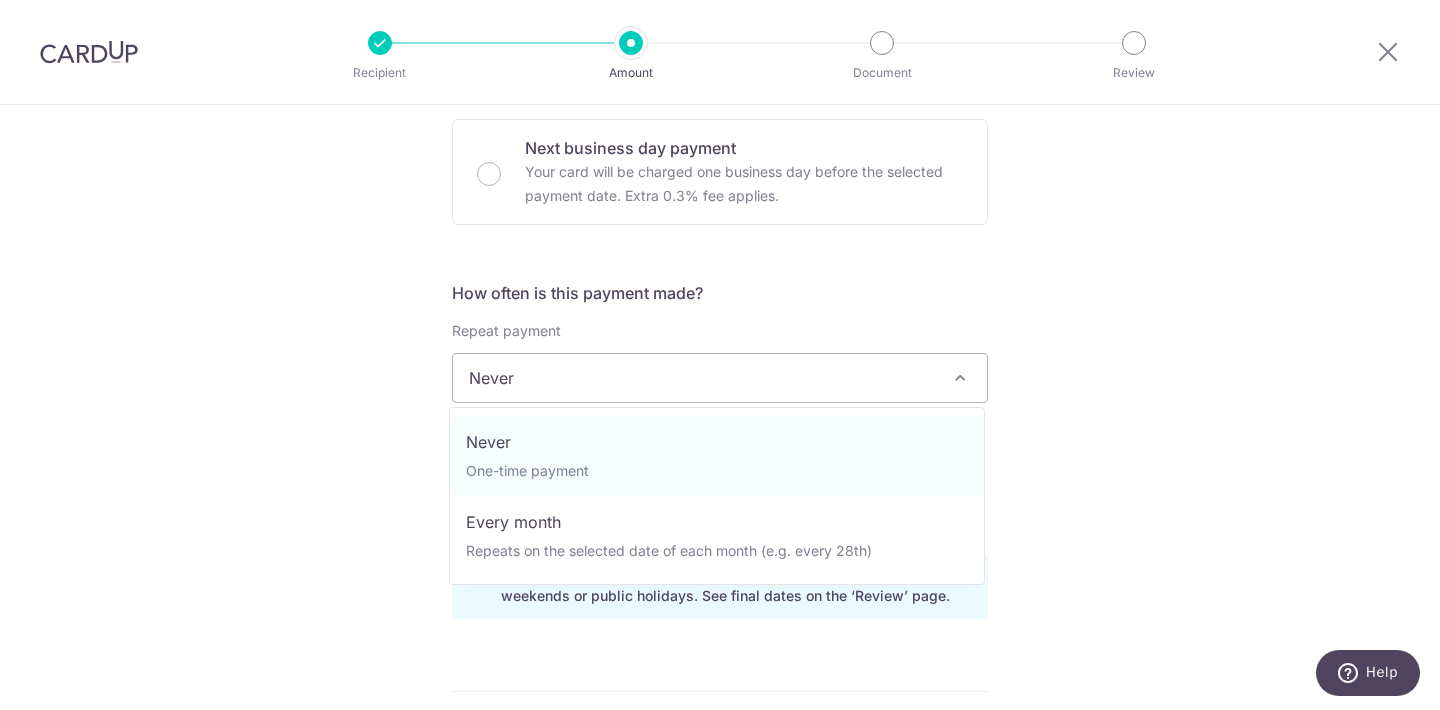 click on "Never" at bounding box center (720, 378) 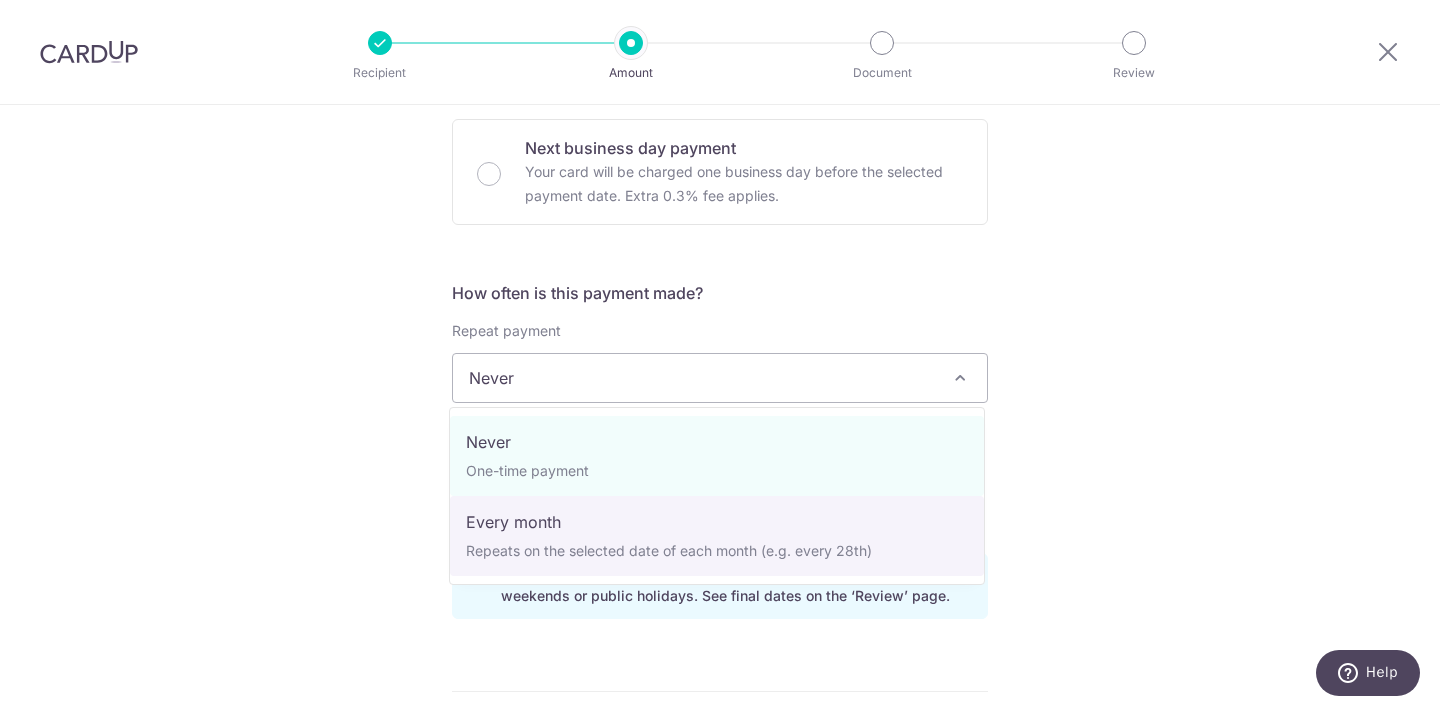 select on "3" 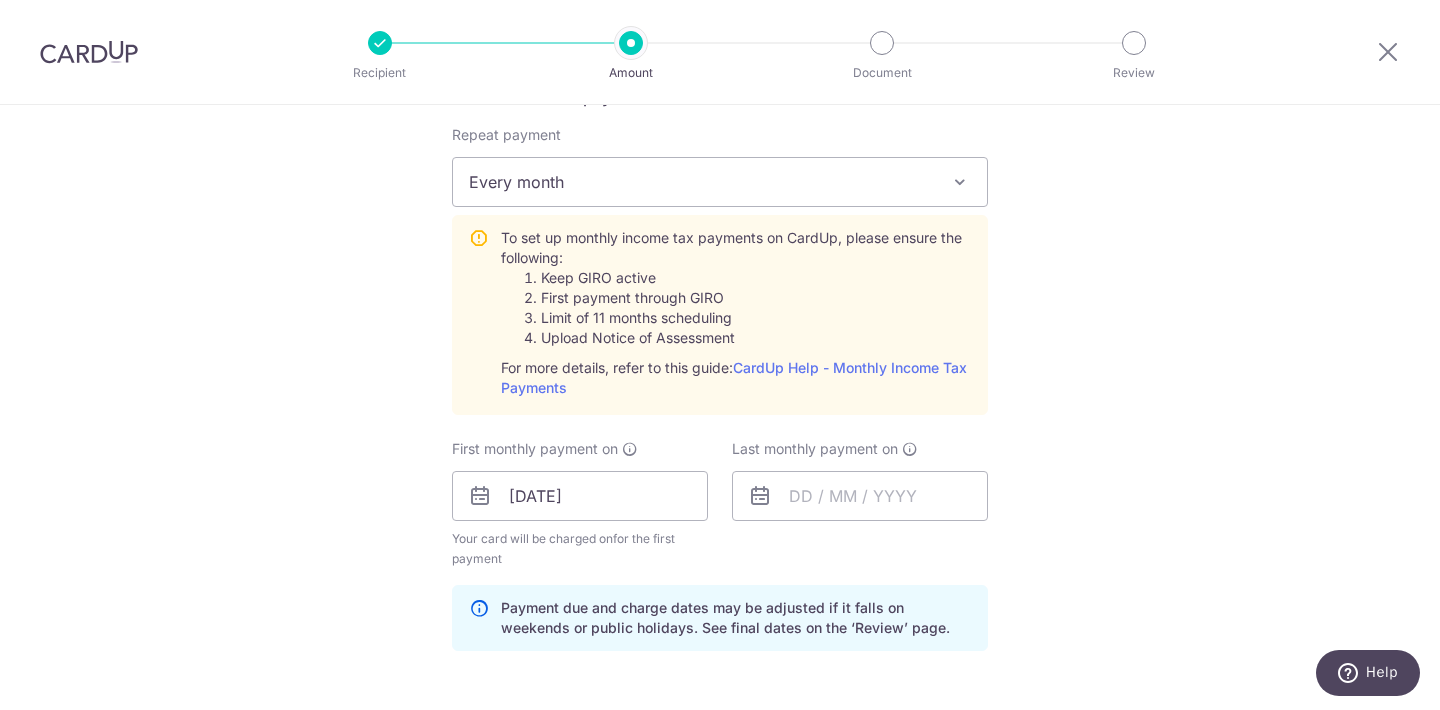 scroll, scrollTop: 843, scrollLeft: 0, axis: vertical 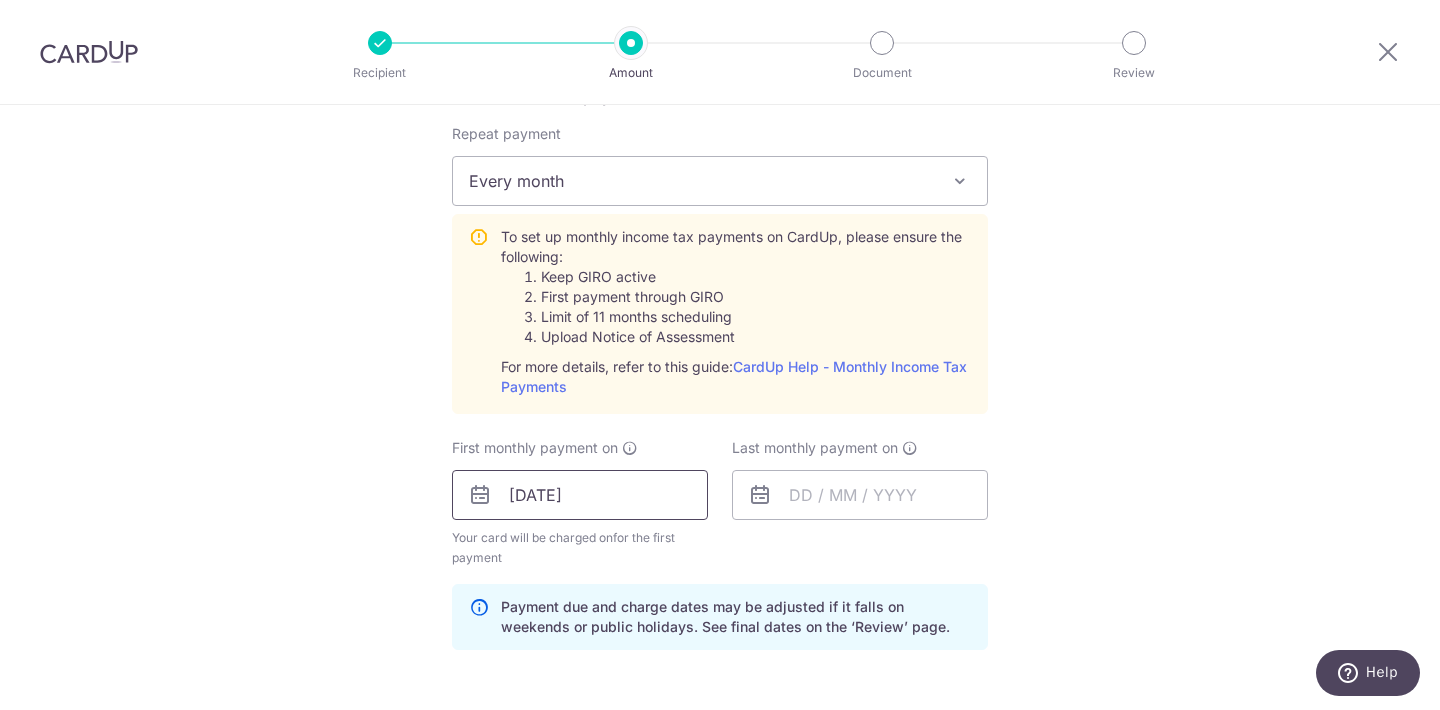 click on "11/08/2025" at bounding box center (580, 495) 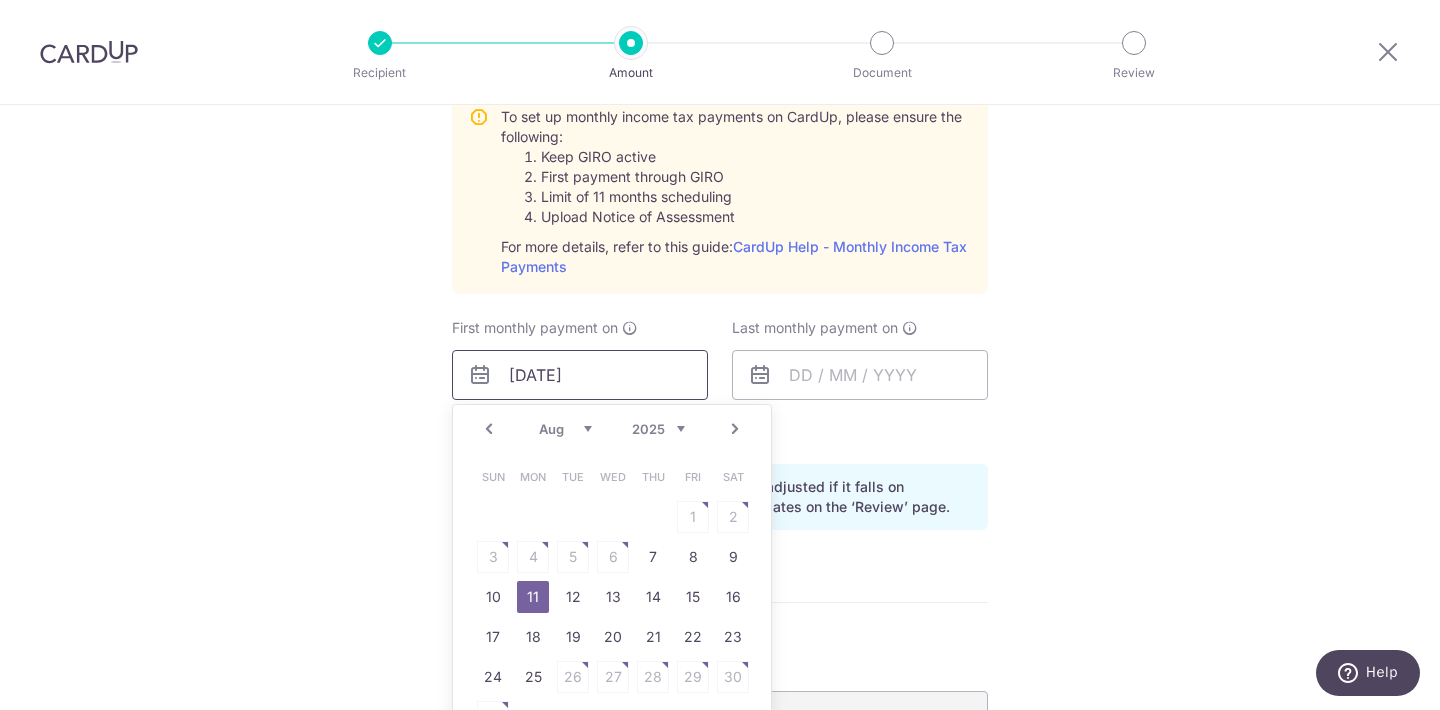 scroll, scrollTop: 991, scrollLeft: 0, axis: vertical 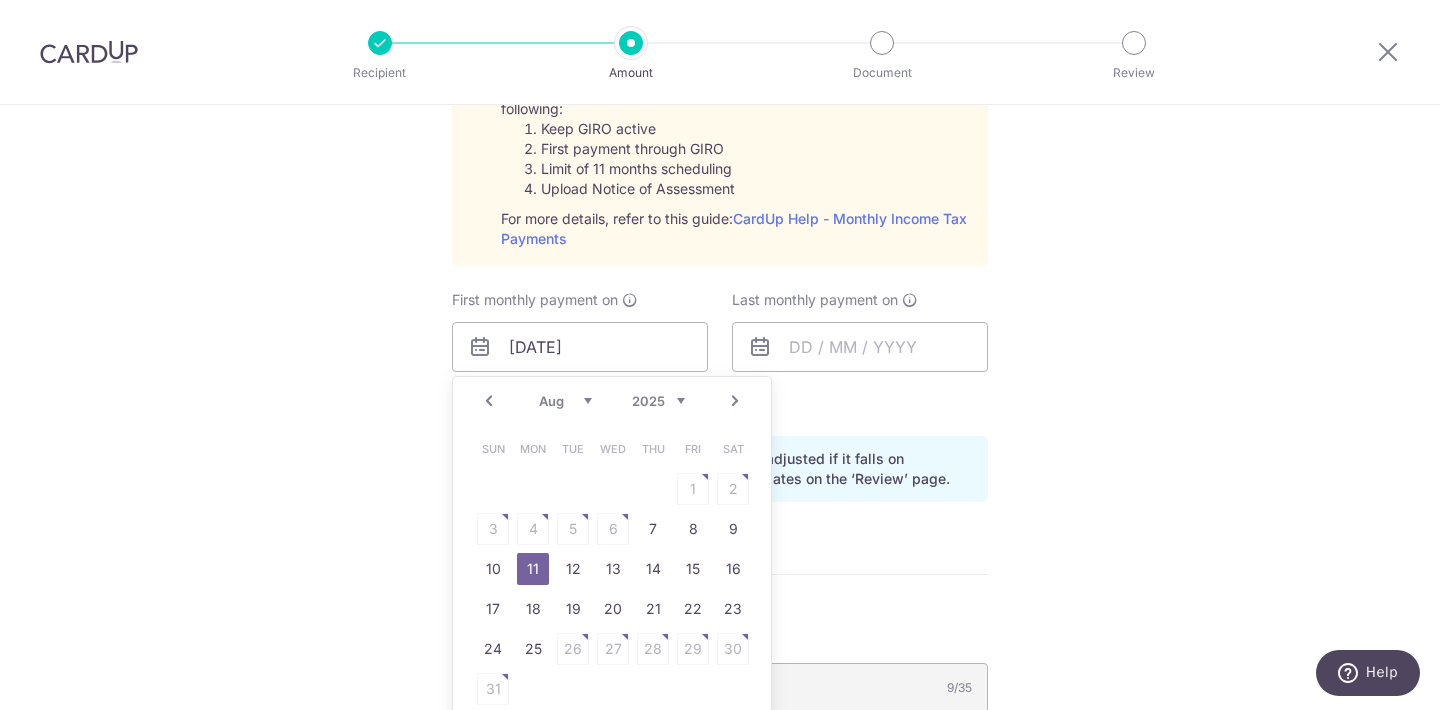 click on "Sun Mon Tue Wed Thu Fri Sat           1 2 3 4 5 6 7 8 9 10 11 12 13 14 15 16 17 18 19 20 21 22 23 24 25 26 27 28 29 30 31" at bounding box center [613, 569] 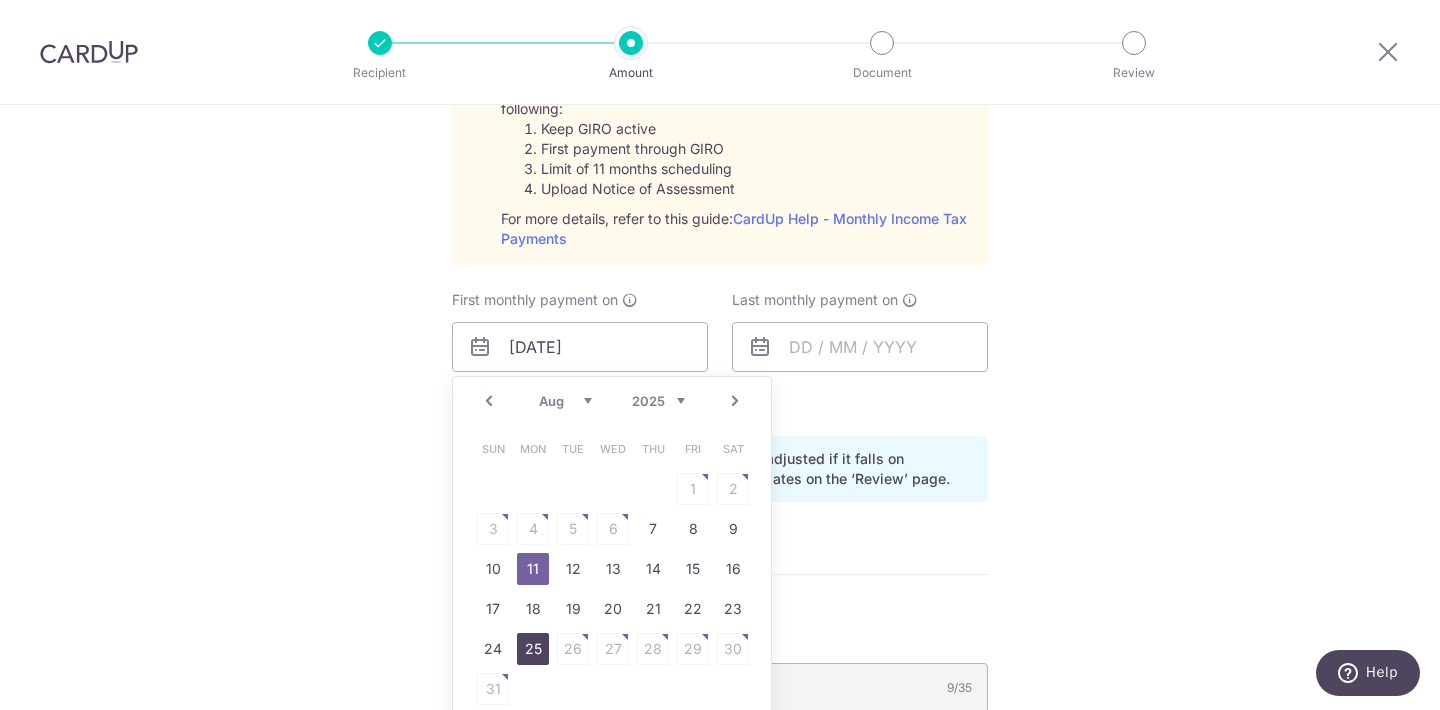 click on "25" at bounding box center [533, 649] 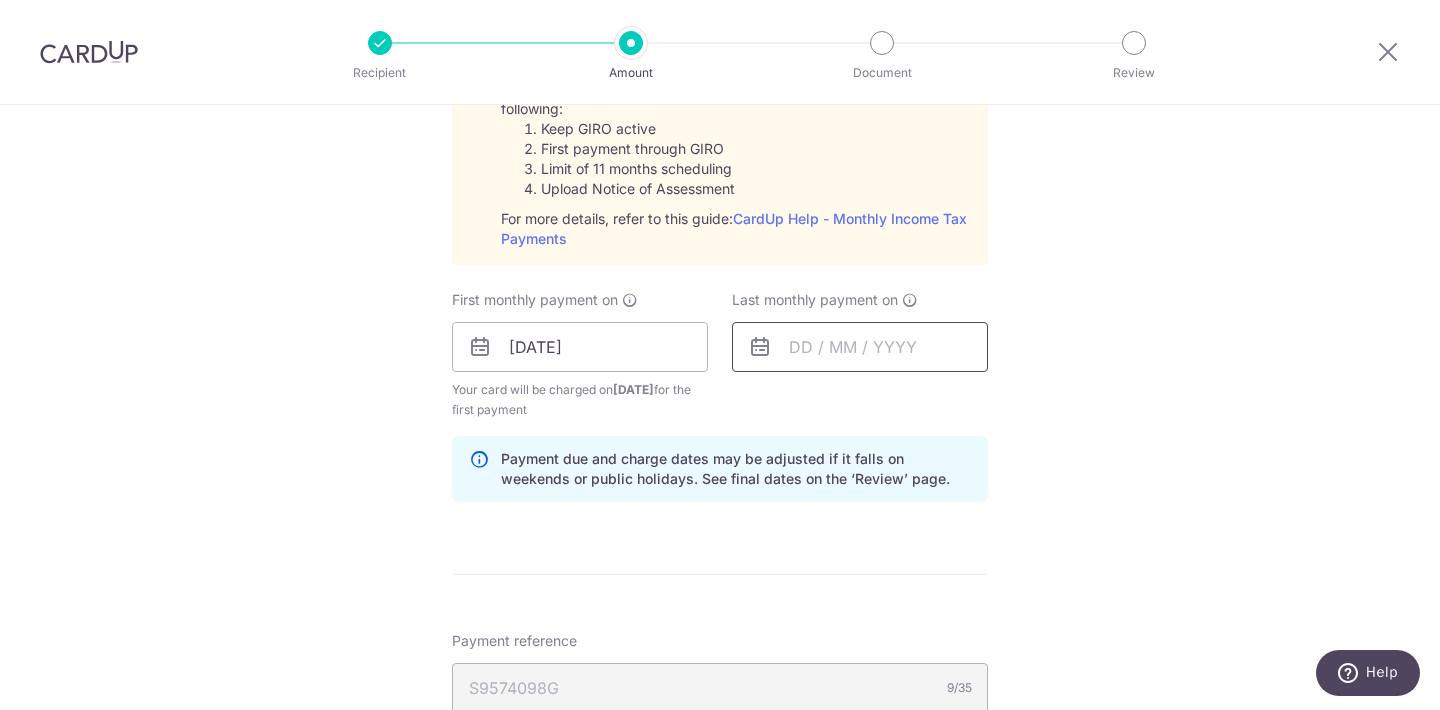 click at bounding box center (860, 347) 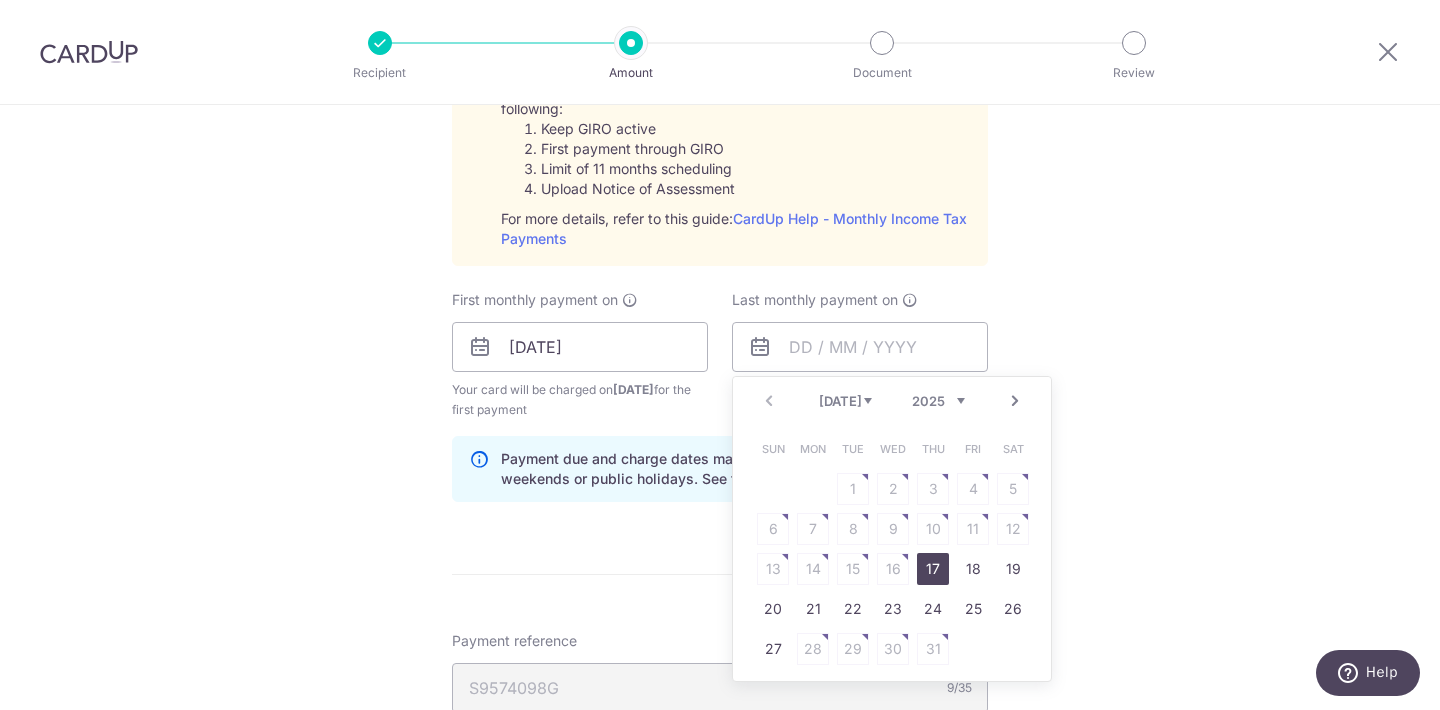 click on "Next" at bounding box center [1015, 401] 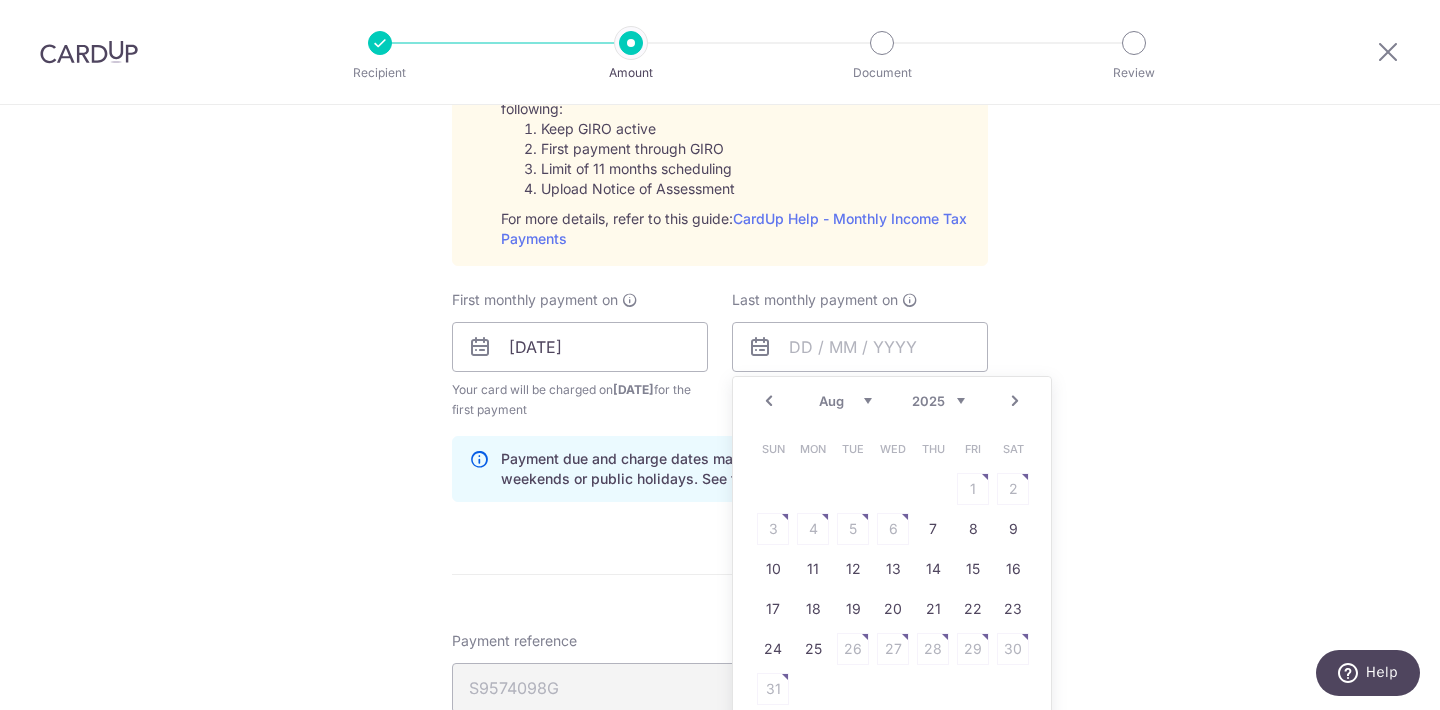 click on "Next" at bounding box center (1015, 401) 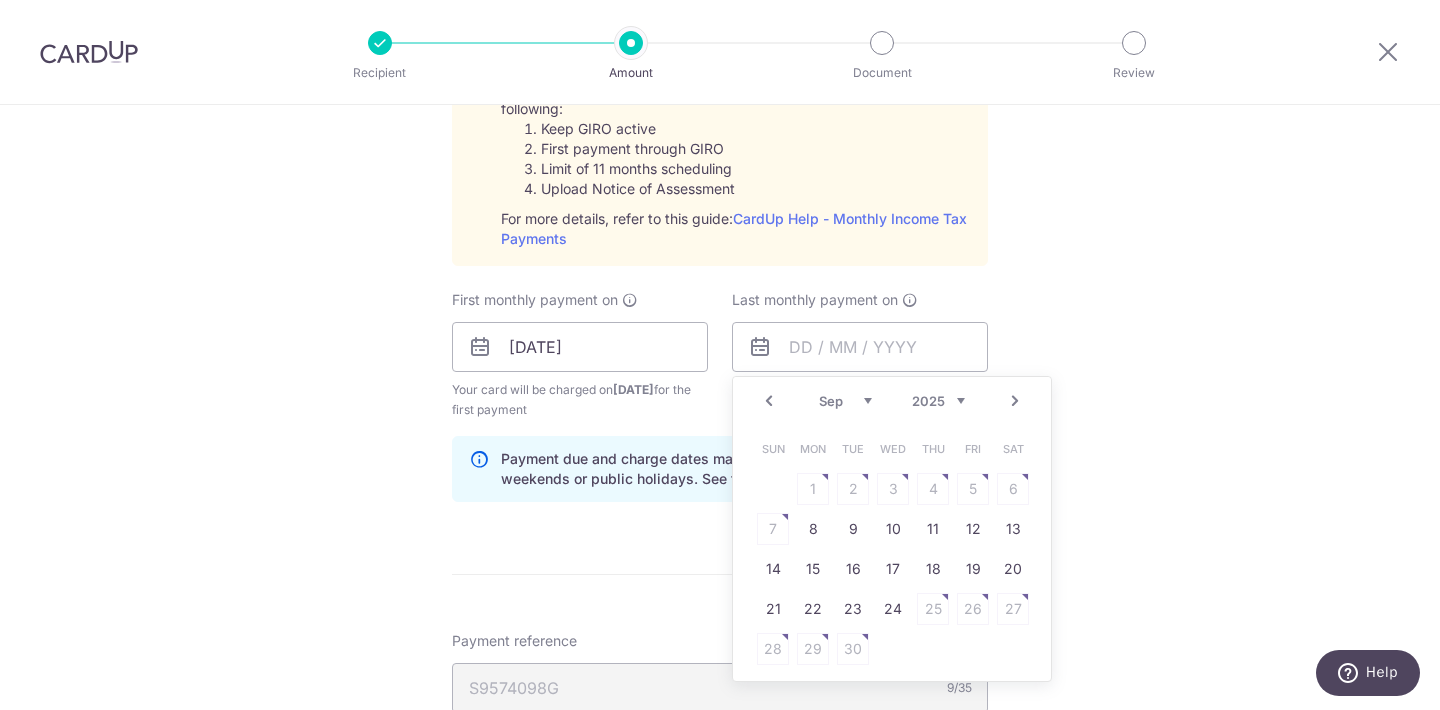 click on "Next" at bounding box center (1015, 401) 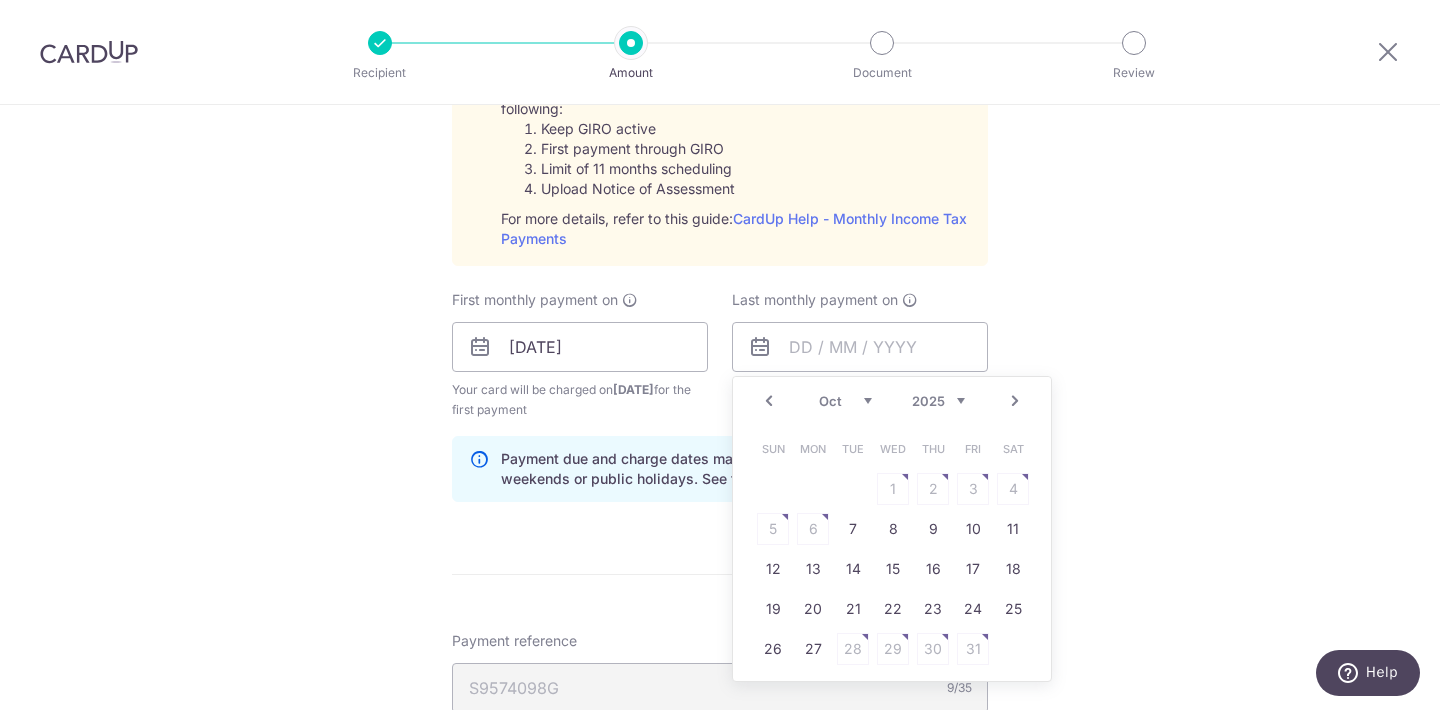 click on "Next" at bounding box center [1015, 401] 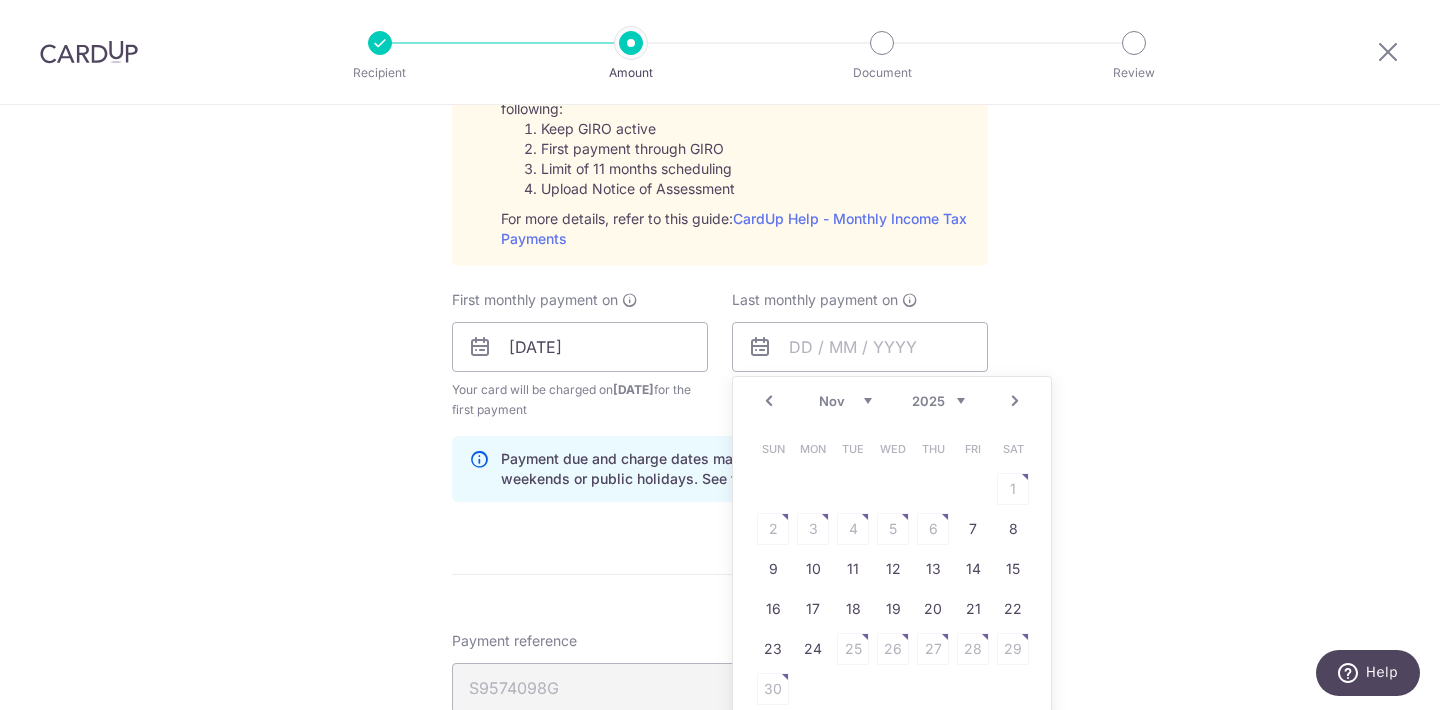 click on "Next" at bounding box center (1015, 401) 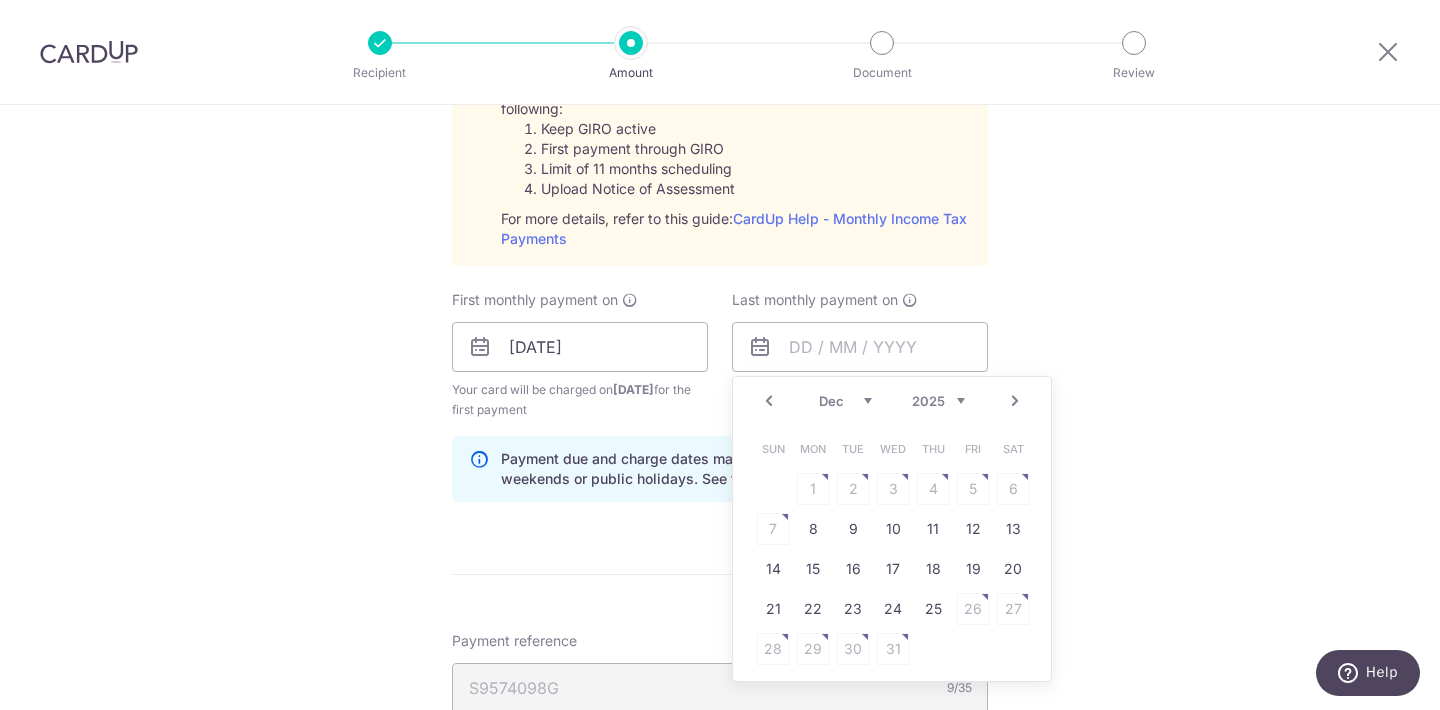 click on "Next" at bounding box center (1015, 401) 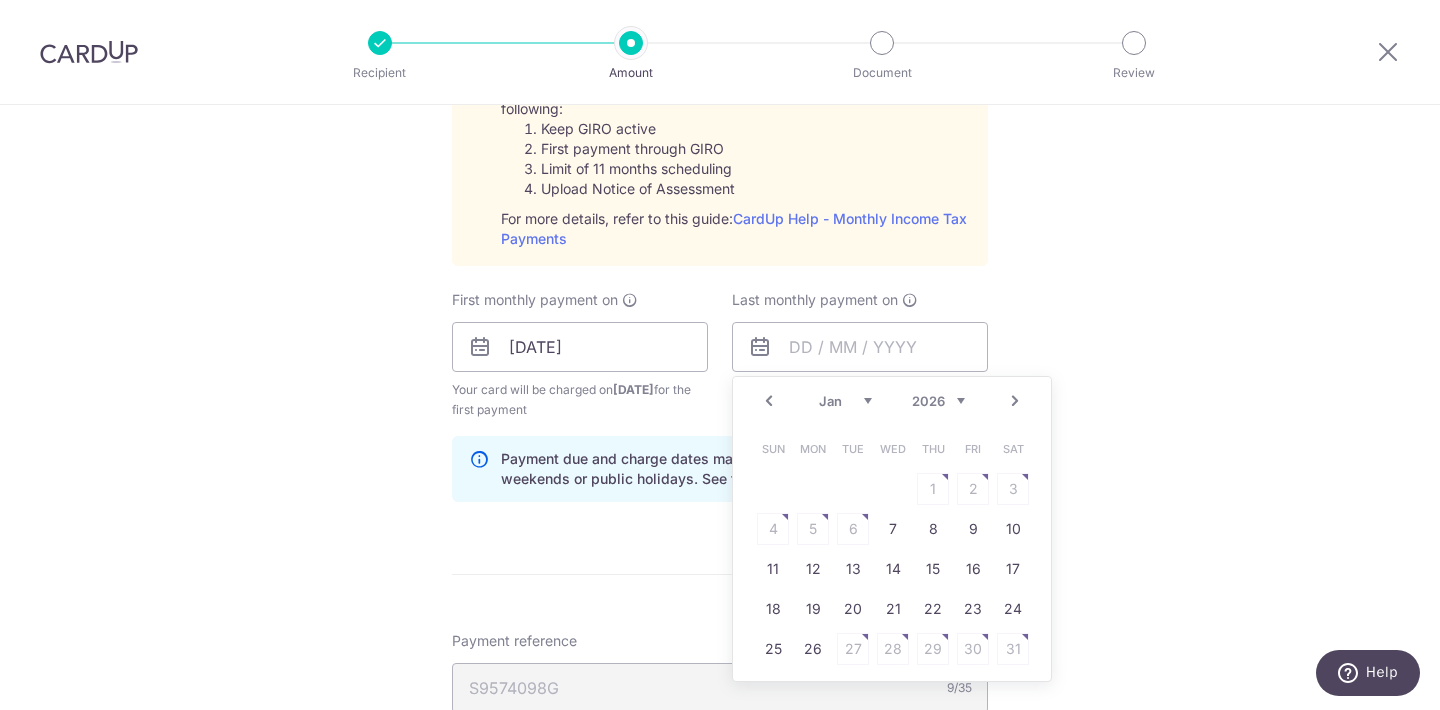 click on "Next" at bounding box center [1015, 401] 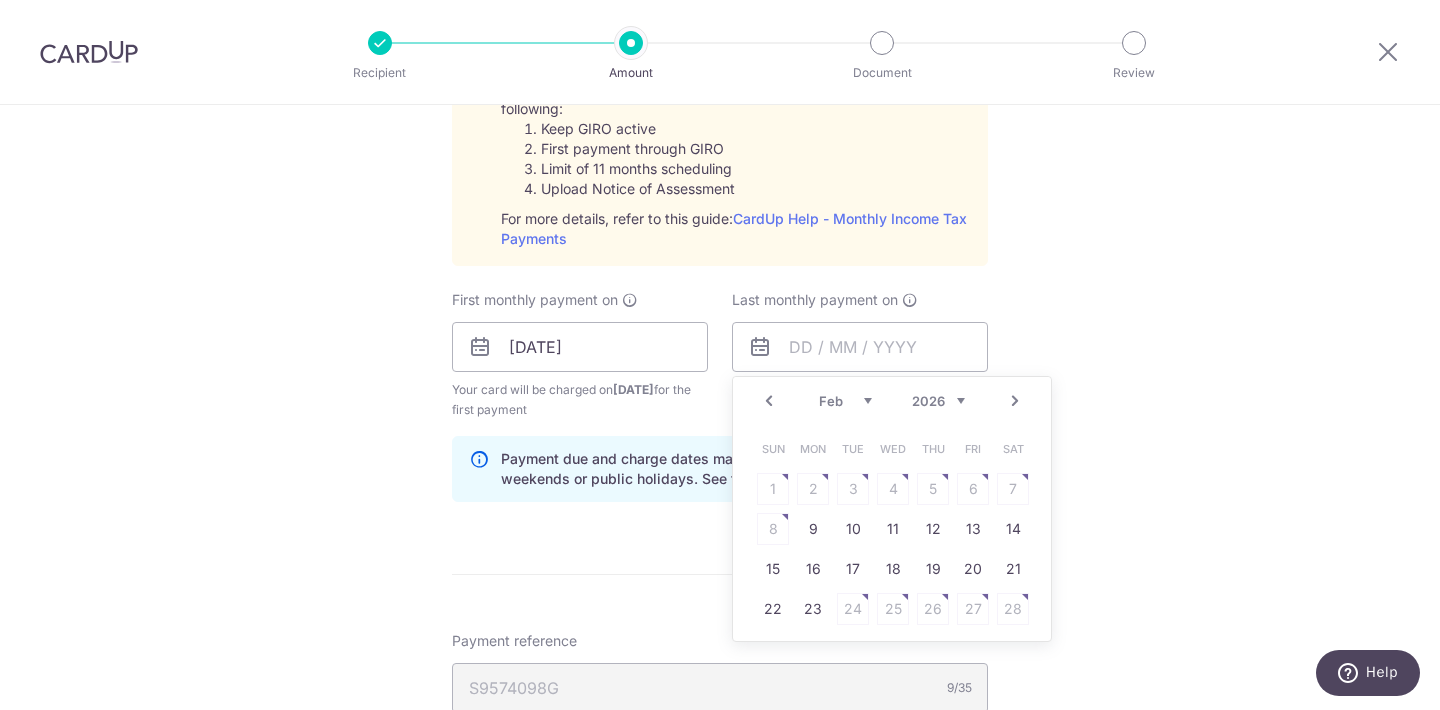 click on "Next" at bounding box center (1015, 401) 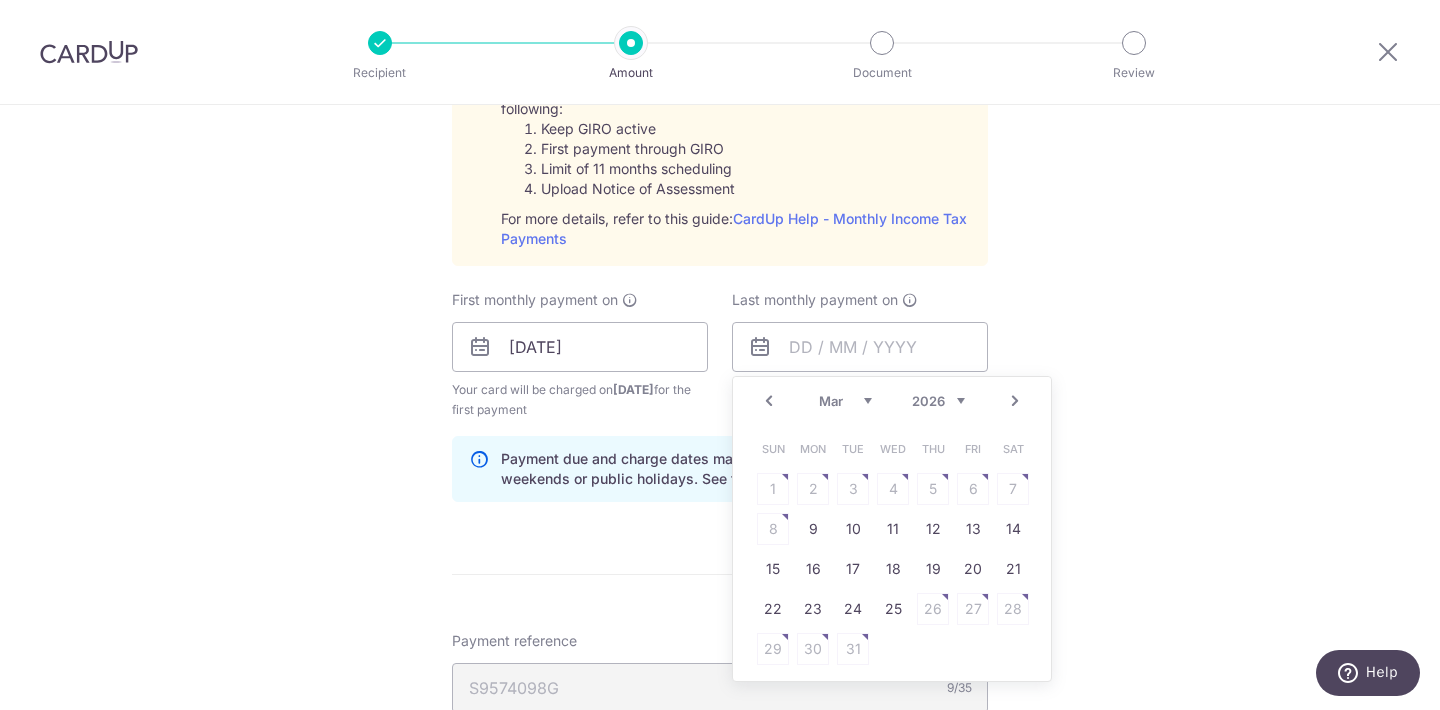 click on "Next" at bounding box center (1015, 401) 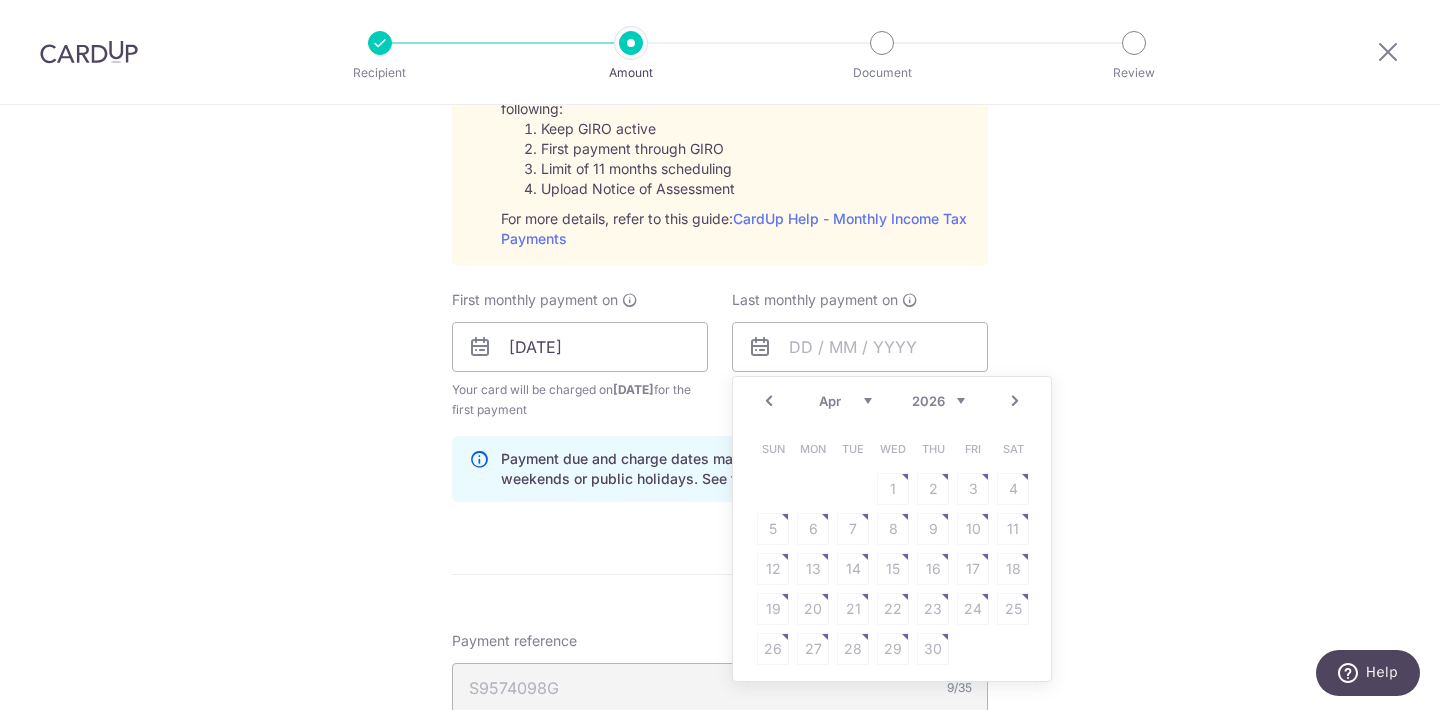 click on "Prev" at bounding box center [769, 401] 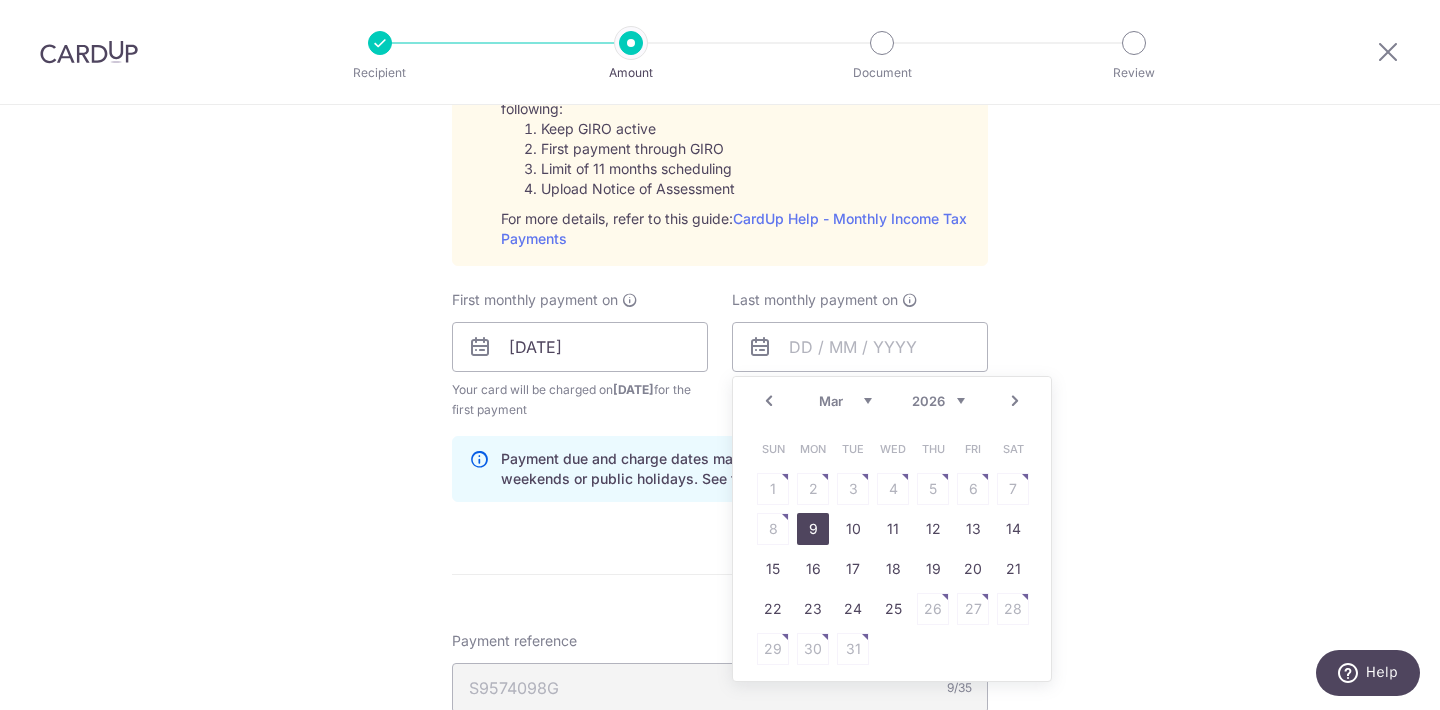 click on "9" at bounding box center [813, 529] 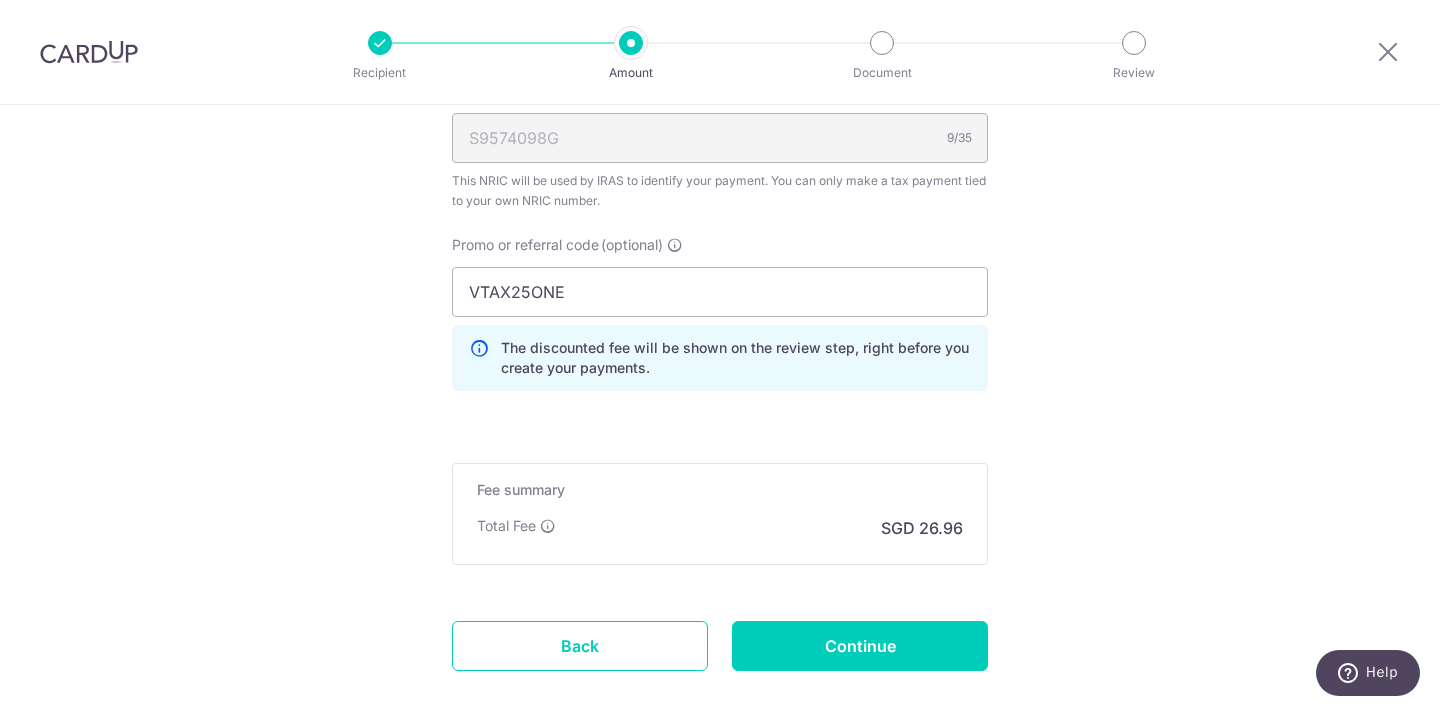 scroll, scrollTop: 1542, scrollLeft: 0, axis: vertical 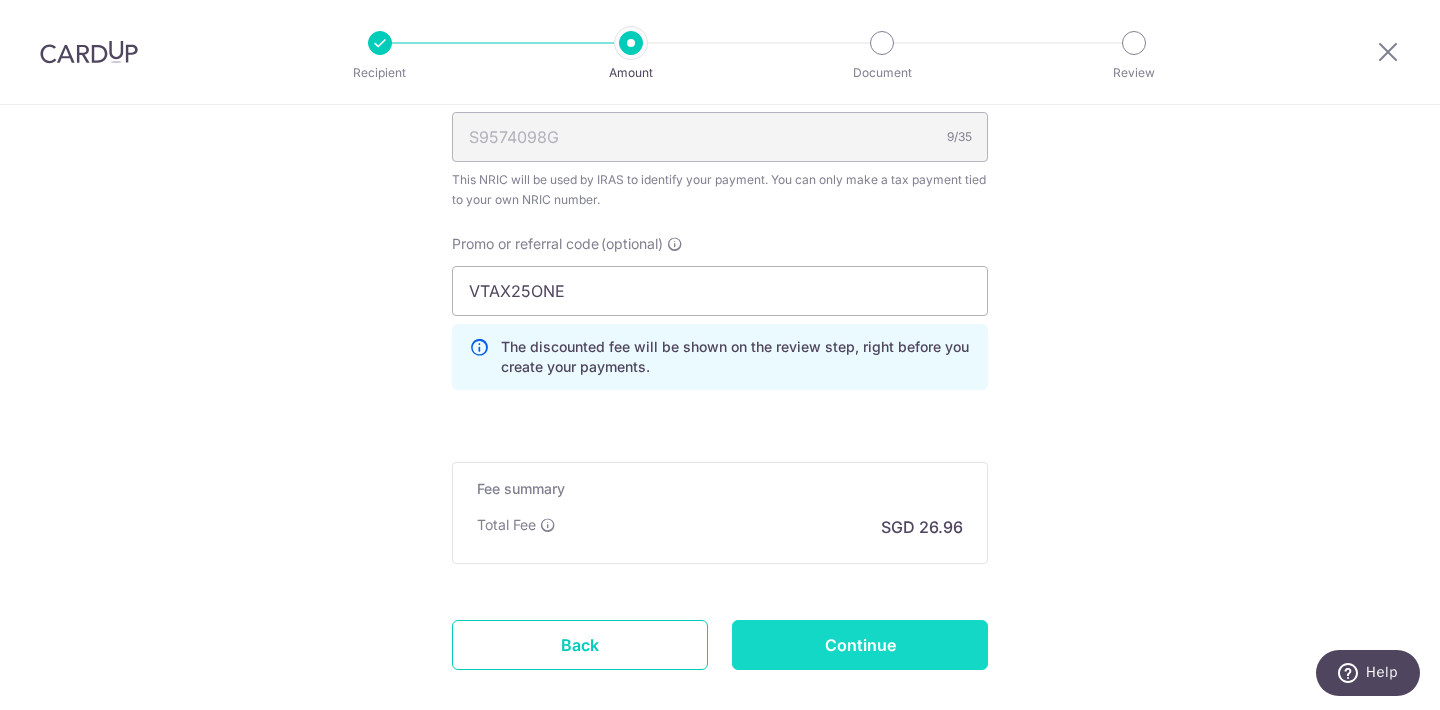 click on "Continue" at bounding box center [860, 645] 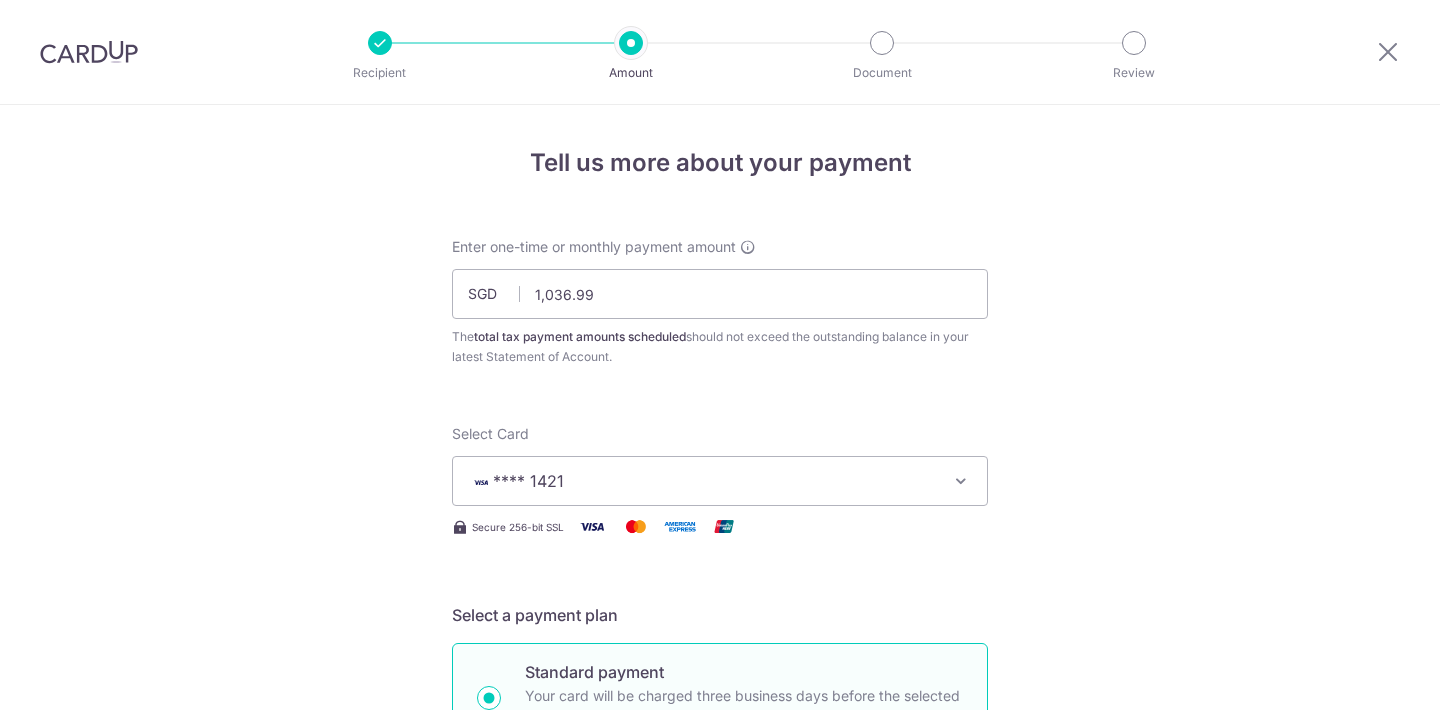 scroll, scrollTop: 0, scrollLeft: 0, axis: both 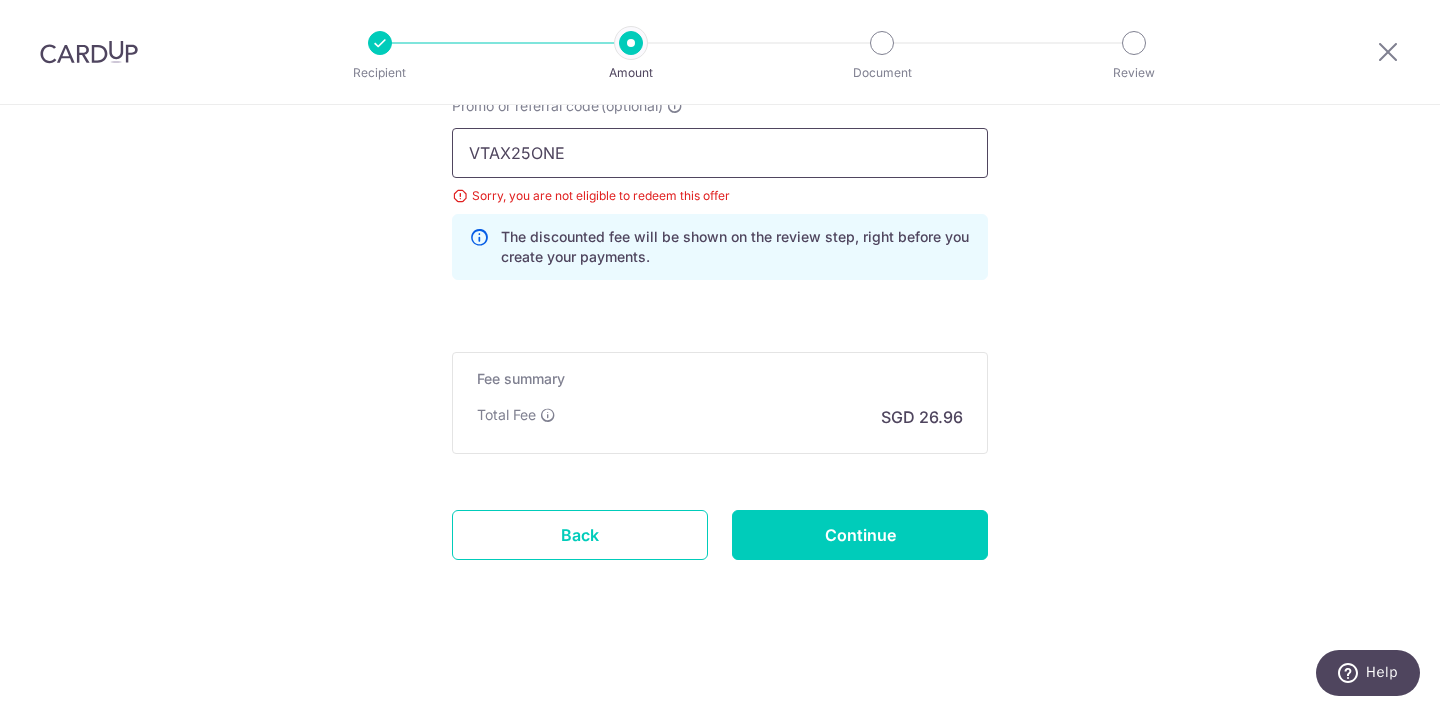 click on "VTAX25ONE" at bounding box center [720, 153] 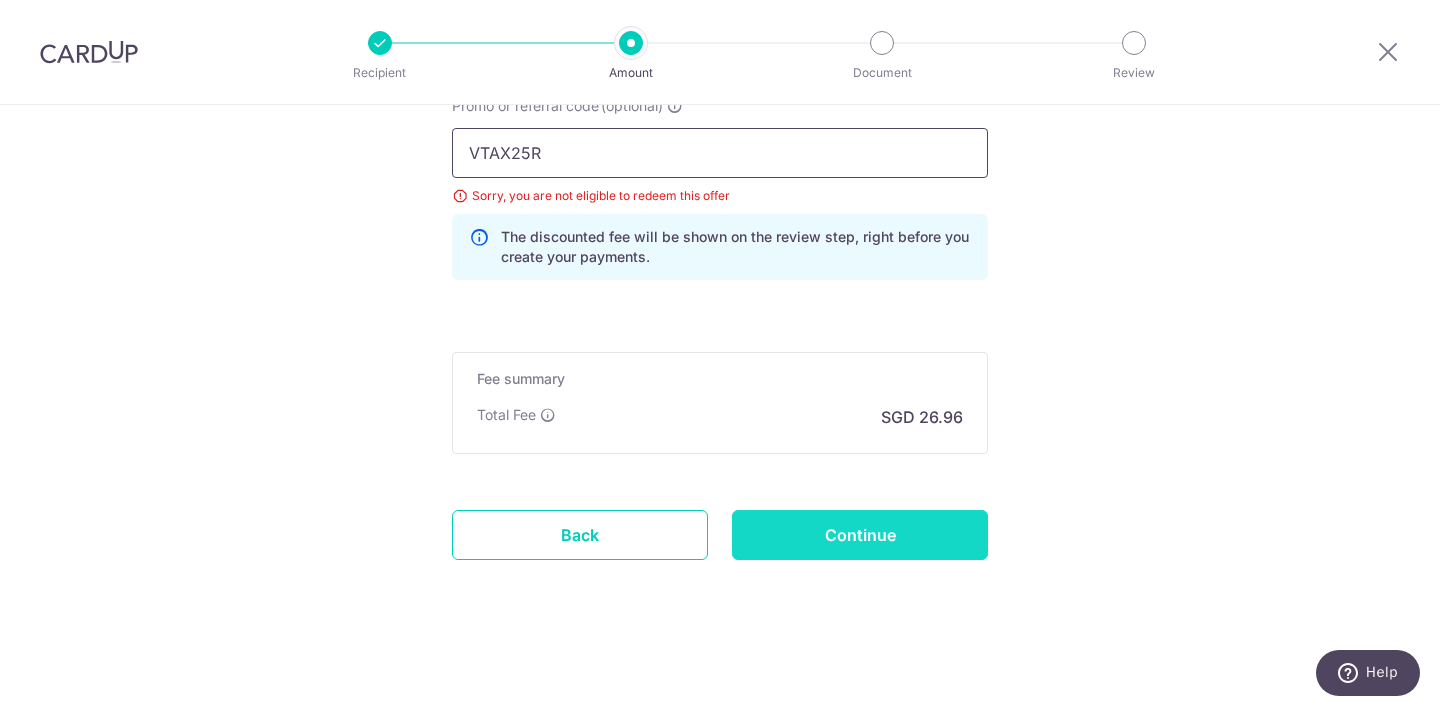 type on "VTAX25R" 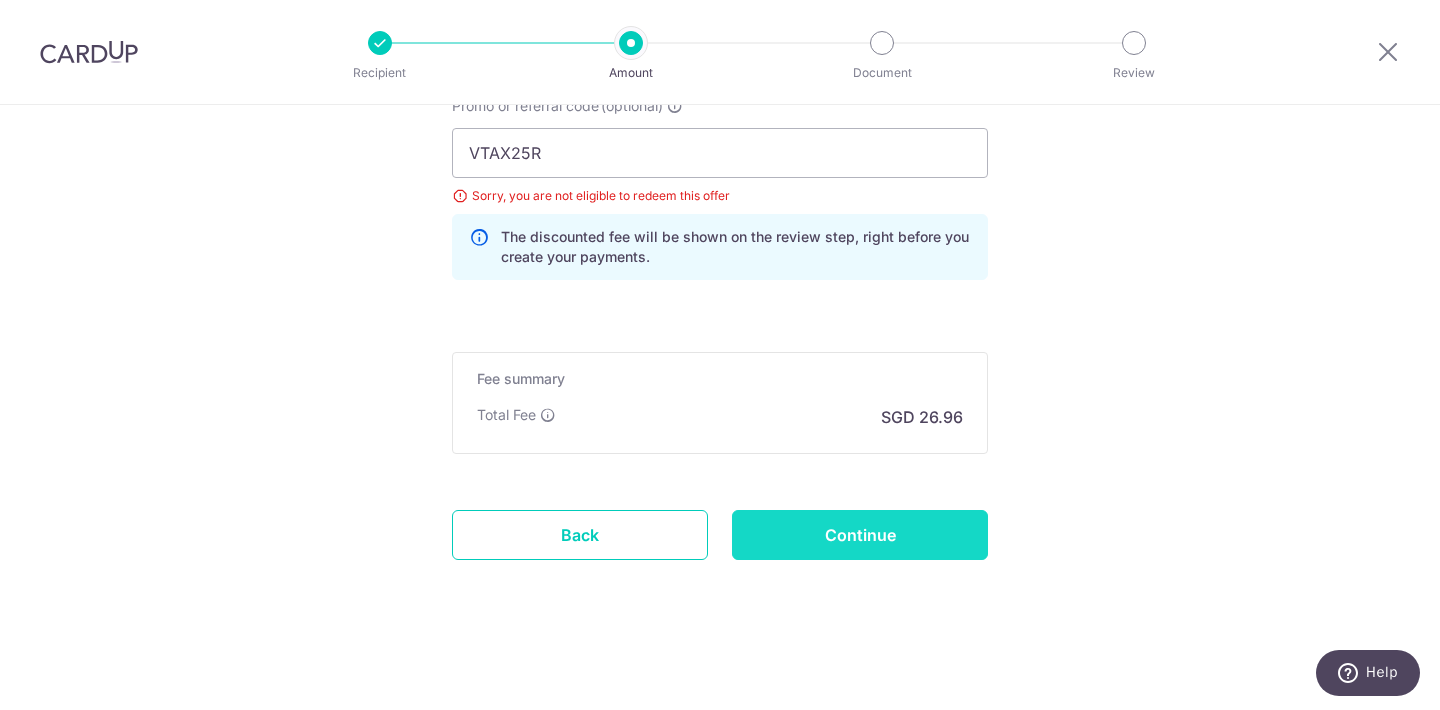click on "Continue" at bounding box center (860, 535) 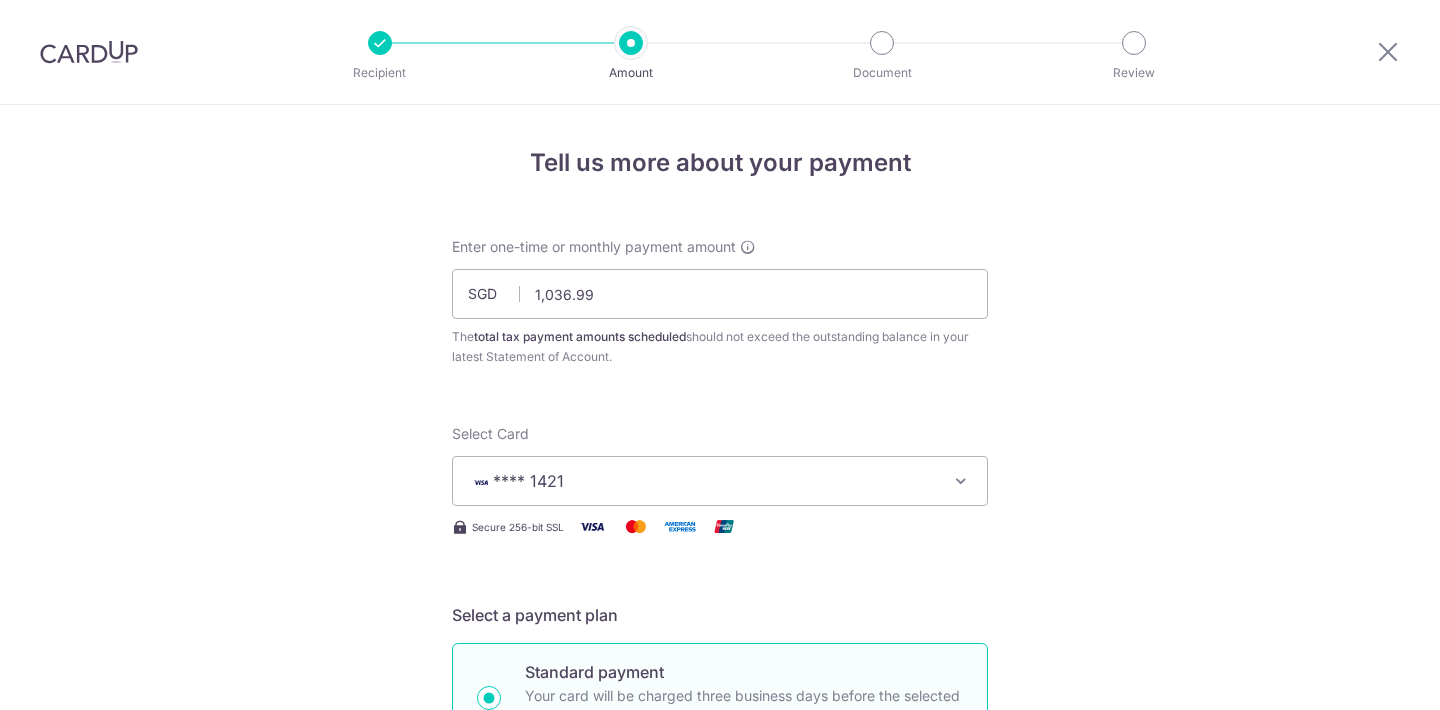 scroll, scrollTop: 0, scrollLeft: 0, axis: both 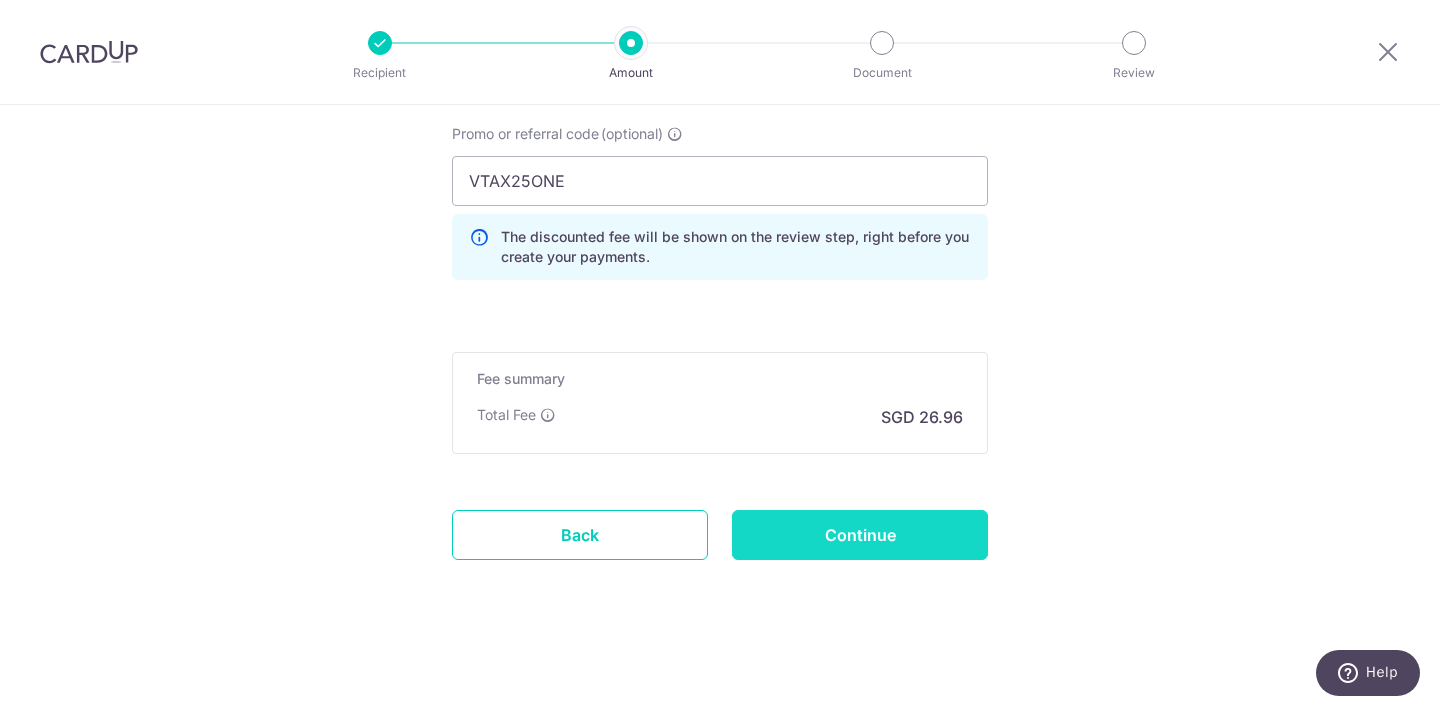 click on "Continue" at bounding box center (860, 535) 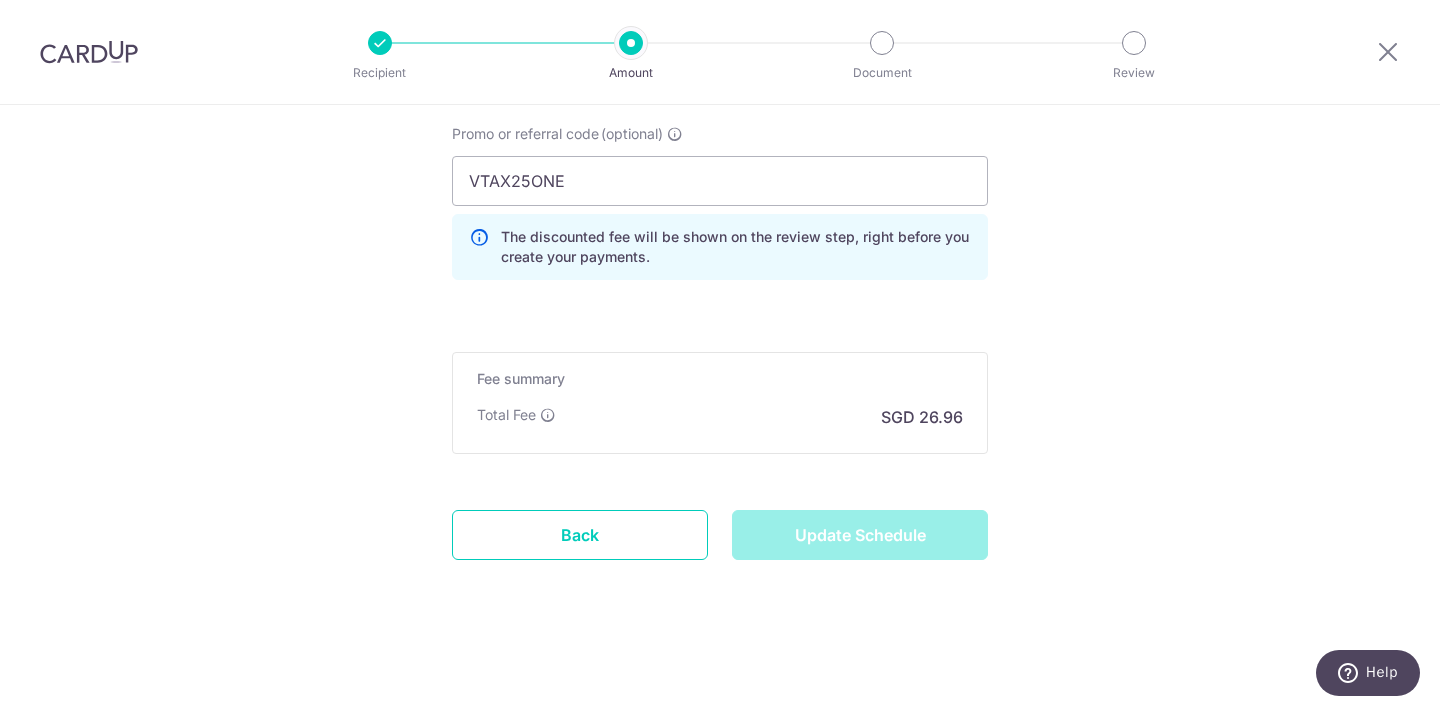 type on "Update Schedule" 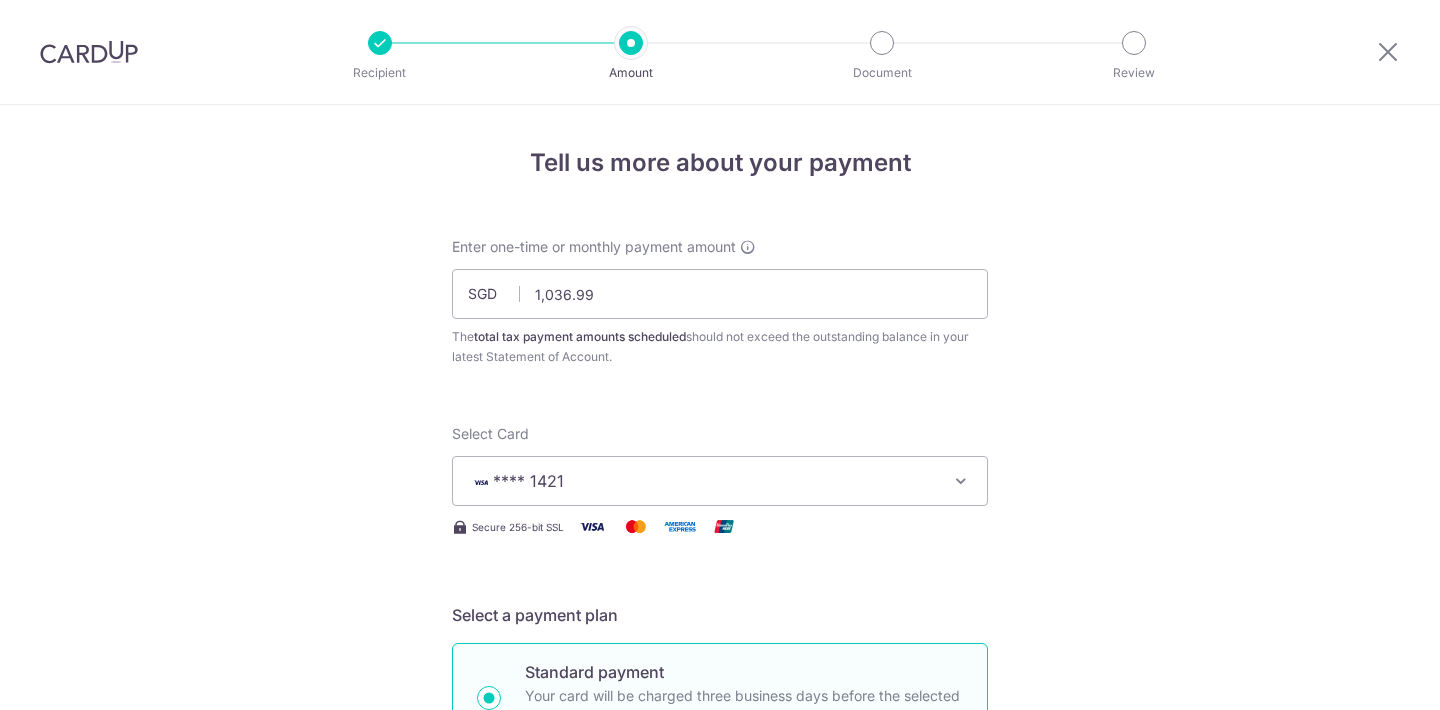 scroll, scrollTop: 0, scrollLeft: 0, axis: both 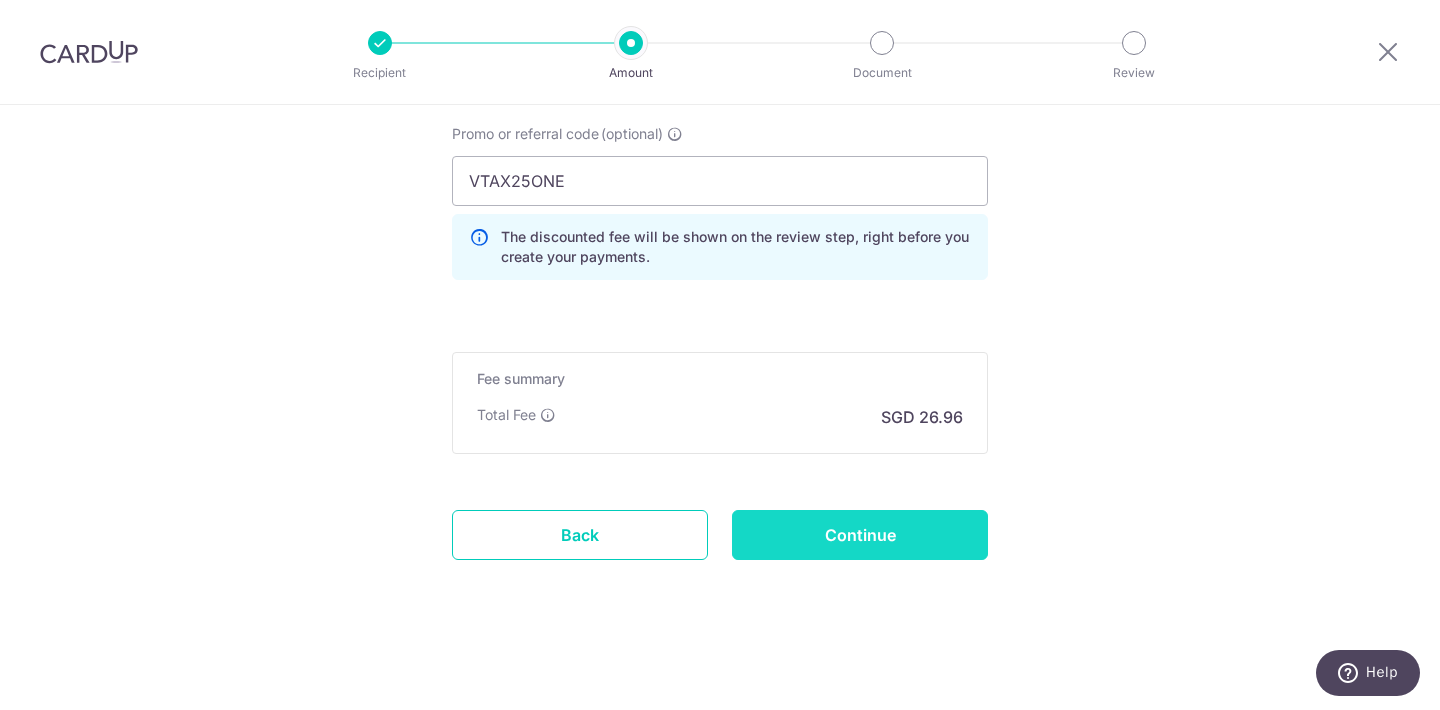 click on "Continue" at bounding box center [860, 535] 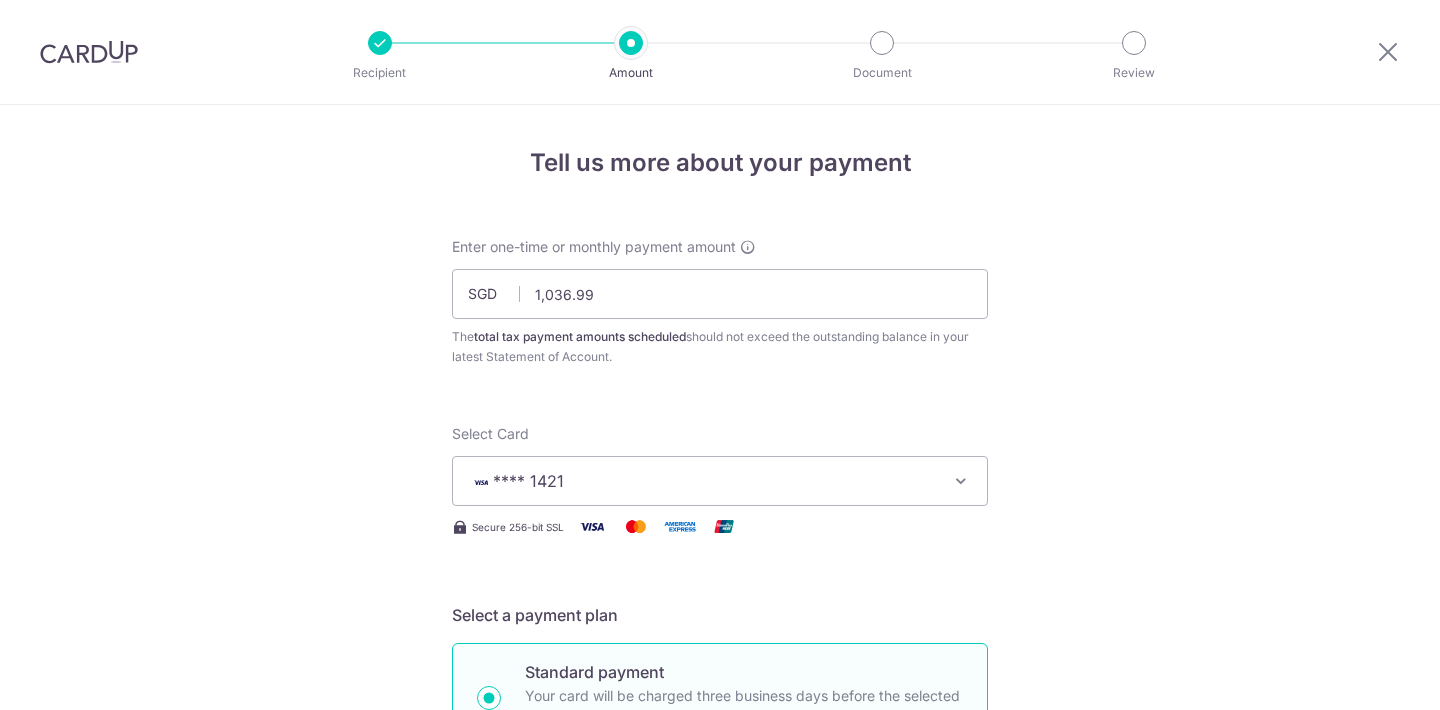 scroll, scrollTop: 0, scrollLeft: 0, axis: both 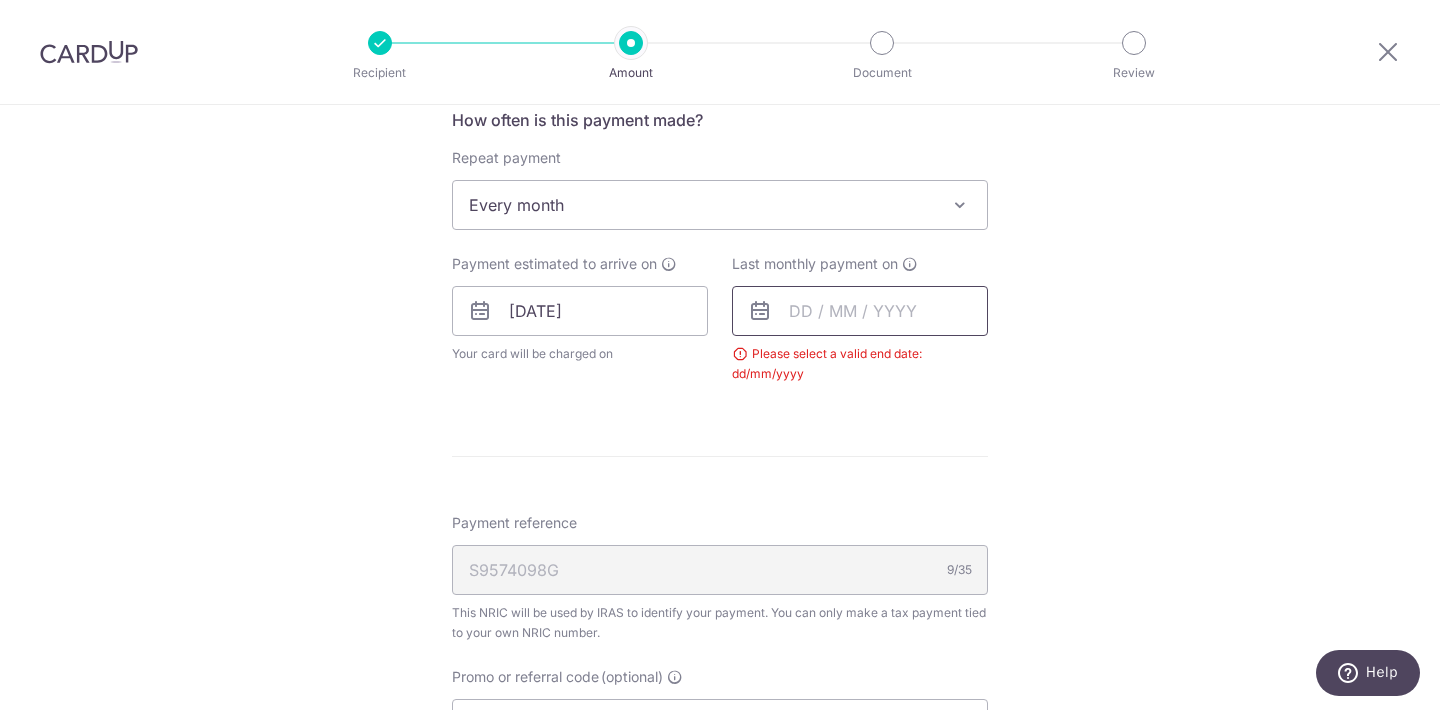 click at bounding box center (860, 311) 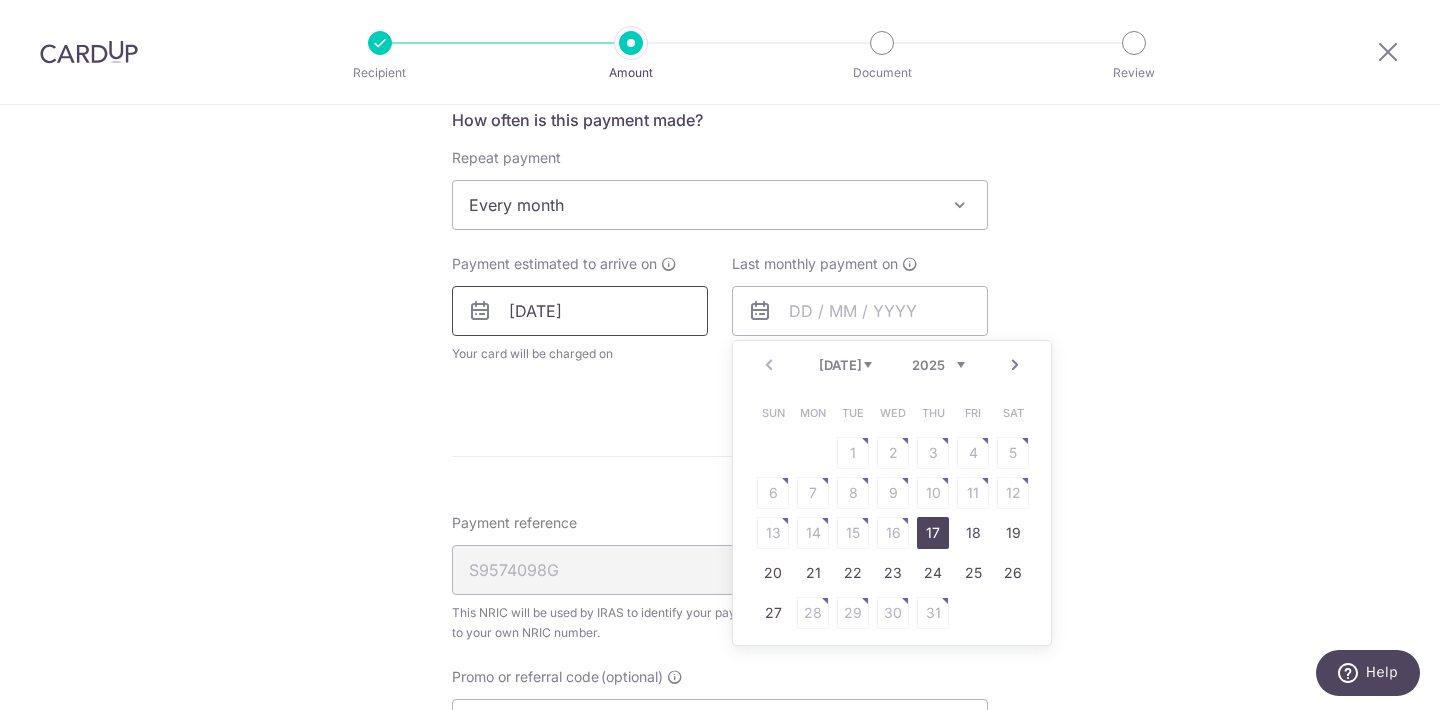 click on "[DATE]" at bounding box center (580, 311) 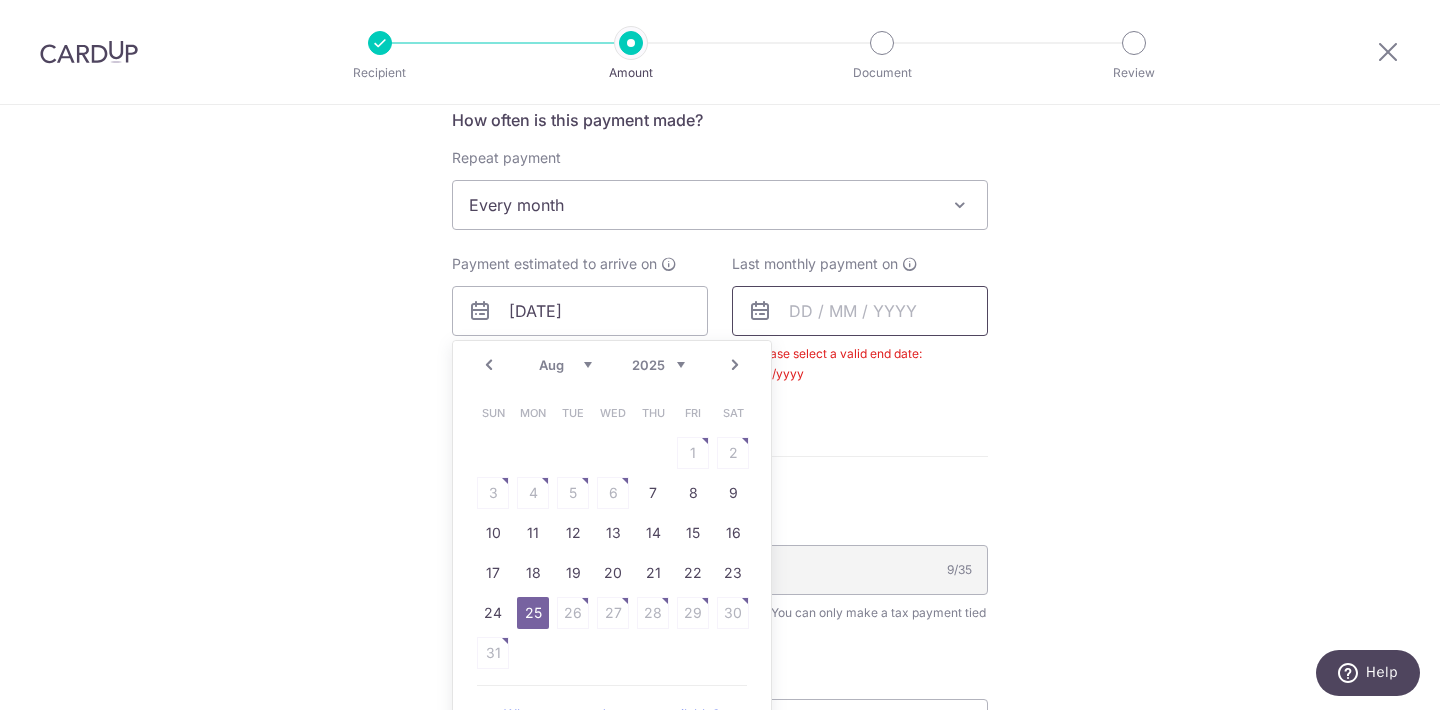 click at bounding box center [860, 311] 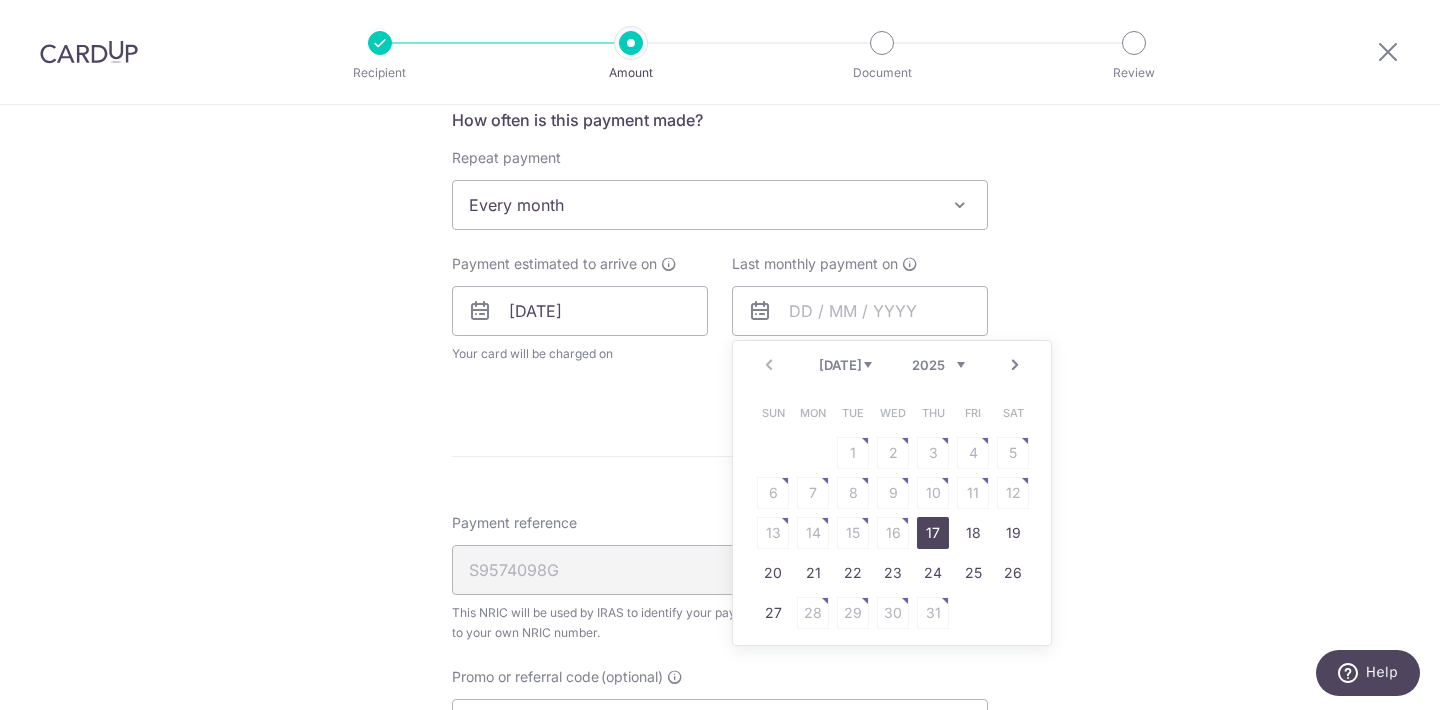 click on "Next" at bounding box center (1015, 365) 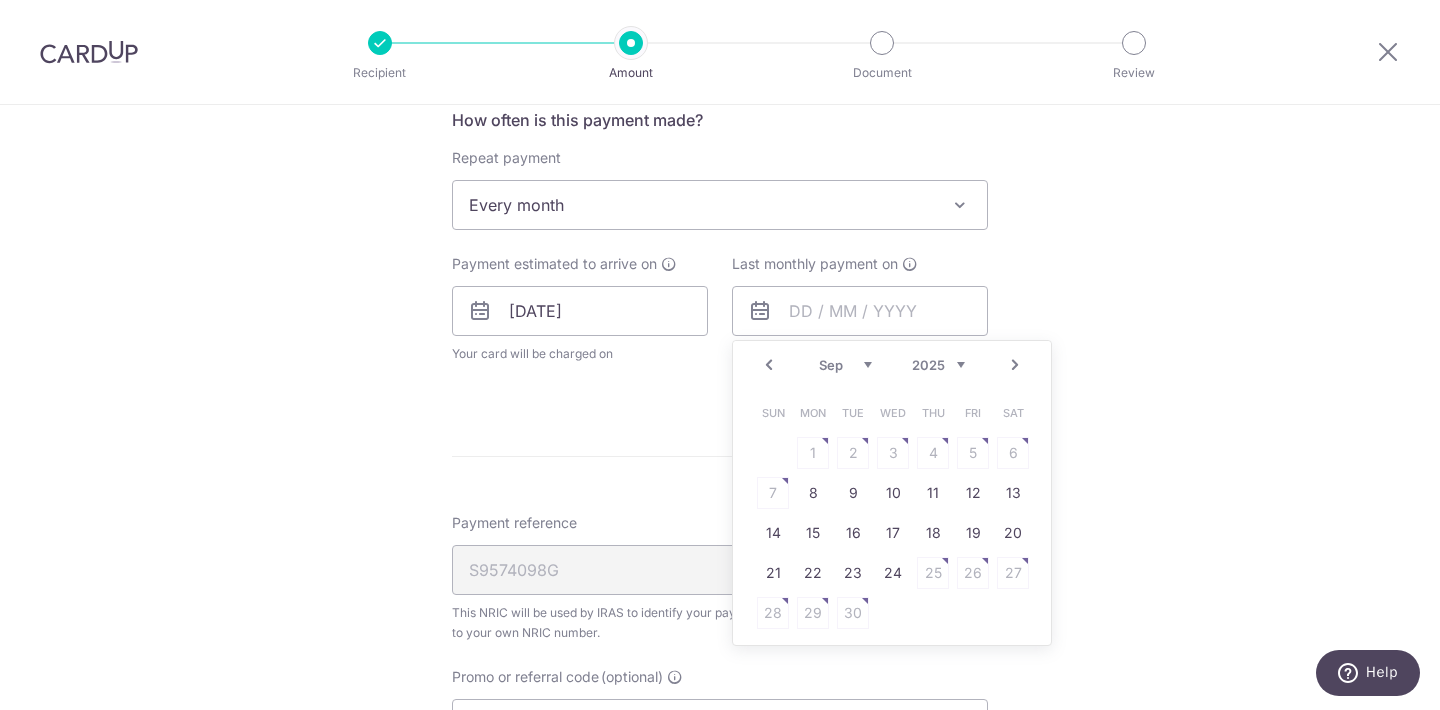 click on "Next" at bounding box center (1015, 365) 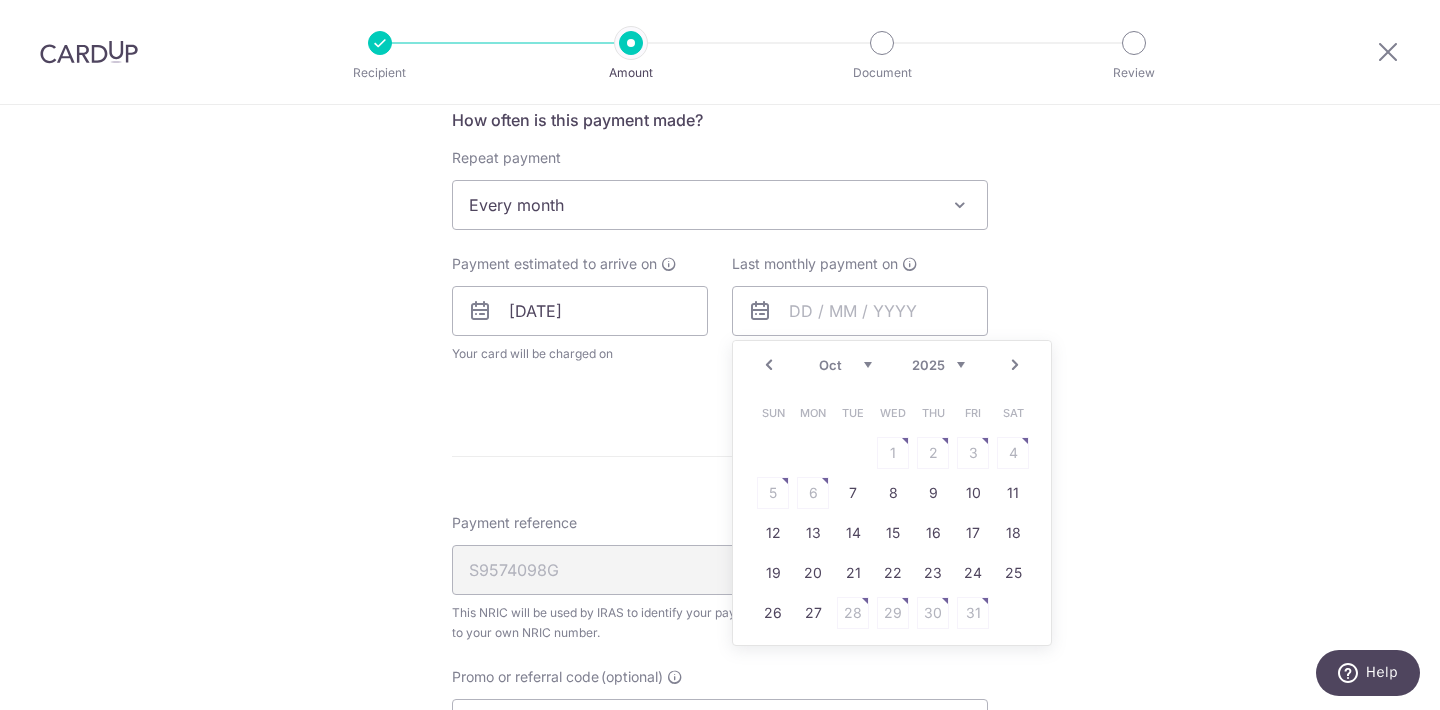 click on "Next" at bounding box center (1015, 365) 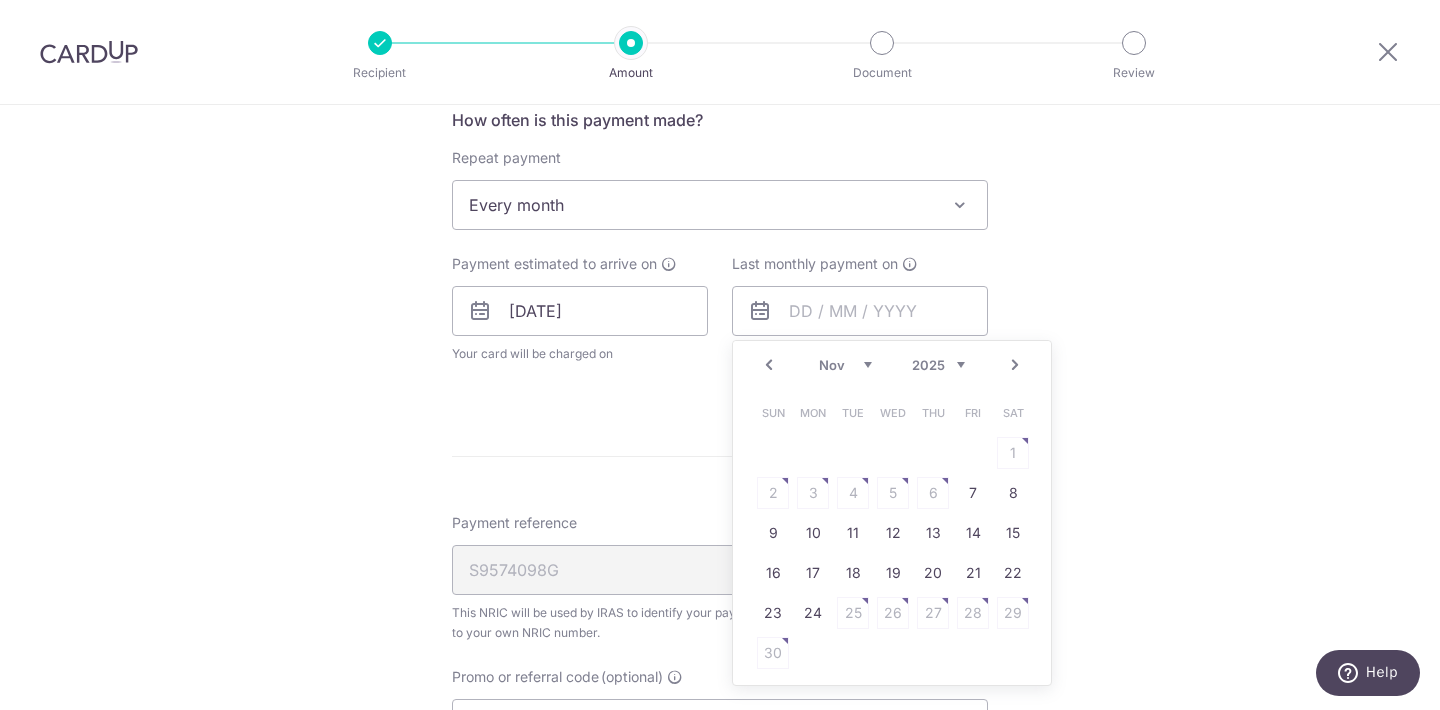 click on "Next" at bounding box center (1015, 365) 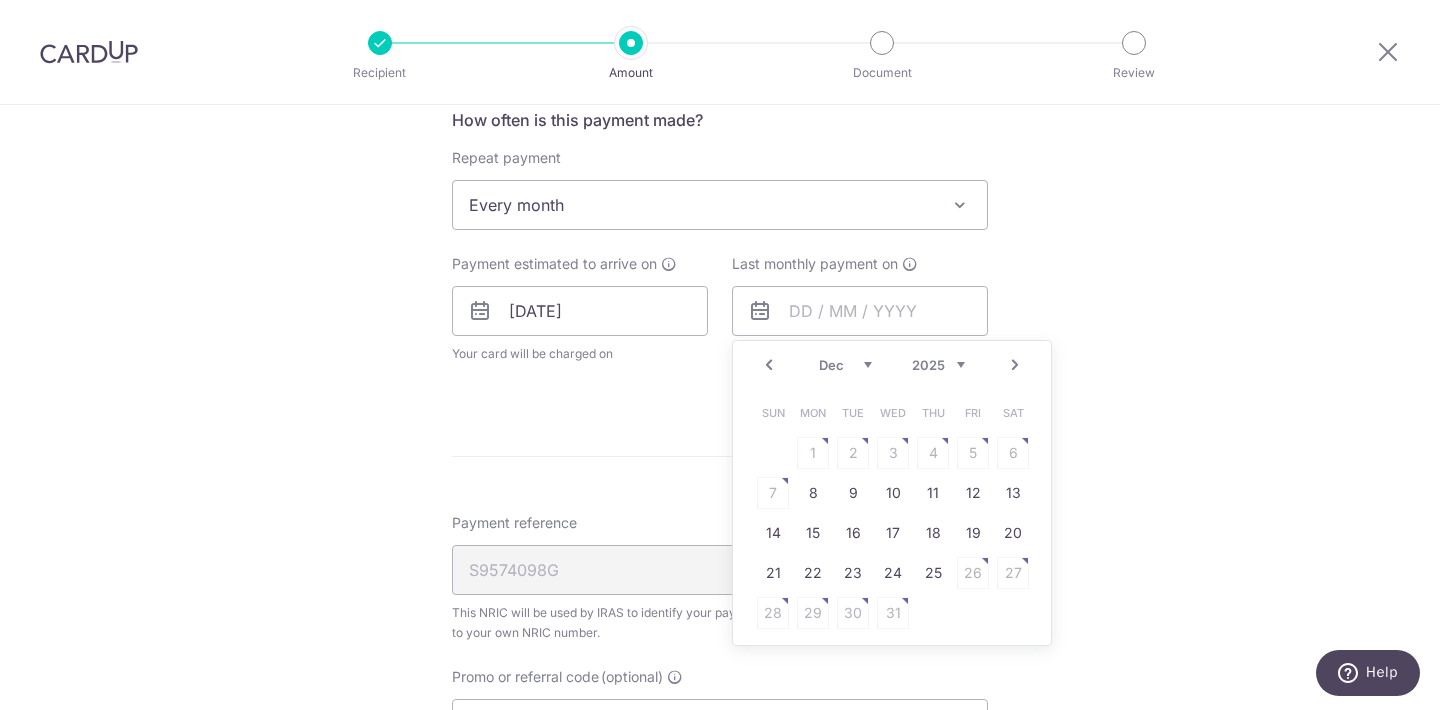 click on "Next" at bounding box center (1015, 365) 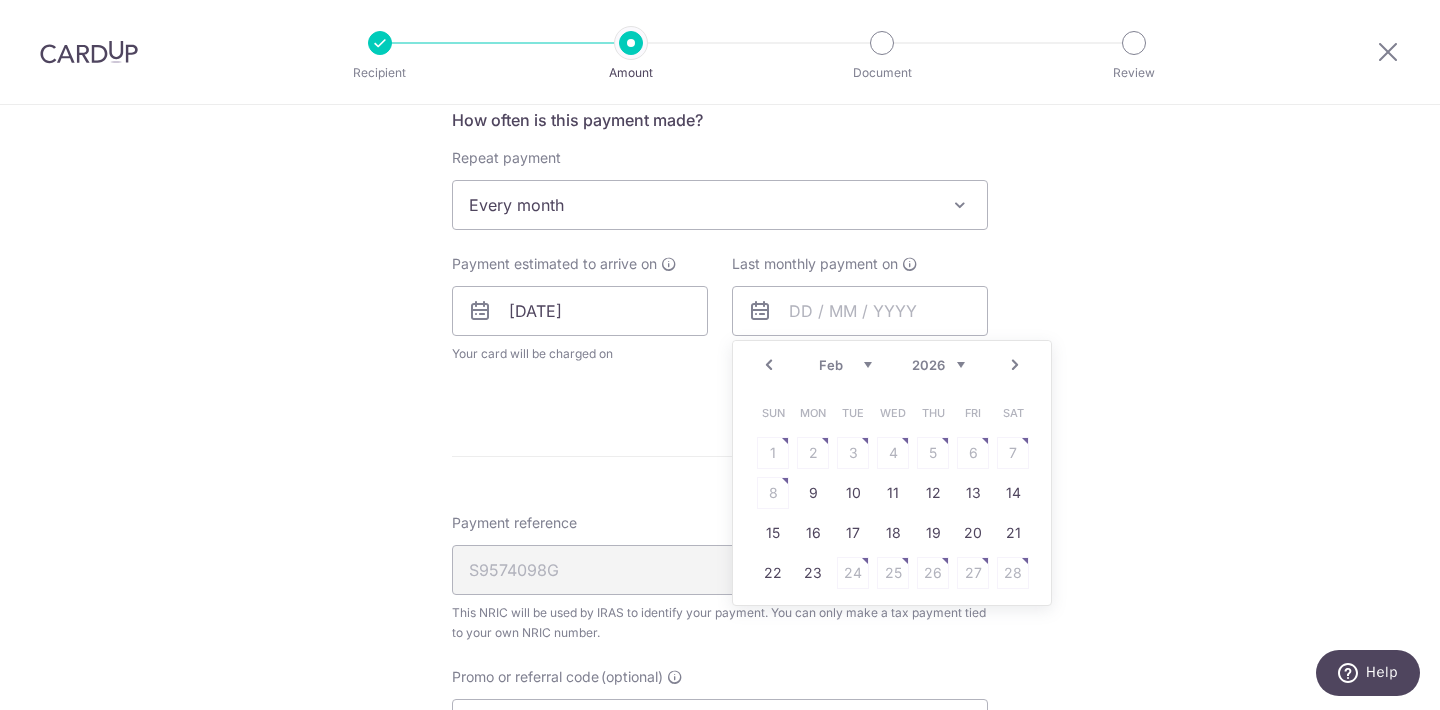 click on "Next" at bounding box center (1015, 365) 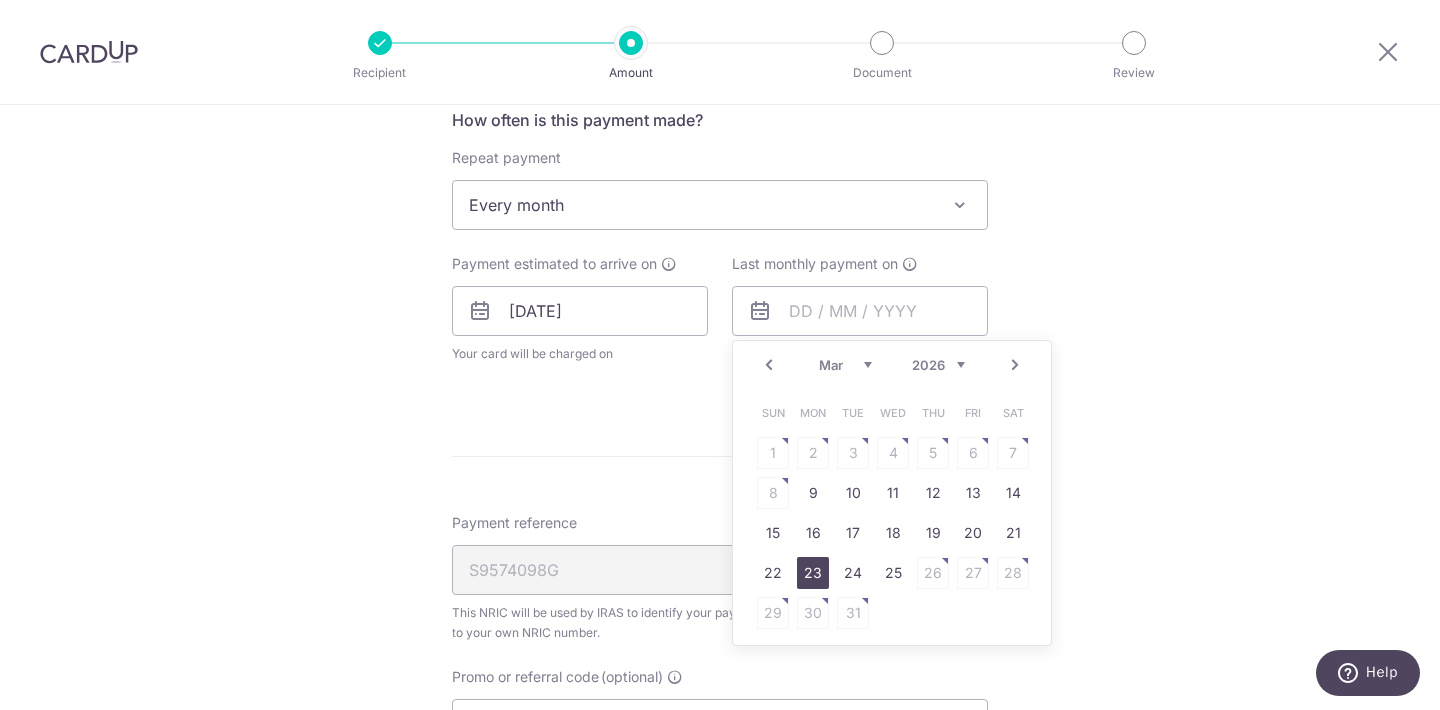 click on "23" at bounding box center [813, 573] 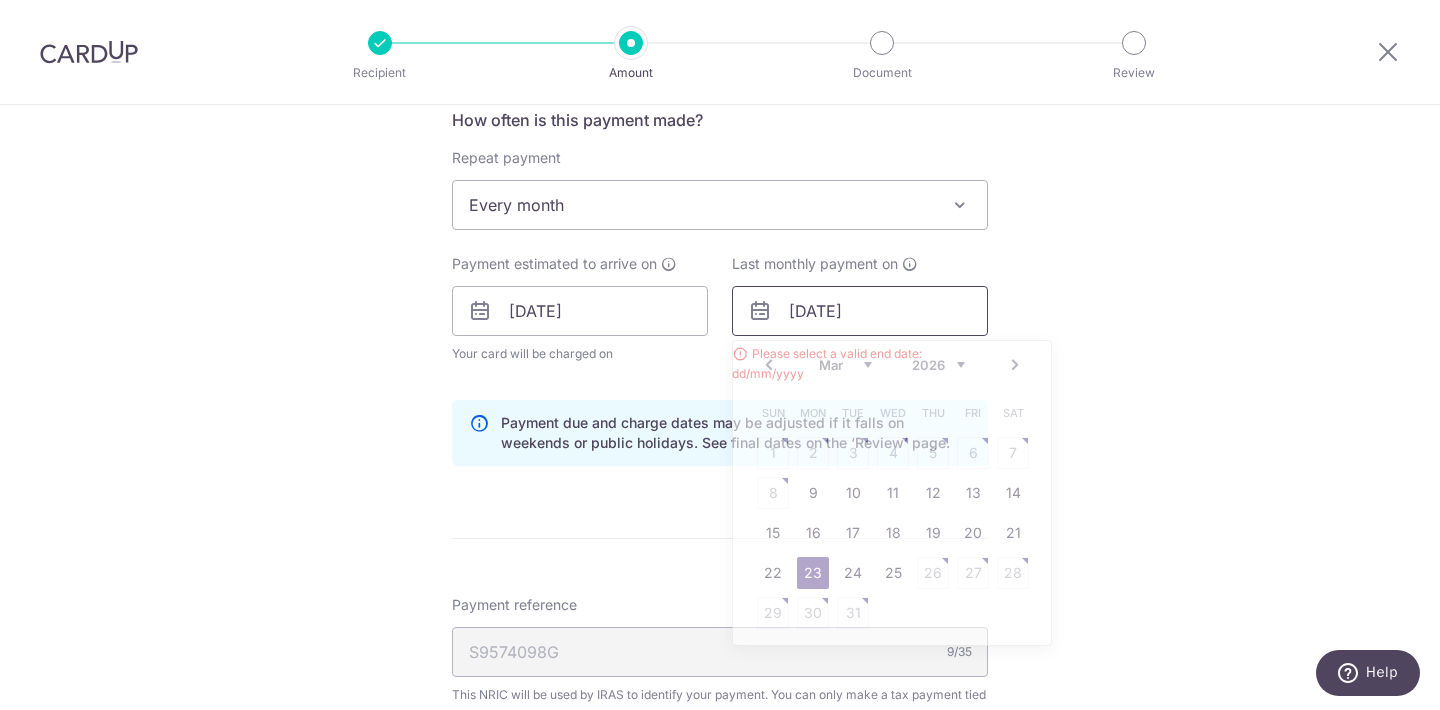 click on "23/03/2026" at bounding box center [860, 311] 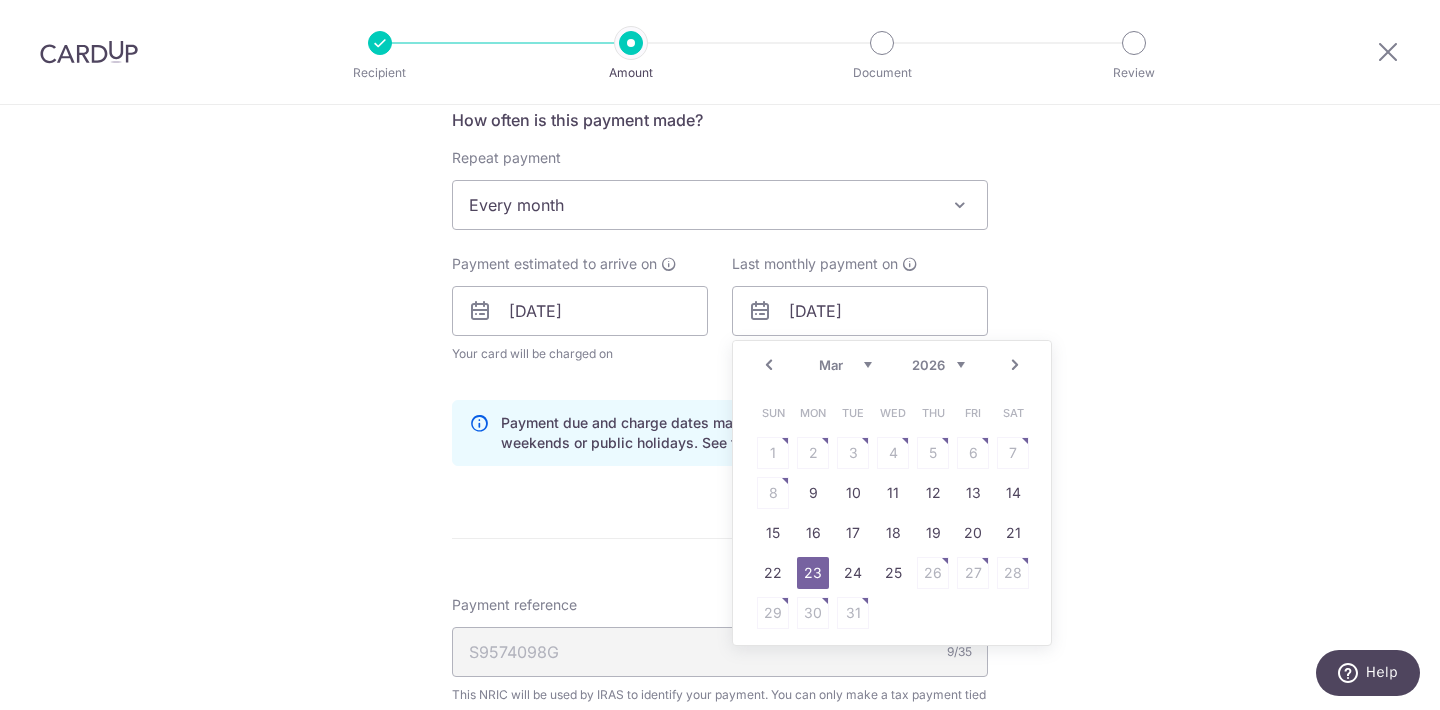 click on "Enter one-time or monthly payment amount
SGD
1,036.99
1036.99
The  total tax payment amounts scheduled  should not exceed the outstanding balance in your latest Statement of Account.
Select Card
**** 1421
Add credit card
Your Cards
**** 1421
Secure 256-bit SSL
Text
New card details
Card" at bounding box center (720, 329) 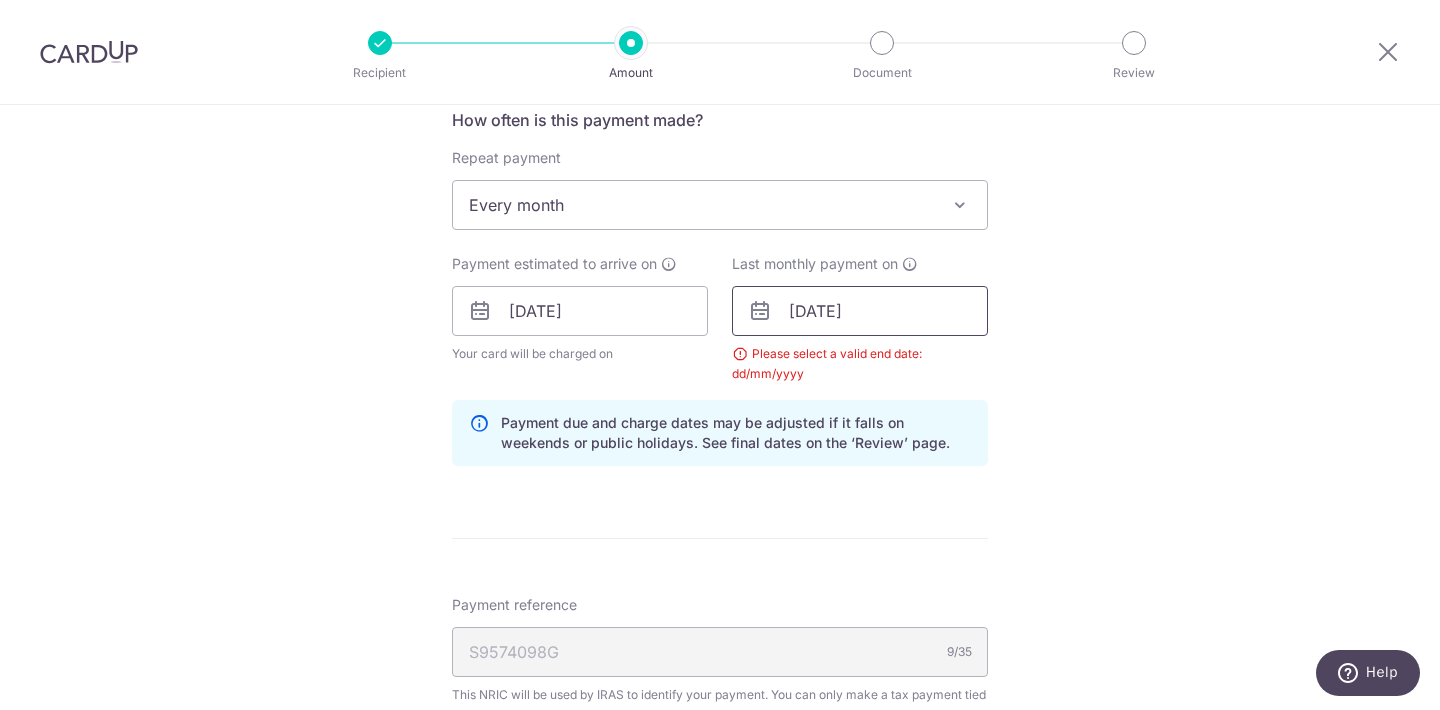 click on "23/03/2026" at bounding box center (860, 311) 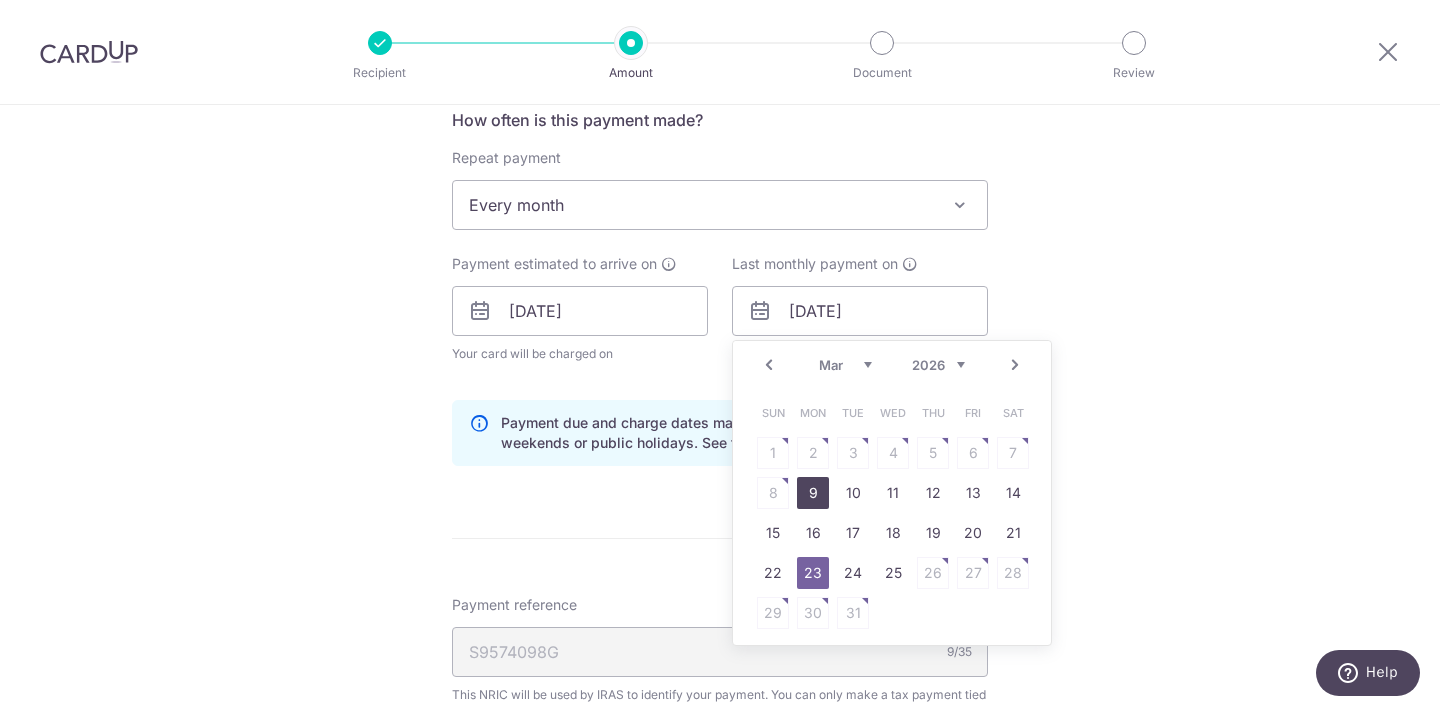 click on "9" at bounding box center [813, 493] 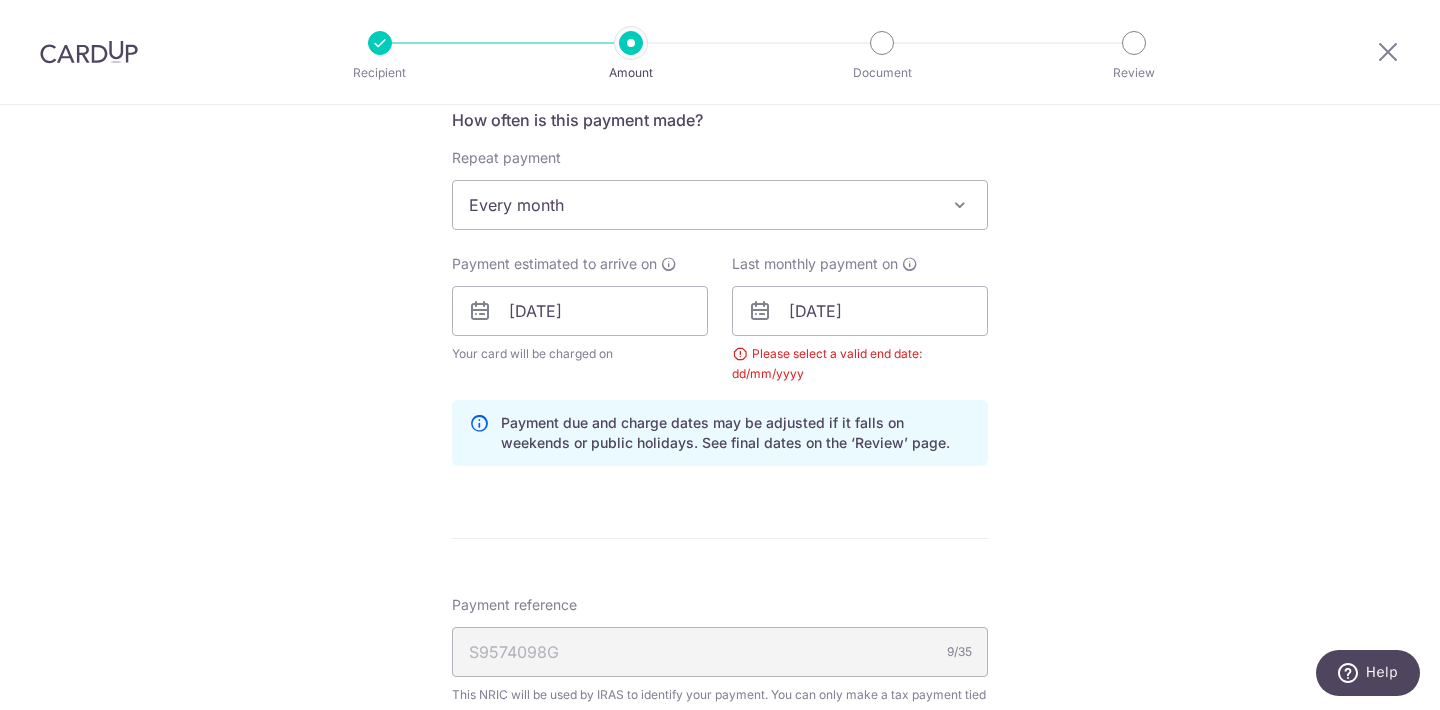 click on "Enter one-time or monthly payment amount
SGD
1,036.99
1036.99
The  total tax payment amounts scheduled  should not exceed the outstanding balance in your latest Statement of Account.
Select Card
**** 1421
Add credit card
Your Cards
**** 1421
Secure 256-bit SSL
Text
New card details
Card" at bounding box center (720, 329) 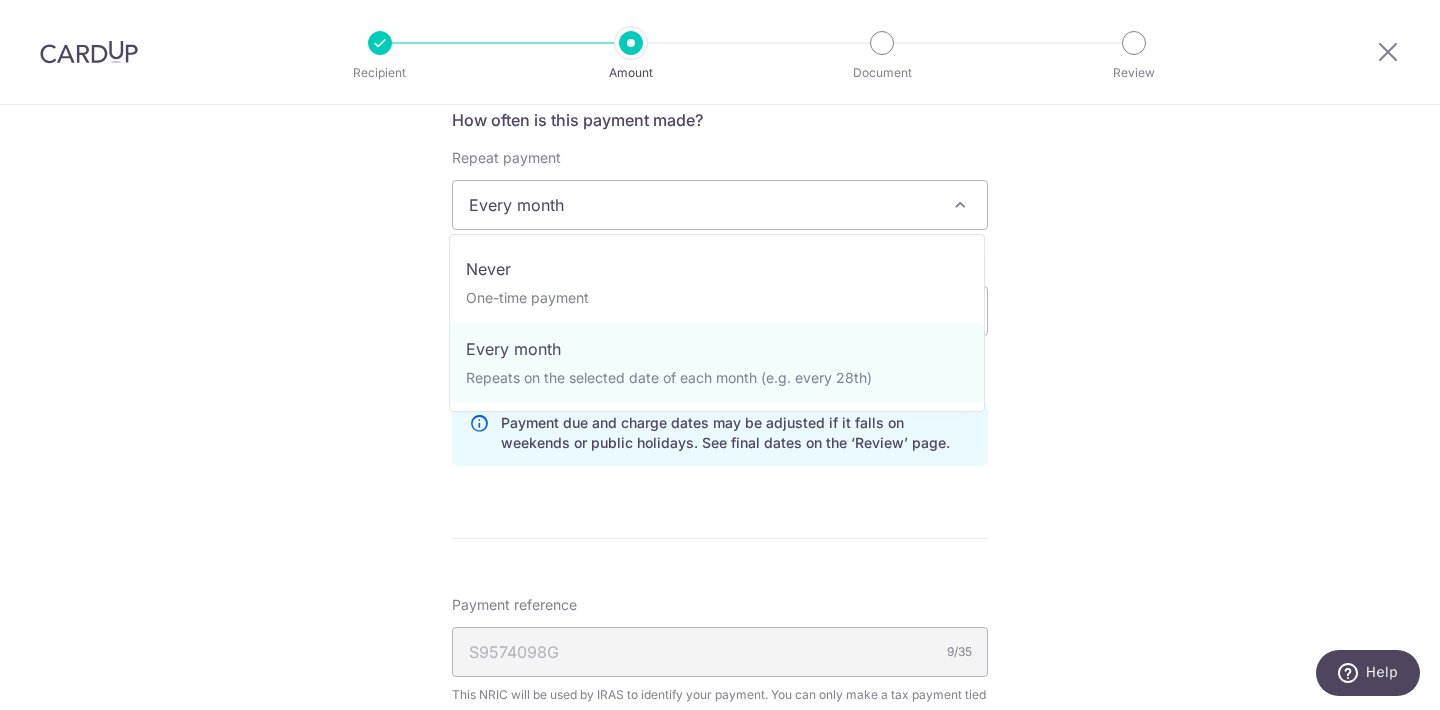 click on "Every month" at bounding box center [720, 205] 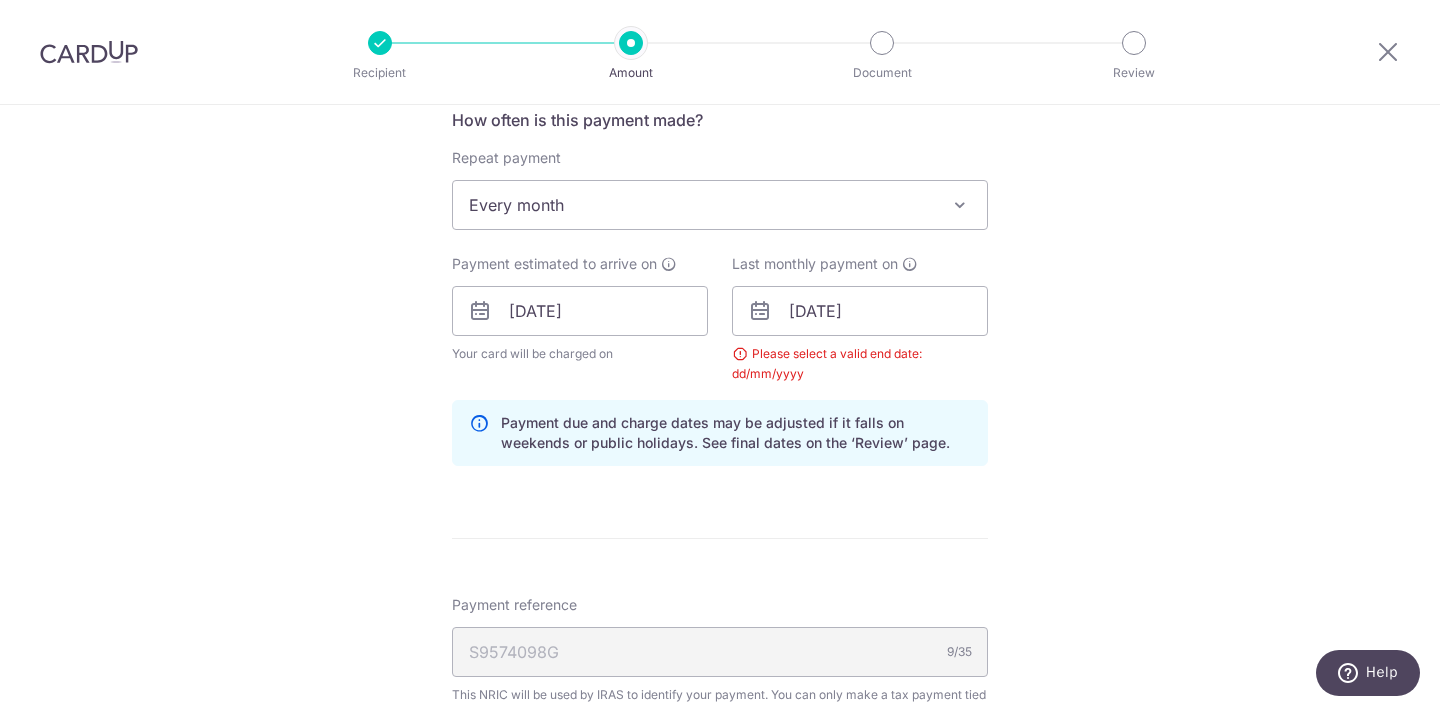 click on "Tell us more about your payment
Enter one-time or monthly payment amount
SGD
1,036.99
1036.99
The  total tax payment amounts scheduled  should not exceed the outstanding balance in your latest Statement of Account.
Select Card
**** 1421
Add credit card
Your Cards
**** 1421
Secure 256-bit SSL
Text
New card details" at bounding box center (720, 310) 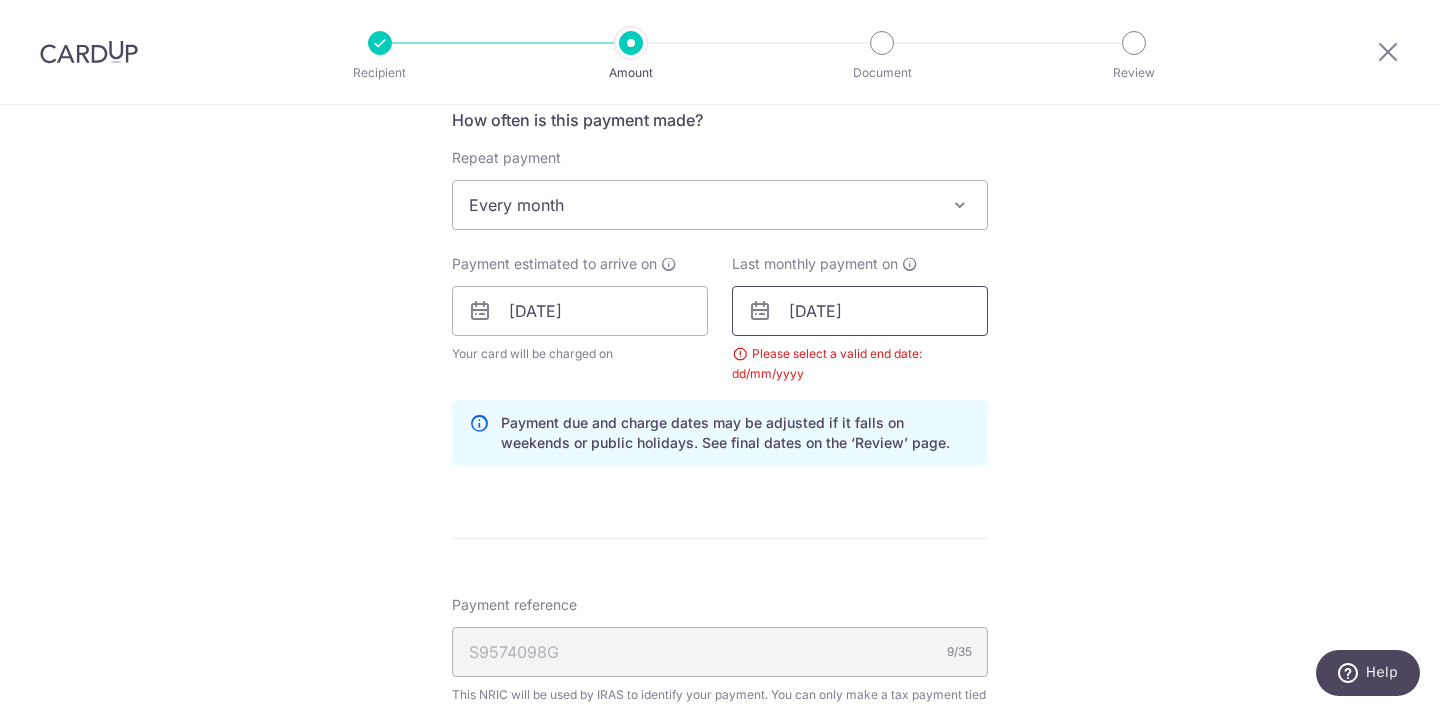 click on "[DATE]" at bounding box center (860, 311) 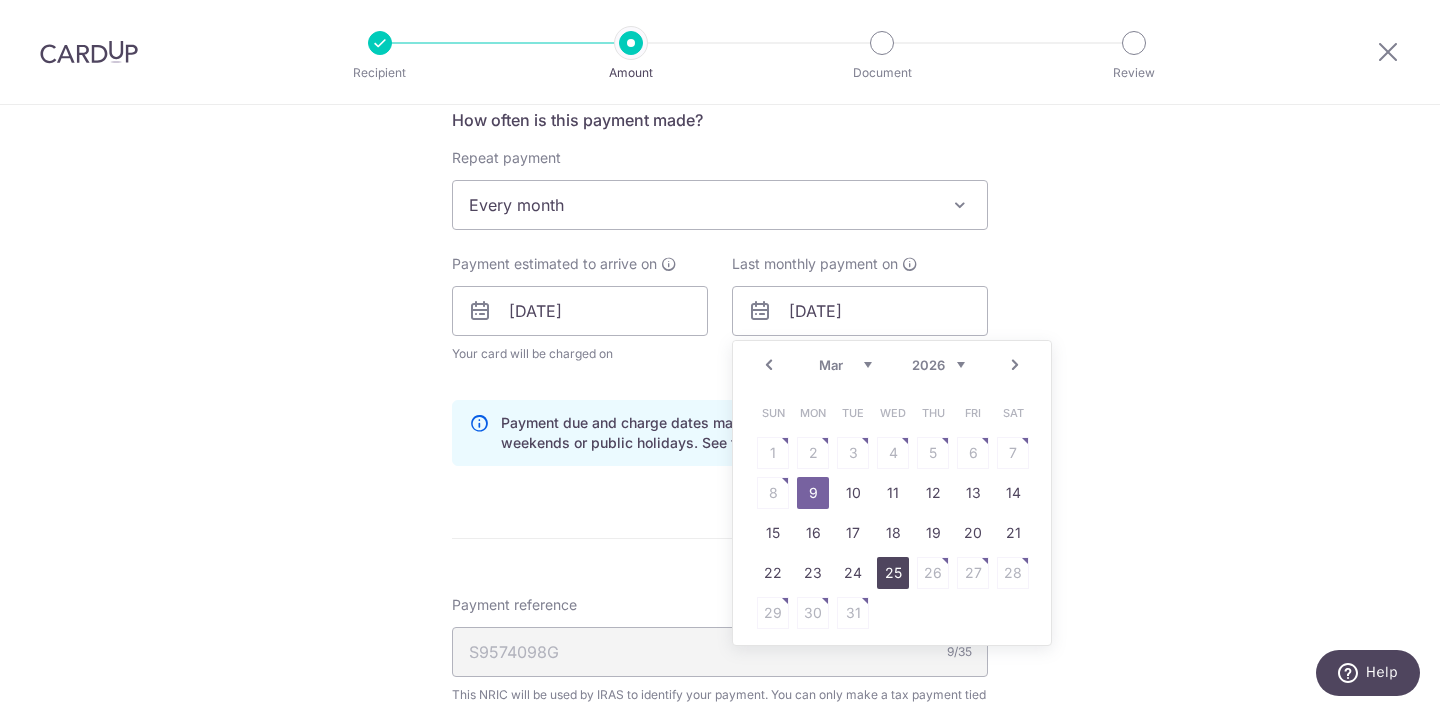 click on "25" at bounding box center [893, 573] 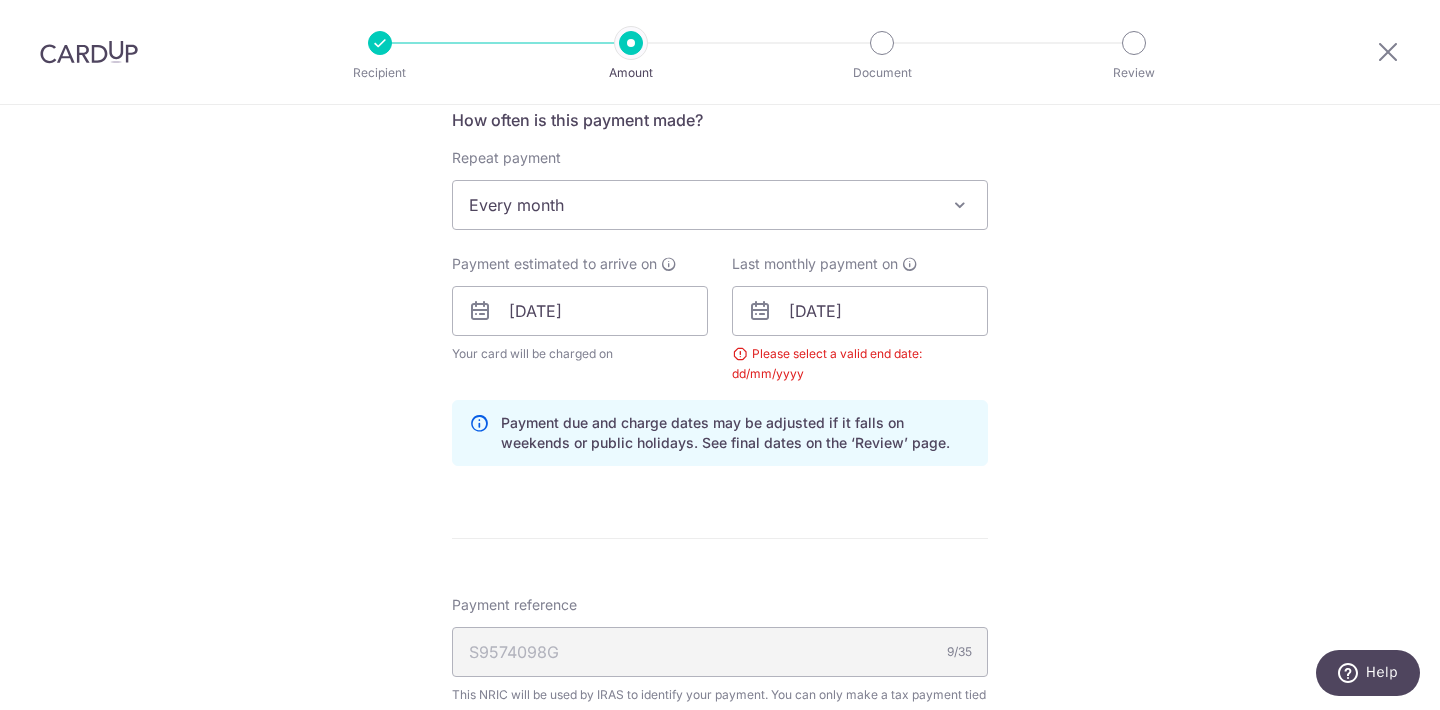 click on "Tell us more about your payment
Enter one-time or monthly payment amount
SGD
1,036.99
1036.99
The  total tax payment amounts scheduled  should not exceed the outstanding balance in your latest Statement of Account.
Select Card
**** 1421
Add credit card
Your Cards
**** 1421
Secure 256-bit SSL
Text
New card details" at bounding box center [720, 310] 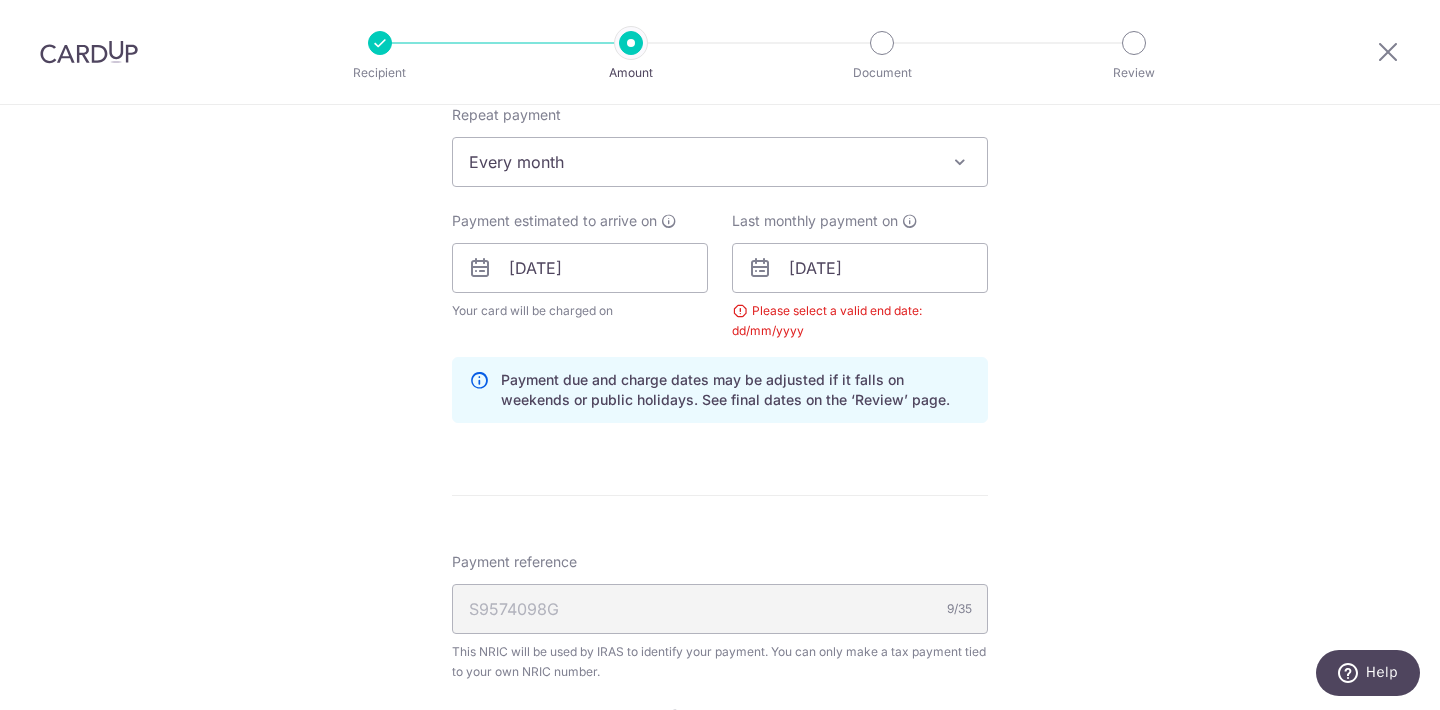 scroll, scrollTop: 892, scrollLeft: 0, axis: vertical 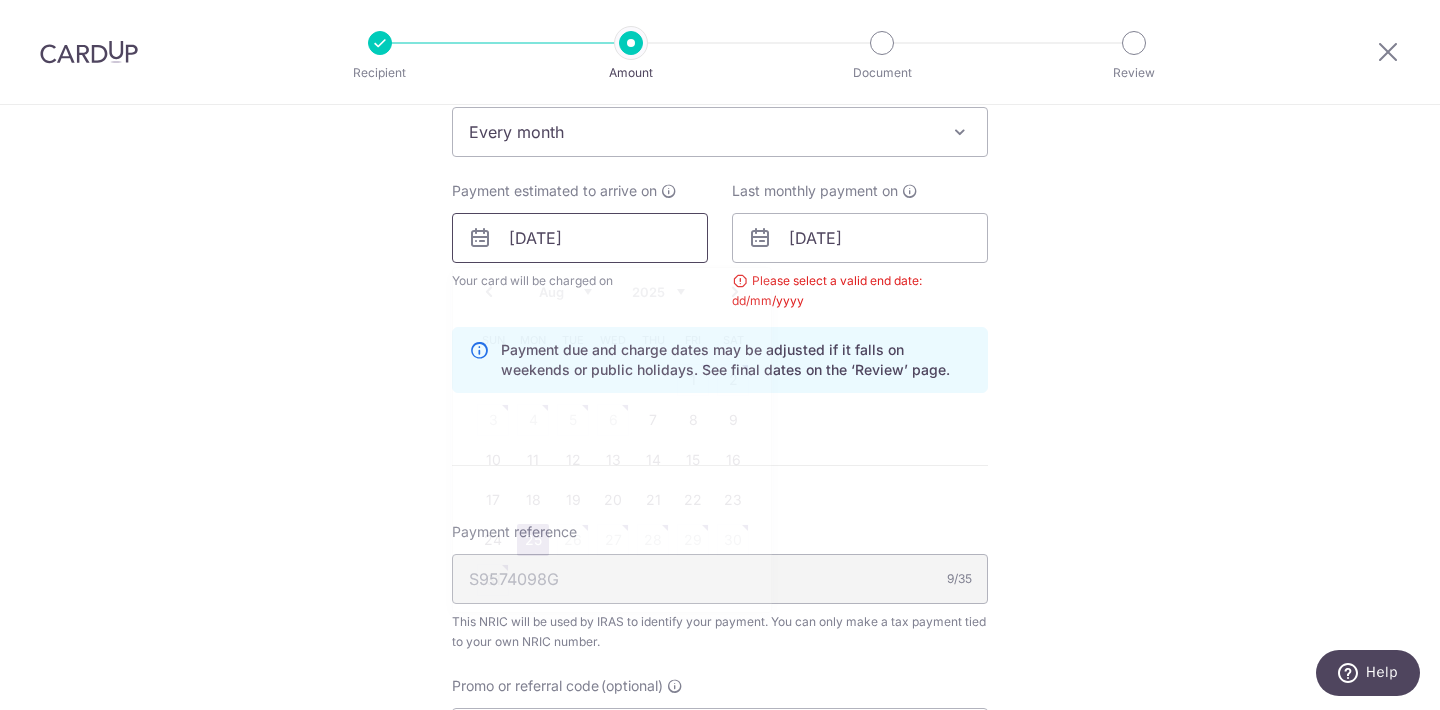 click on "[DATE]" at bounding box center [580, 238] 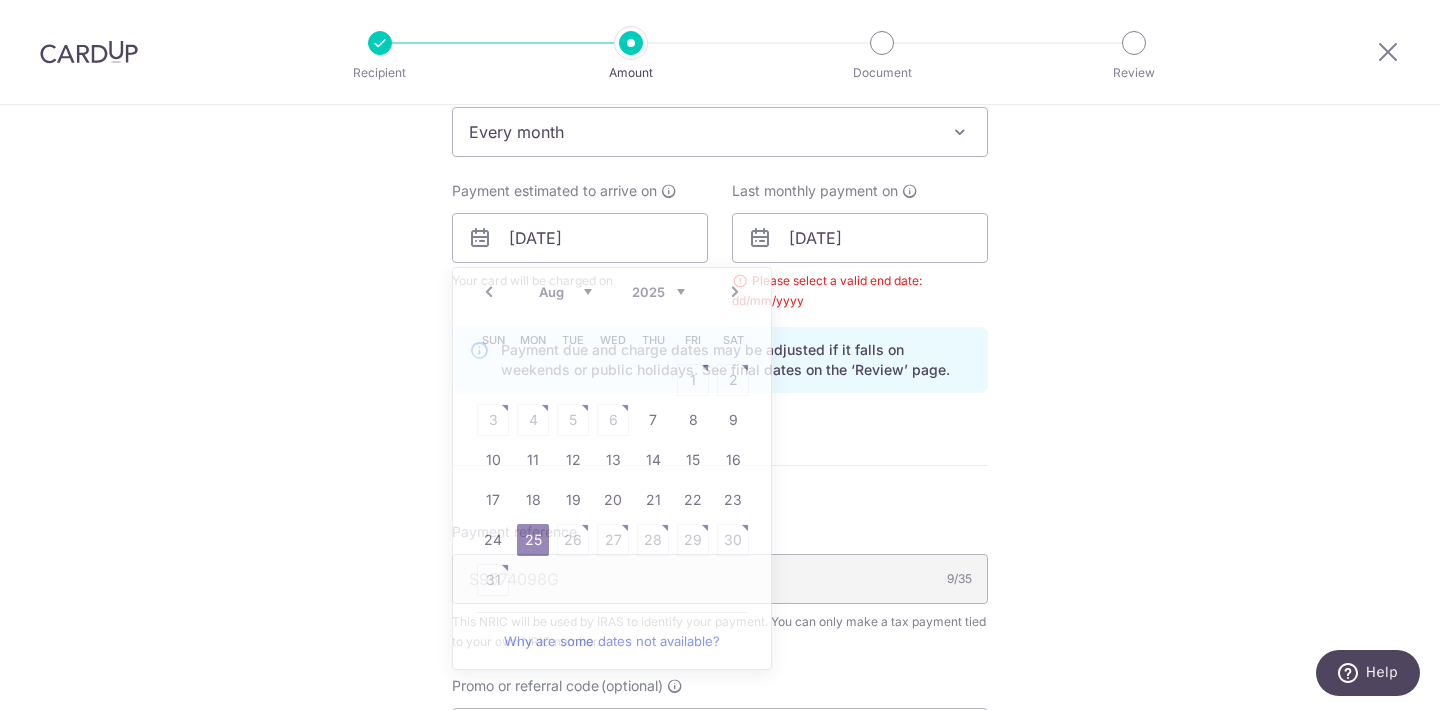 click on "Enter one-time or monthly payment amount
SGD
1,036.99
1036.99
The  total tax payment amounts scheduled  should not exceed the outstanding balance in your latest Statement of Account.
Select Card
**** 1421
Add credit card
Your Cards
**** 1421
Secure 256-bit SSL
Text
New card details
Card" at bounding box center [720, 256] 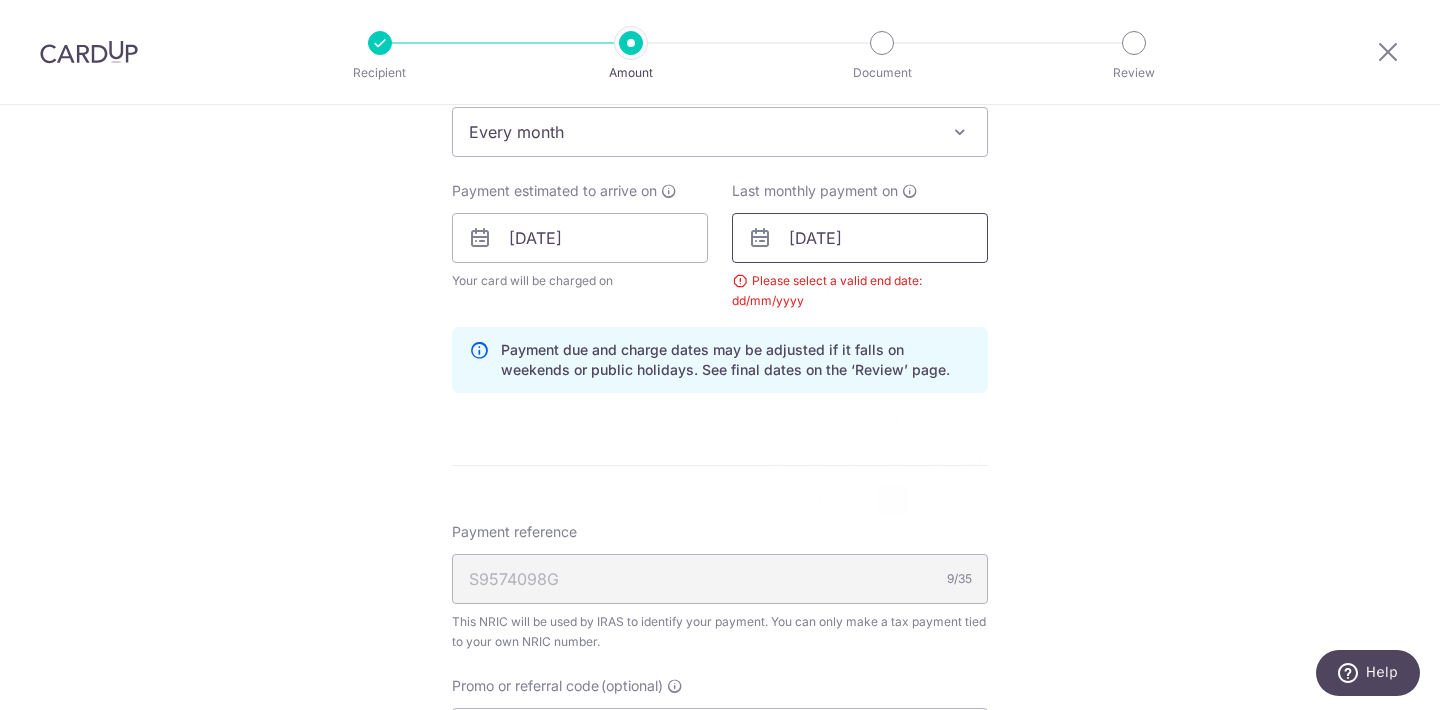 click on "25/03/2026" at bounding box center [860, 238] 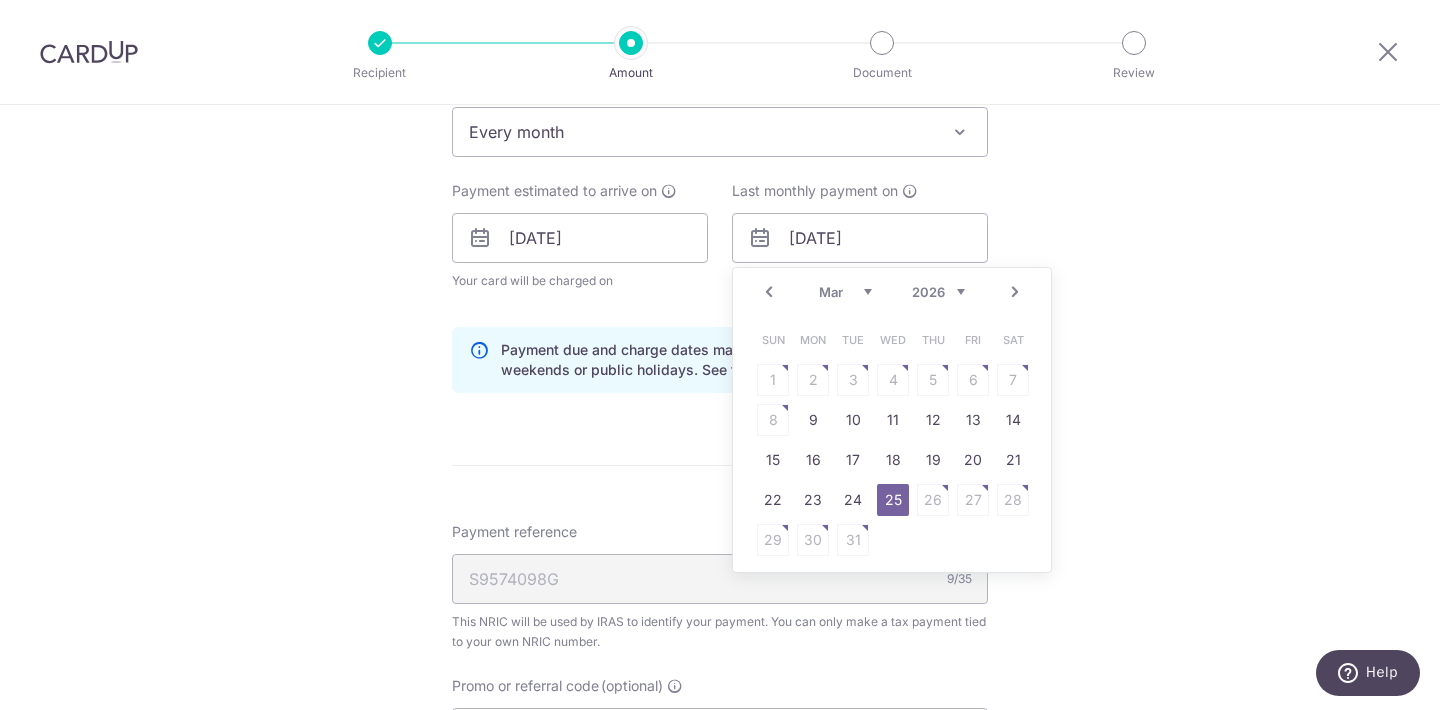 click on "Prev" at bounding box center [769, 292] 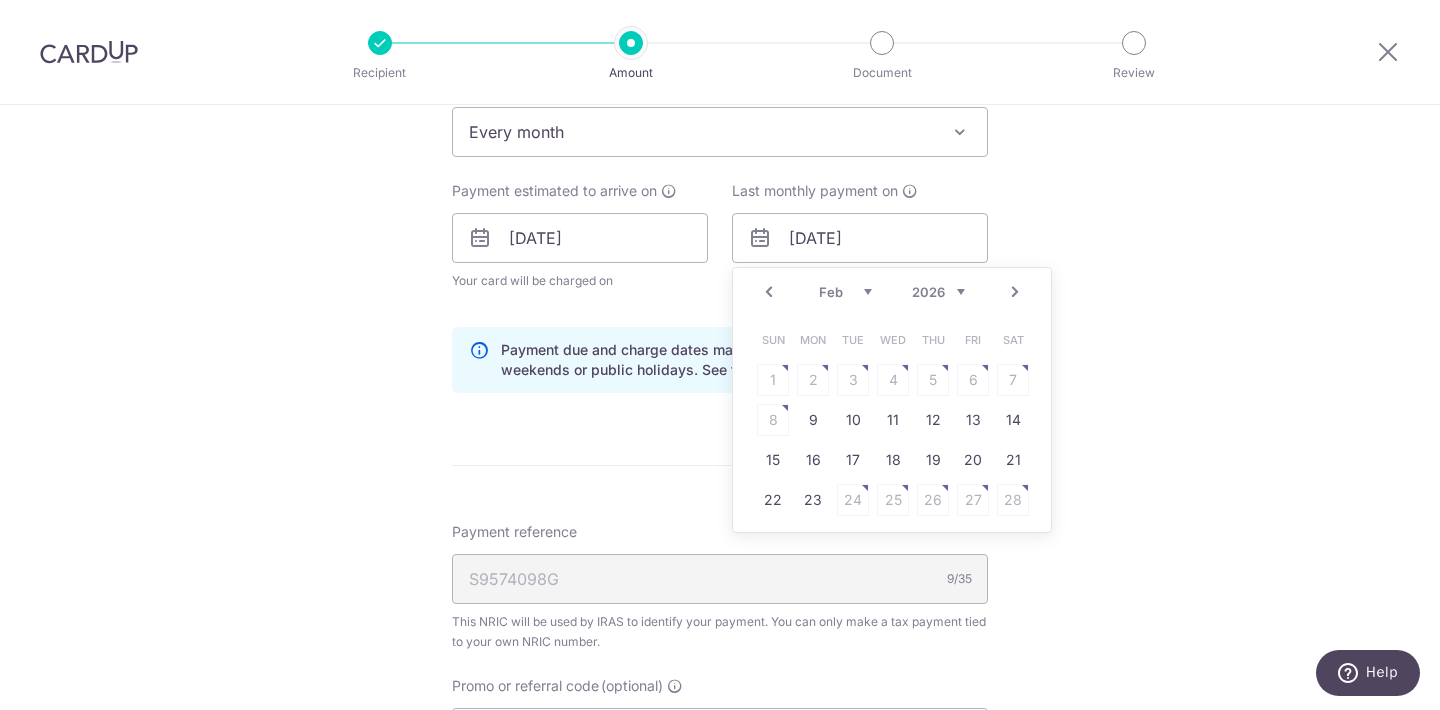click on "Prev" at bounding box center [769, 292] 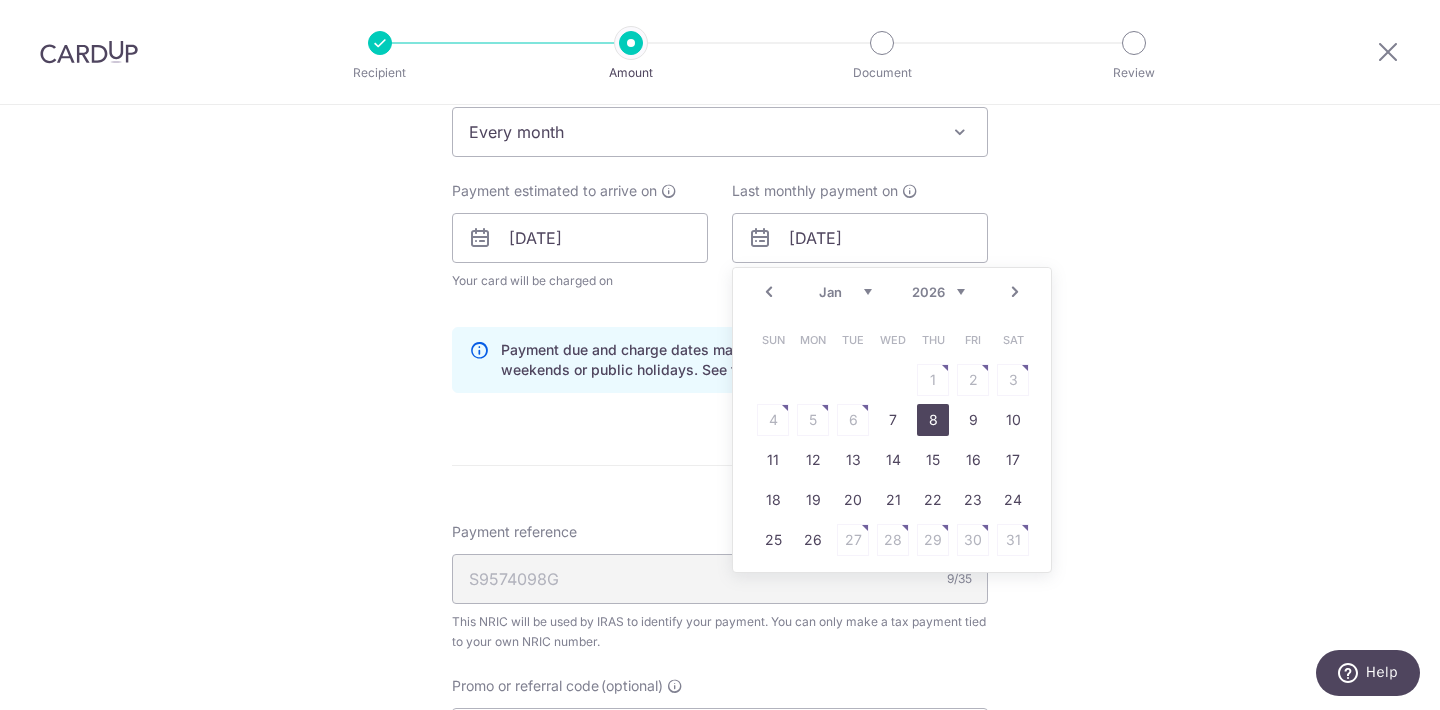 click on "8" at bounding box center (933, 420) 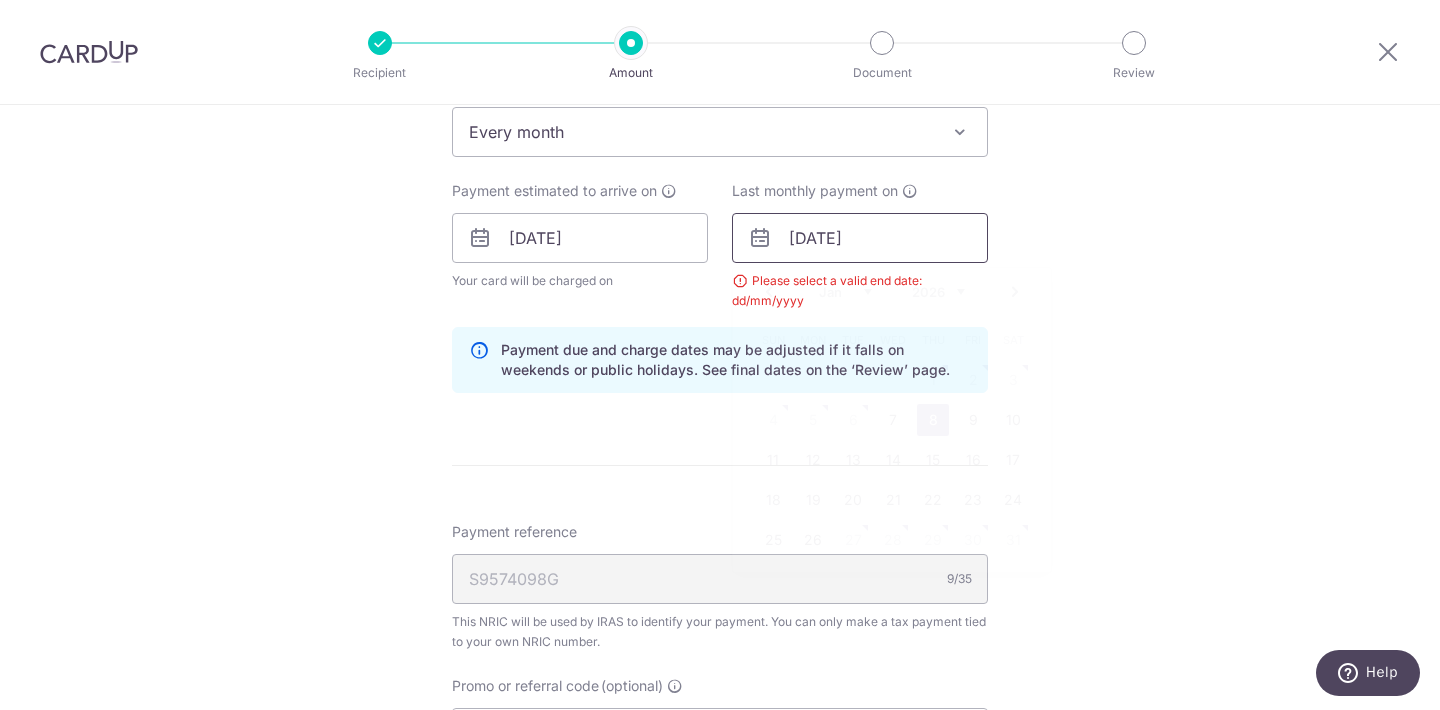 click on "08/01/2026" at bounding box center [860, 238] 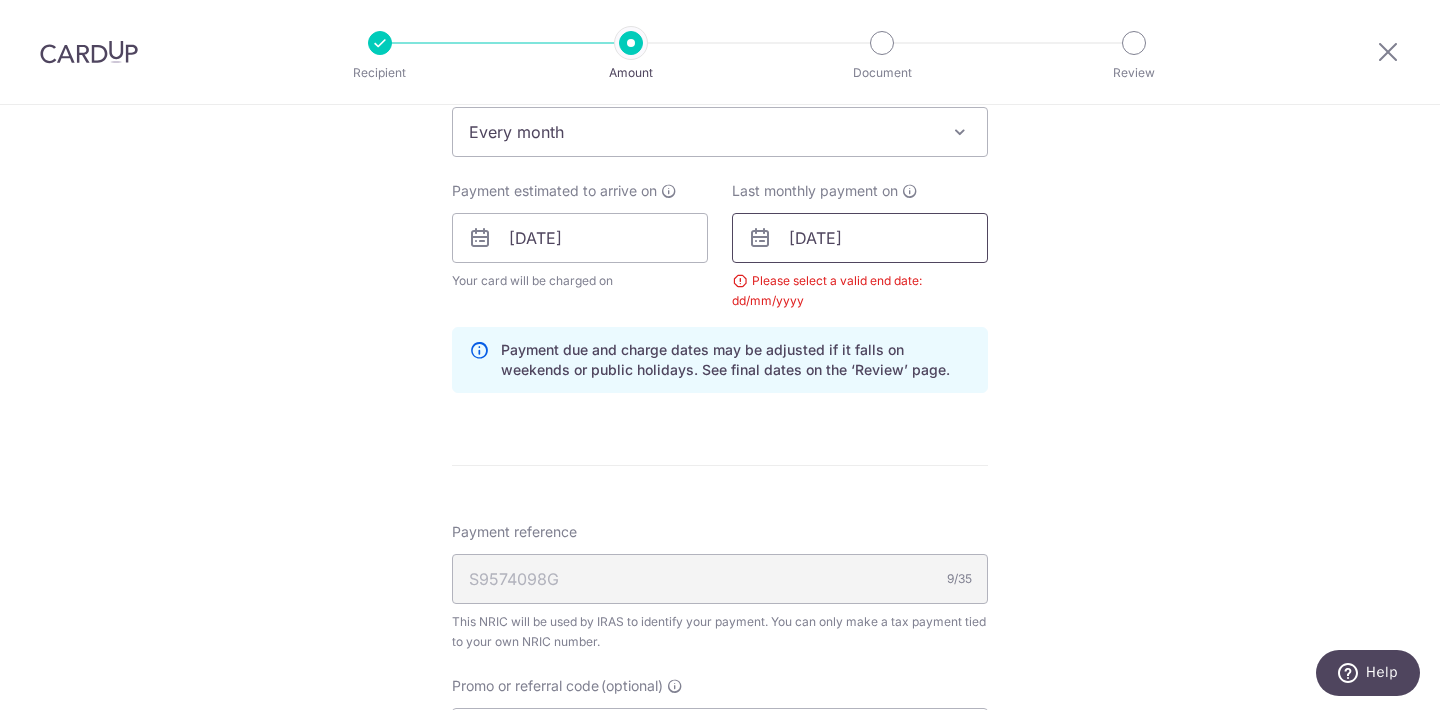 click on "08/01/2026" at bounding box center [860, 238] 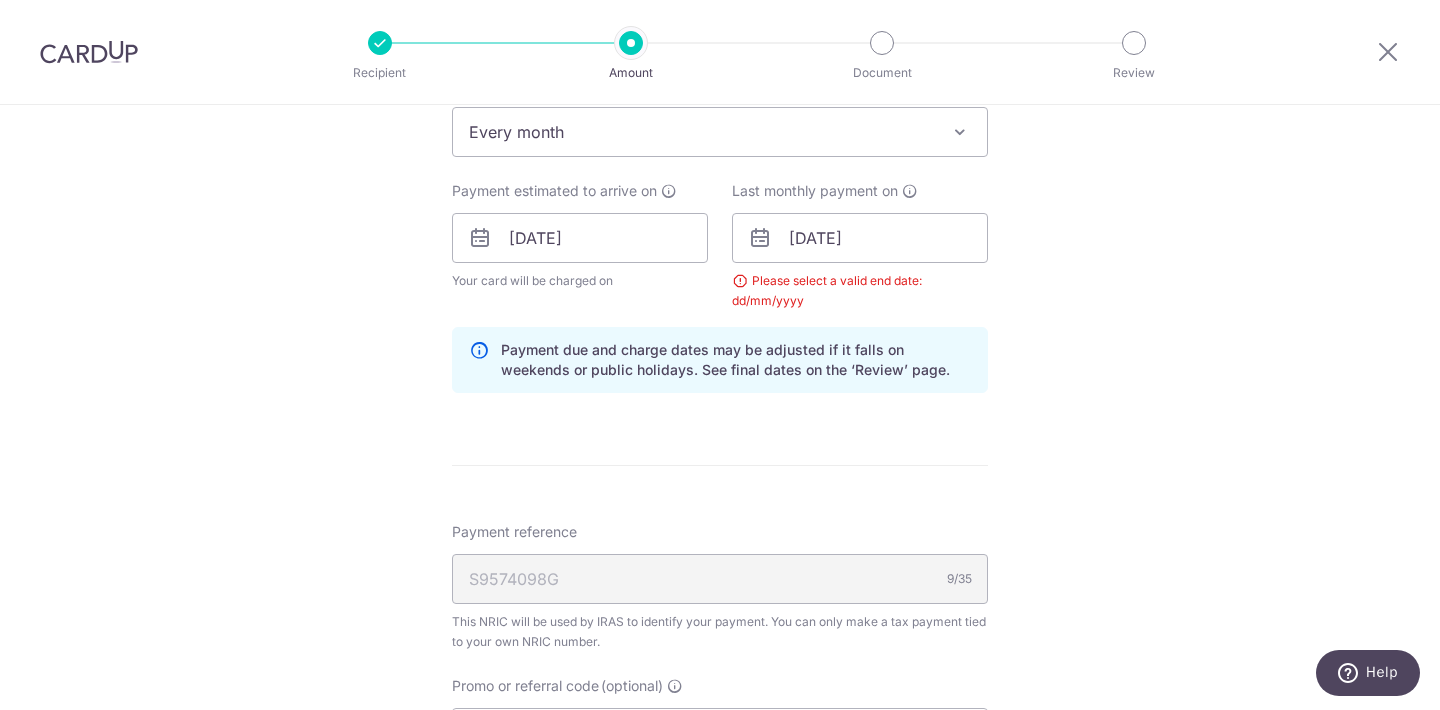 click on "Please select a valid end date: dd/mm/yyyy" at bounding box center [860, 291] 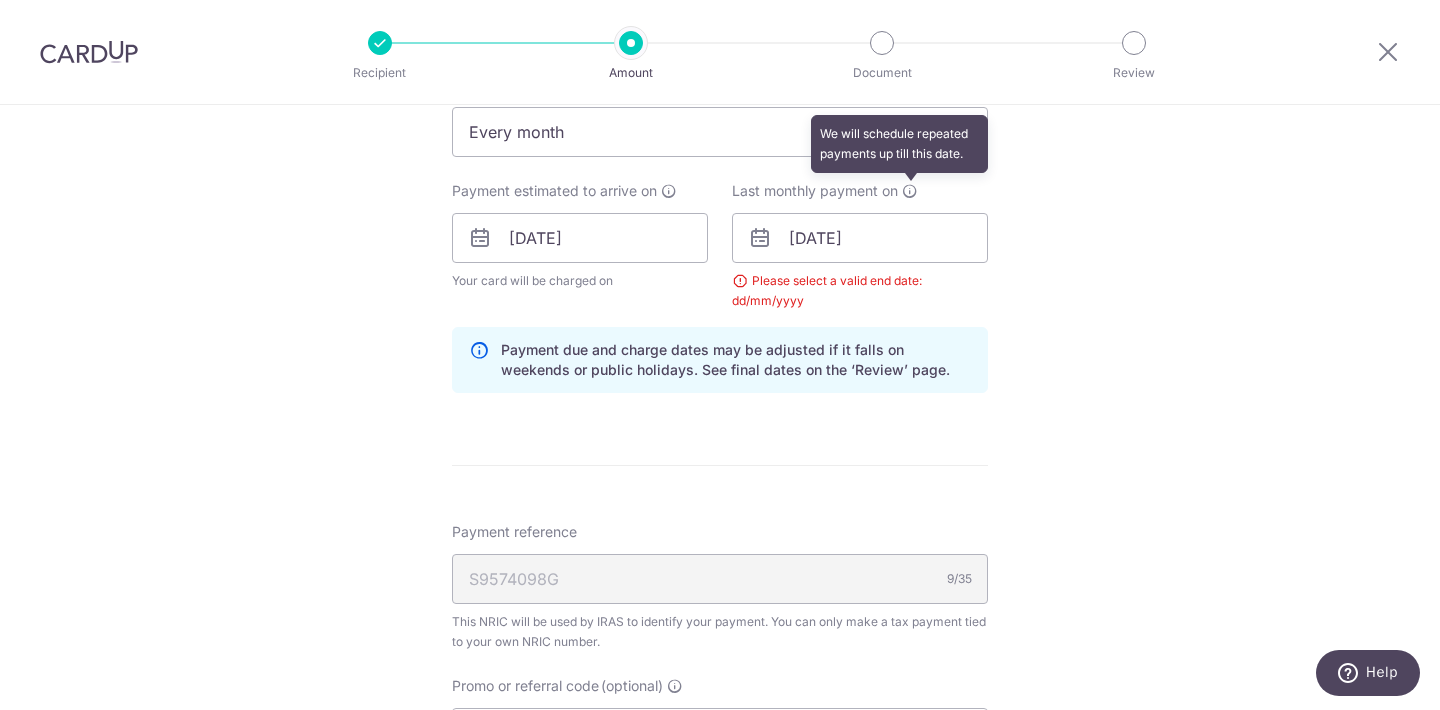 click at bounding box center (910, 191) 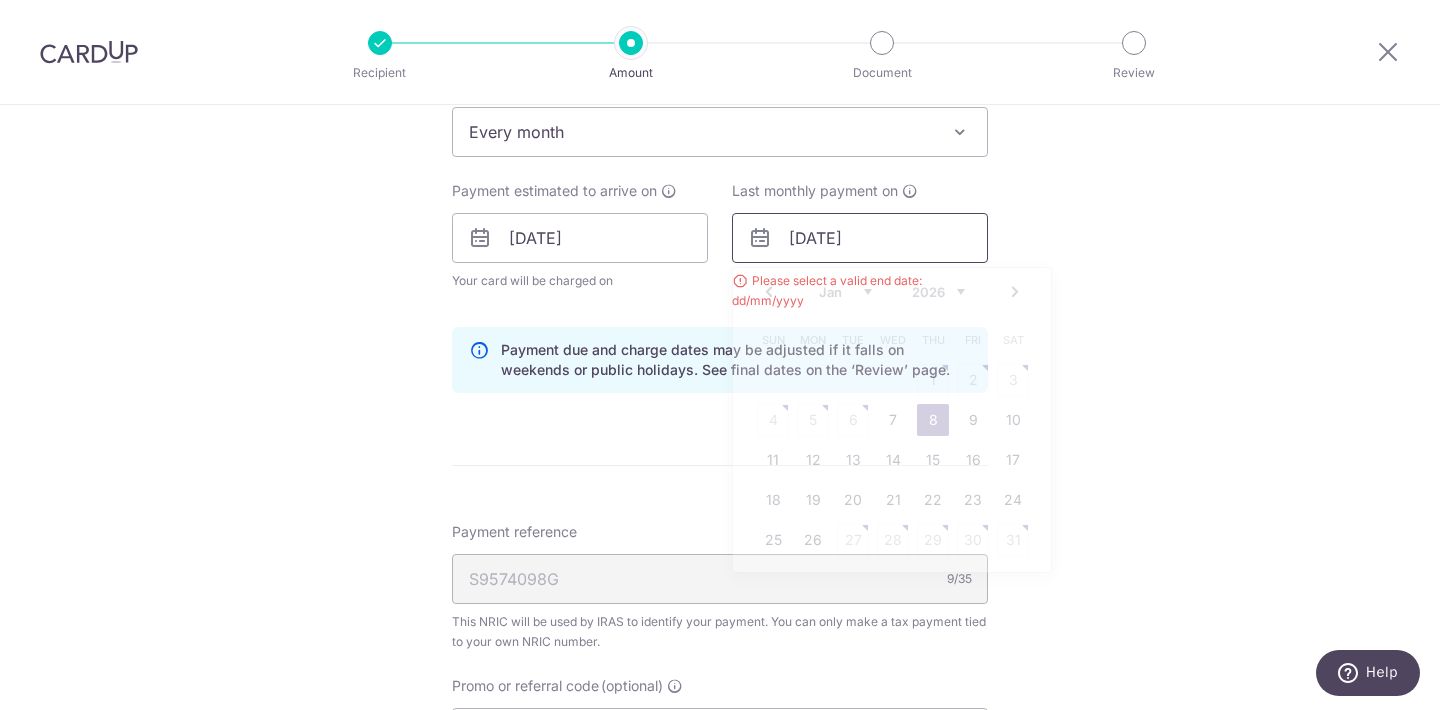 click on "08/01/2026" at bounding box center (860, 238) 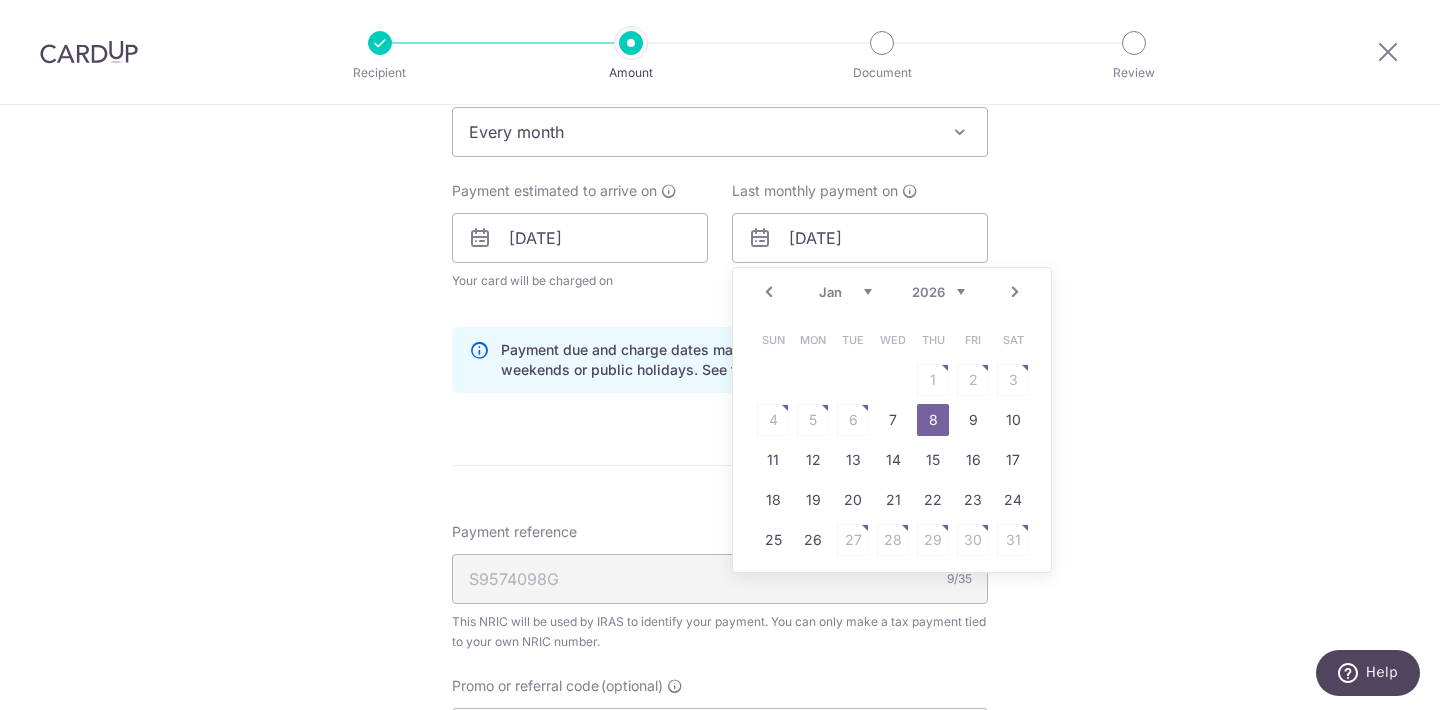 click on "Next" at bounding box center [1015, 292] 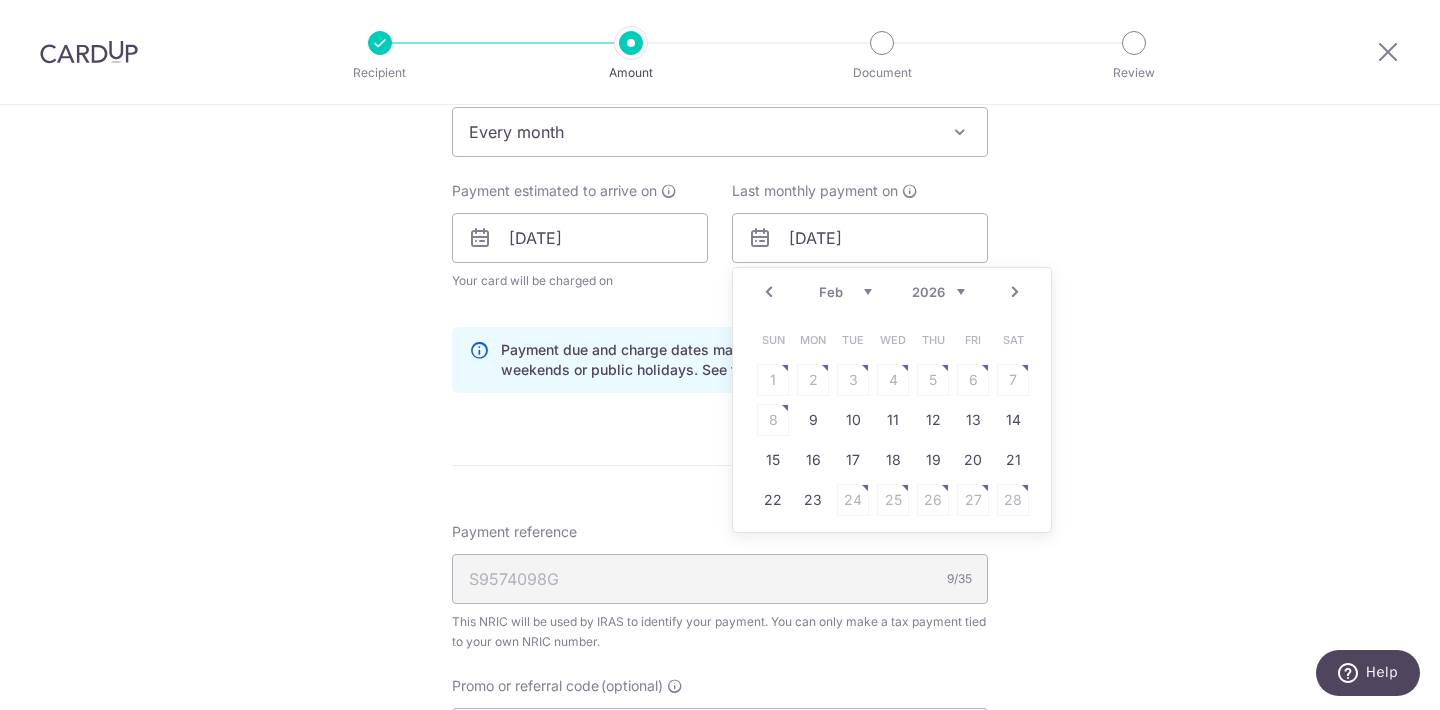 click on "Next" at bounding box center (1015, 292) 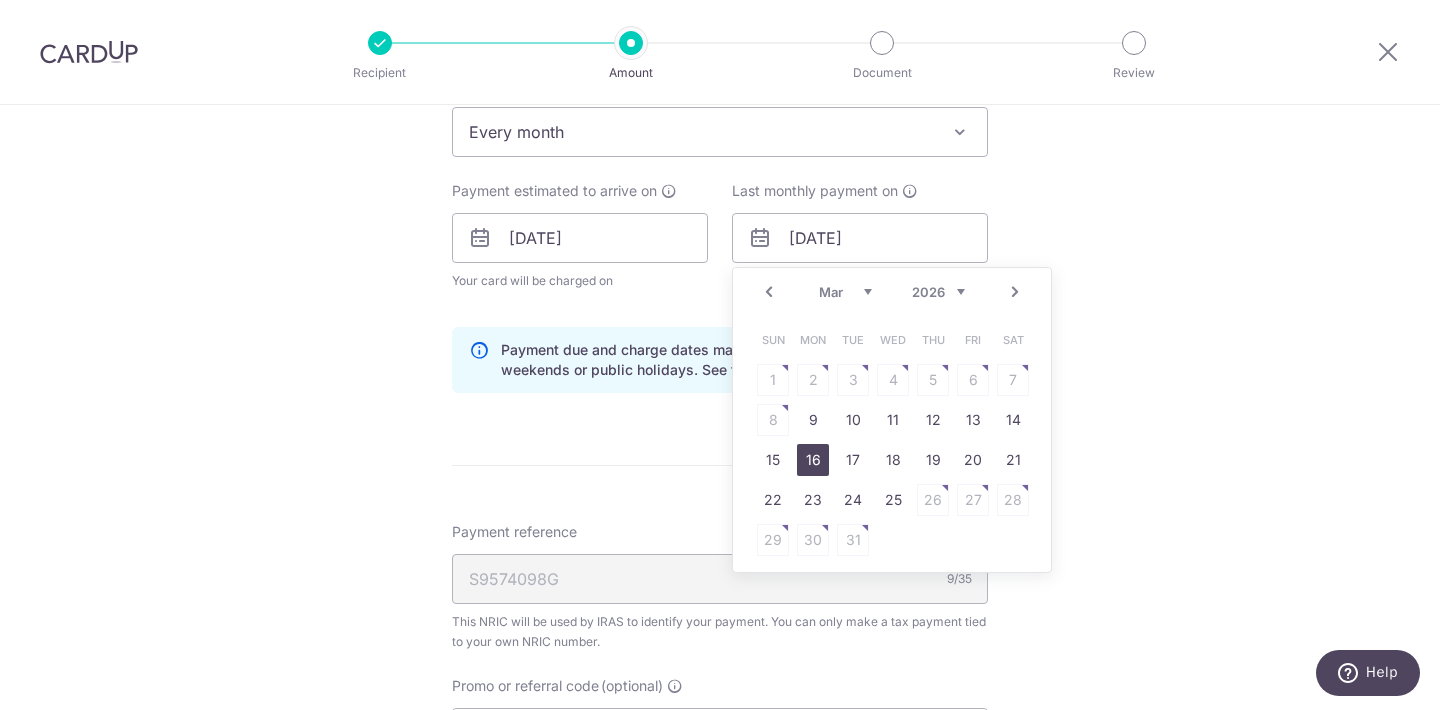 click on "16" at bounding box center (813, 460) 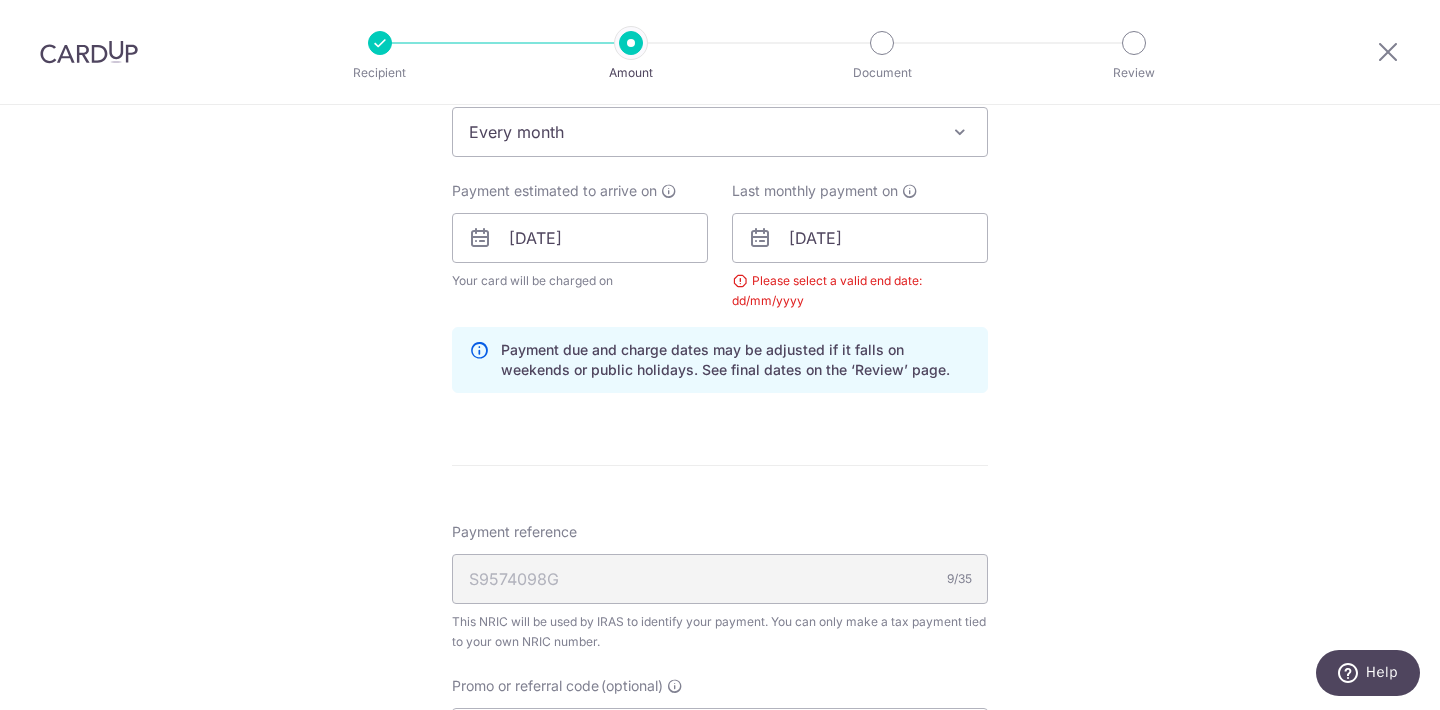 click on "Payment estimated to arrive on
25/08/2025
Your card will be charged on   for the first payment
* If your payment is funded by  9:00am SGT on Tuesday 15/07/2025
15/07/2025" at bounding box center (580, 246) 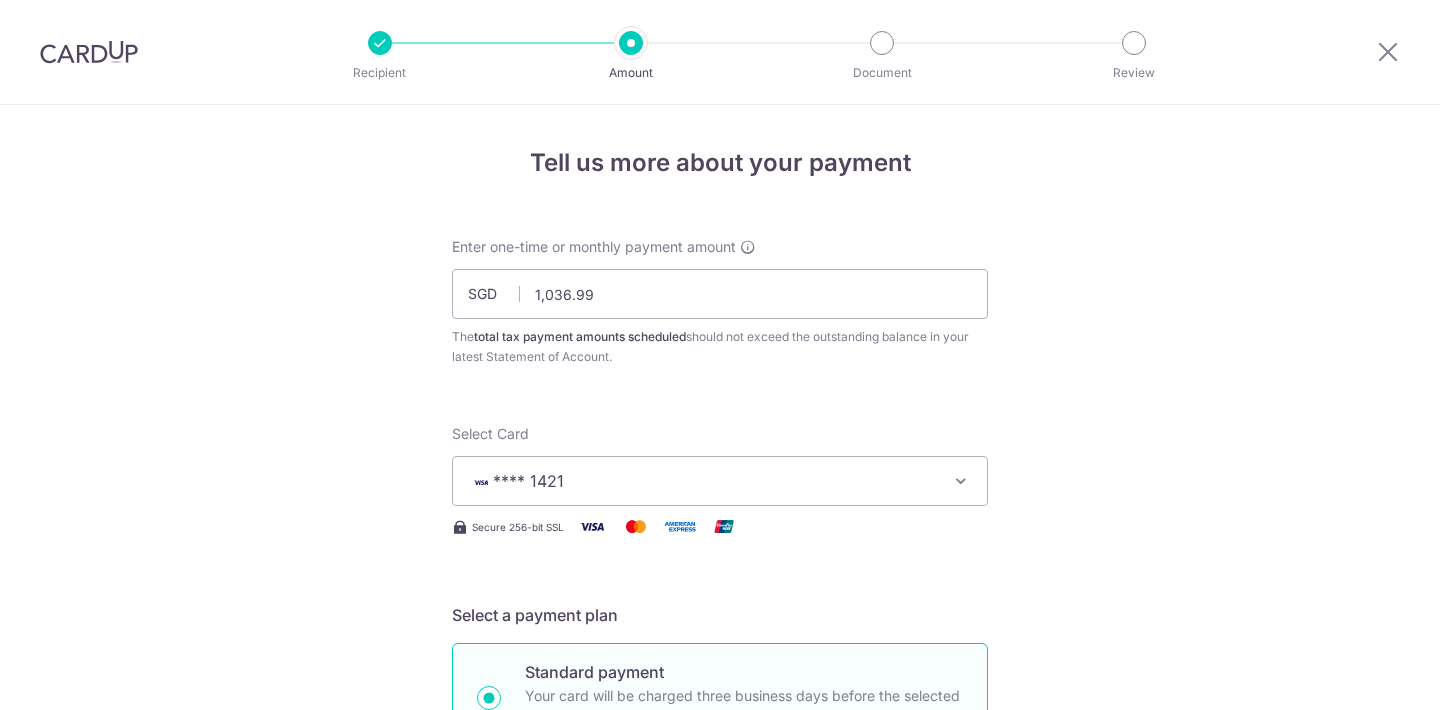 scroll, scrollTop: 0, scrollLeft: 0, axis: both 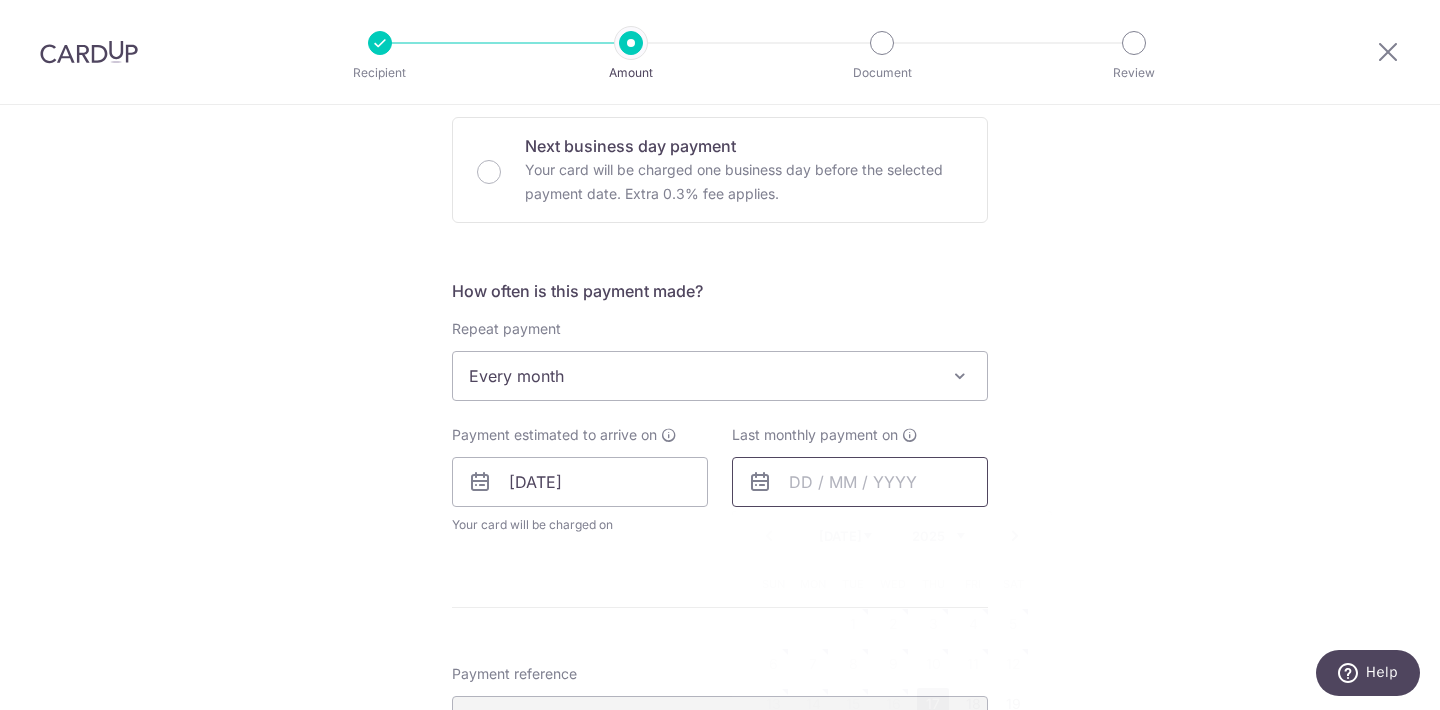 click at bounding box center (860, 482) 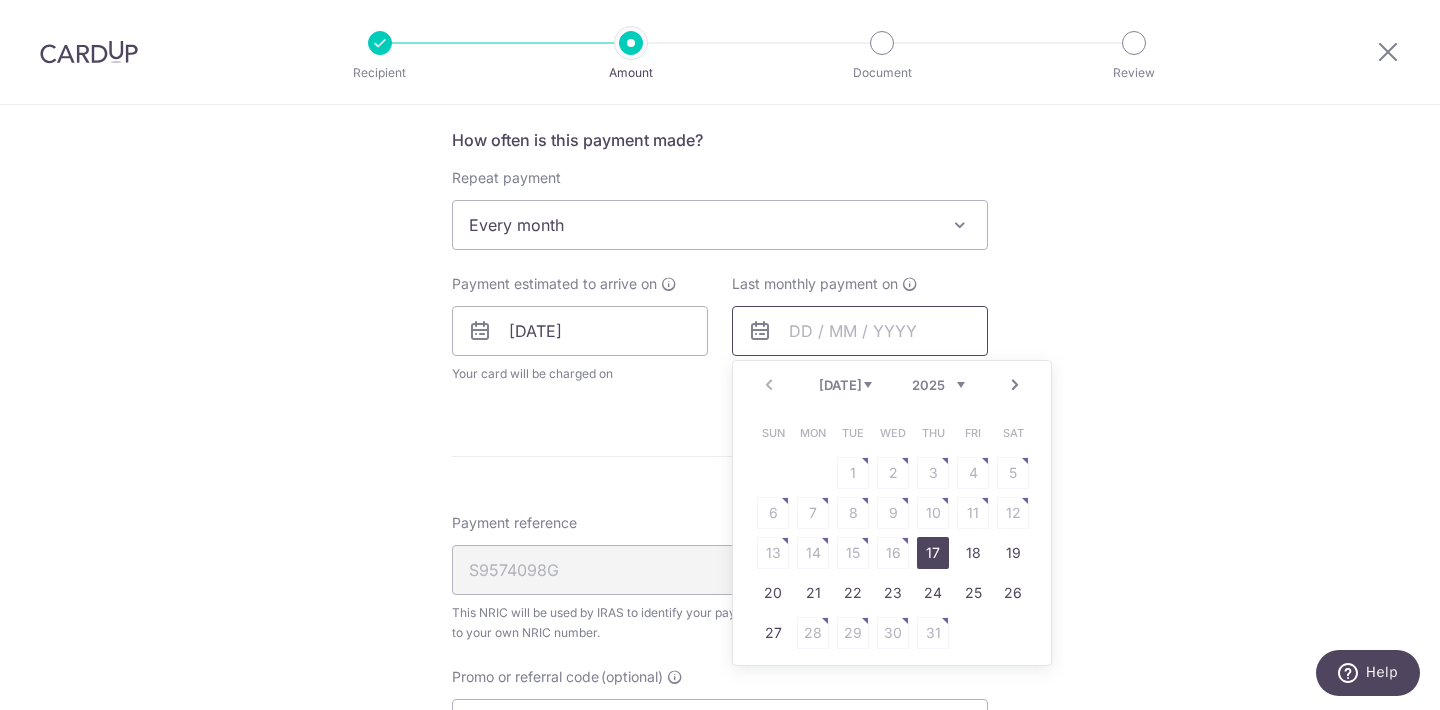 scroll, scrollTop: 830, scrollLeft: 0, axis: vertical 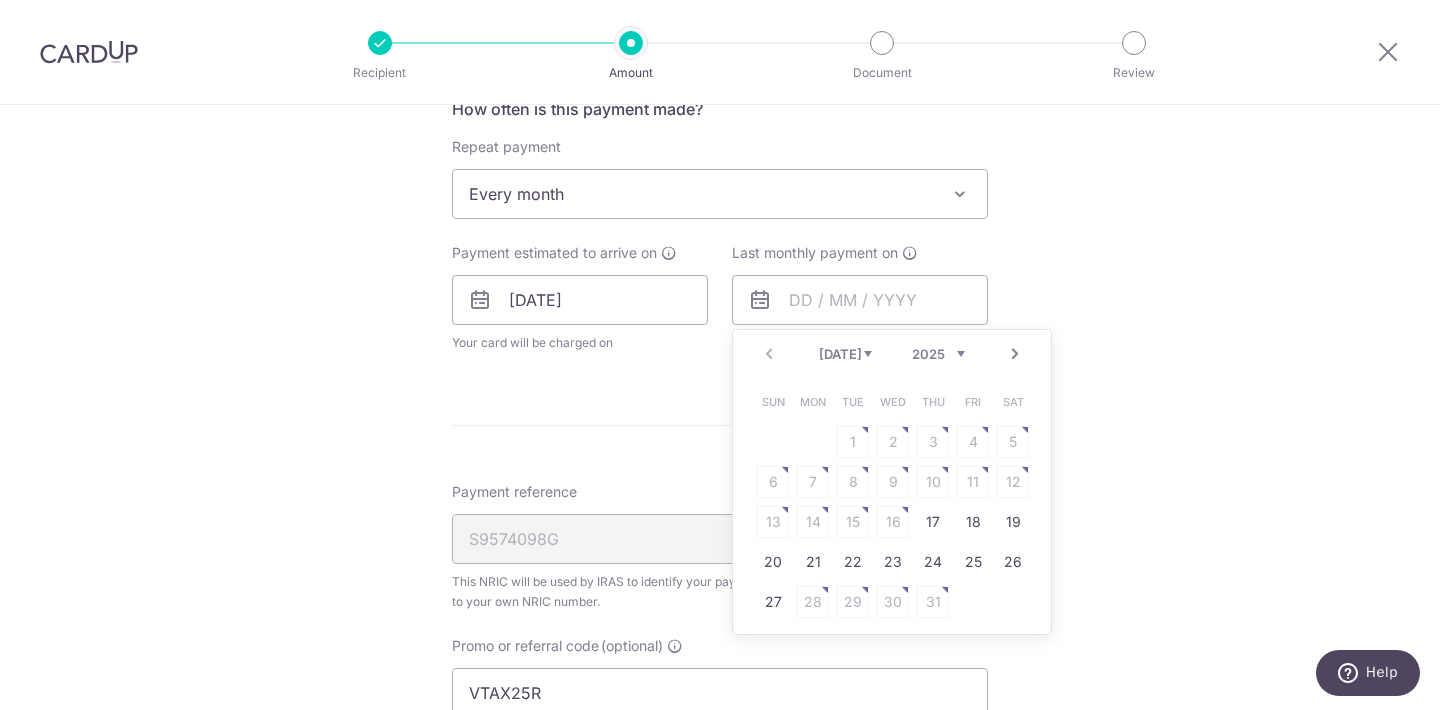 click on "Next" at bounding box center (1015, 354) 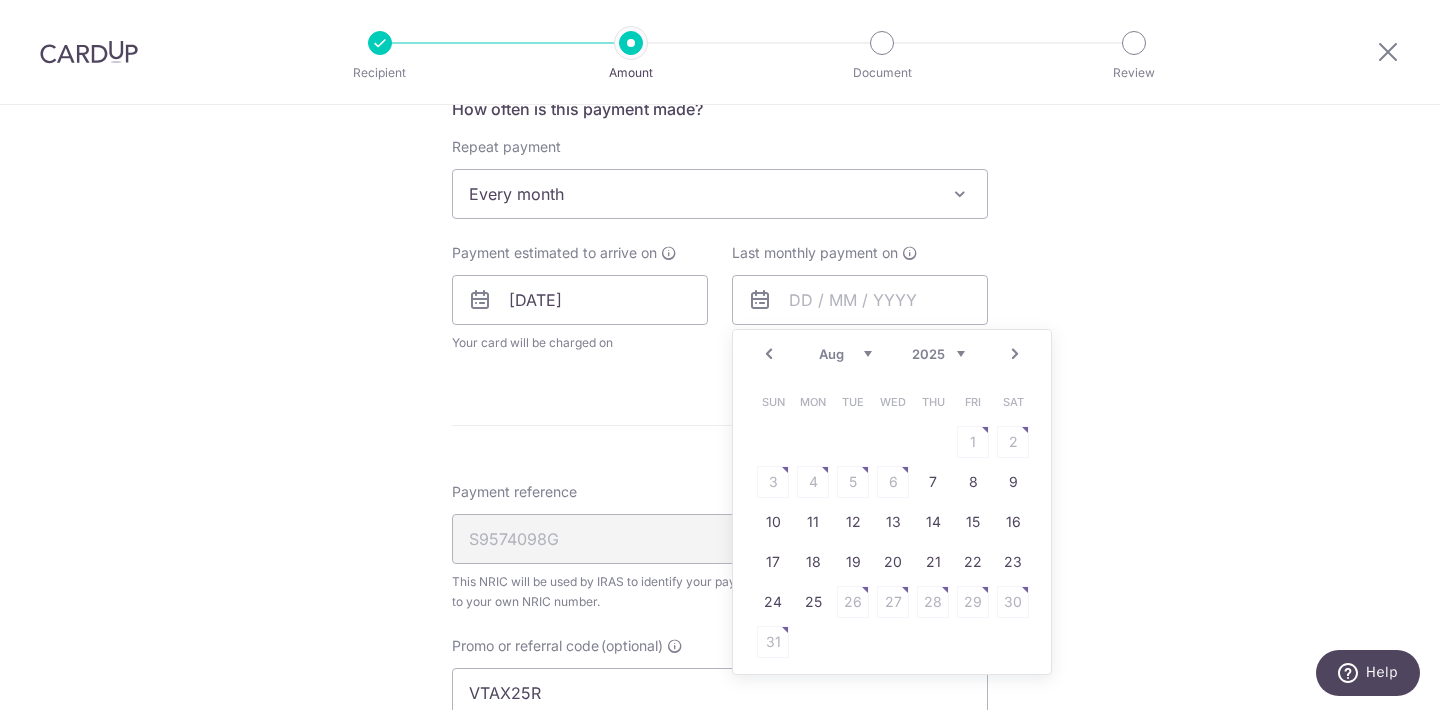 click on "Next" at bounding box center [1015, 354] 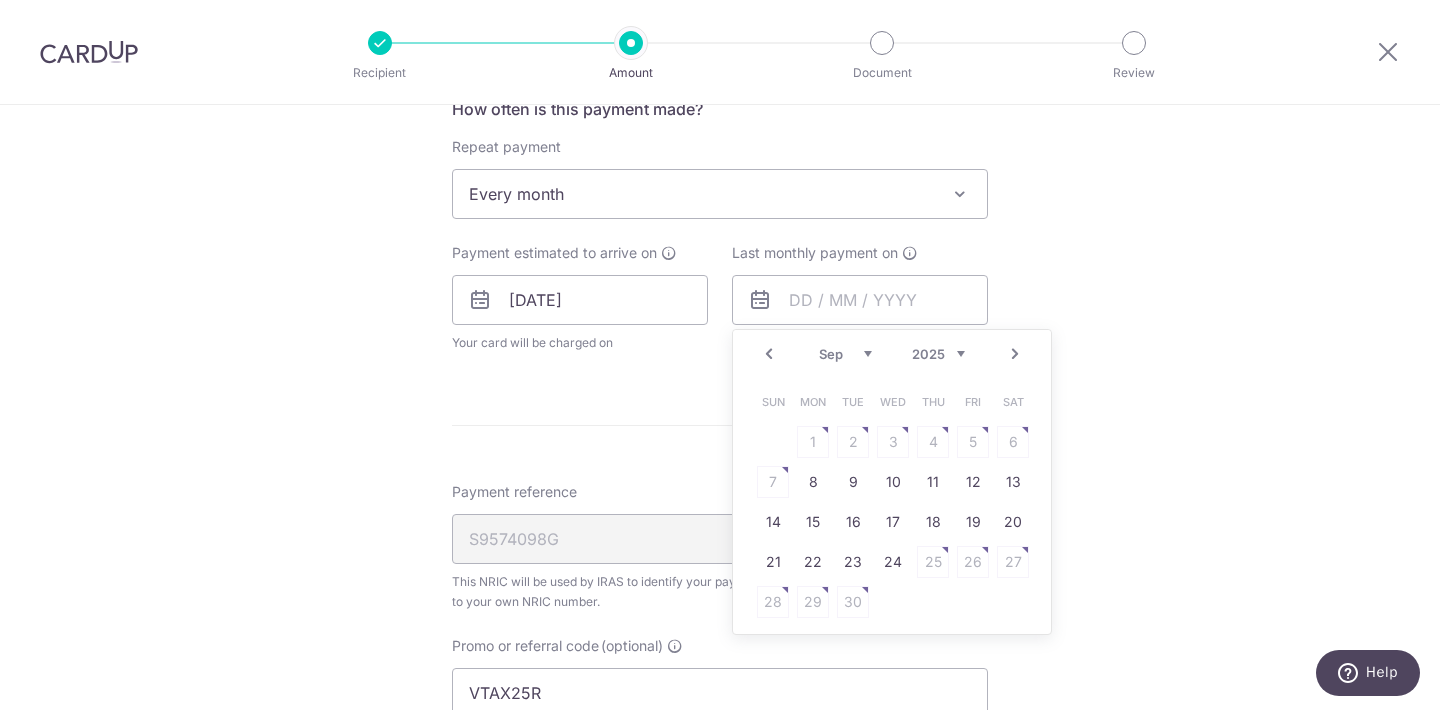 click on "Next" at bounding box center [1015, 354] 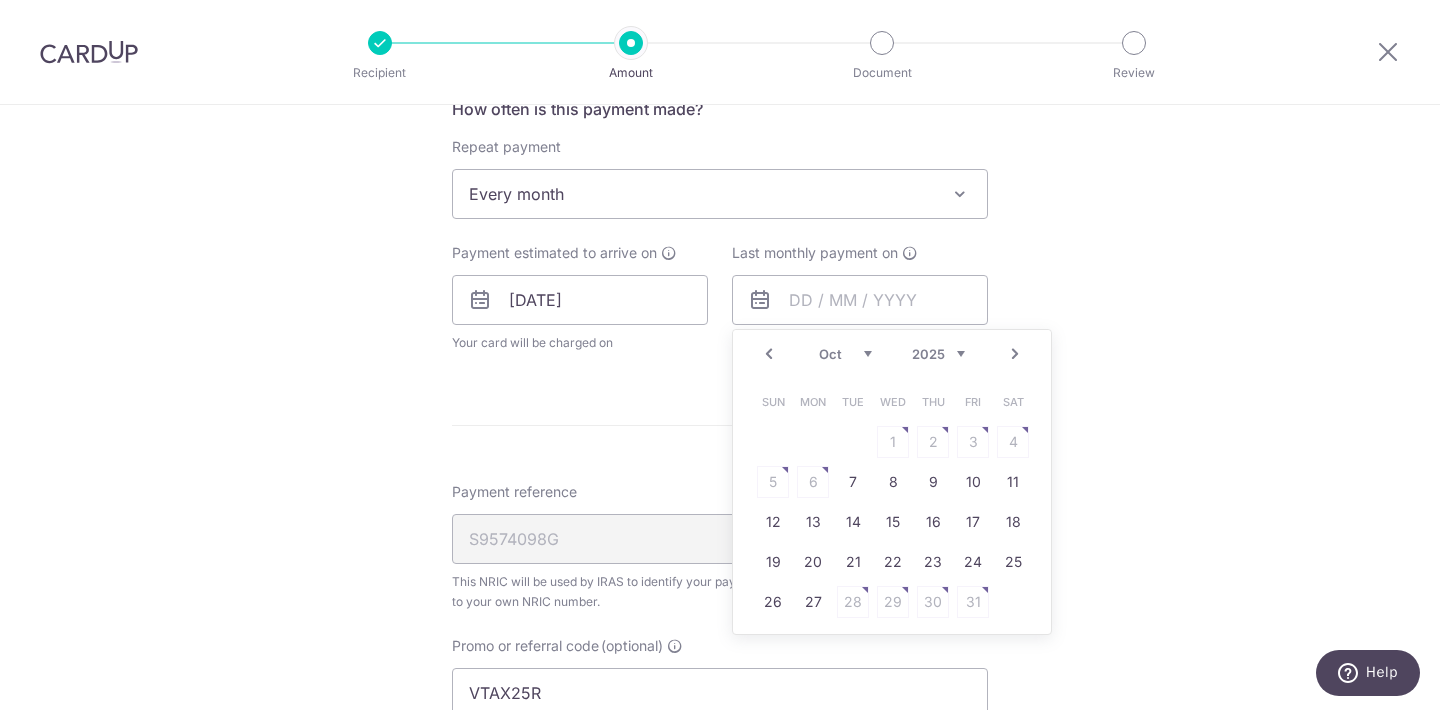 click on "Next" at bounding box center [1015, 354] 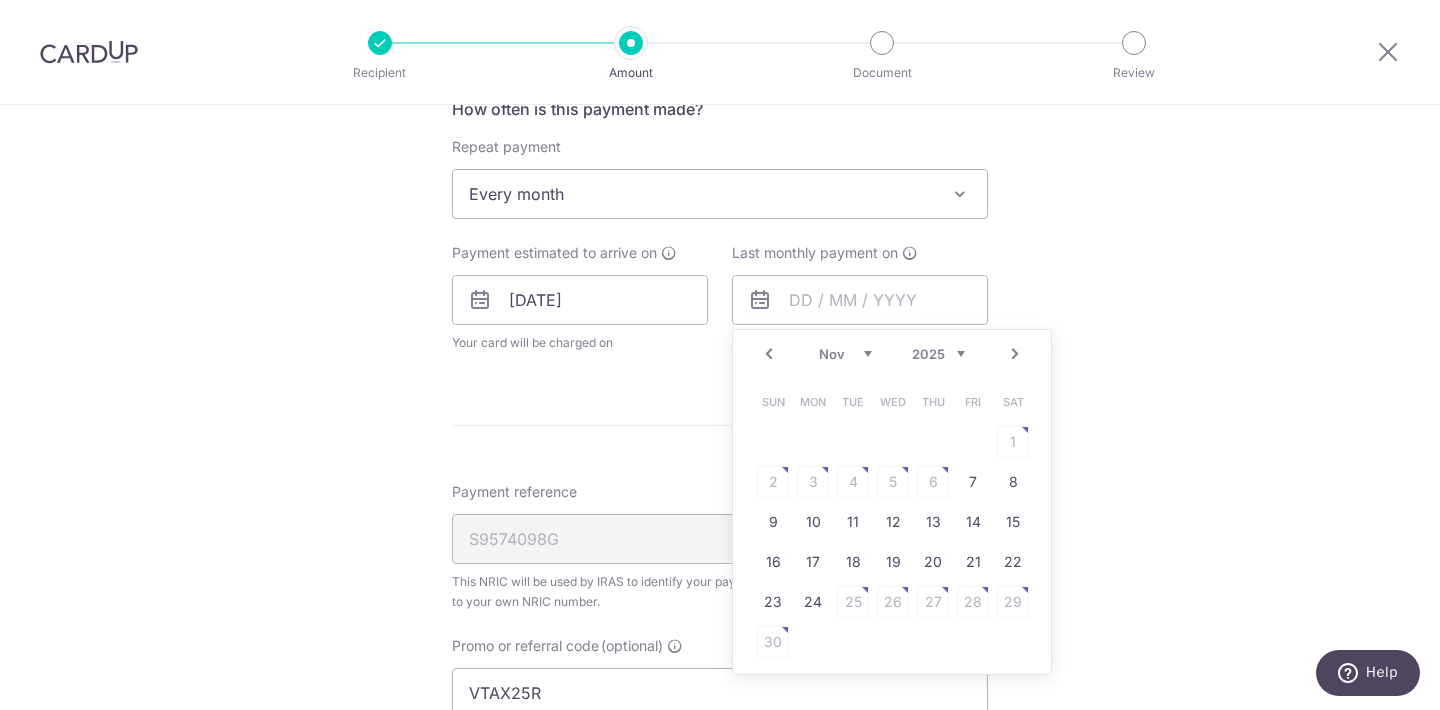 click on "Next" at bounding box center (1015, 354) 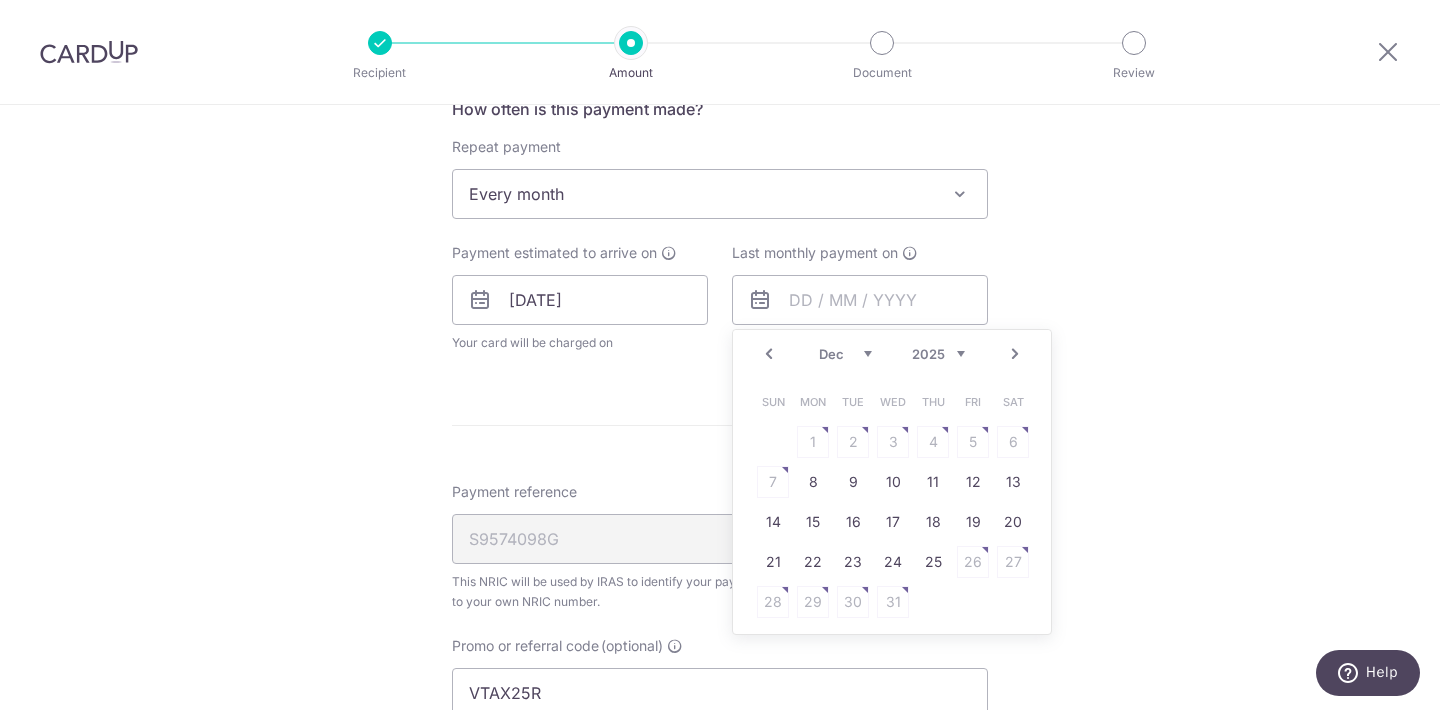 click on "Next" at bounding box center [1015, 354] 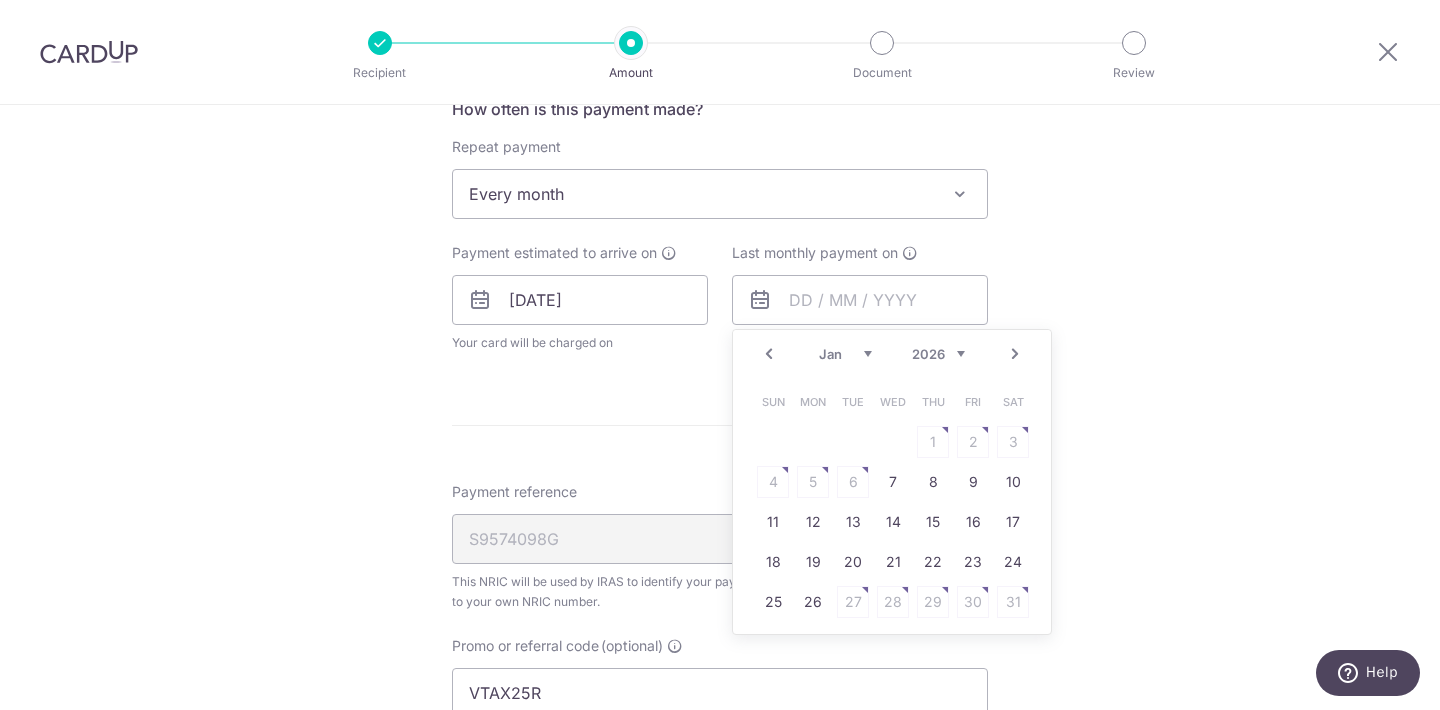 click on "Next" at bounding box center [1015, 354] 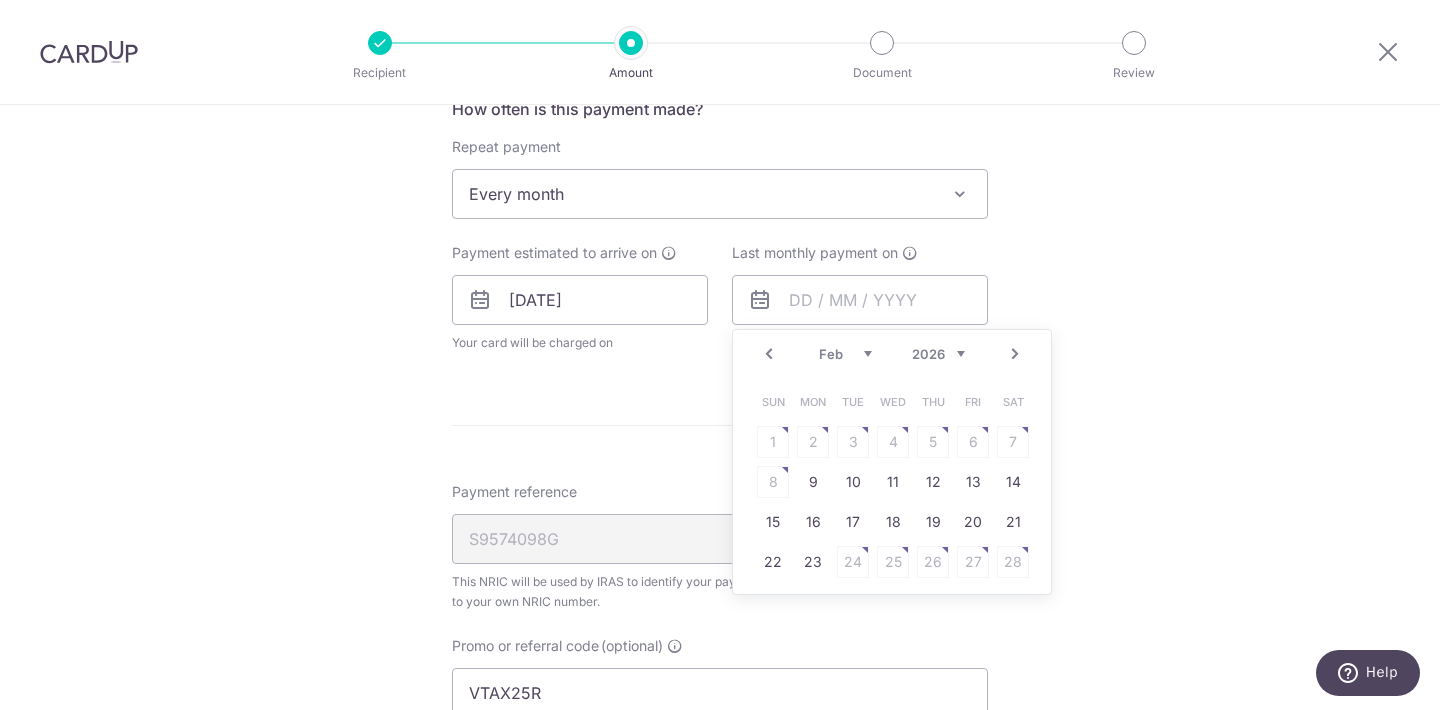 click on "Next" at bounding box center (1015, 354) 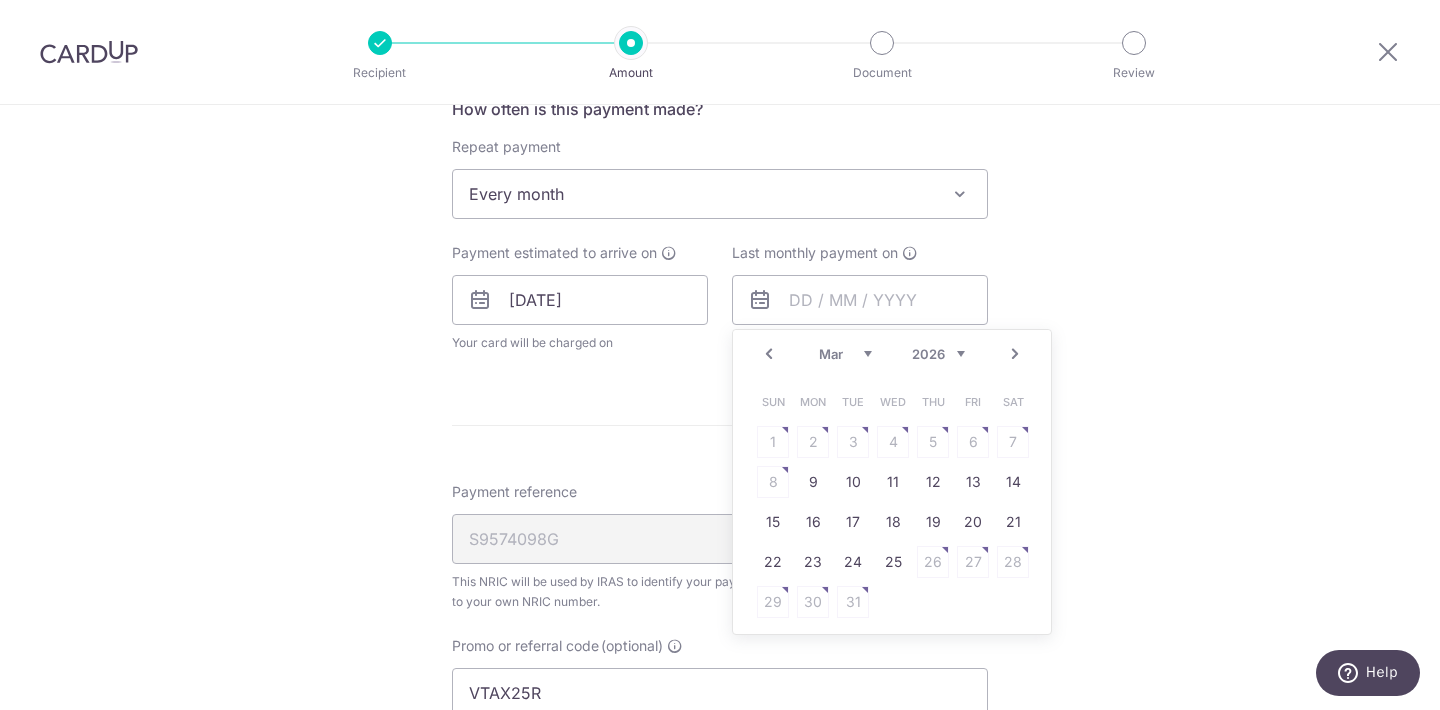 click on "Next" at bounding box center (1015, 354) 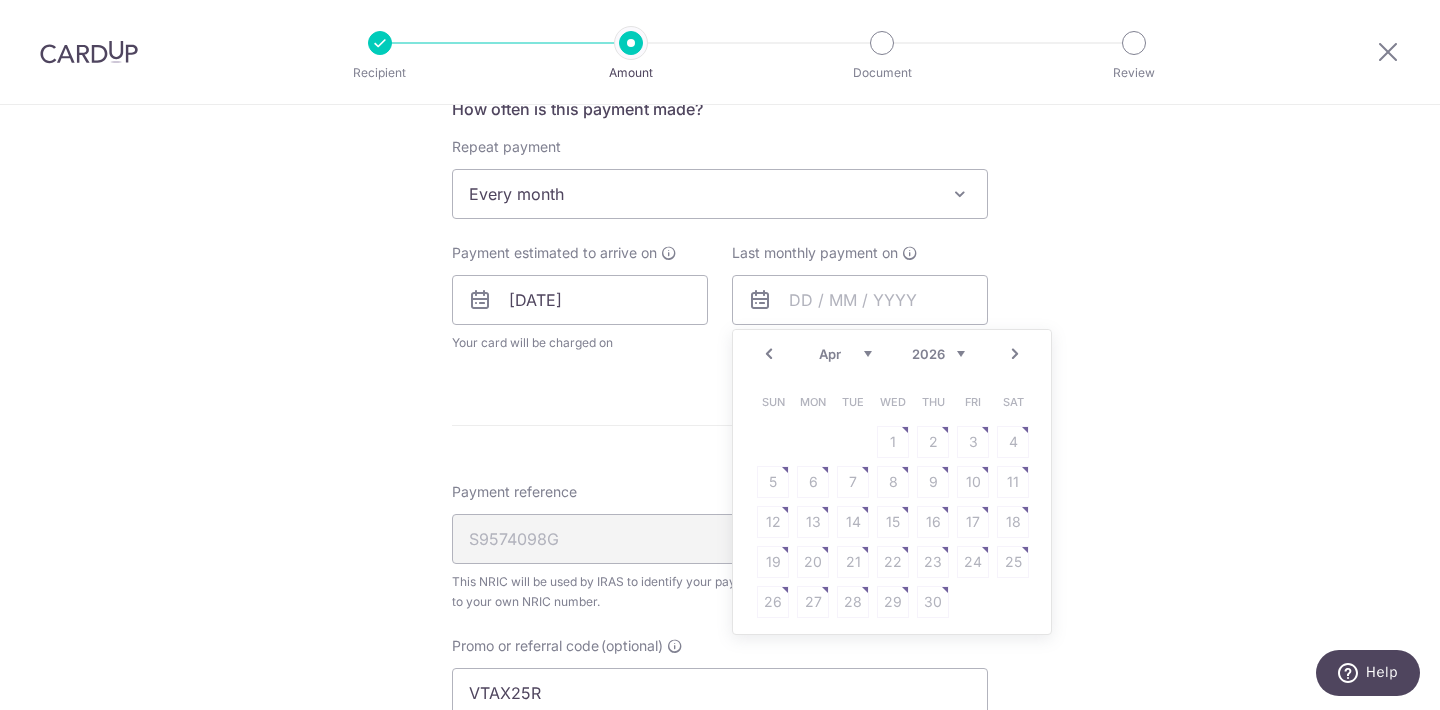 click on "Prev" at bounding box center [769, 354] 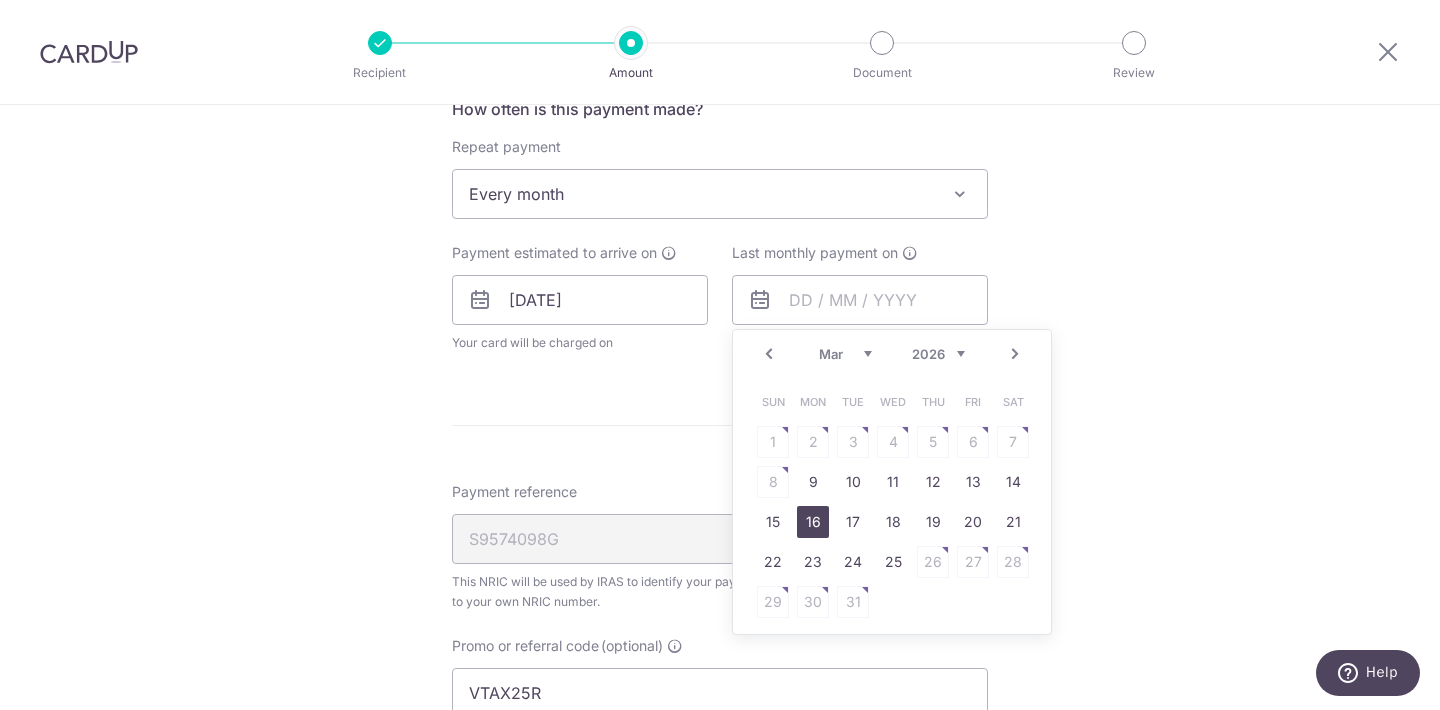 click on "16" at bounding box center [813, 522] 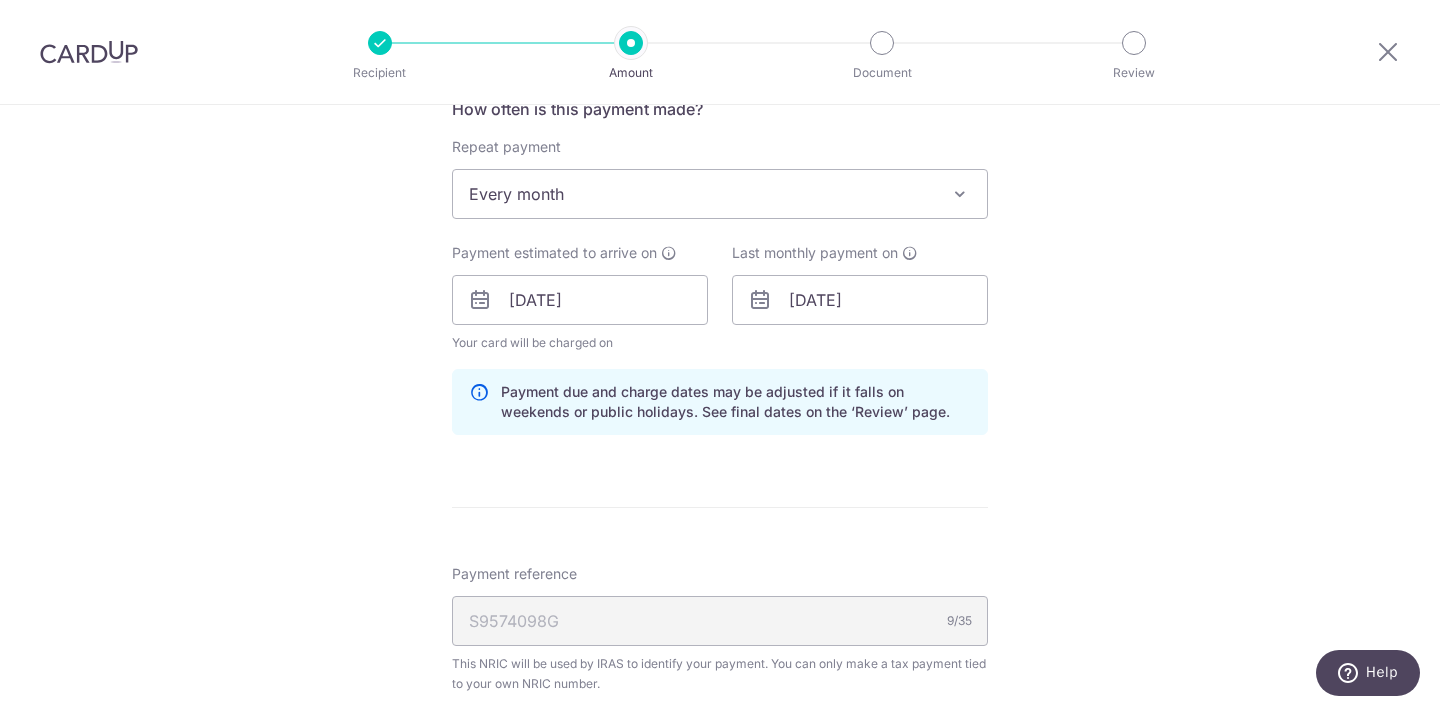 click on "Enter one-time or monthly payment amount
SGD
1,036.99
1036.99
The  total tax payment amounts scheduled  should not exceed the outstanding balance in your latest Statement of Account.
Select Card
**** 1421
Add credit card
Your Cards
**** 1421
Secure 256-bit SSL
Text
New card details
Card" at bounding box center [720, 308] 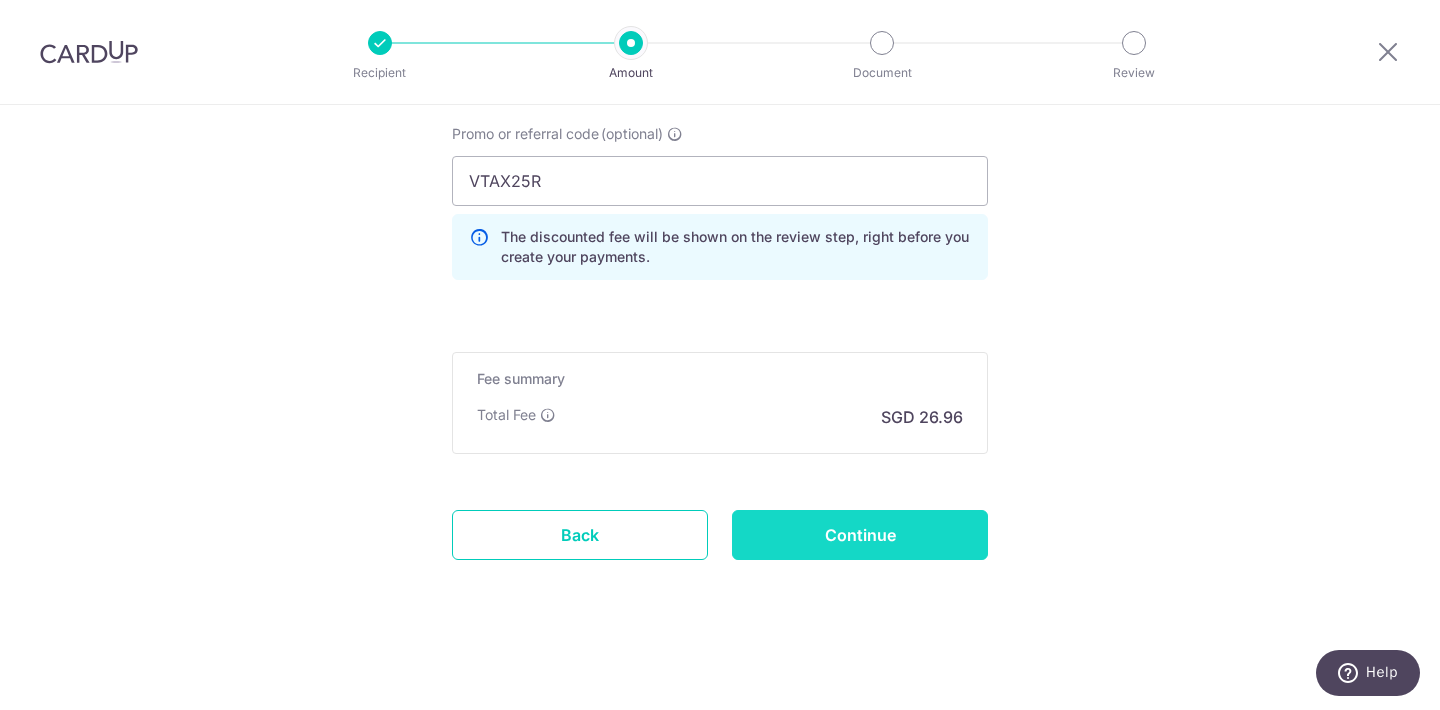 scroll, scrollTop: 1424, scrollLeft: 0, axis: vertical 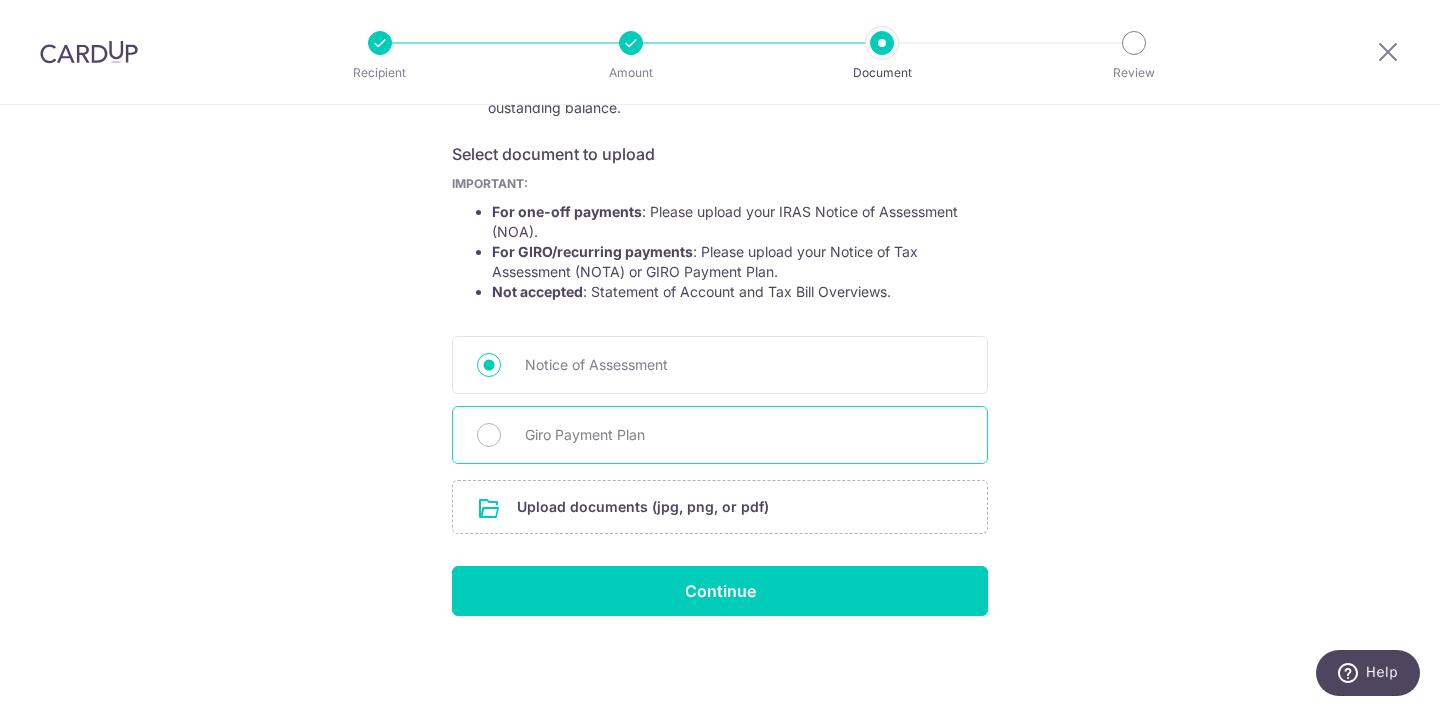 click on "Giro Payment Plan" at bounding box center (744, 435) 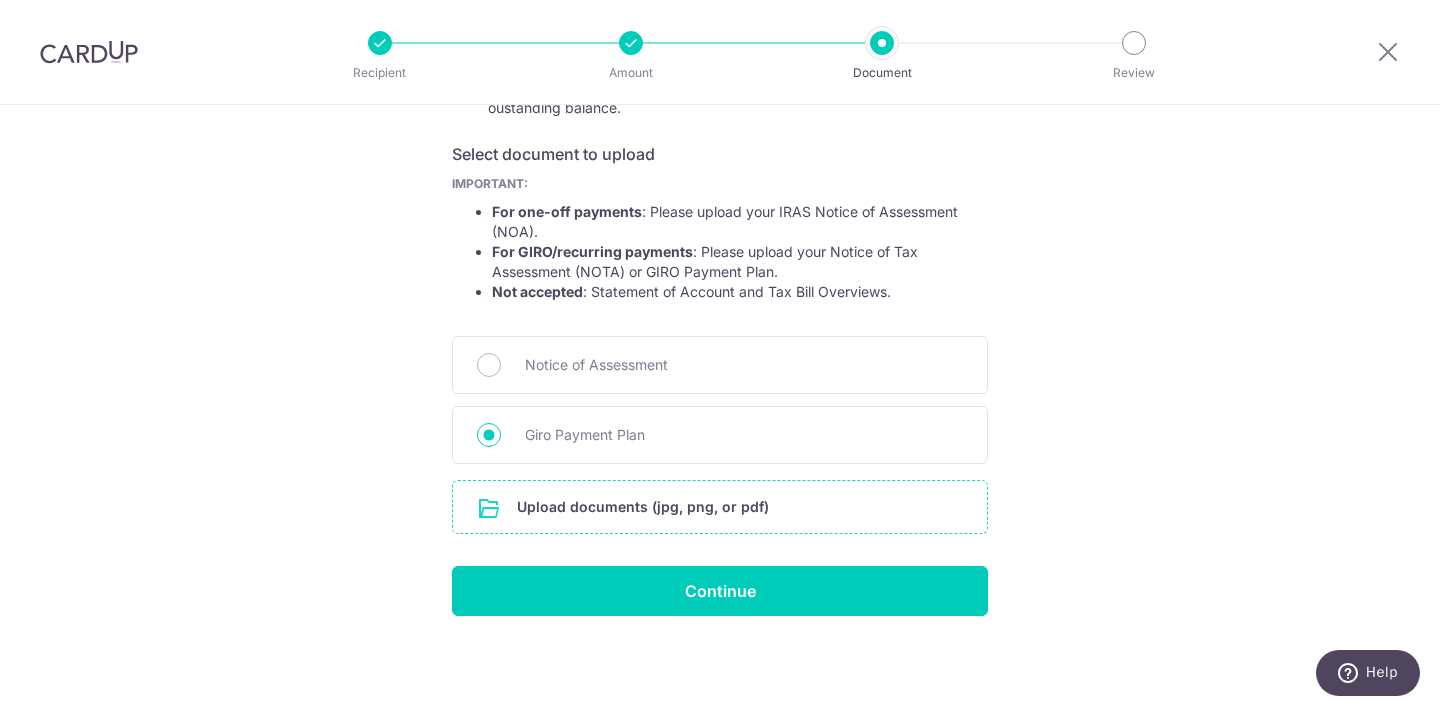 click at bounding box center (720, 507) 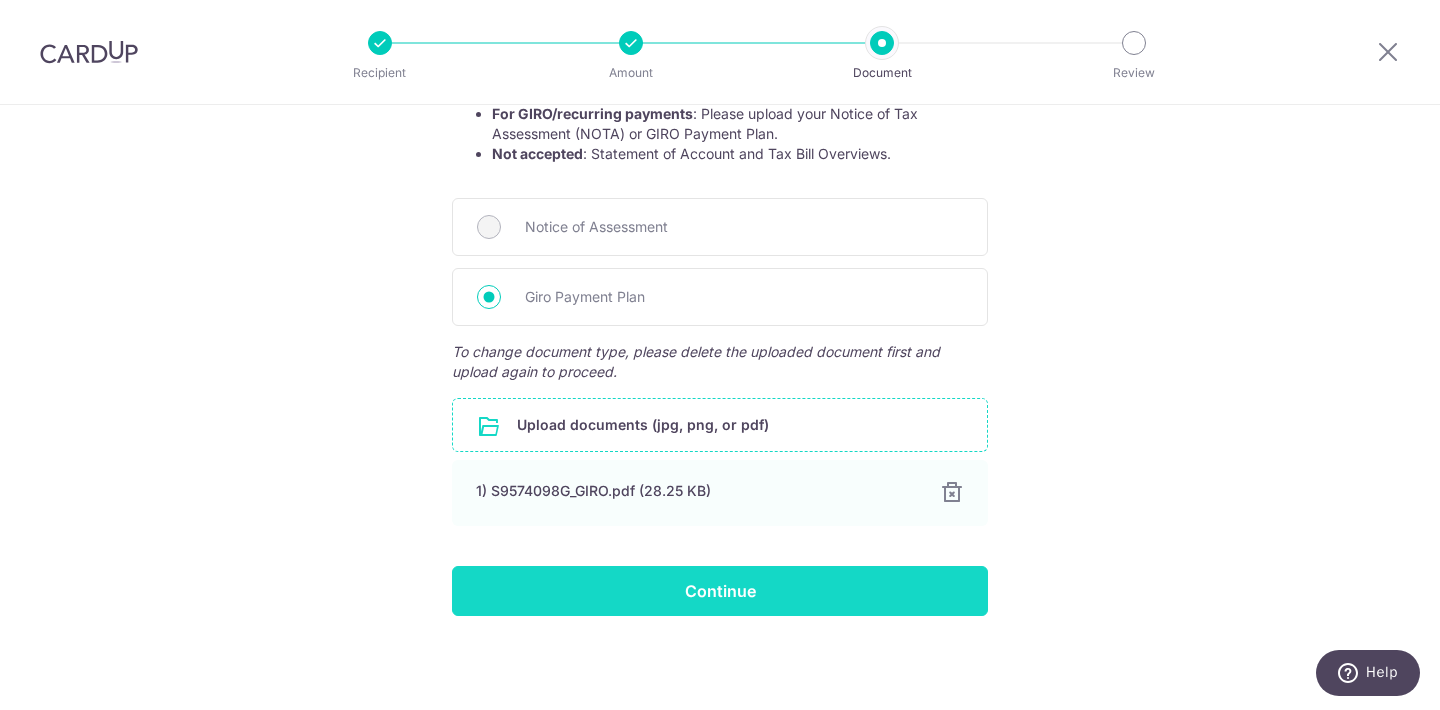 scroll, scrollTop: 449, scrollLeft: 0, axis: vertical 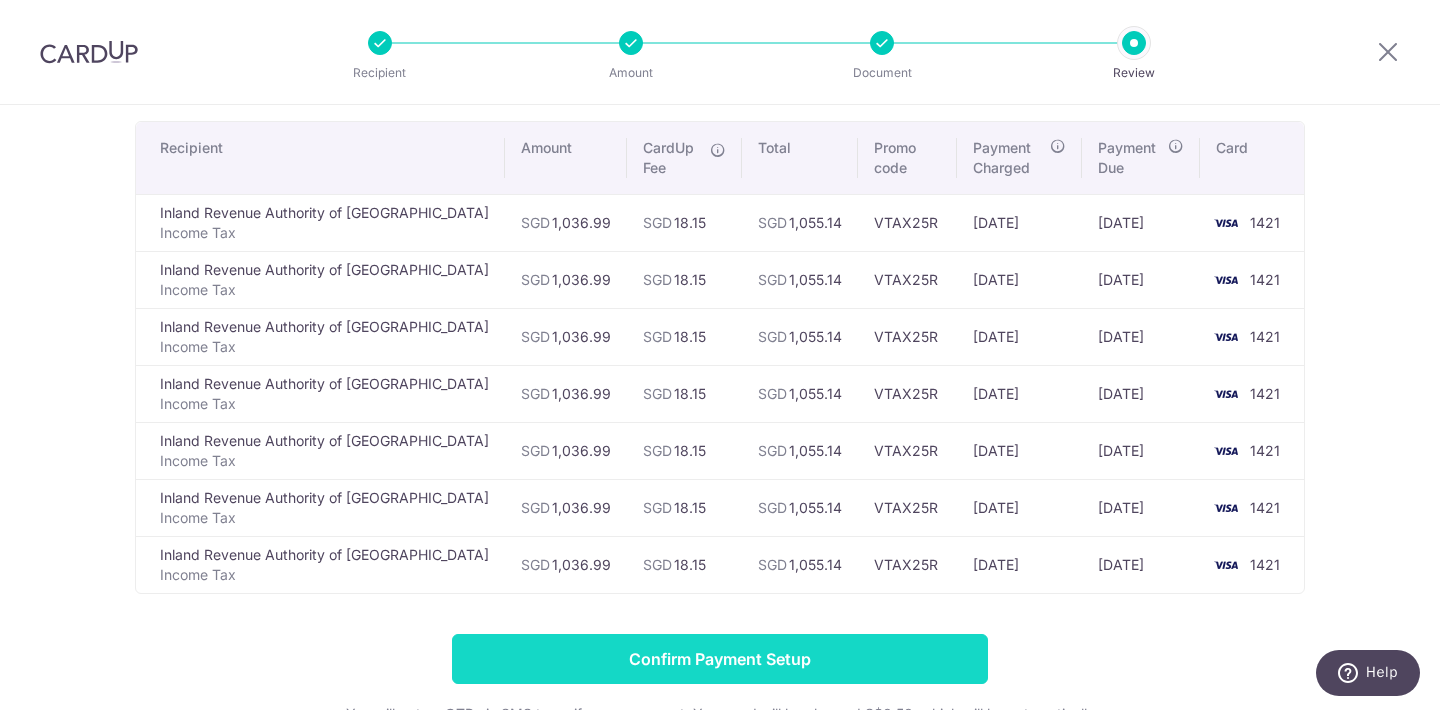 click on "Confirm Payment Setup" at bounding box center [720, 659] 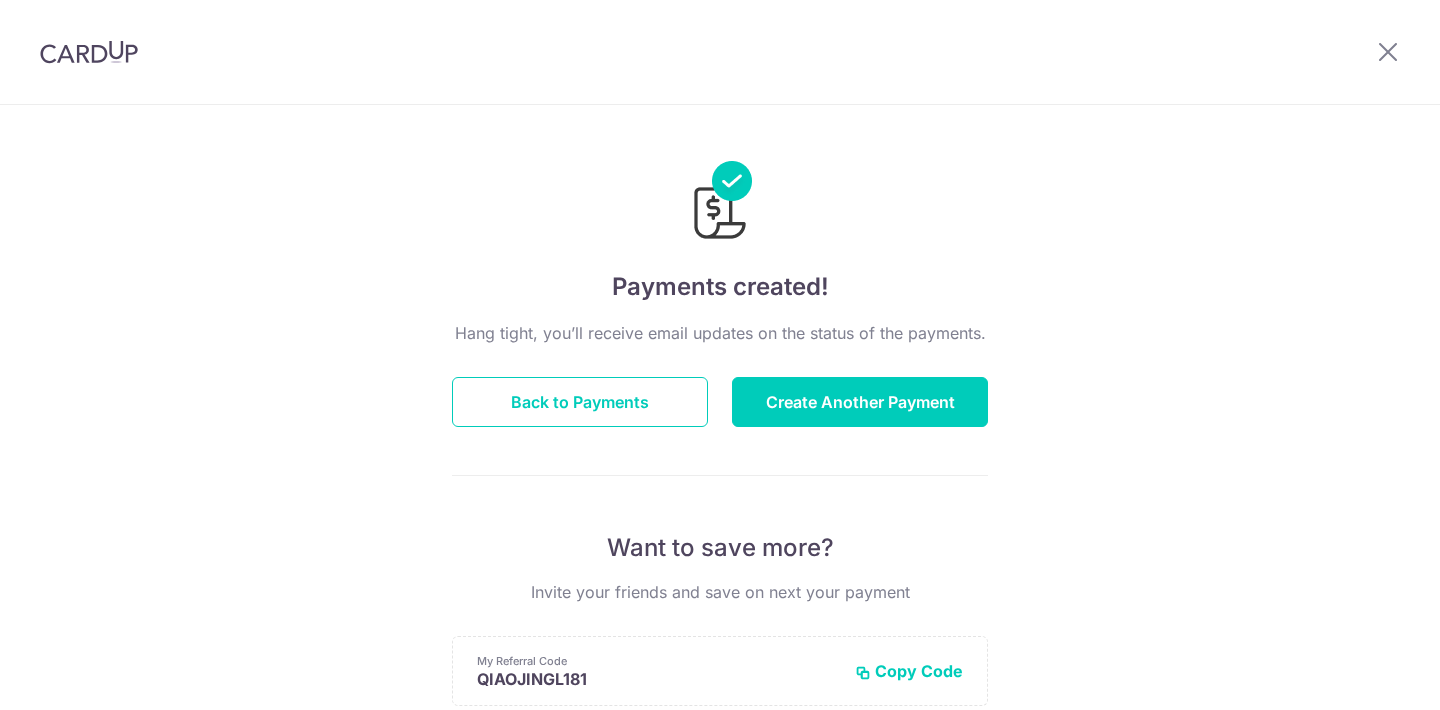 scroll, scrollTop: 0, scrollLeft: 0, axis: both 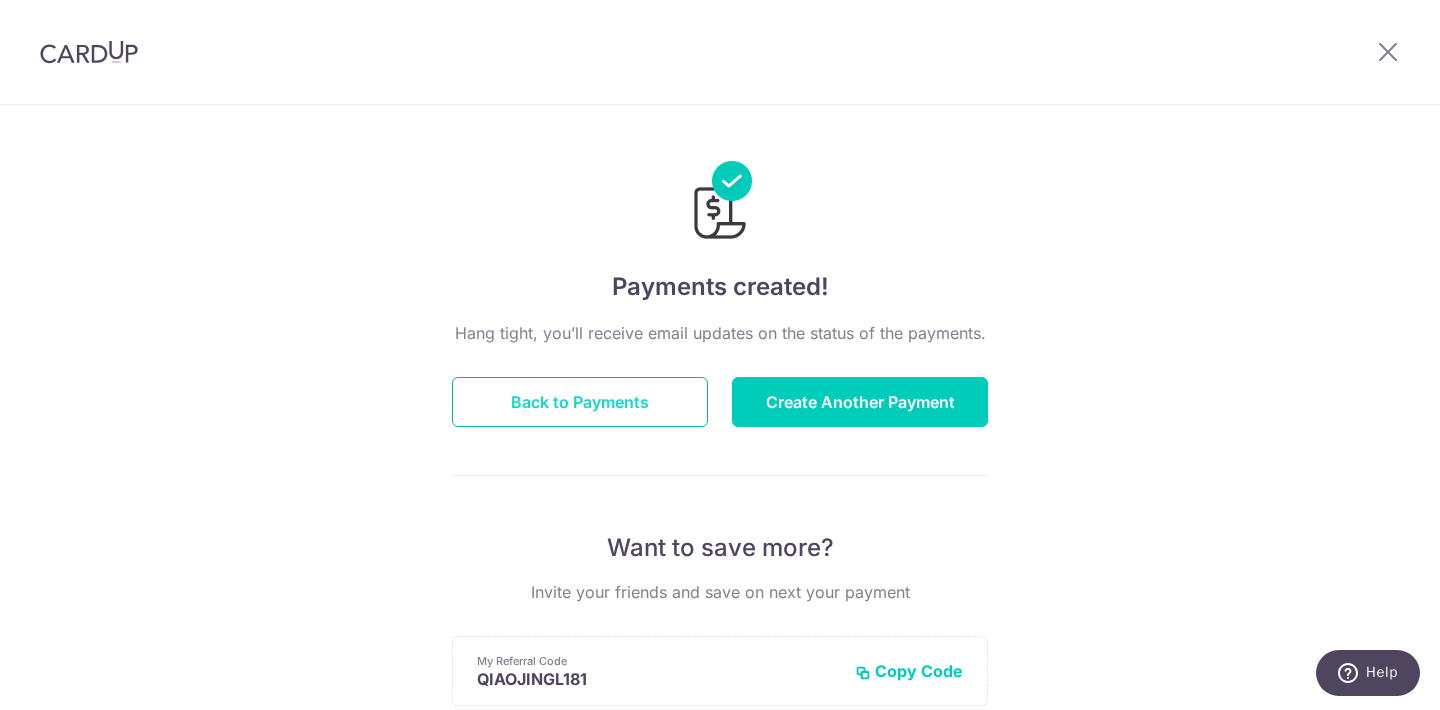 click on "Back to Payments" at bounding box center [580, 402] 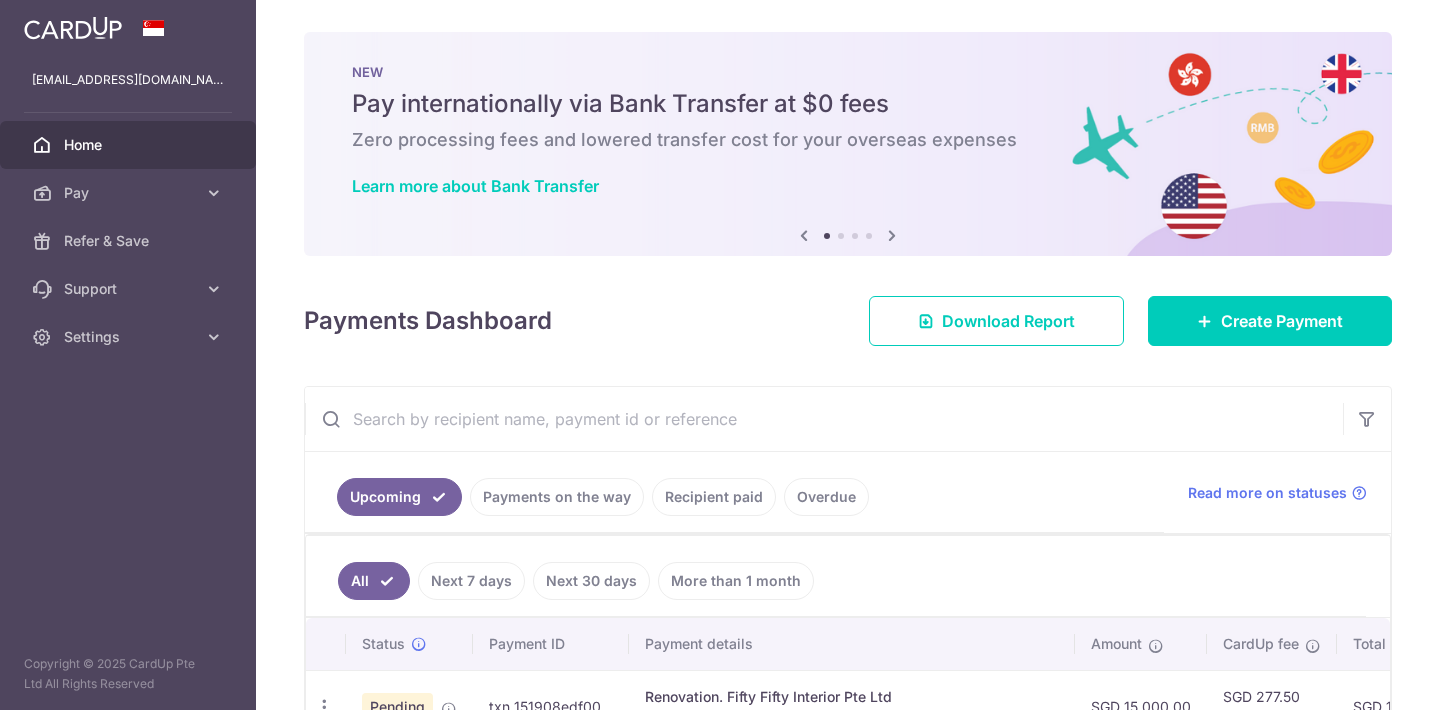 scroll, scrollTop: 0, scrollLeft: 0, axis: both 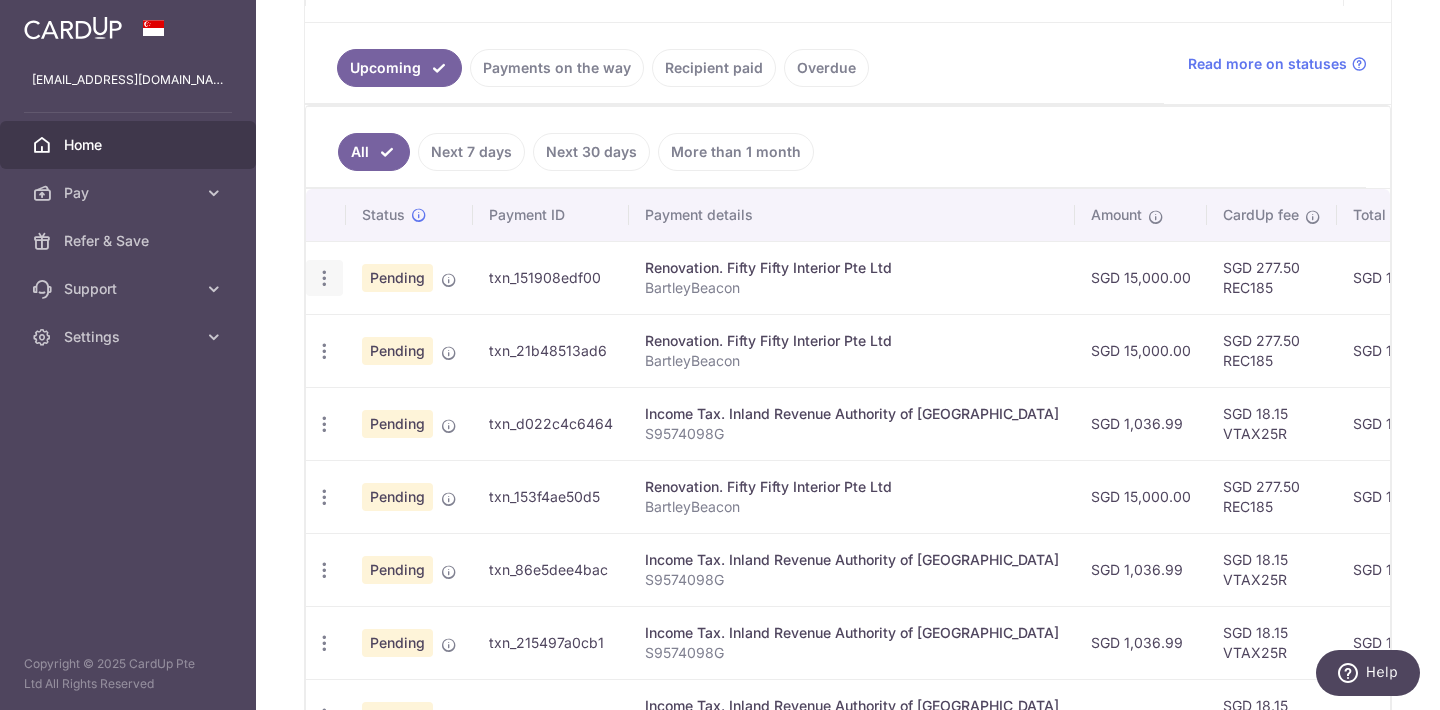 click at bounding box center [324, 278] 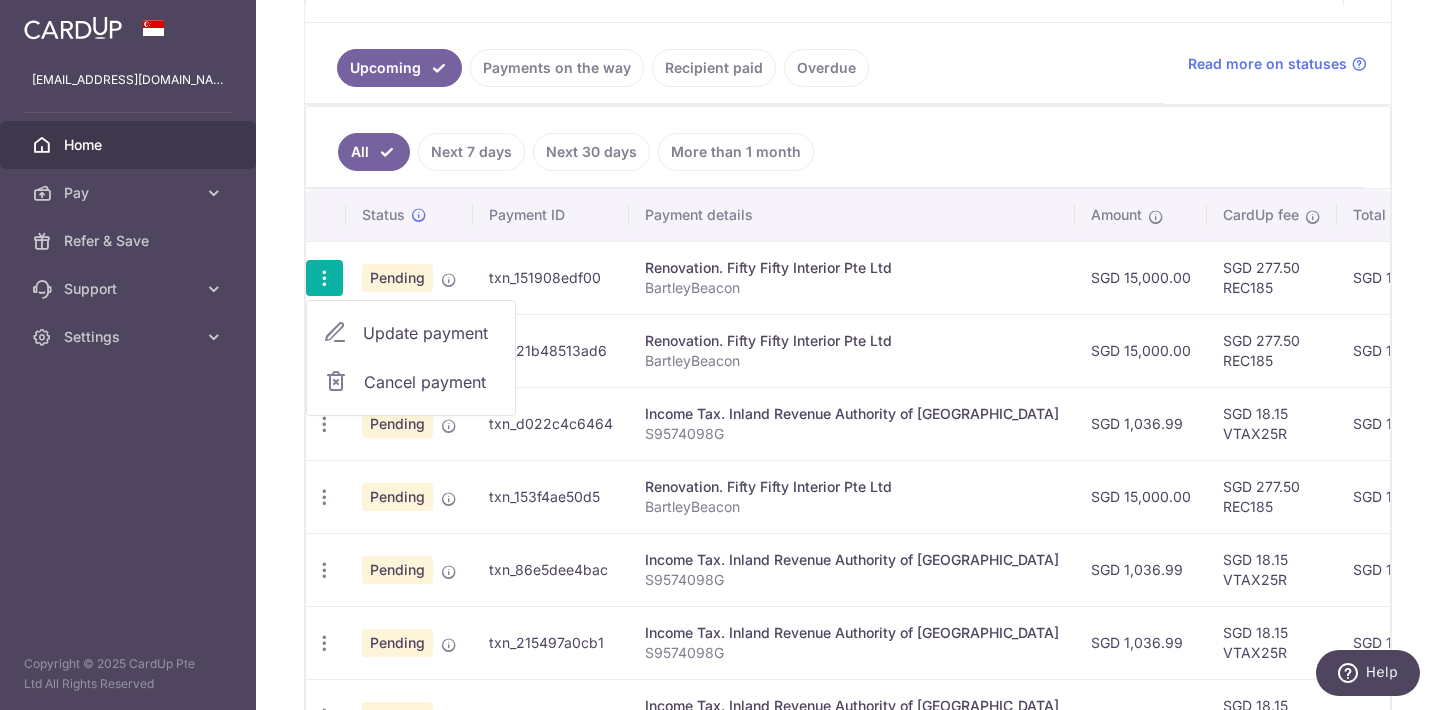 click on "×
Pause Schedule
Pause all future payments in this series
Pause just this one payment
By clicking below, you confirm you are pausing this payment to   on  . Payments can be unpaused at anytime prior to payment taken date.
Confirm
Cancel Schedule
Cancel all future payments in this series
Cancel just this one payment
Confirm
Approve Payment
Recipient Bank Details" at bounding box center [848, 355] 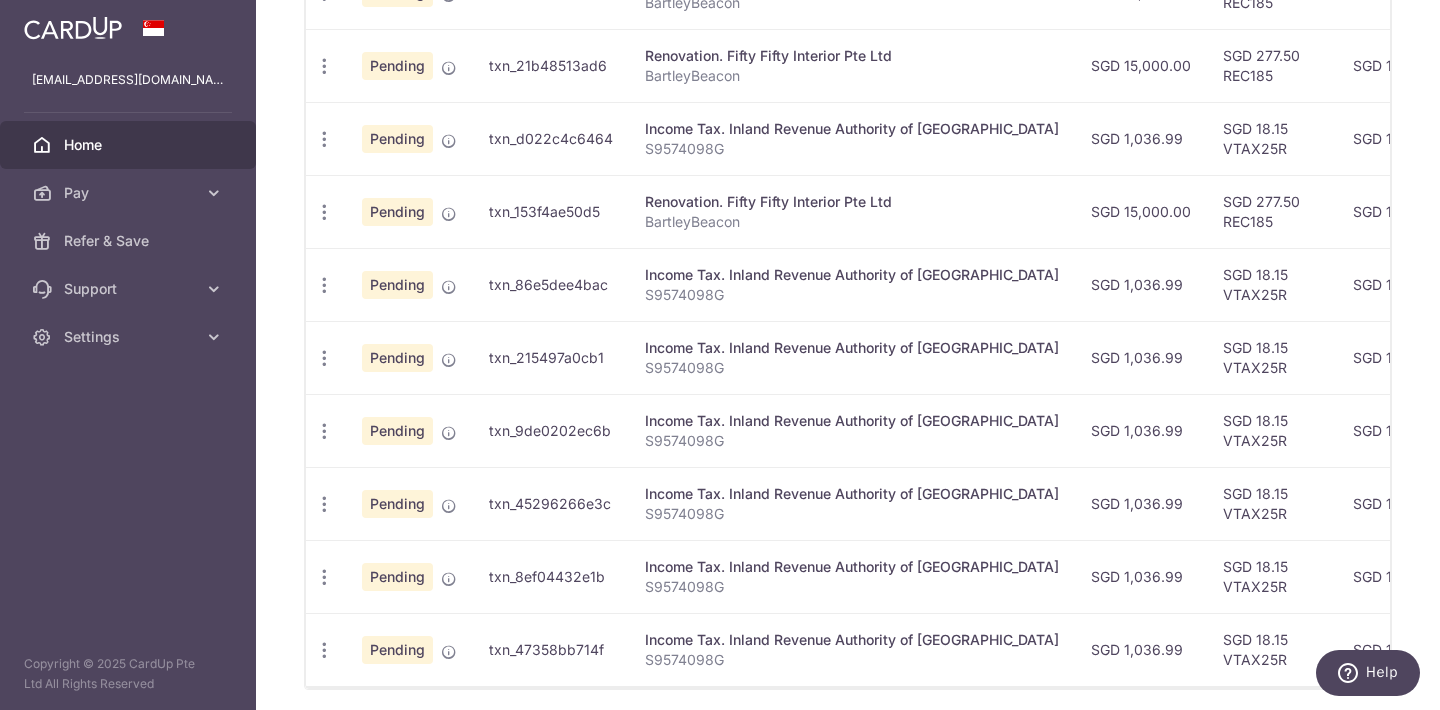 scroll, scrollTop: 719, scrollLeft: 0, axis: vertical 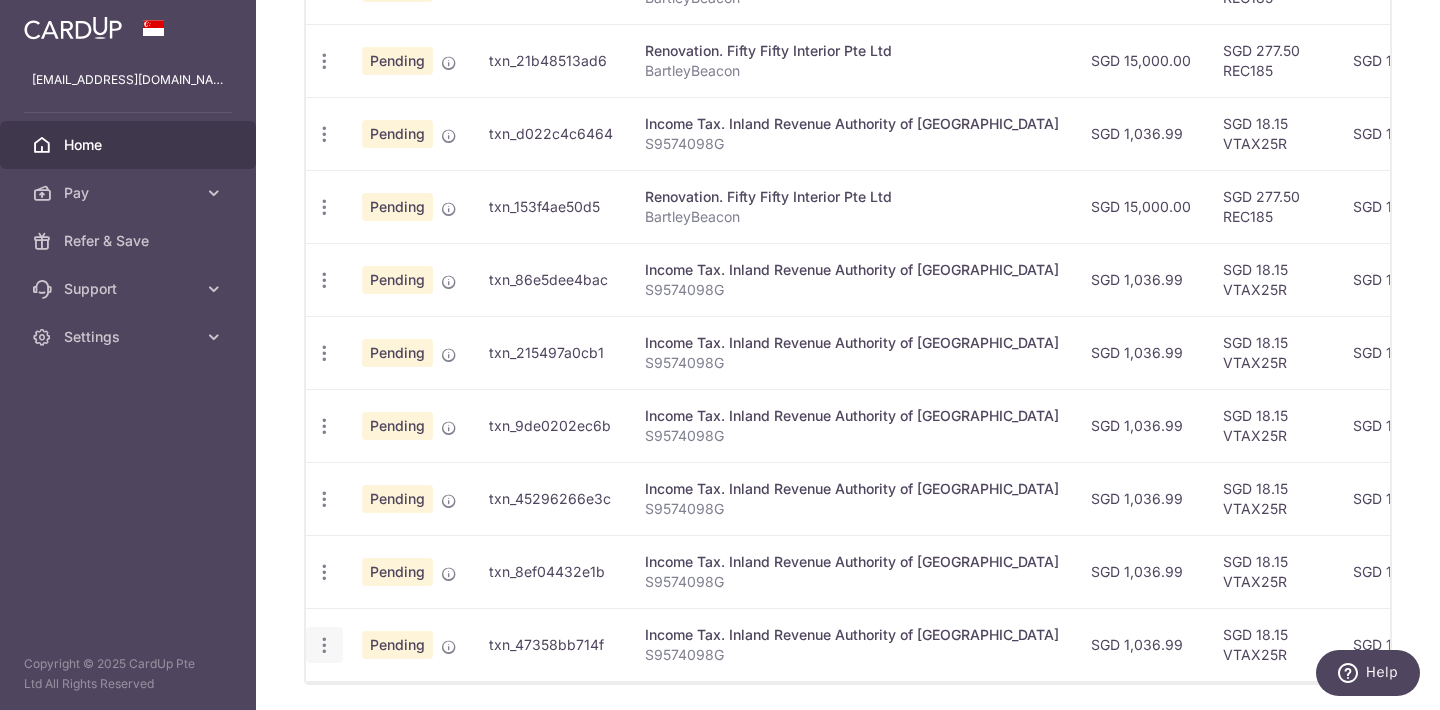 click at bounding box center [324, -12] 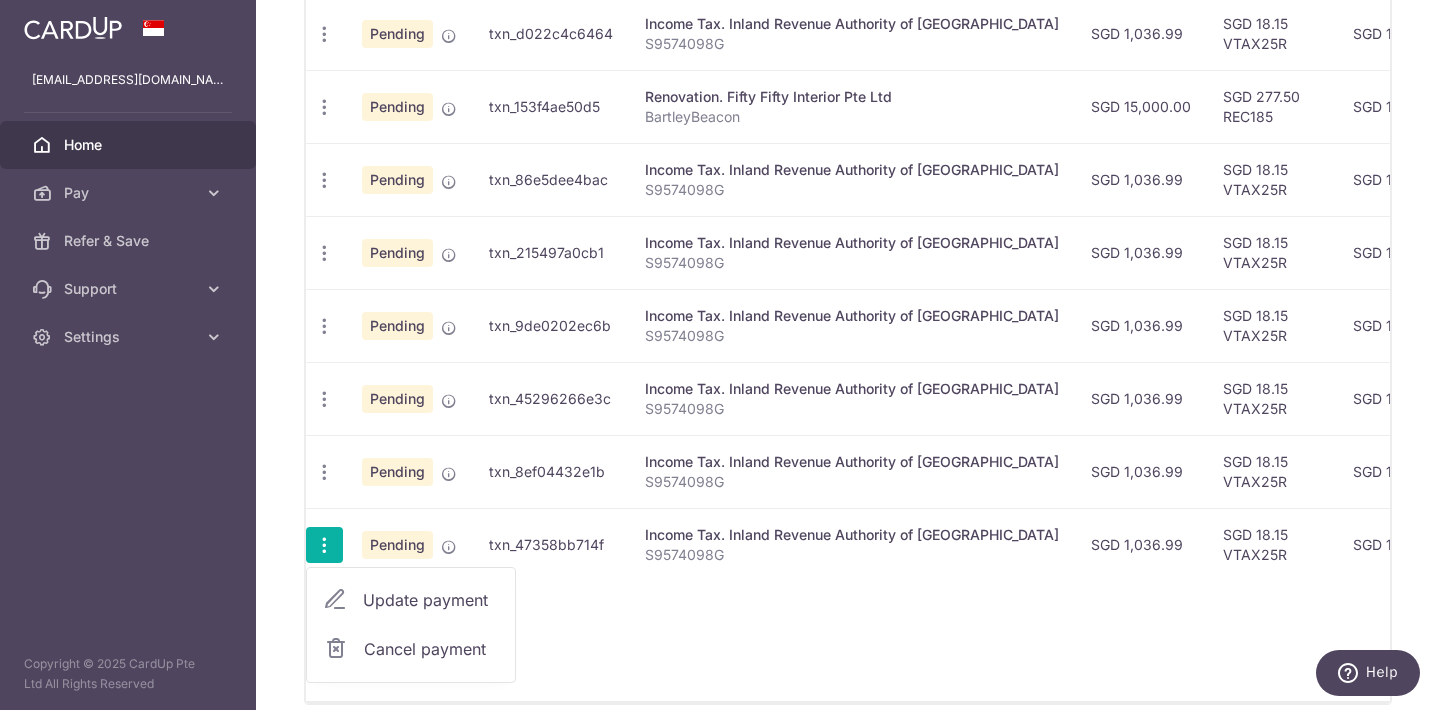scroll, scrollTop: 839, scrollLeft: 0, axis: vertical 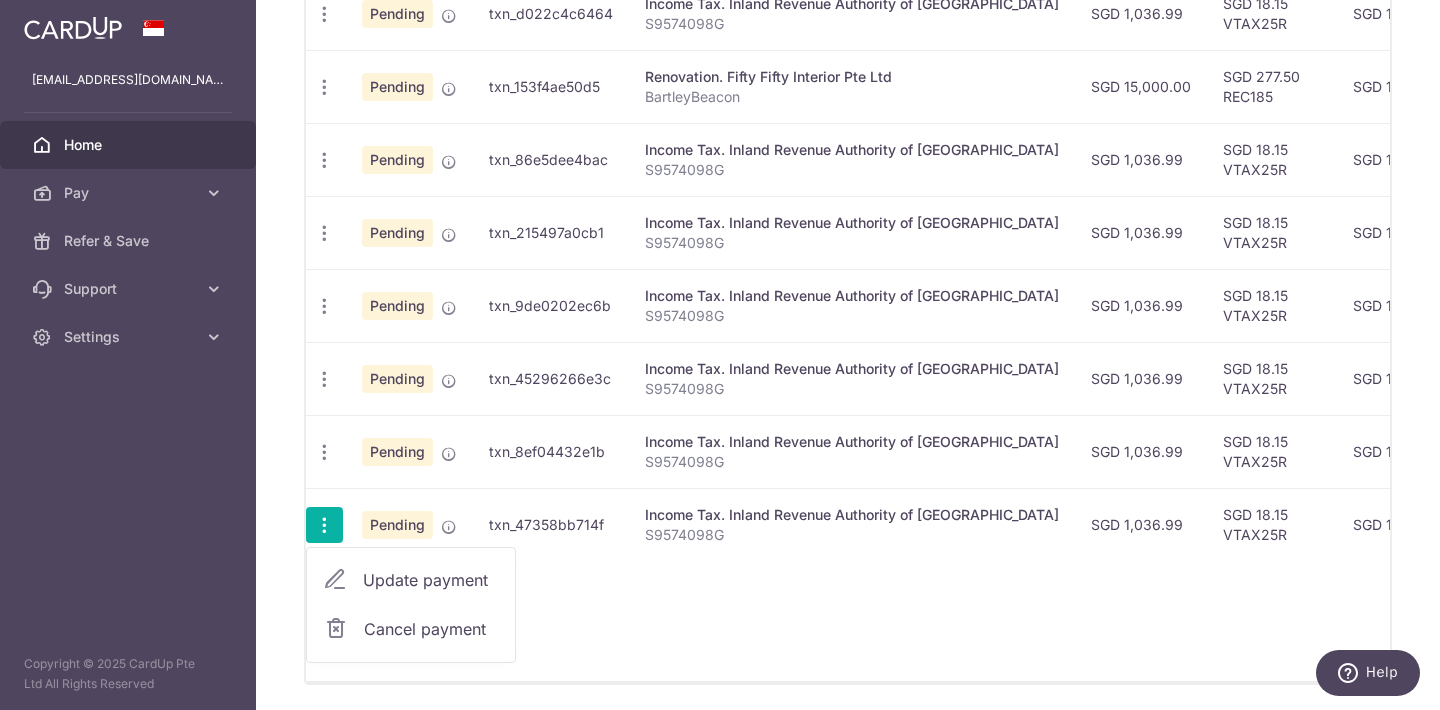 click on "Update payment" at bounding box center [431, 580] 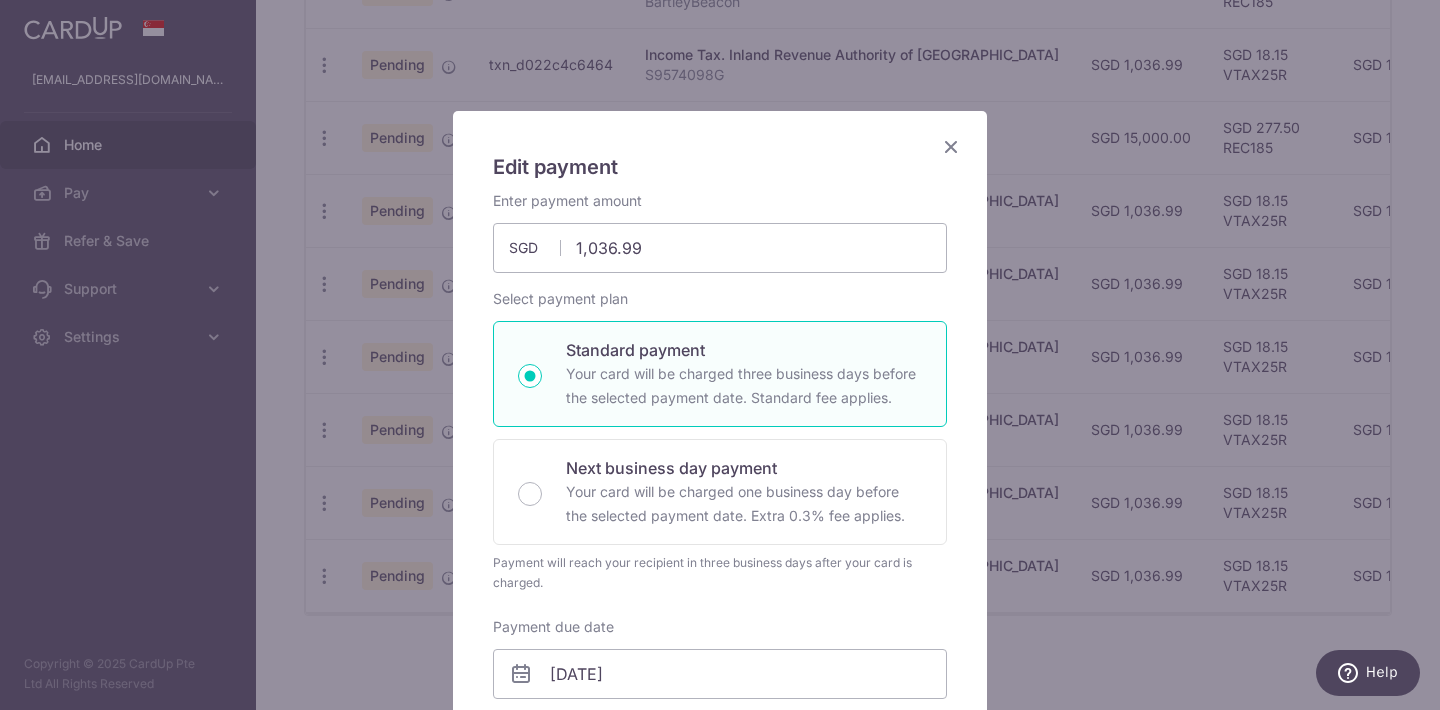 scroll, scrollTop: 33, scrollLeft: 0, axis: vertical 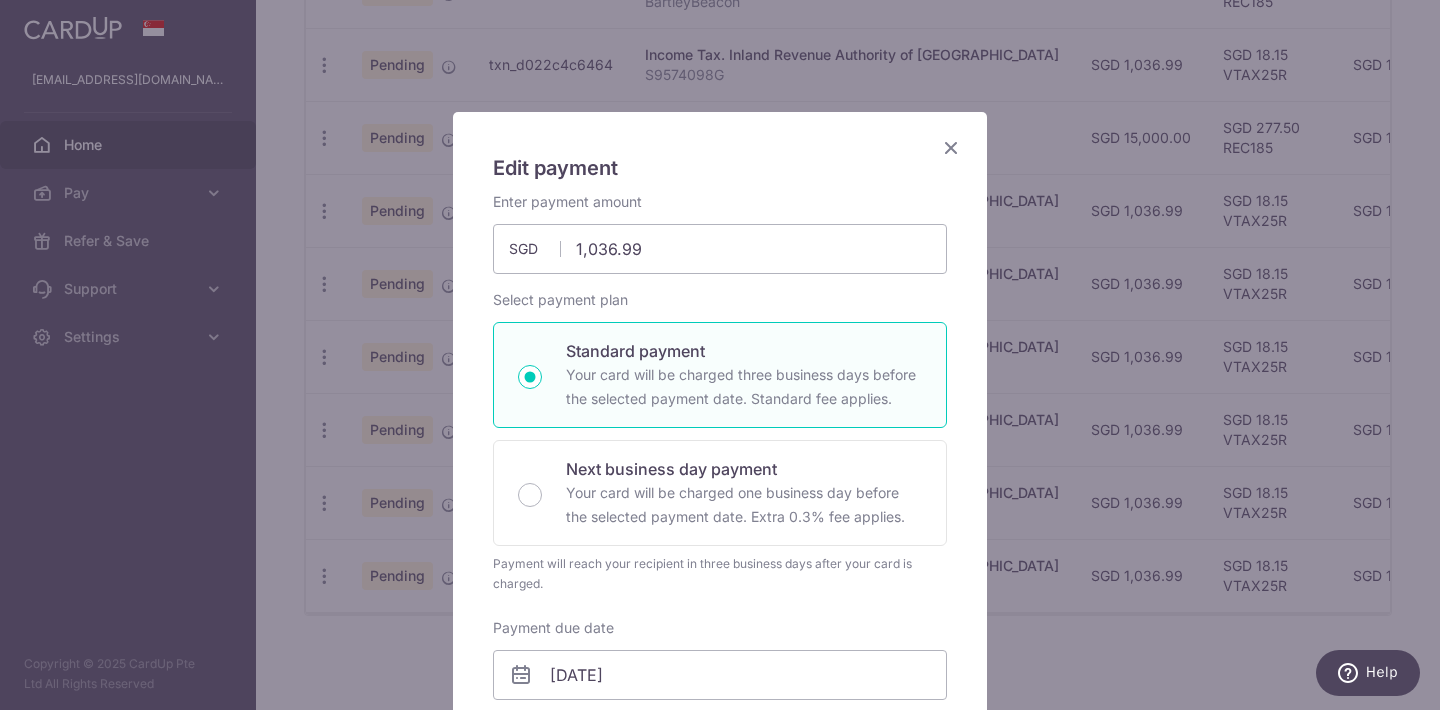 click on "Edit payment
By clicking apply,  you will make changes to all   payments to  Inland Revenue Authority of Singapore  scheduled from
.
By clicking below, you confirm you are editing this payment to  Inland Revenue Authority of Singapore  on
23/02/2026 .
1,036.99" at bounding box center [720, 355] 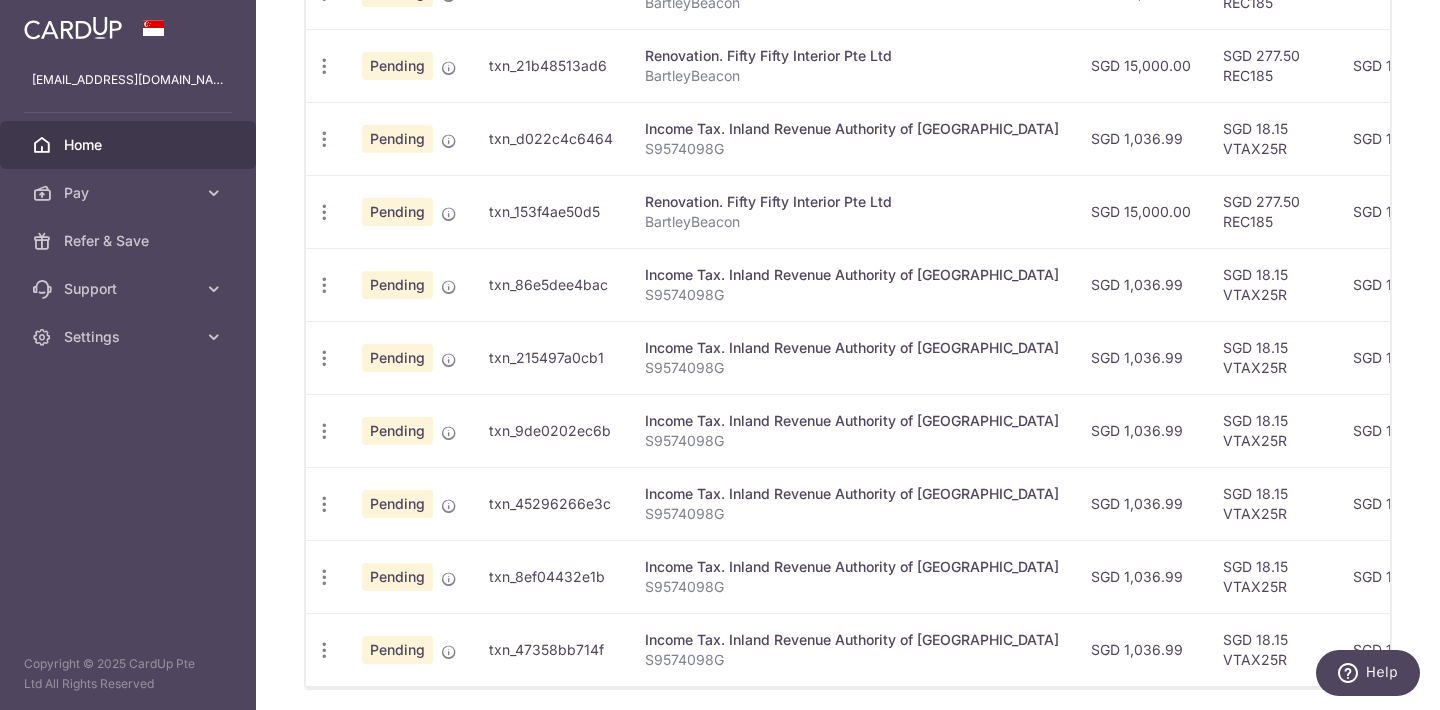 scroll, scrollTop: 686, scrollLeft: 0, axis: vertical 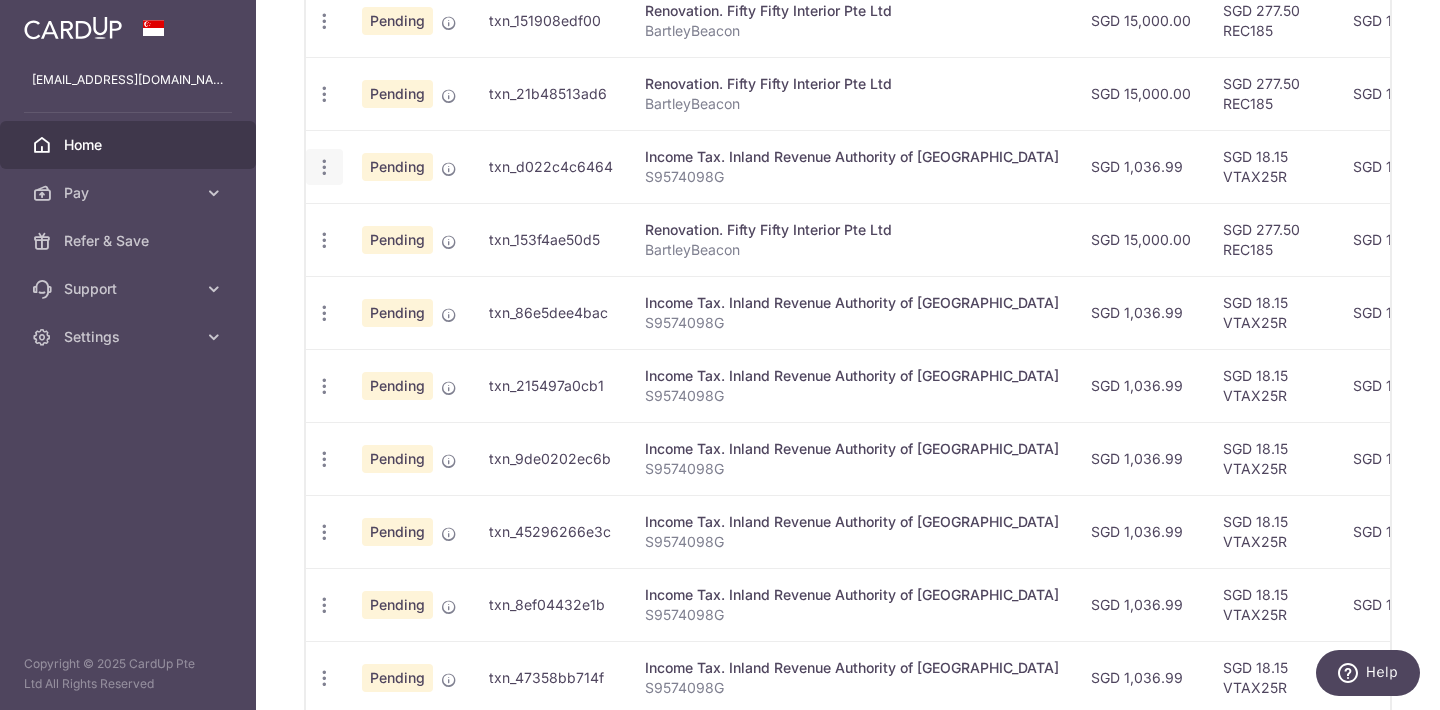 click at bounding box center (324, 21) 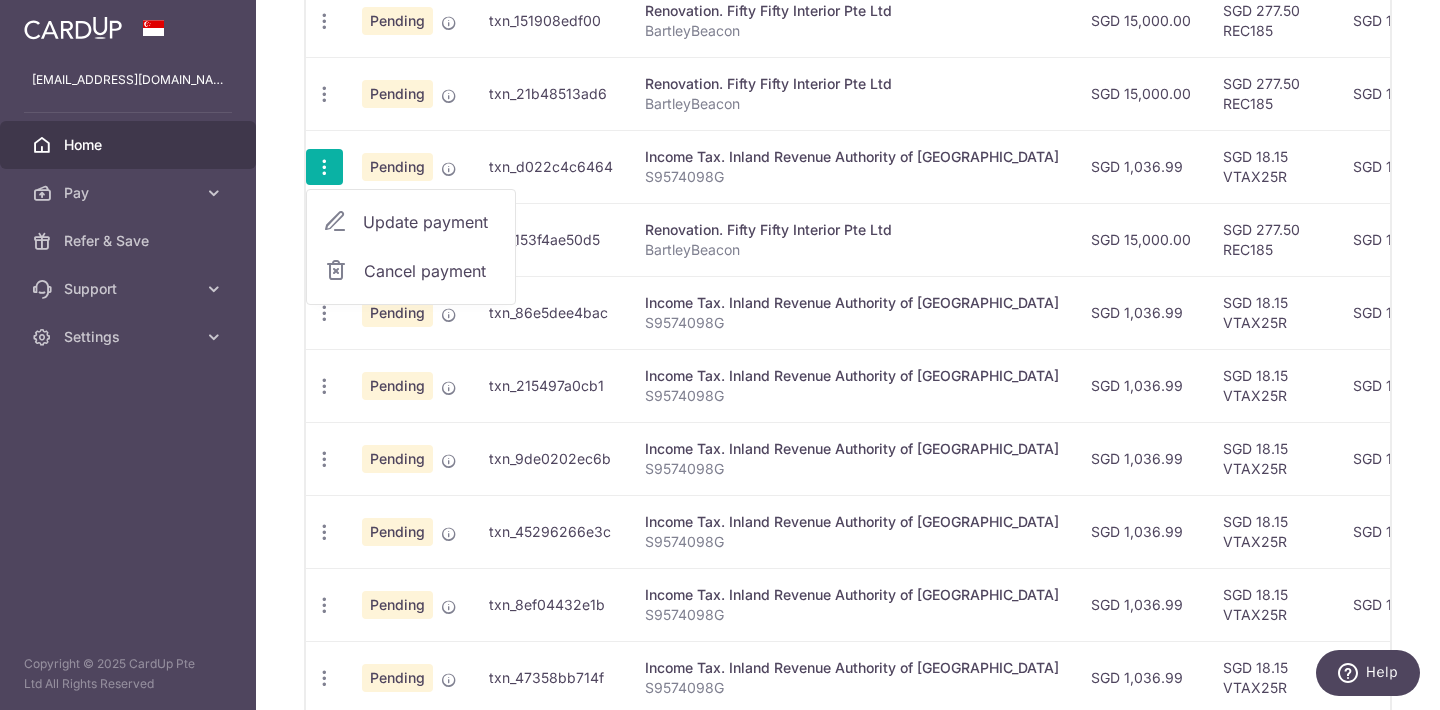 click on "Update payment" at bounding box center (431, 222) 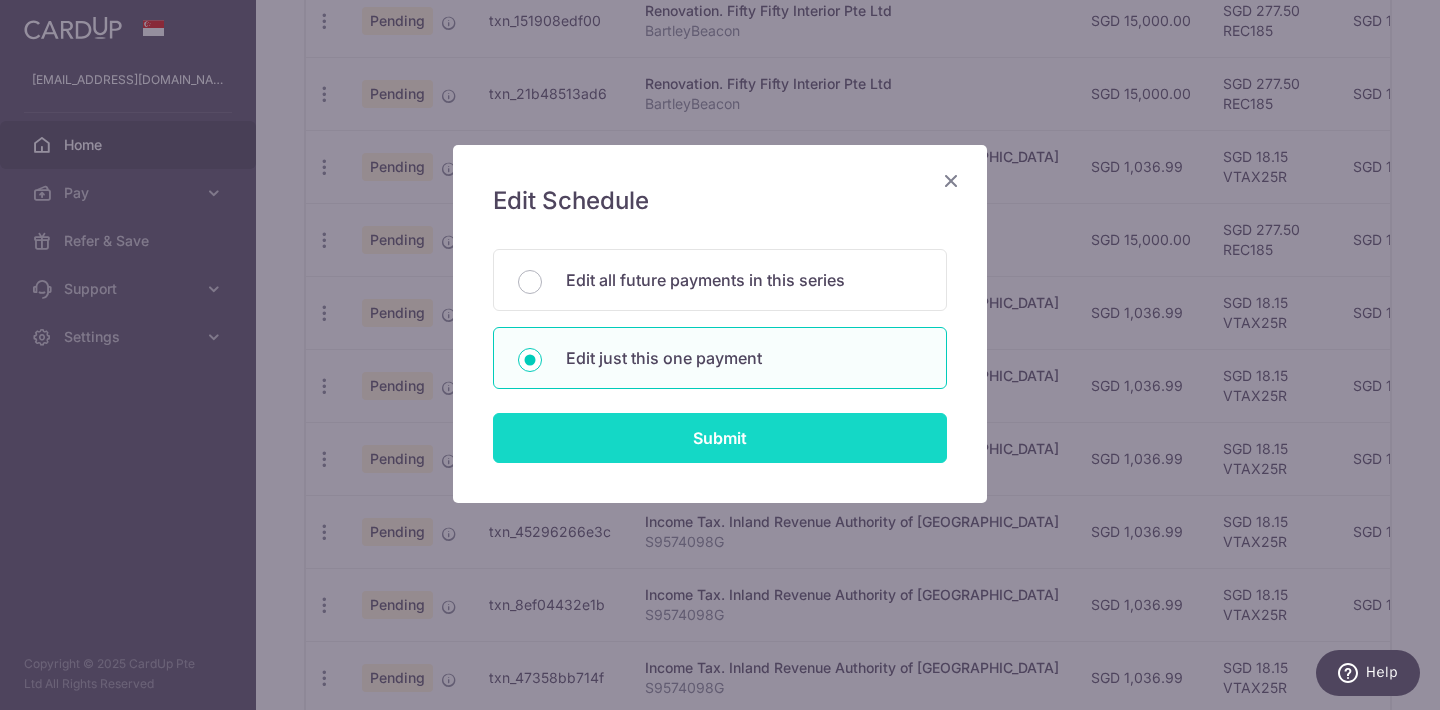 click on "Submit" at bounding box center [720, 438] 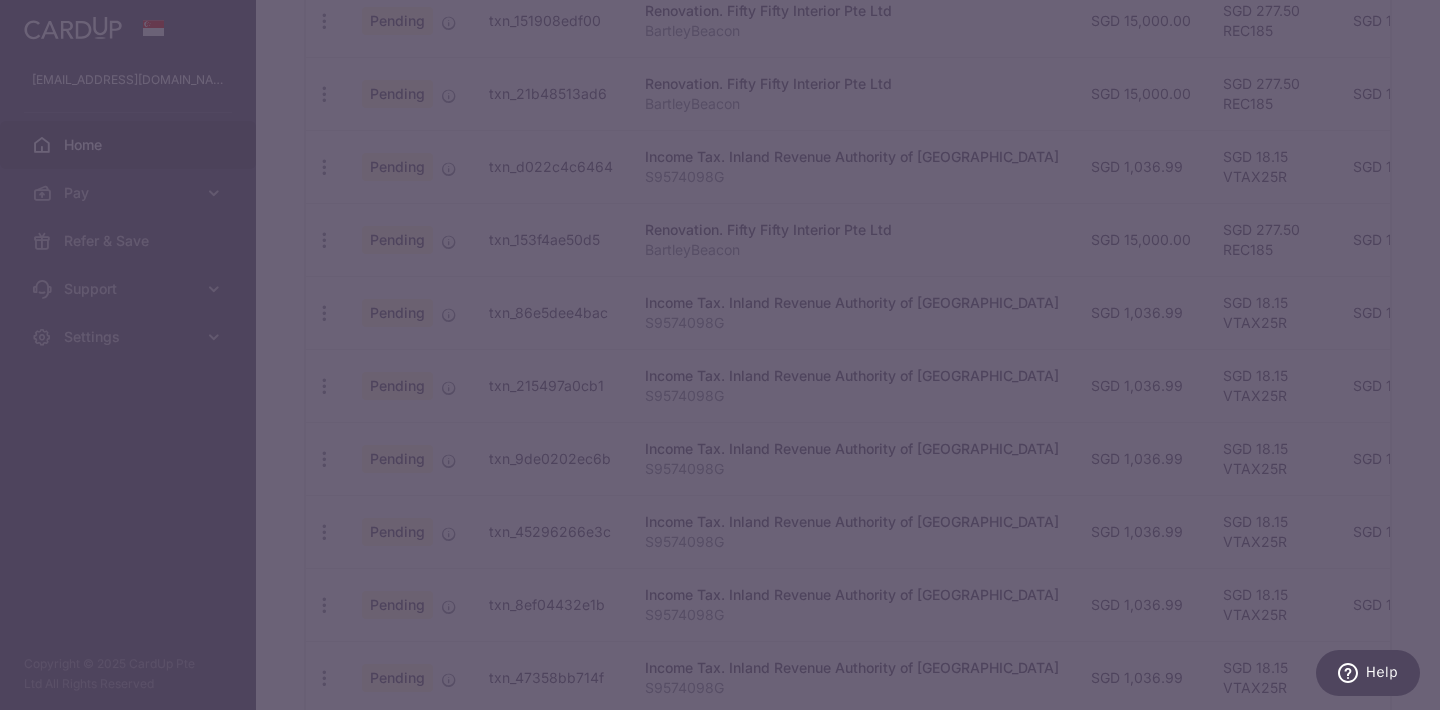 scroll, scrollTop: 0, scrollLeft: 0, axis: both 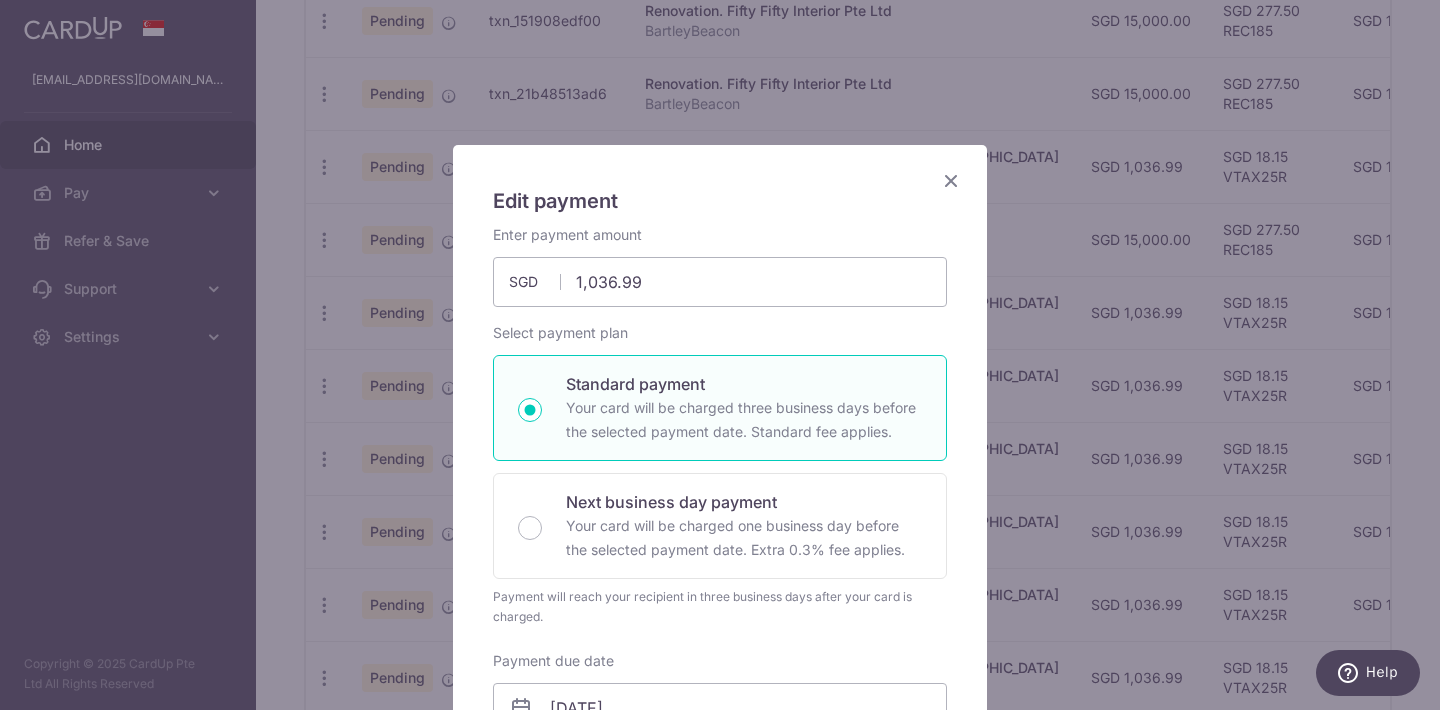 click at bounding box center [951, 180] 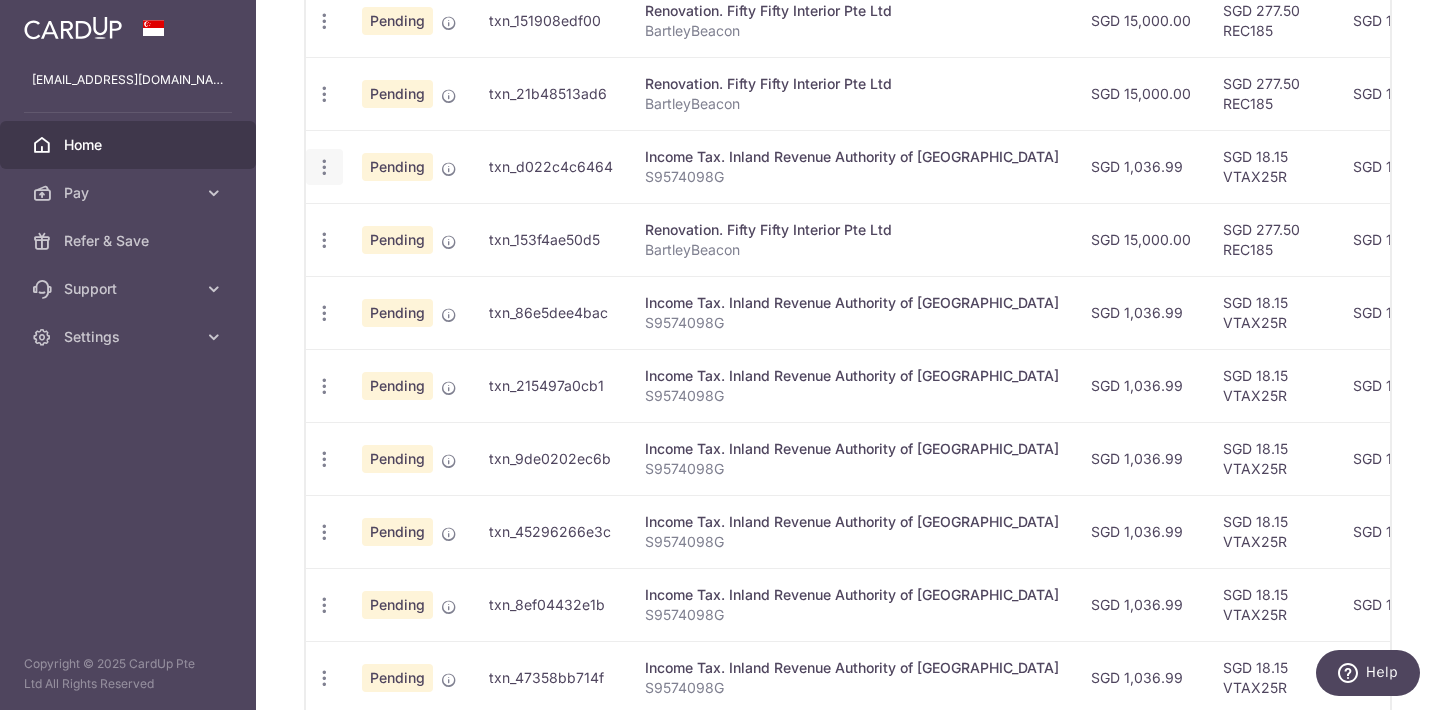 click at bounding box center [324, 21] 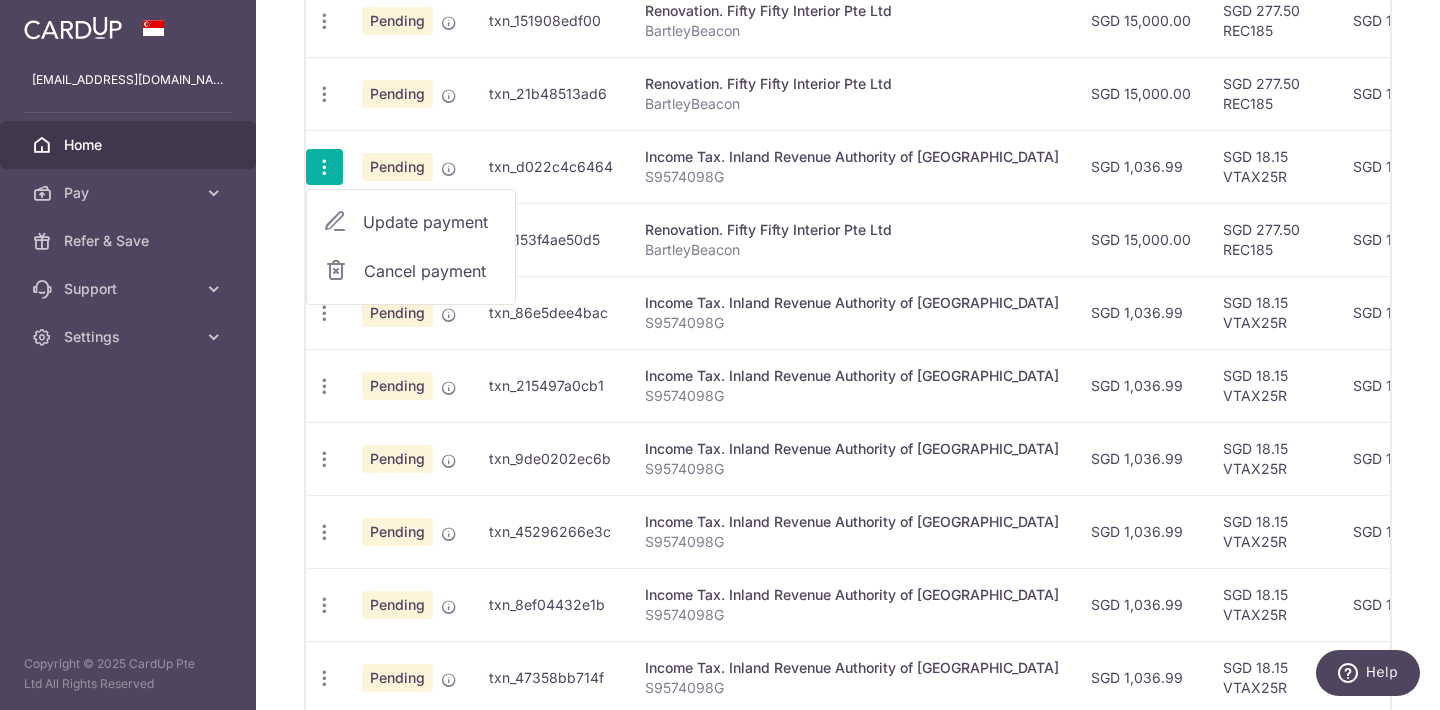 click on "Update payment" at bounding box center (411, 222) 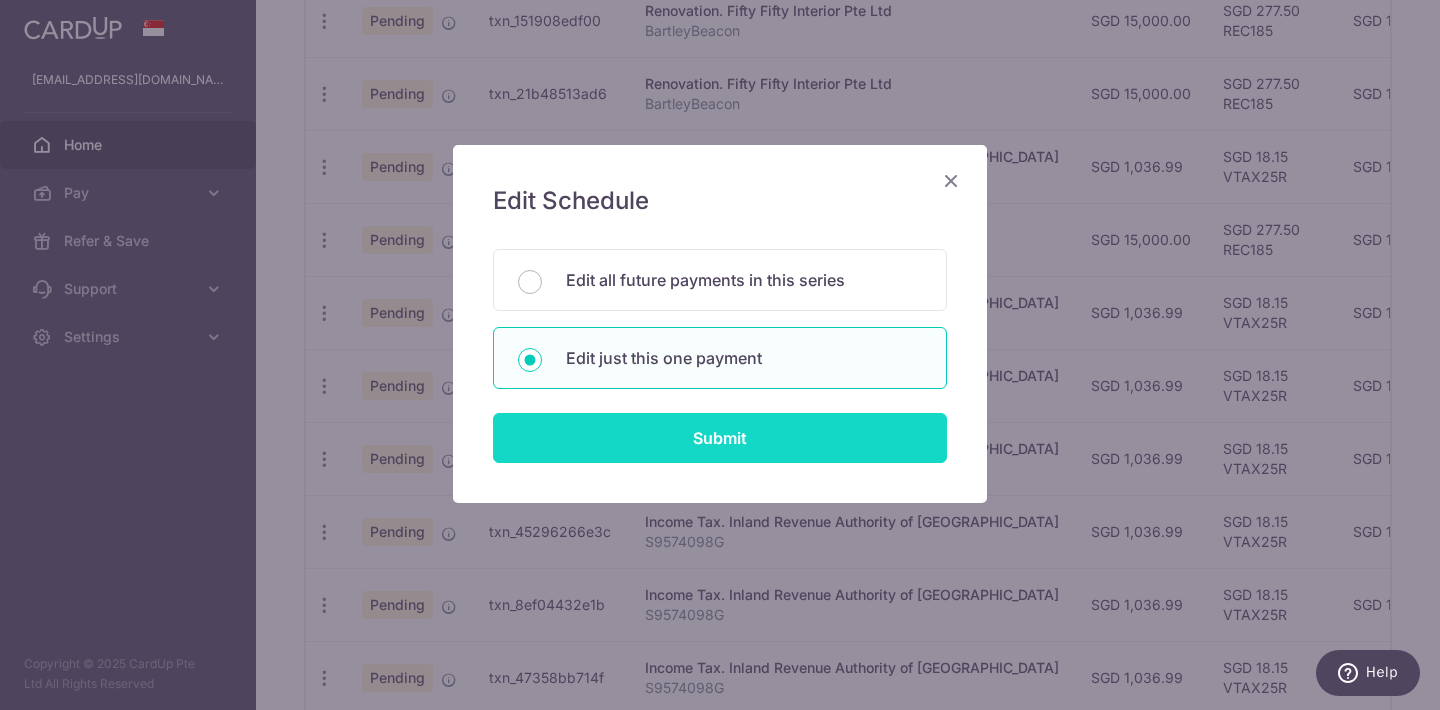 click on "Submit" at bounding box center (720, 438) 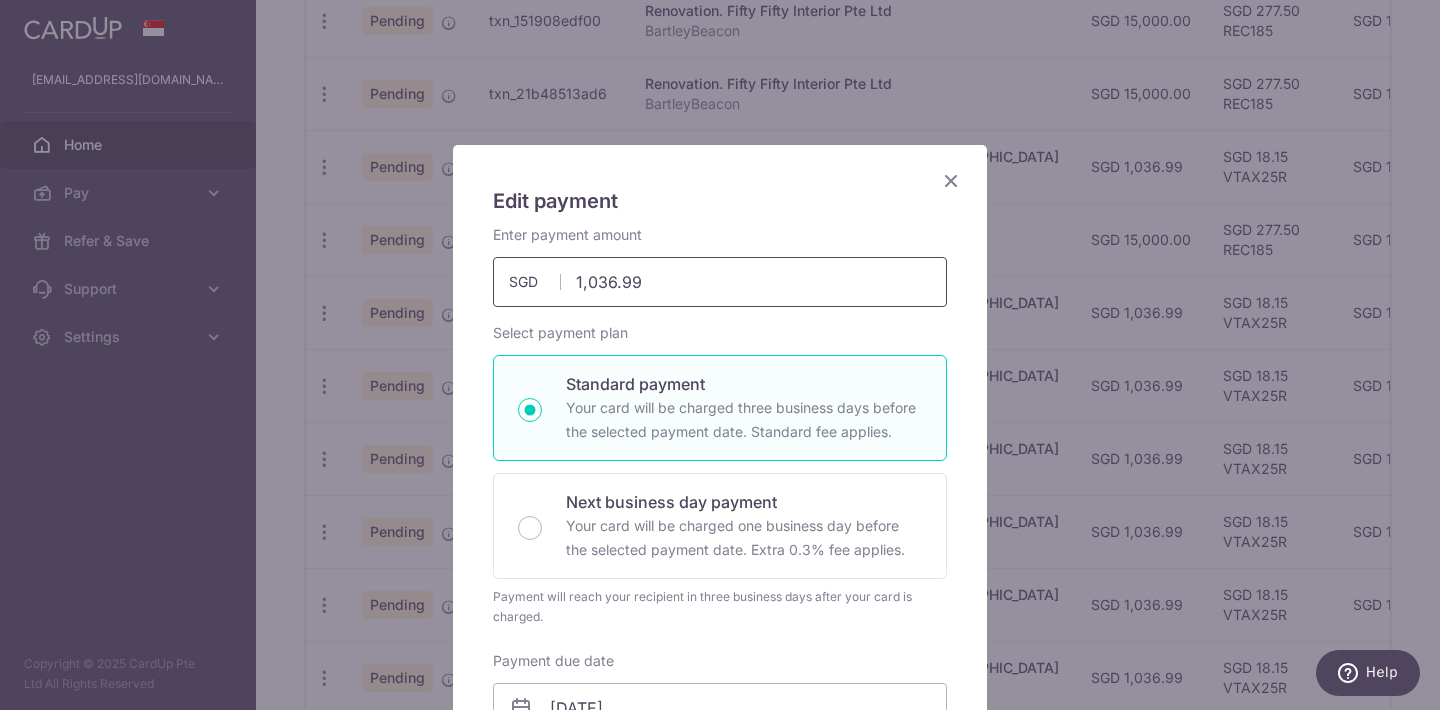 click on "1,036.99" at bounding box center (720, 282) 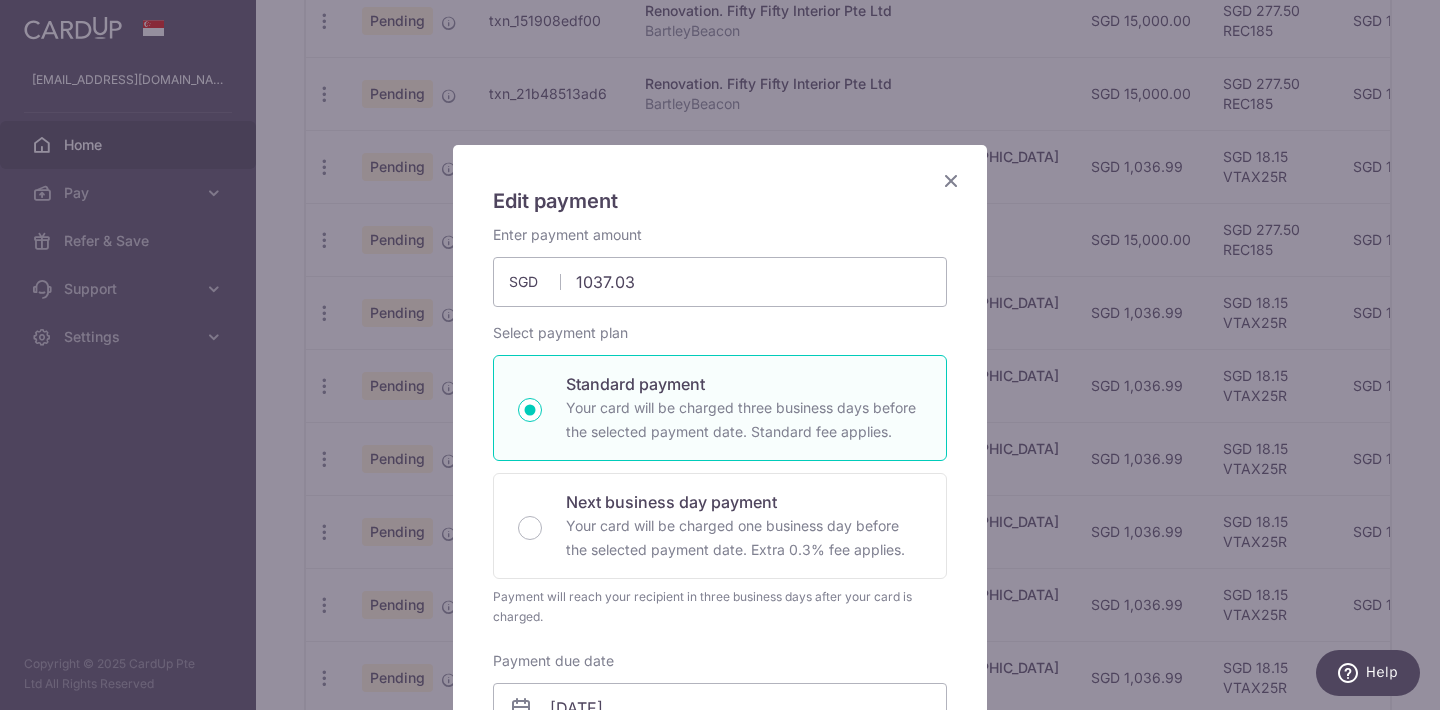 type on "1,037.03" 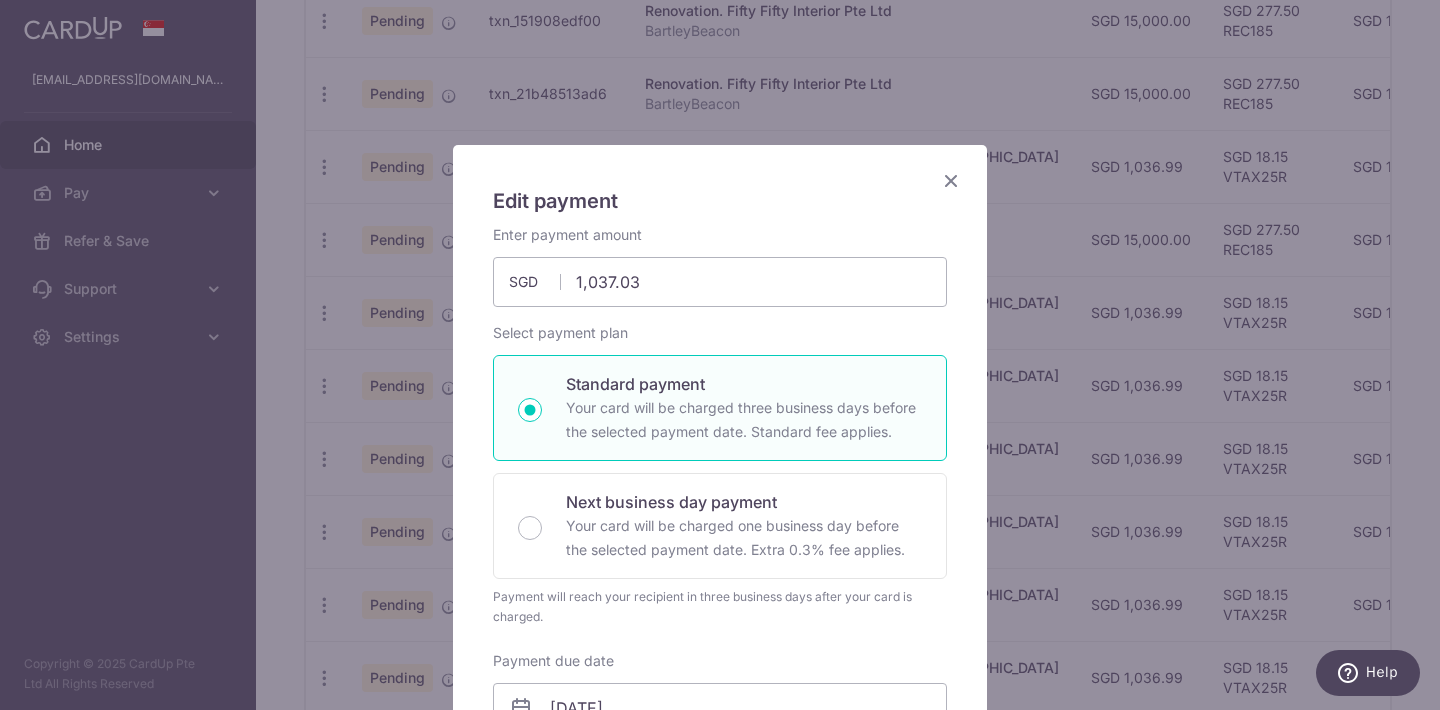 click on "Enter payment amount
1,037.03
1037.03
SGD
To change the payment amount, please cancel this payment and create a new payment with updated supporting documents." at bounding box center [720, 266] 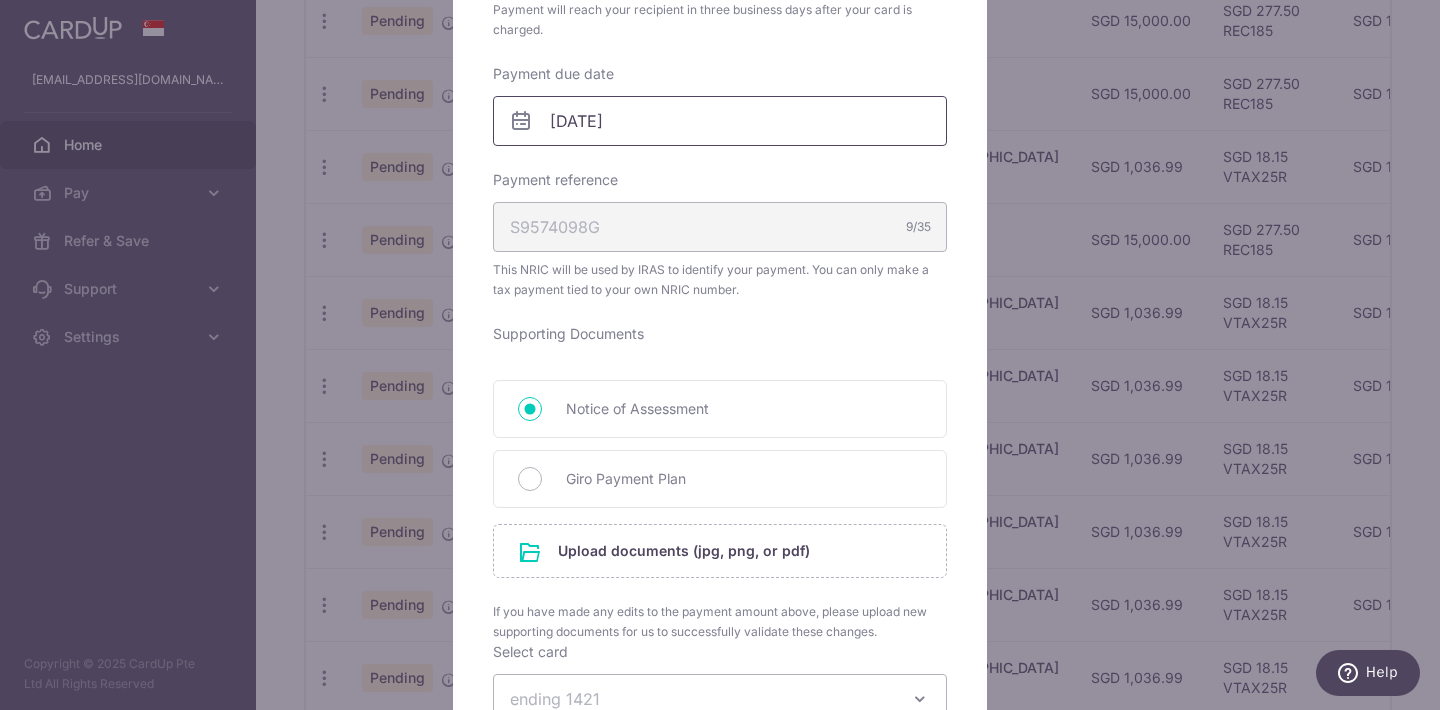 scroll, scrollTop: 640, scrollLeft: 0, axis: vertical 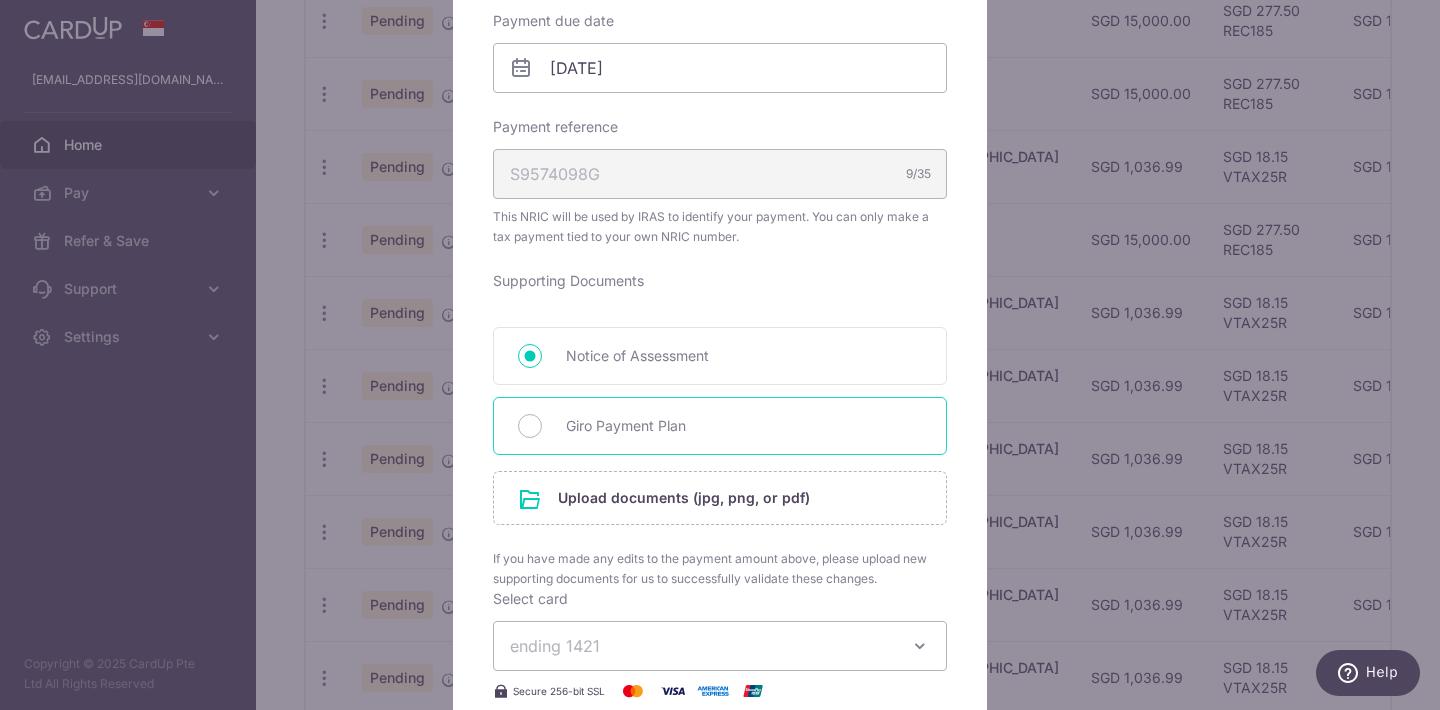 click on "Giro Payment Plan" at bounding box center (744, 426) 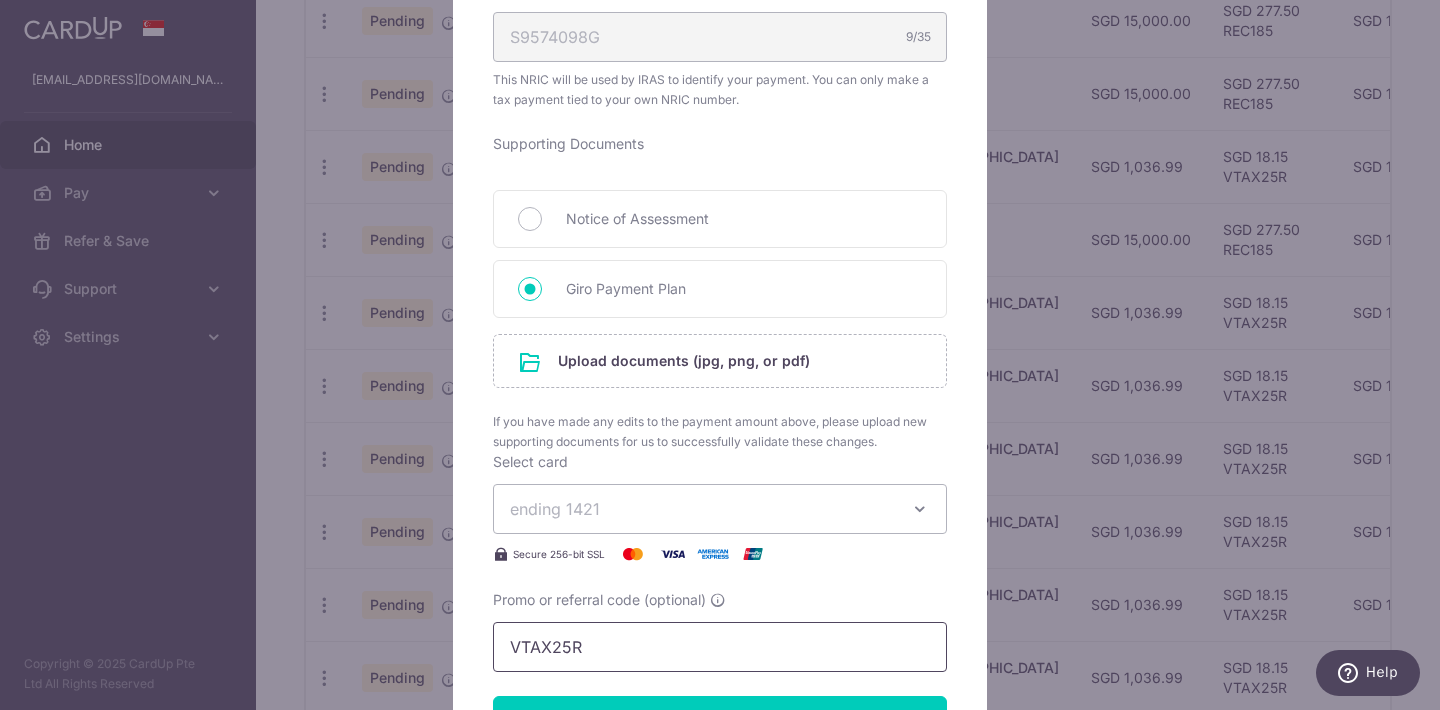 scroll, scrollTop: 758, scrollLeft: 0, axis: vertical 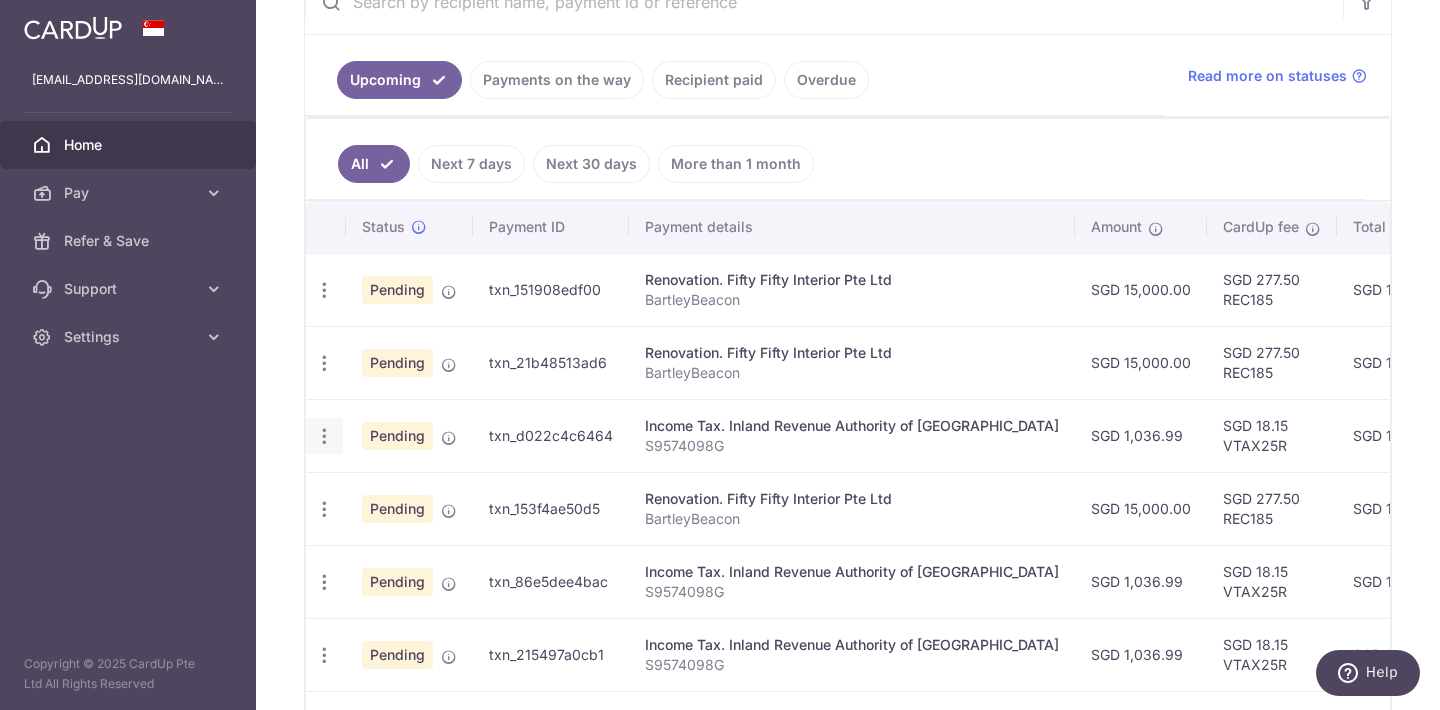 click at bounding box center [324, 290] 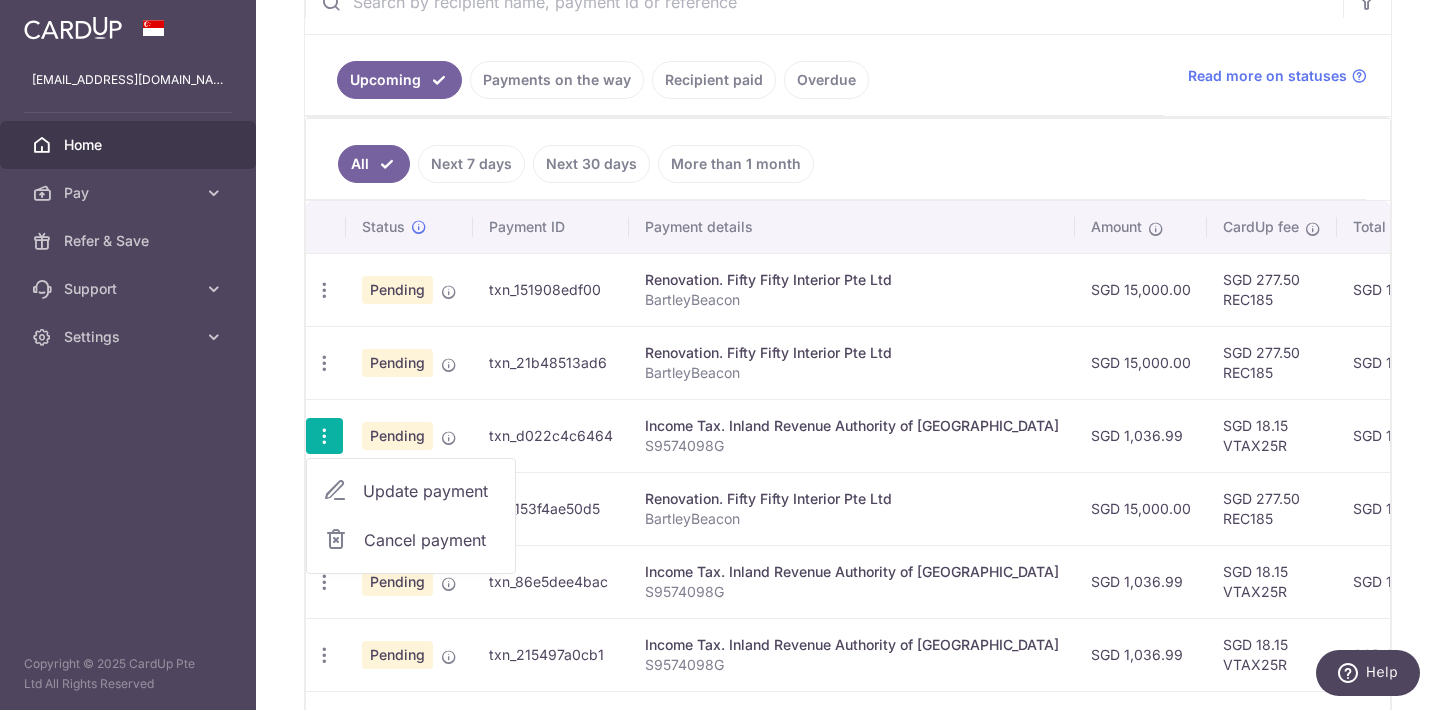 click on "Update payment" at bounding box center (431, 491) 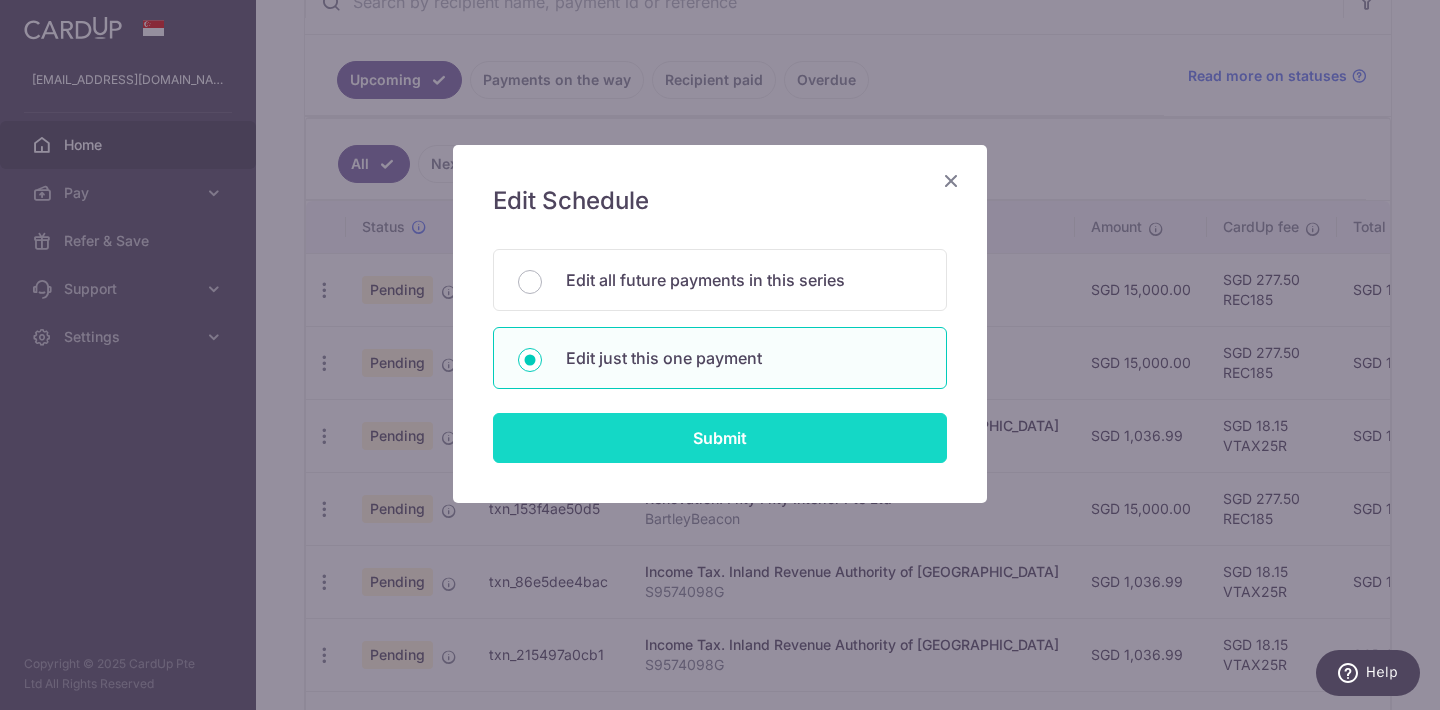 click on "Submit" at bounding box center [720, 438] 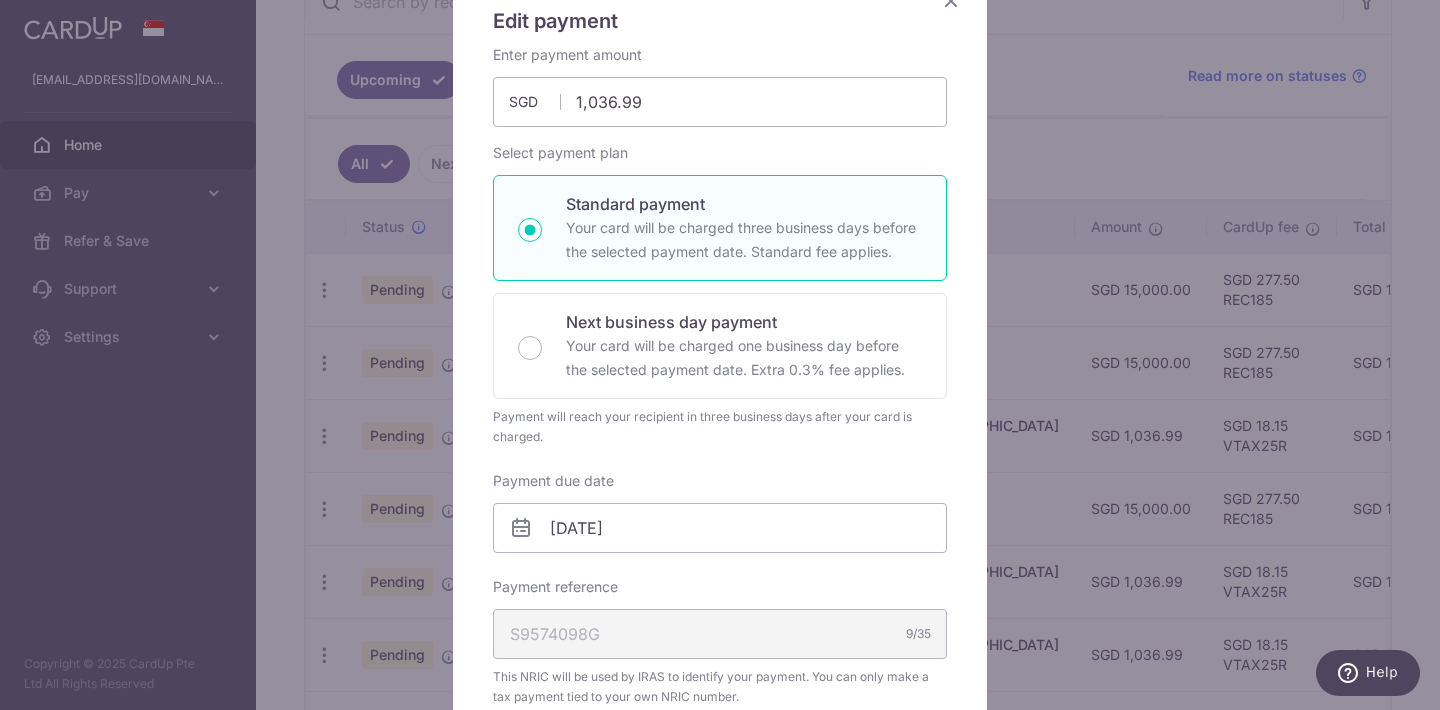 scroll, scrollTop: 181, scrollLeft: 0, axis: vertical 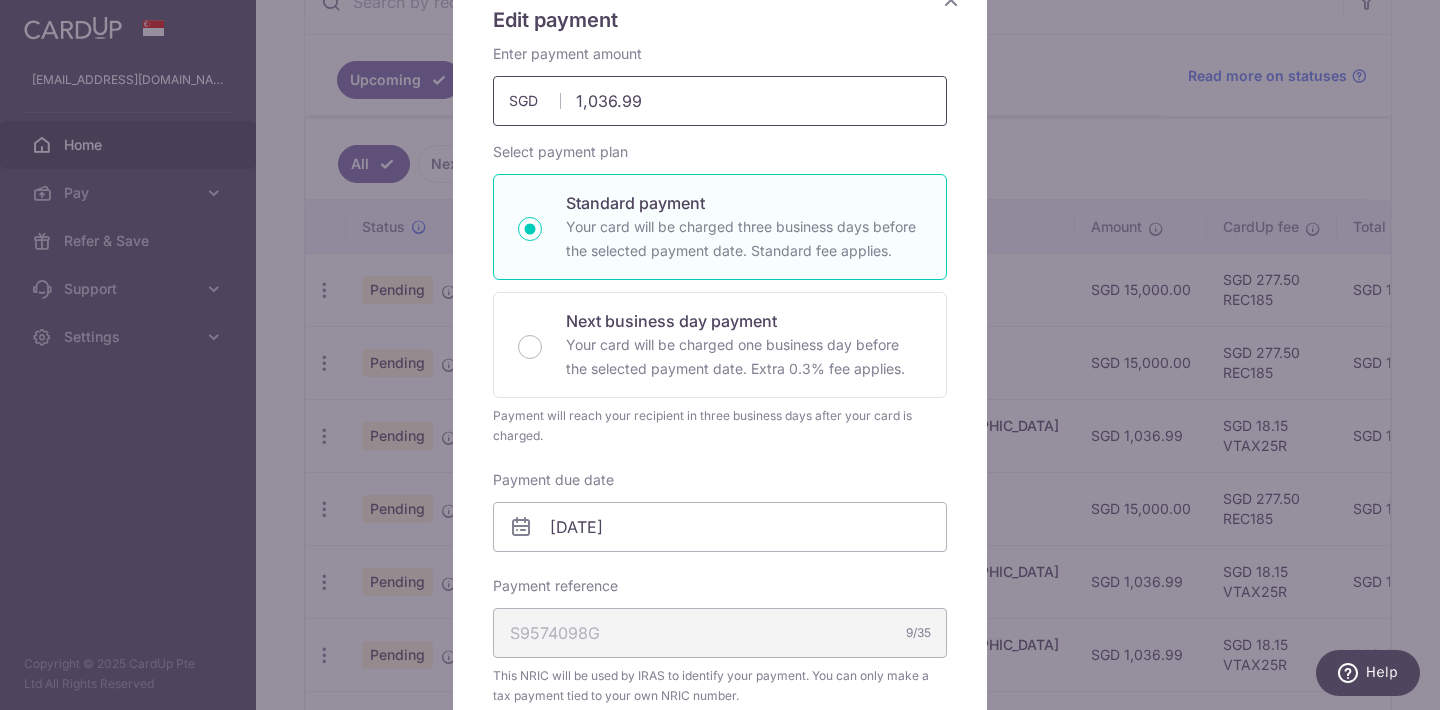 drag, startPoint x: 659, startPoint y: 110, endPoint x: 606, endPoint y: 109, distance: 53.009434 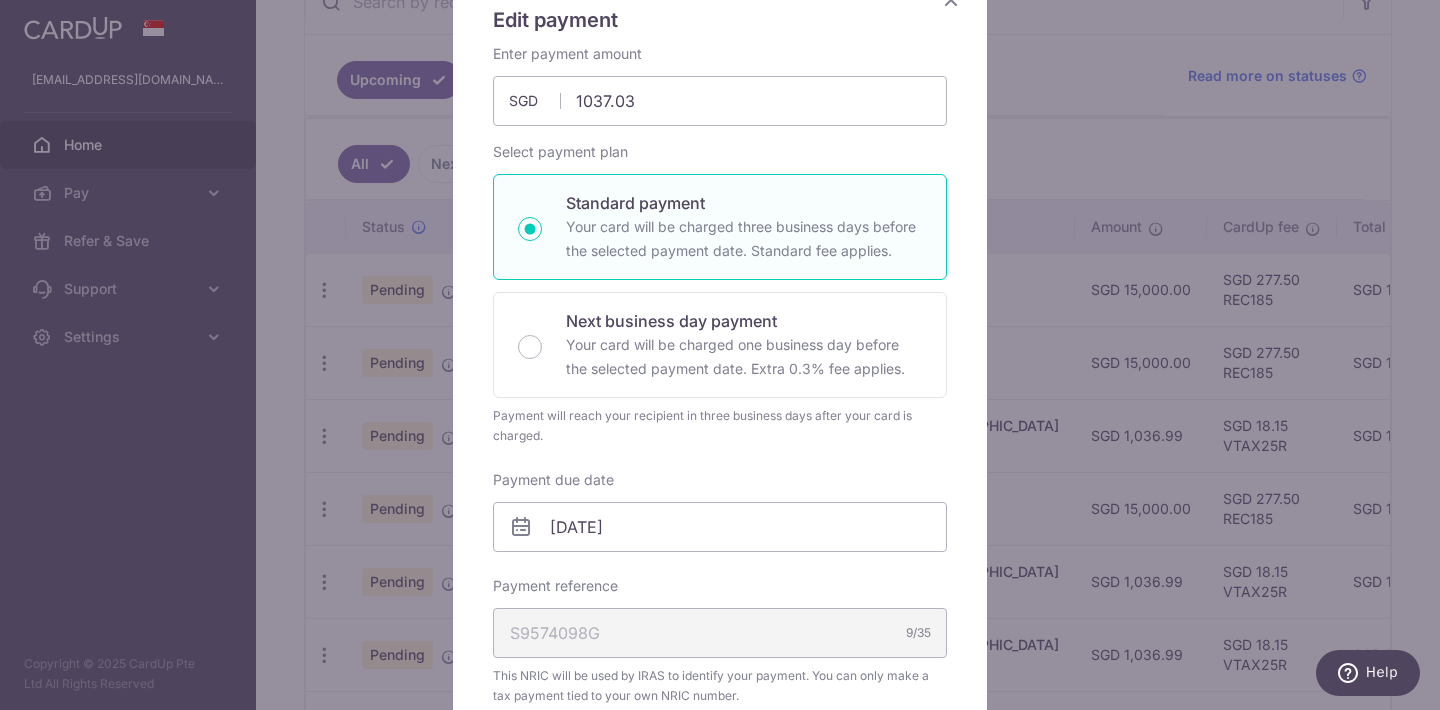 type on "1,037.03" 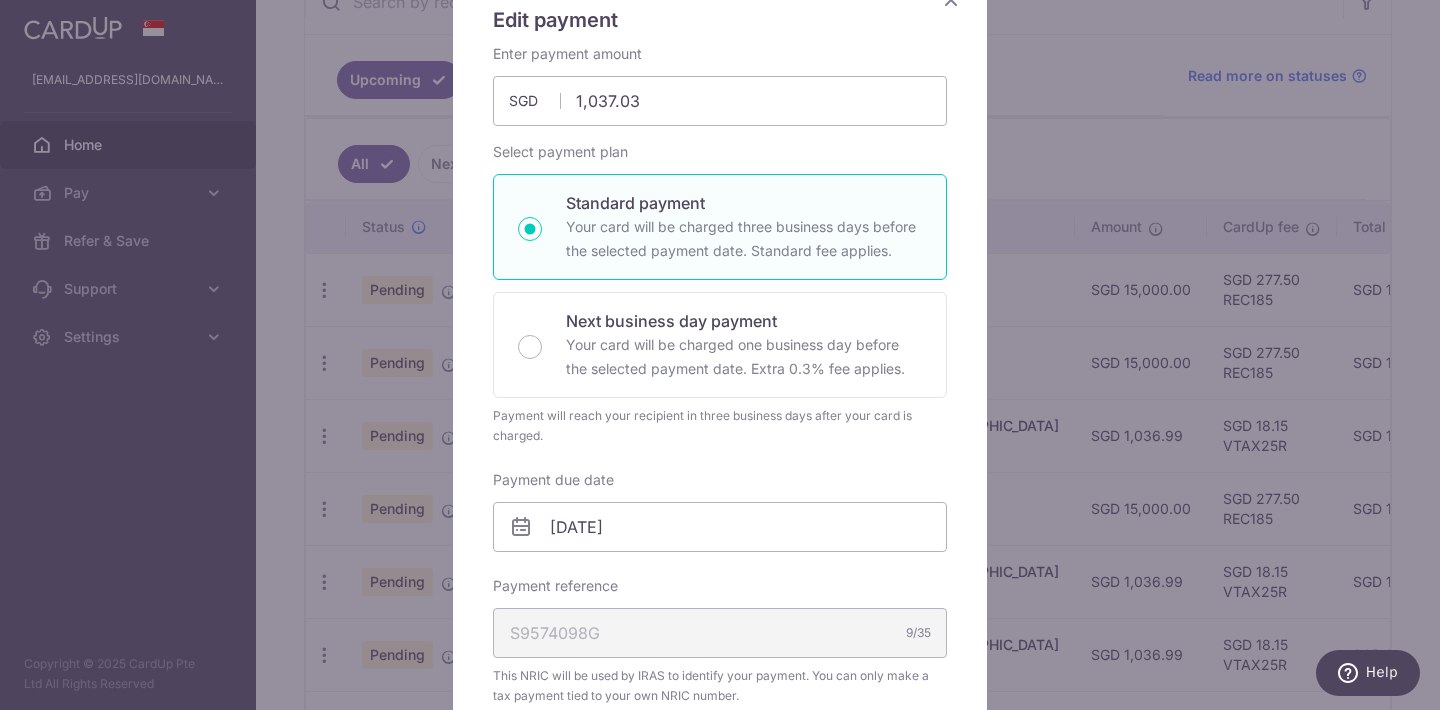 click on "Enter payment amount
1,037.03
1037.03
SGD
To change the payment amount, please cancel this payment and create a new payment with updated supporting documents.
As the payment amount is large, for your account security we will send you a notification via SMS and email on the payment charge date requiring your response to confirm the charge.
Select payment plan
Standard payment" at bounding box center [720, 497] 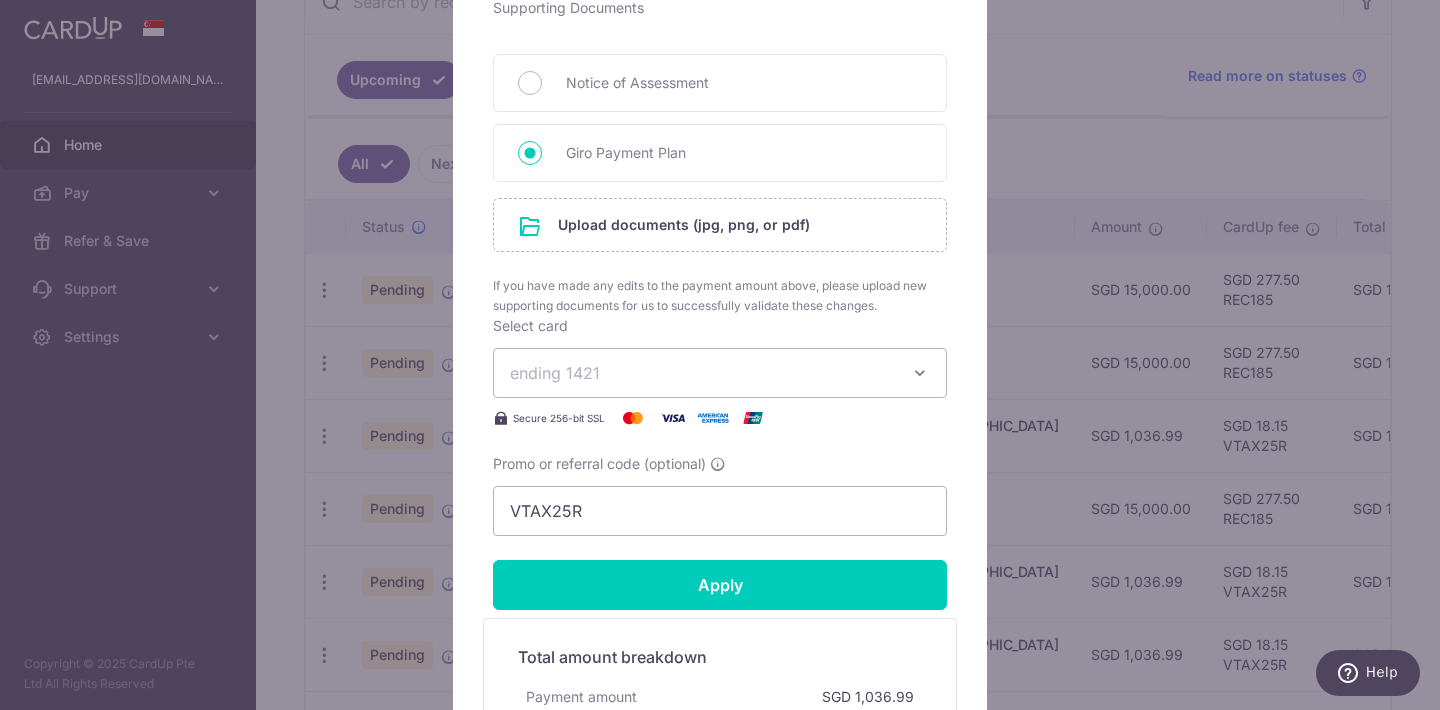 scroll, scrollTop: 924, scrollLeft: 0, axis: vertical 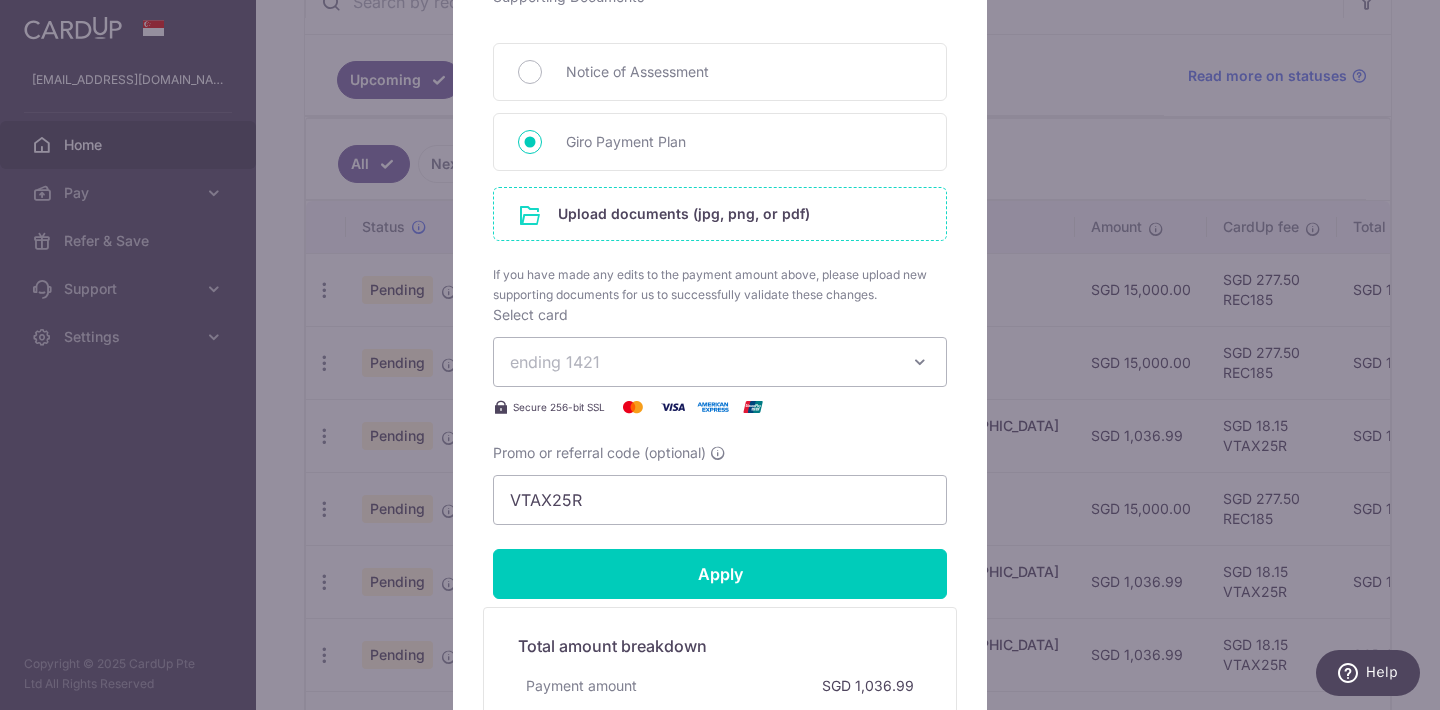 click at bounding box center [720, 214] 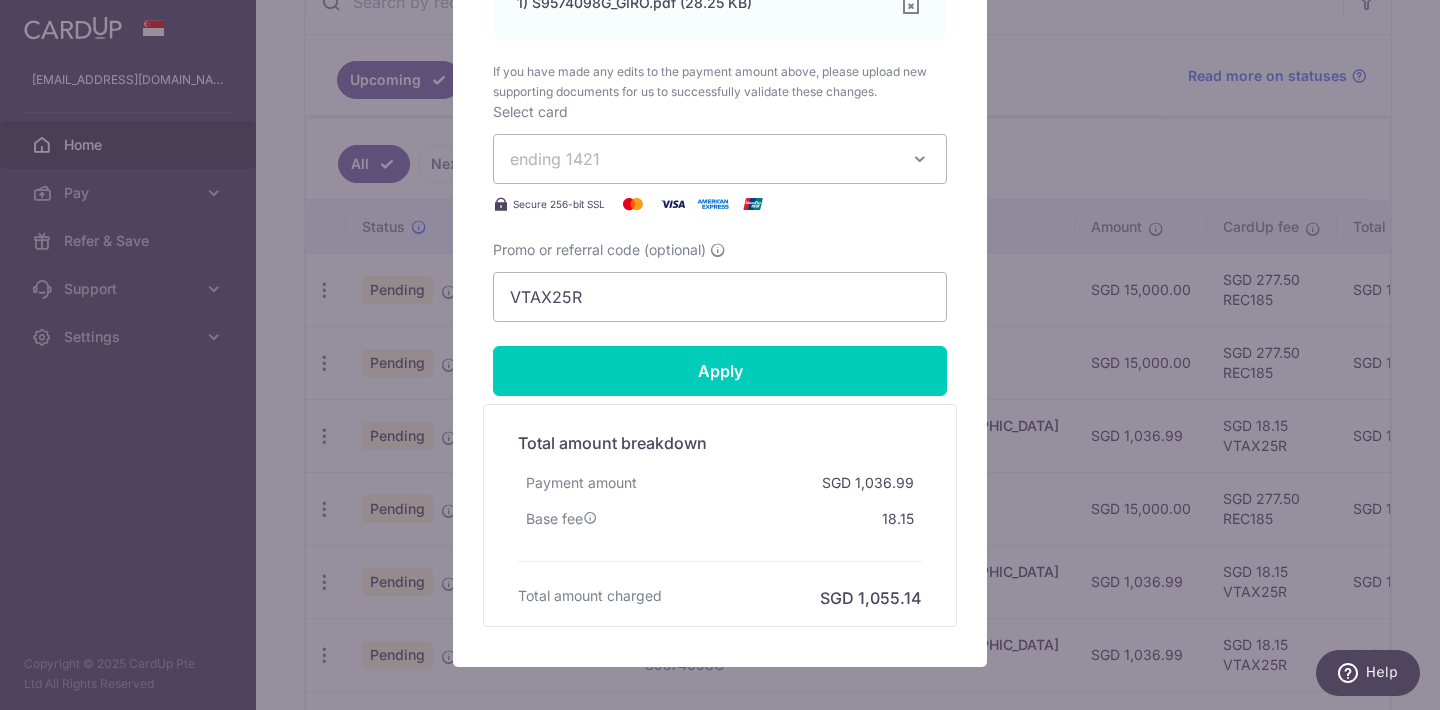 scroll, scrollTop: 1277, scrollLeft: 0, axis: vertical 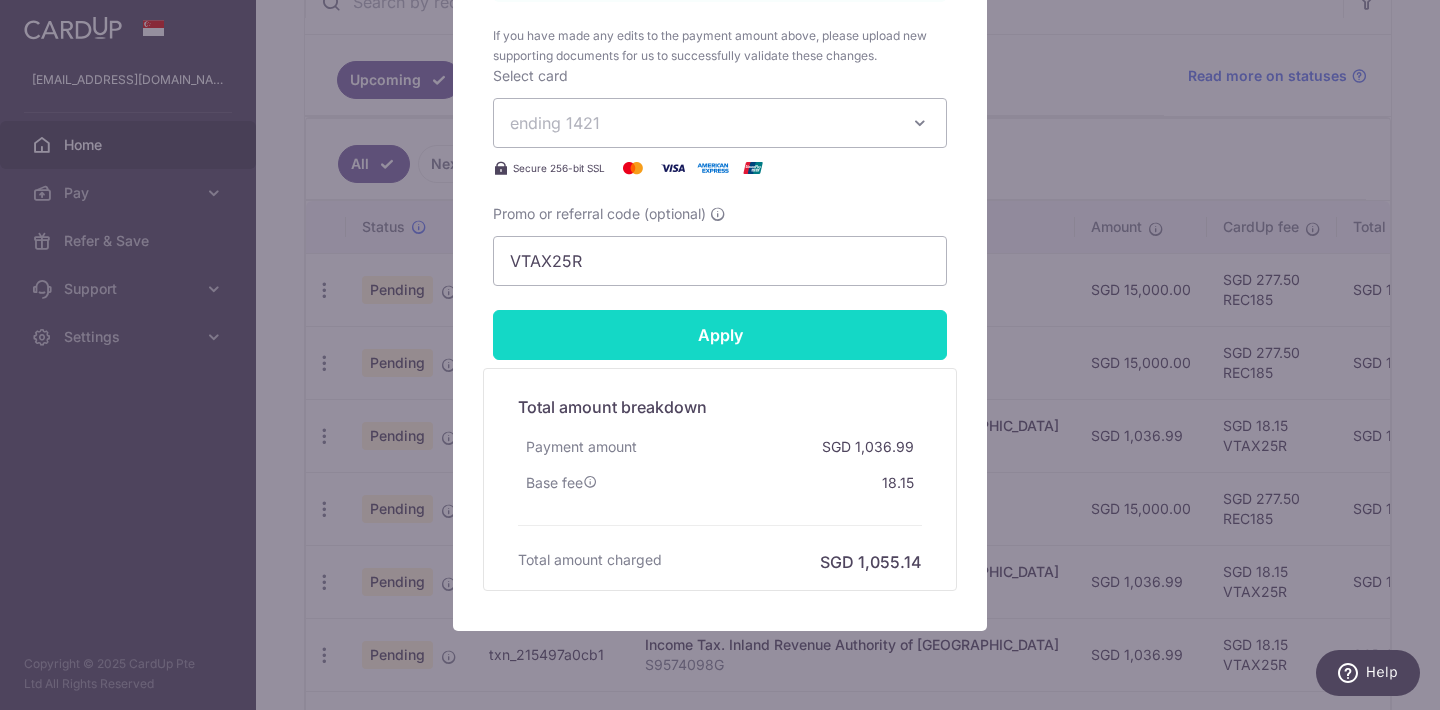 click on "Apply" at bounding box center [720, 335] 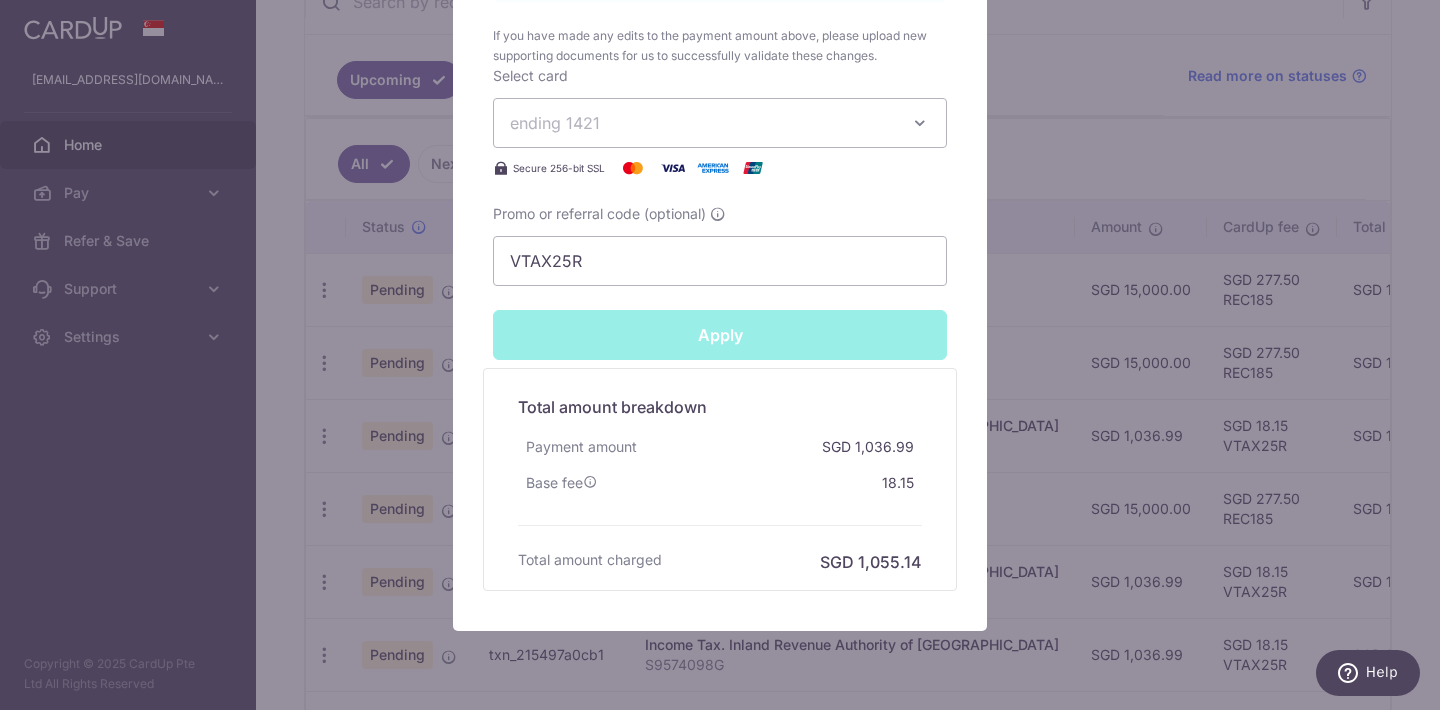 type on "Successfully Applied" 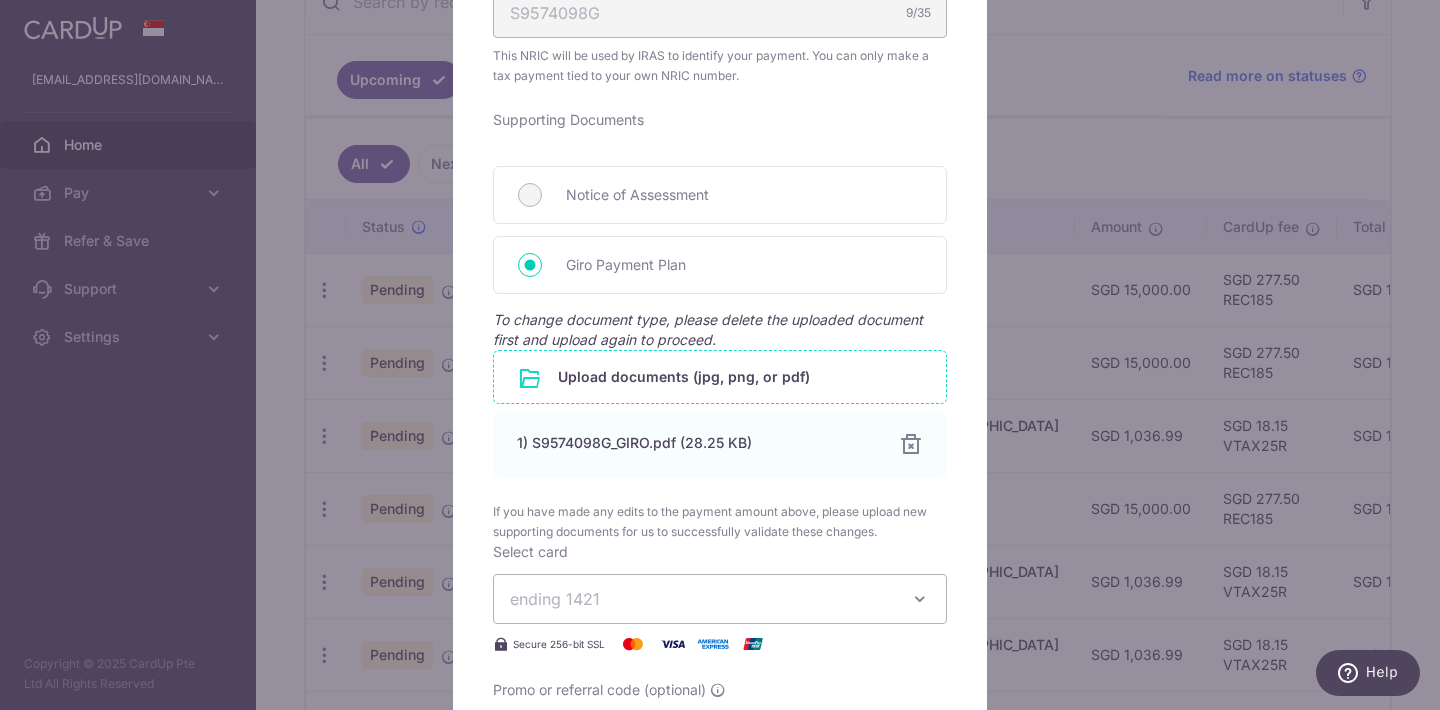 scroll, scrollTop: 849, scrollLeft: 0, axis: vertical 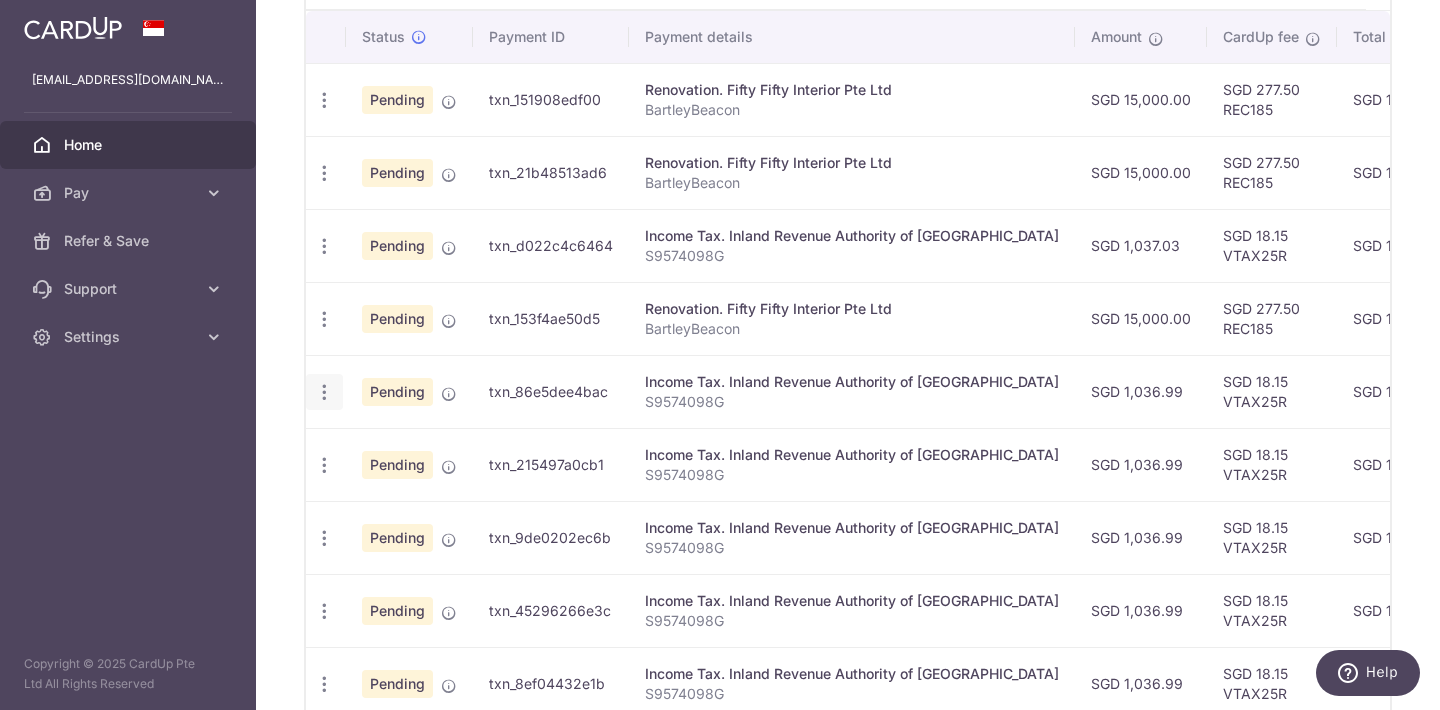 click at bounding box center (324, 100) 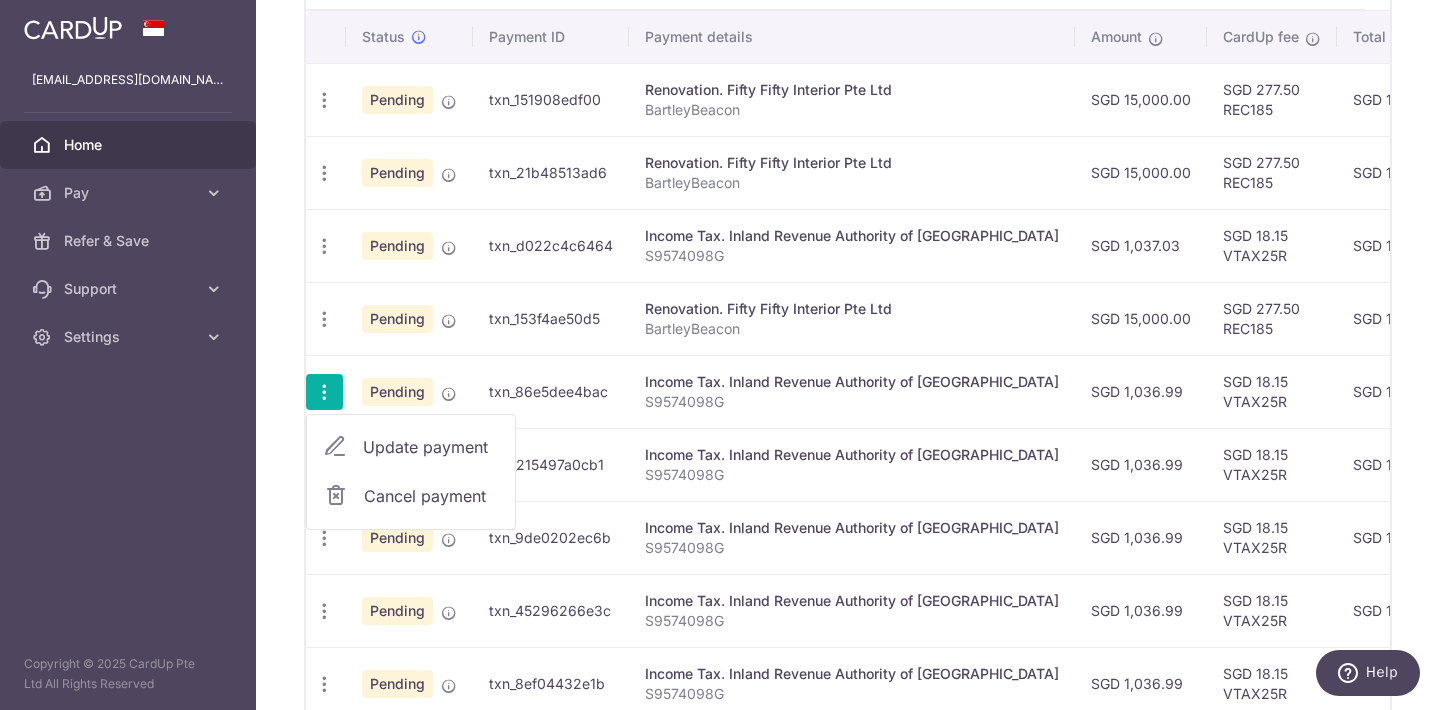 click on "Update payment" at bounding box center (431, 447) 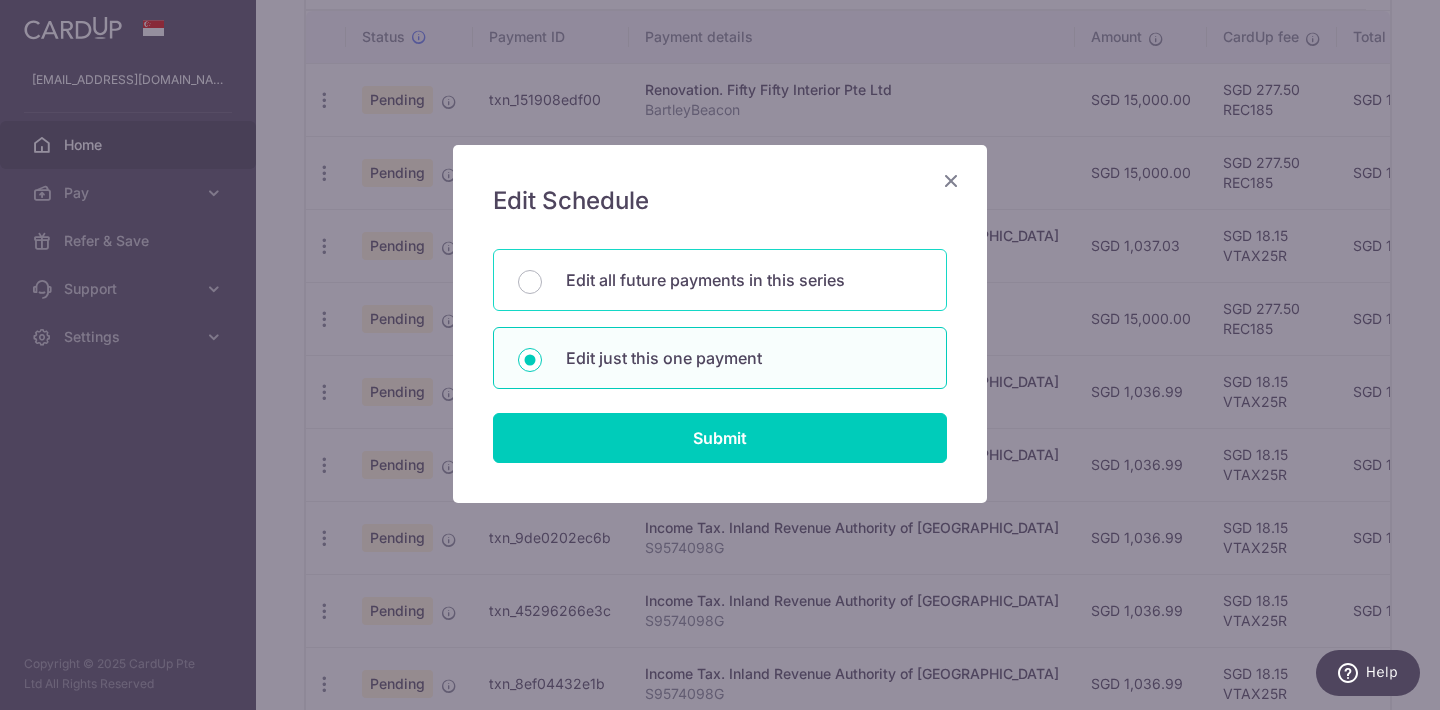 click on "Edit all future payments in this series" at bounding box center [744, 280] 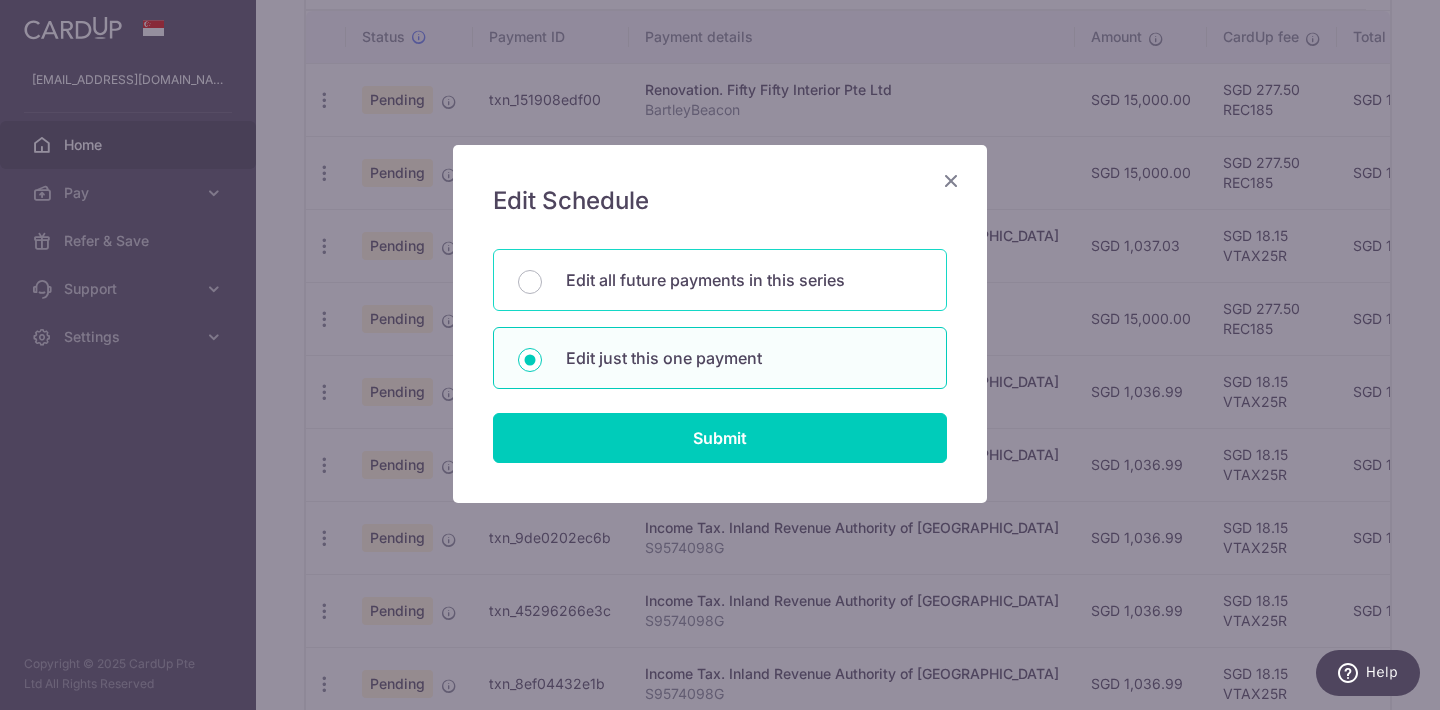 click on "Edit all future payments in this series" at bounding box center [530, 282] 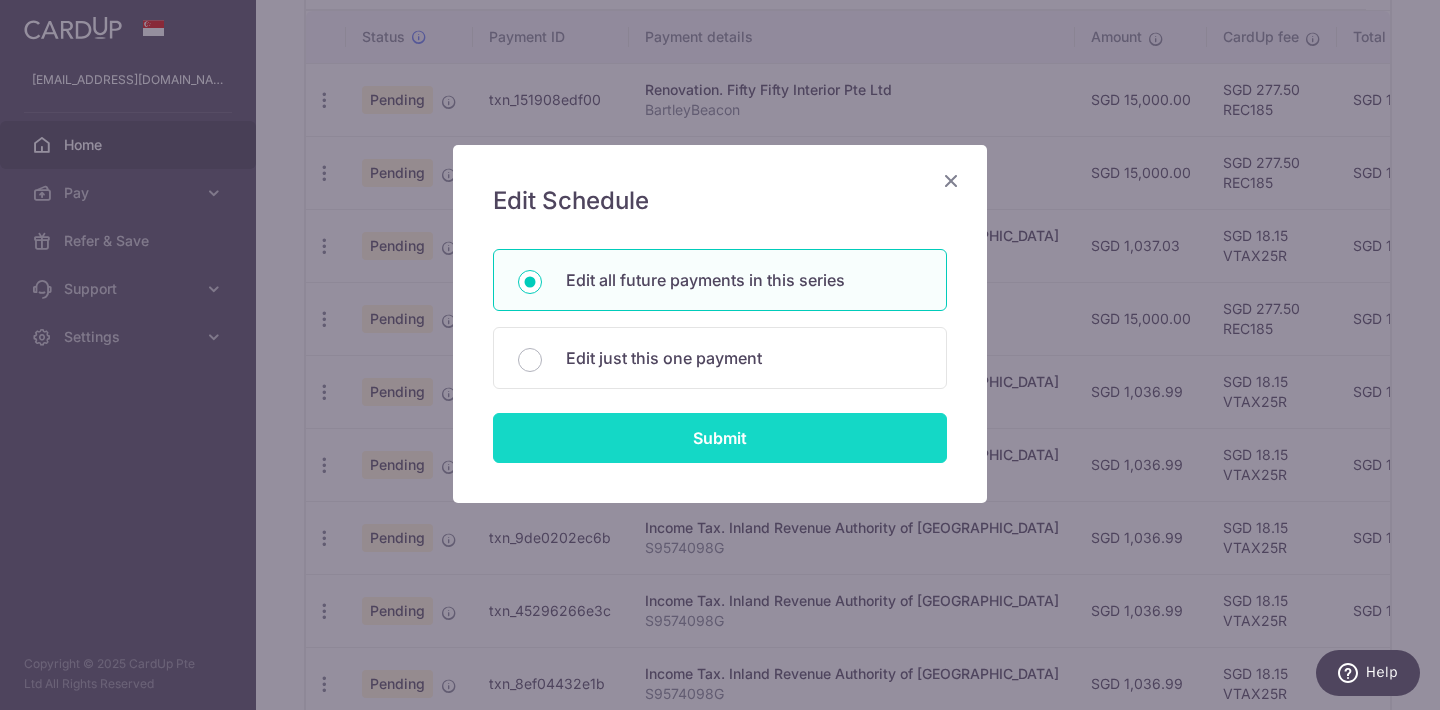 click on "Submit" at bounding box center [720, 438] 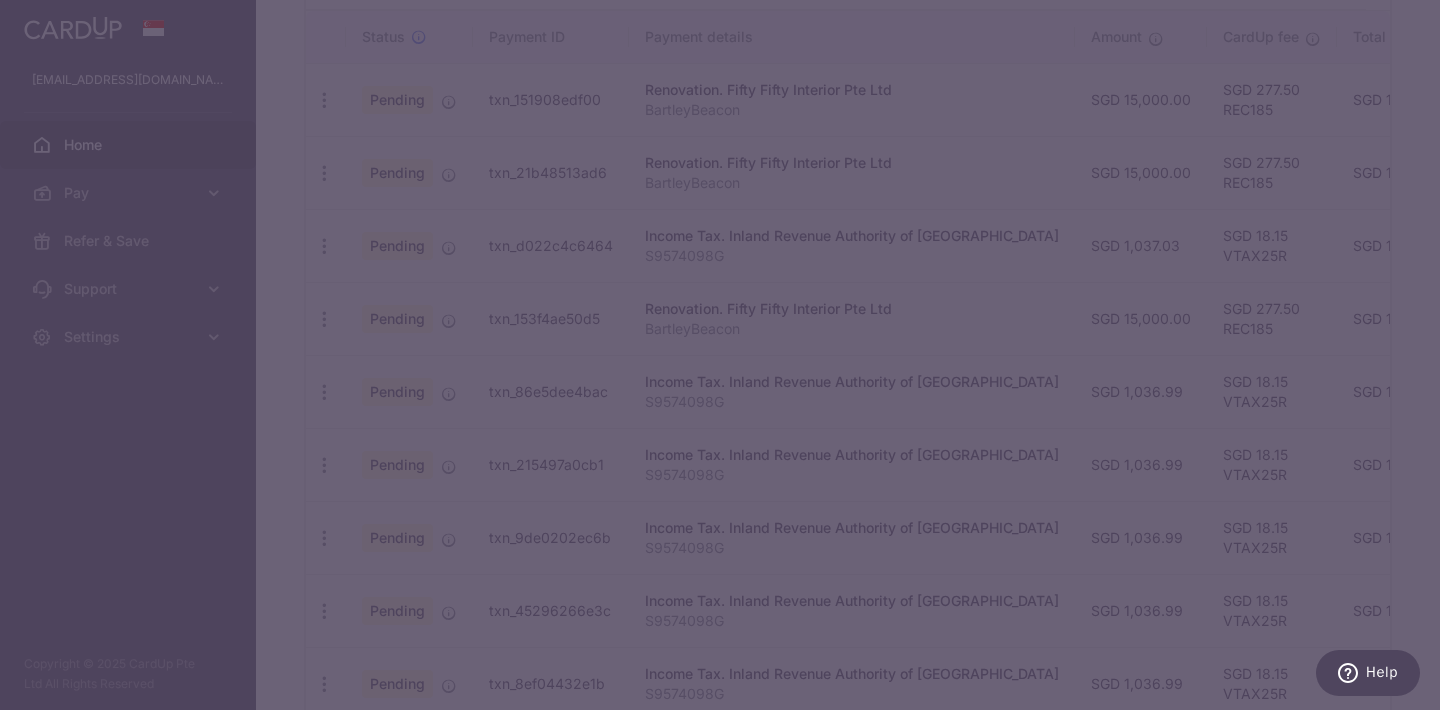 type on "1,036.99" 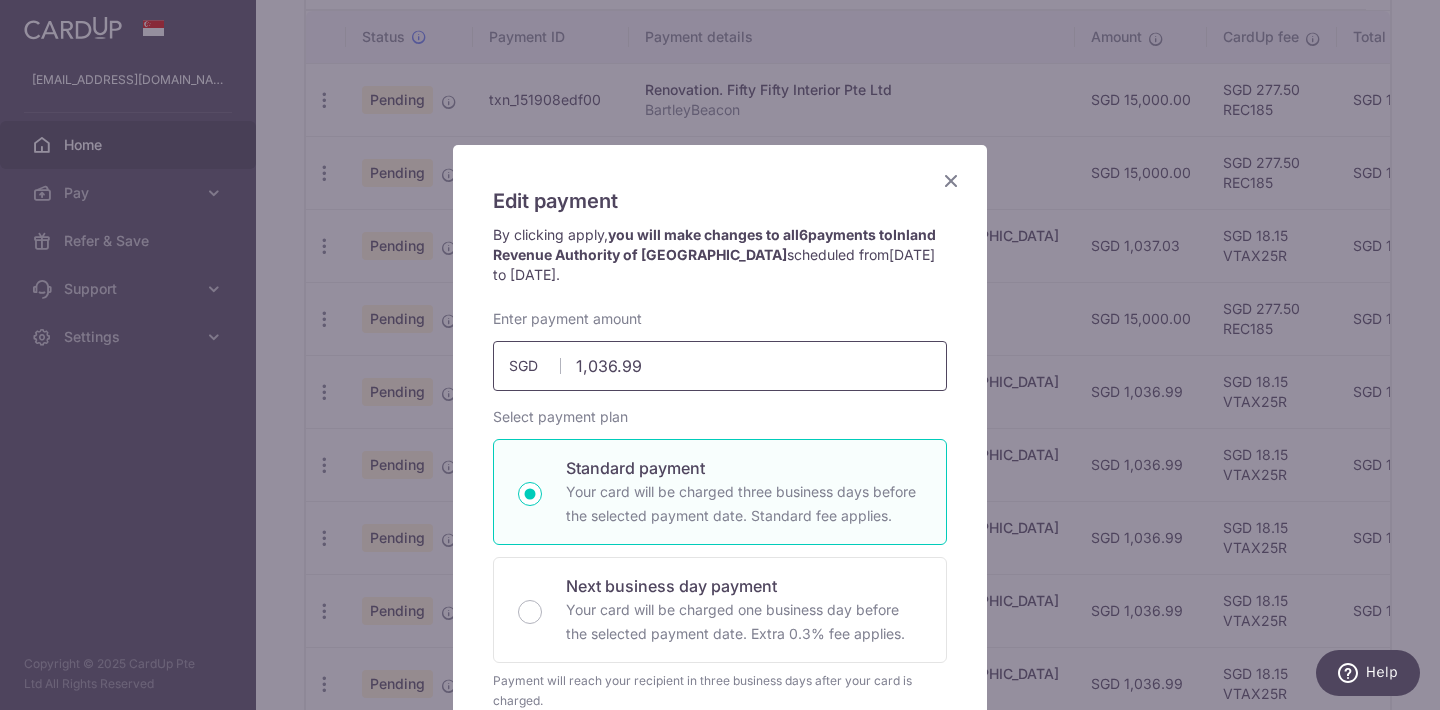 drag, startPoint x: 665, startPoint y: 374, endPoint x: 567, endPoint y: 374, distance: 98 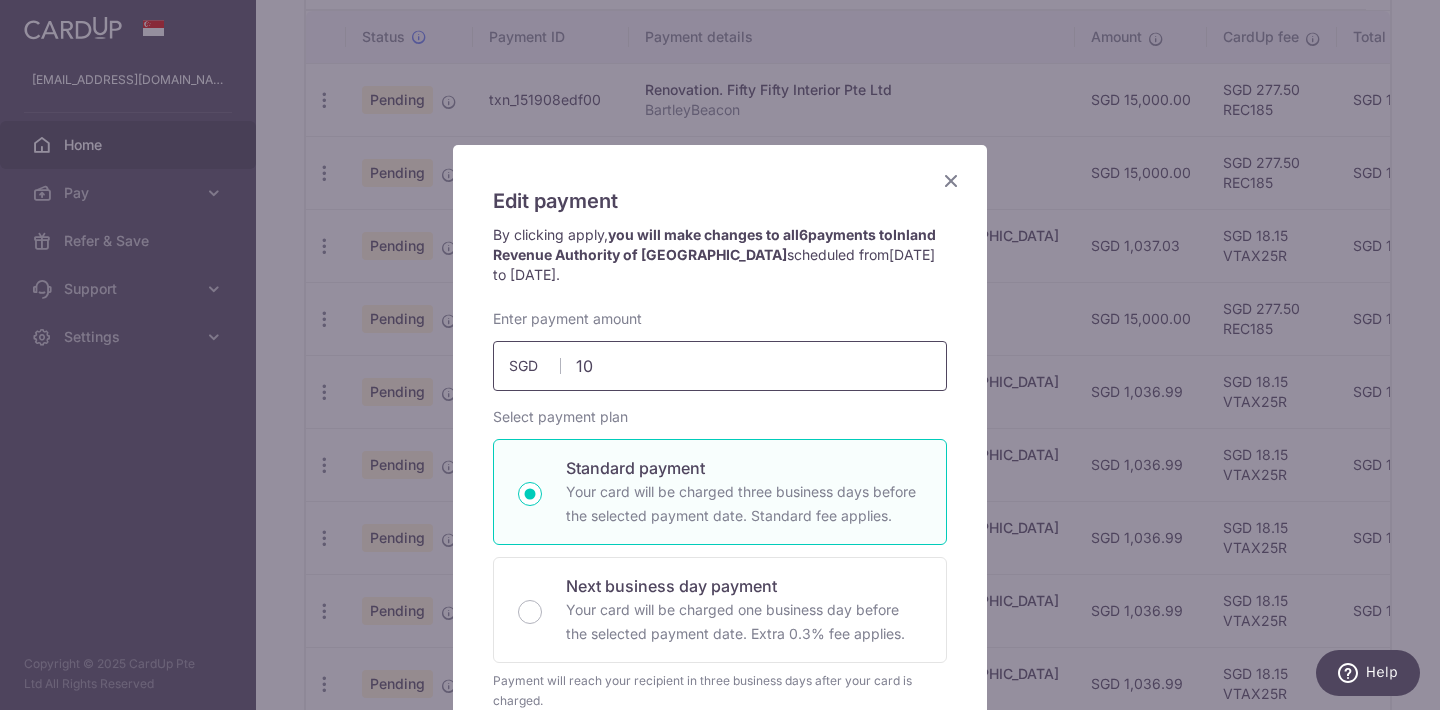 type on "1" 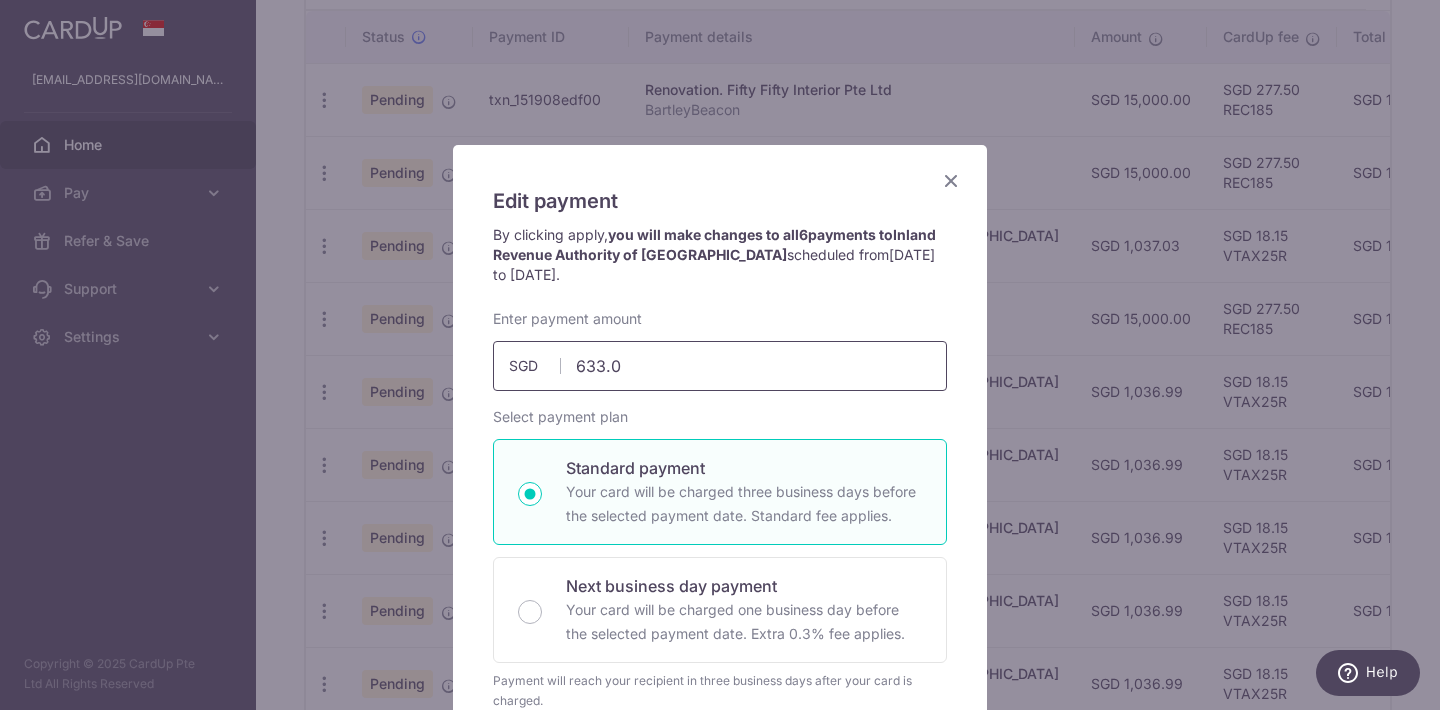 type on "633.09" 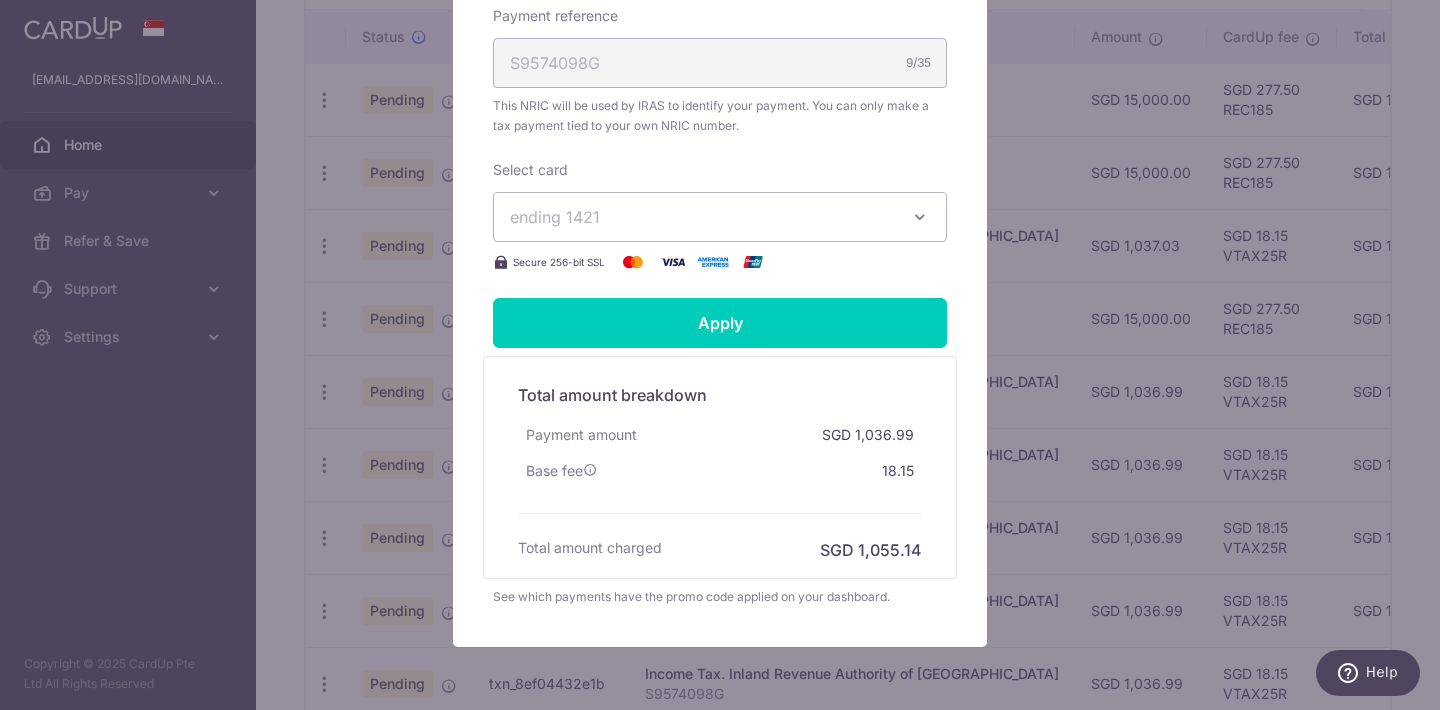 scroll, scrollTop: 758, scrollLeft: 0, axis: vertical 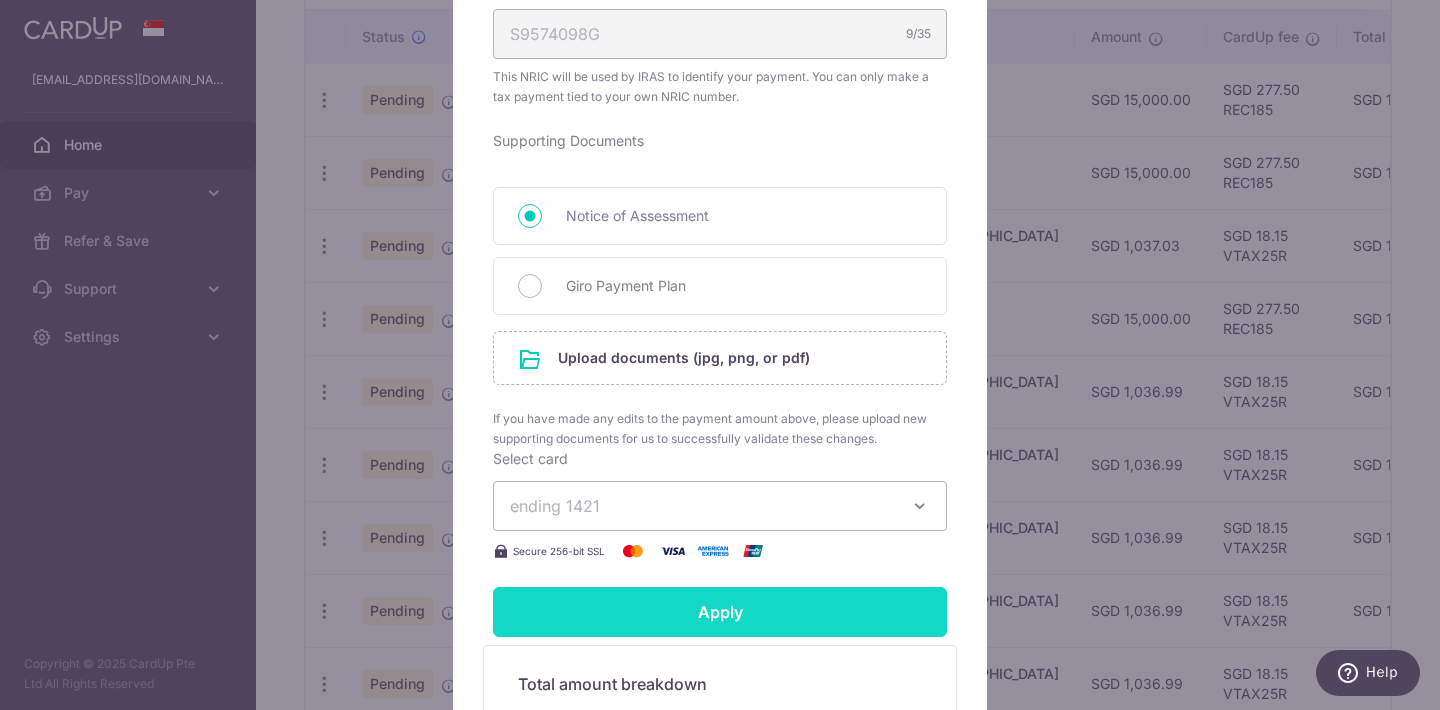 click on "By clicking apply,  you will make changes to all  6  payments to  Inland Revenue Authority of Singapore  scheduled from
24/09/2025 to 23/02/2026 .
By clicking below, you confirm you are editing this payment to  Inland Revenue Authority of Singapore  on
24/09/2025 .
Enter payment amount 633.09" at bounding box center (720, 181) 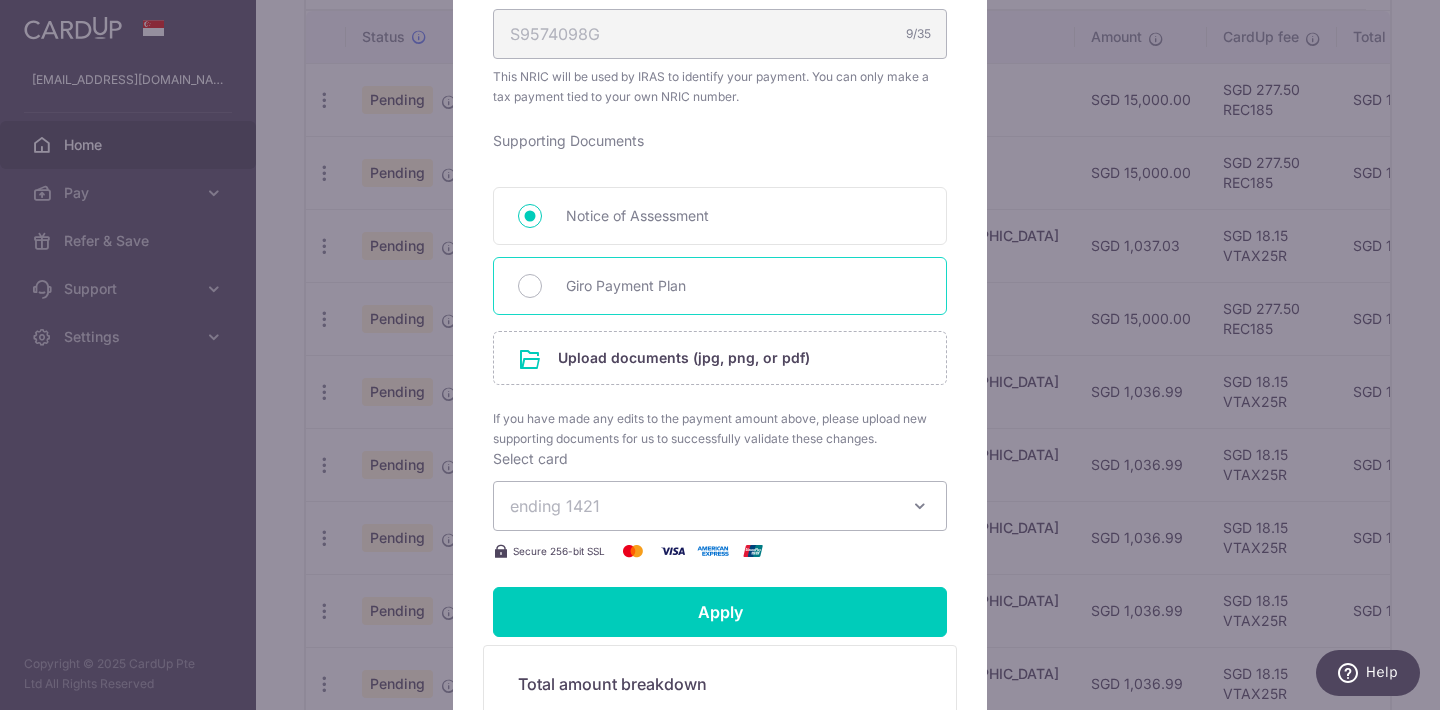click on "Giro Payment Plan" at bounding box center (744, 286) 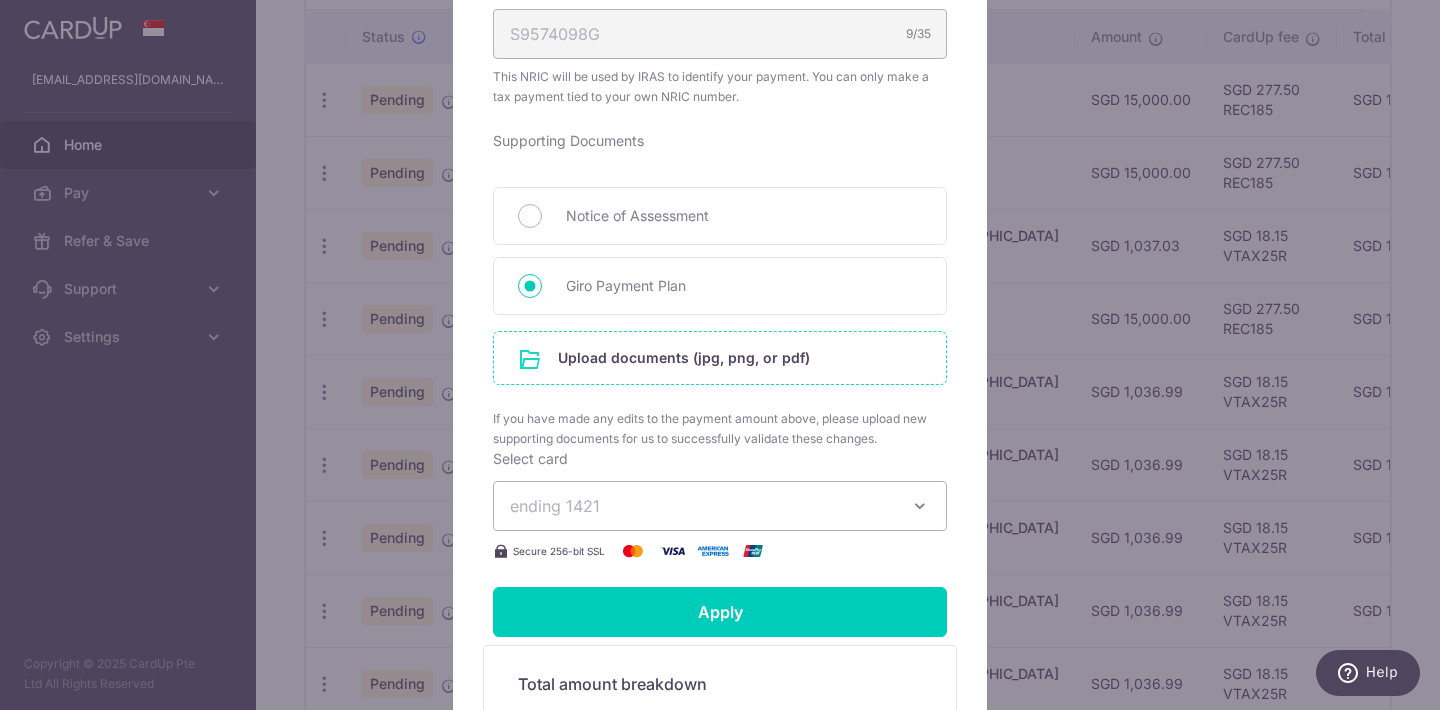 click at bounding box center (720, 358) 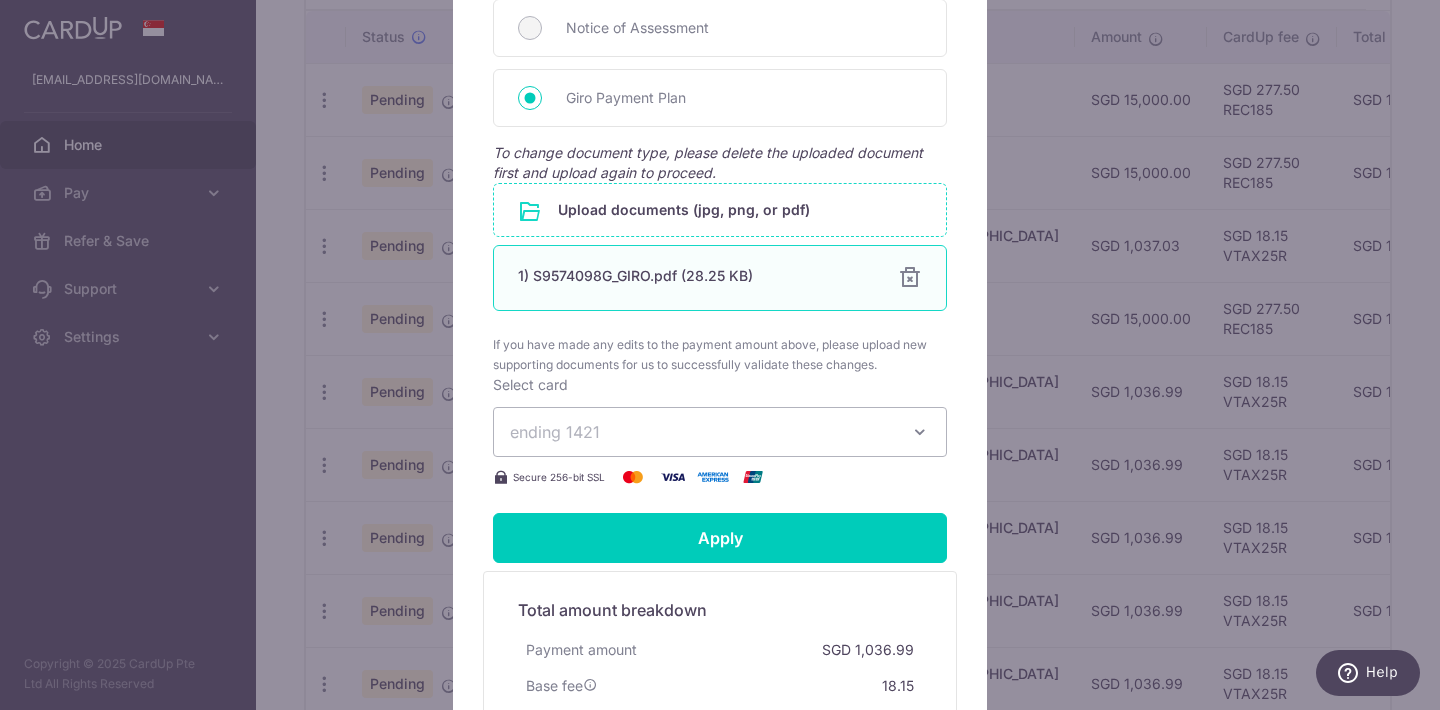 scroll, scrollTop: 994, scrollLeft: 0, axis: vertical 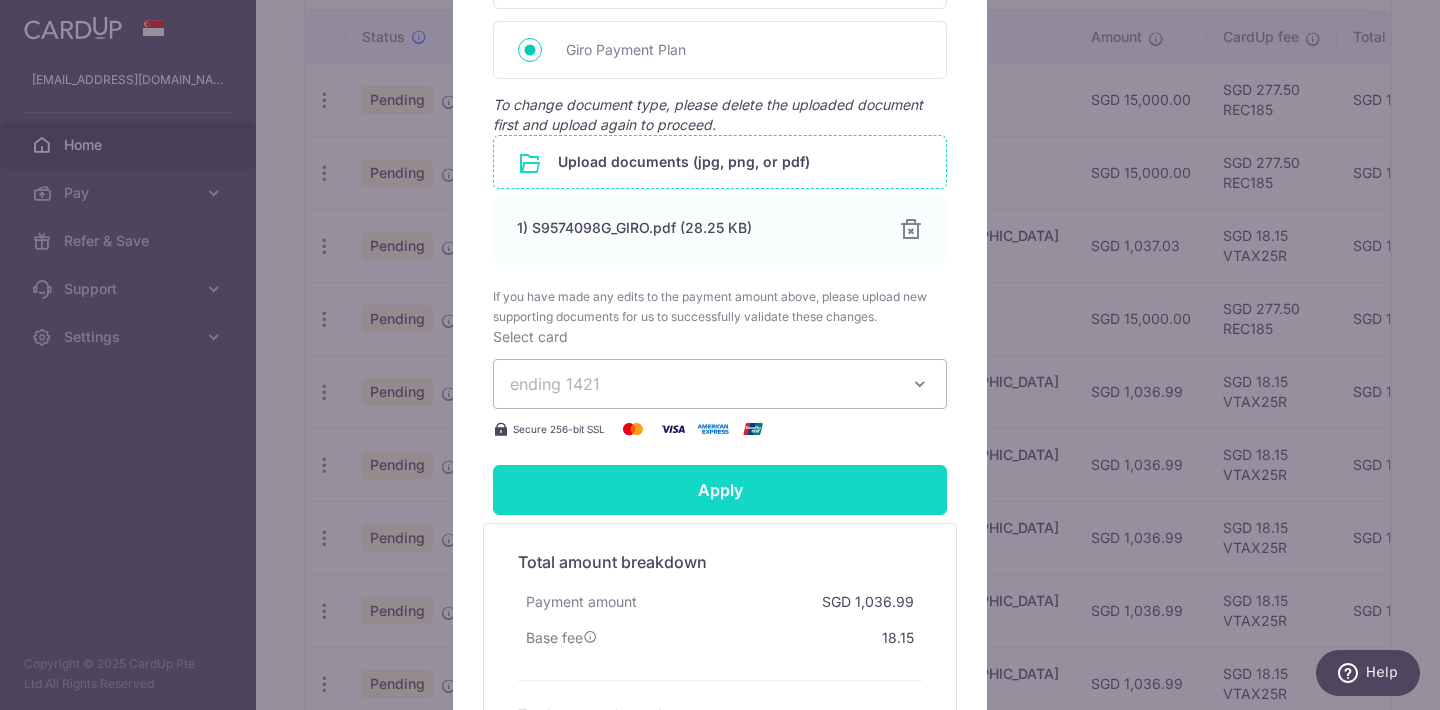 click on "Apply" at bounding box center (720, 490) 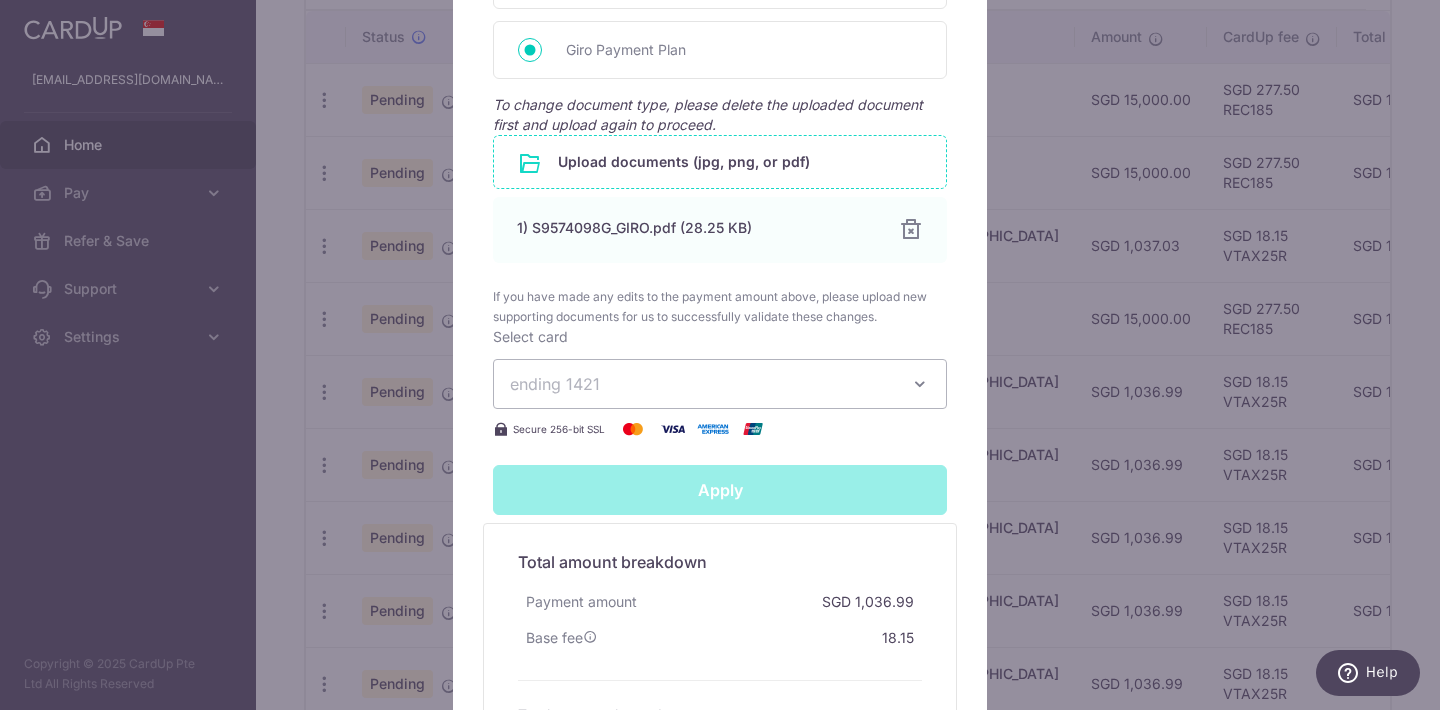 type on "Successfully Applied" 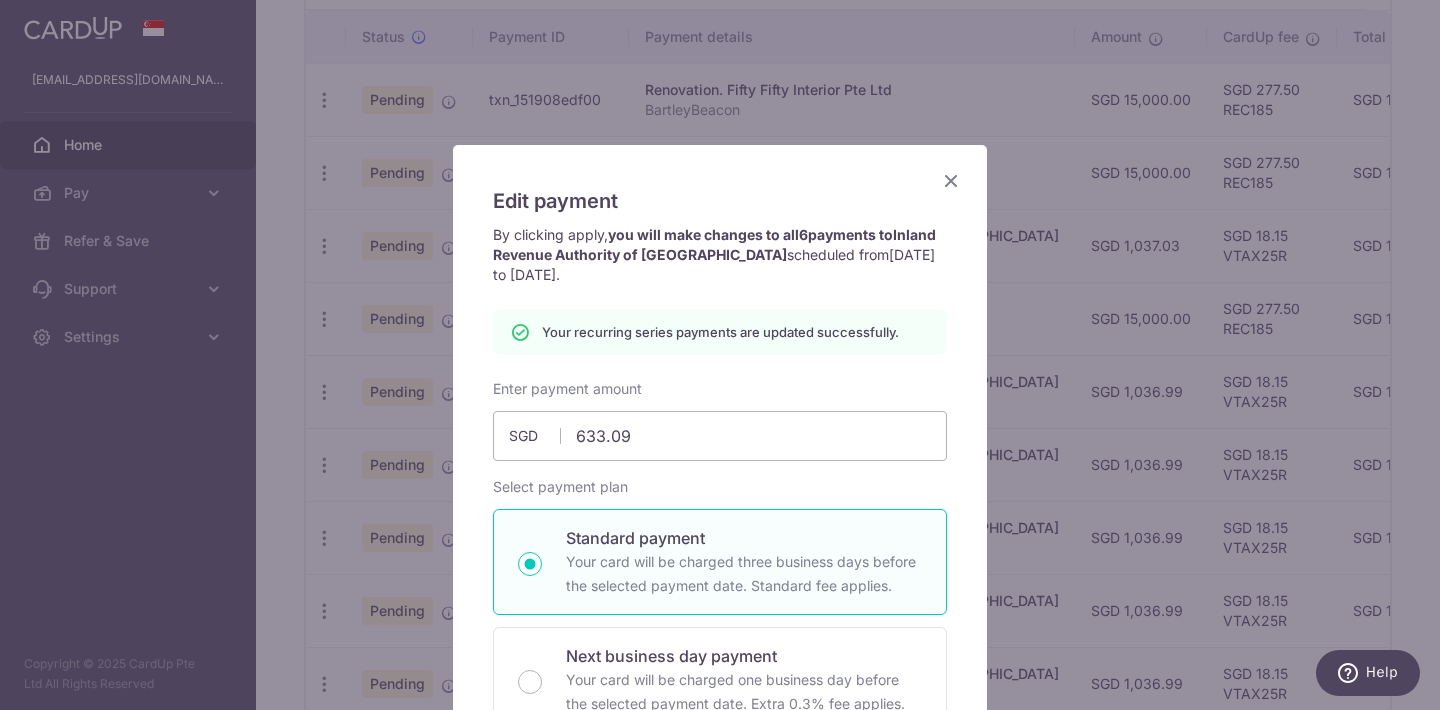 scroll, scrollTop: 0, scrollLeft: 0, axis: both 